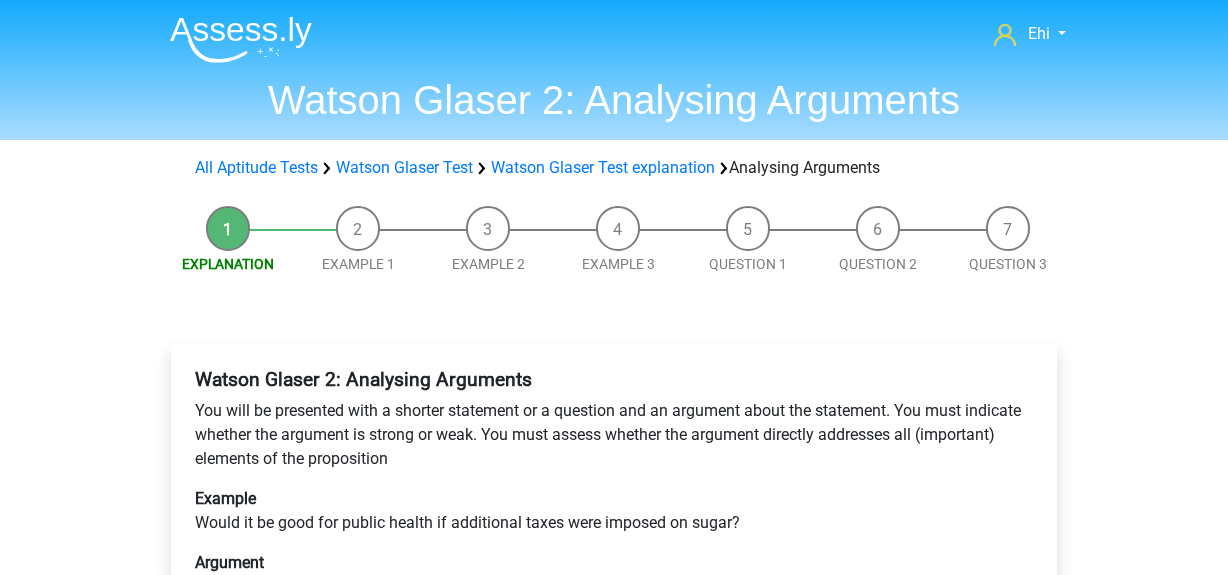 scroll, scrollTop: 489, scrollLeft: 0, axis: vertical 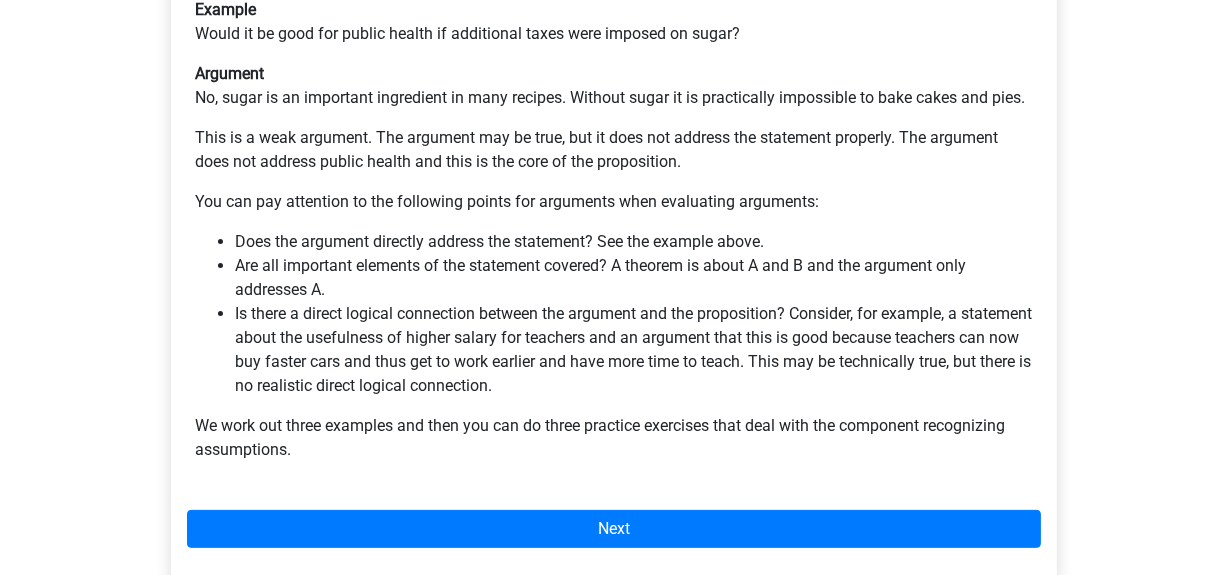 drag, startPoint x: 0, startPoint y: 0, endPoint x: 405, endPoint y: 180, distance: 443.1986 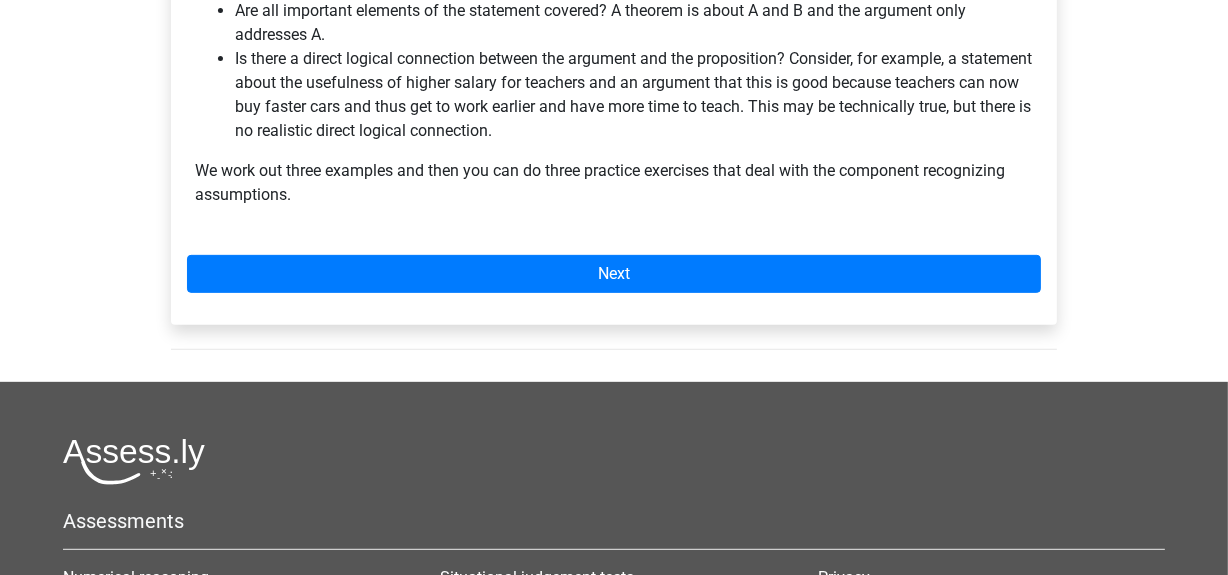 scroll, scrollTop: 804, scrollLeft: 0, axis: vertical 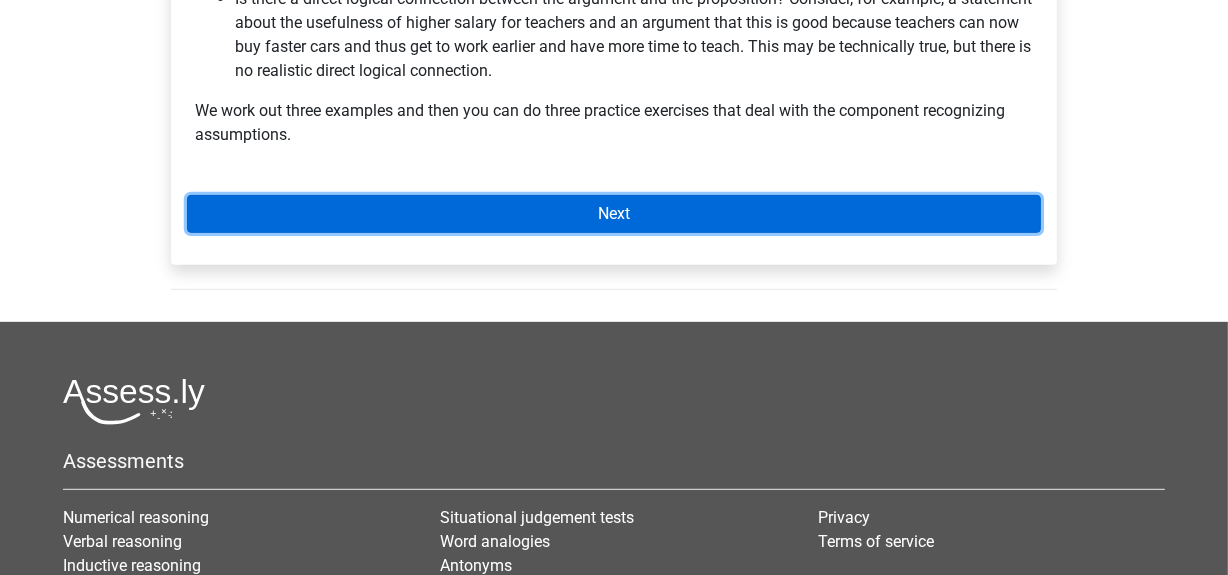 click on "Next" at bounding box center (614, 214) 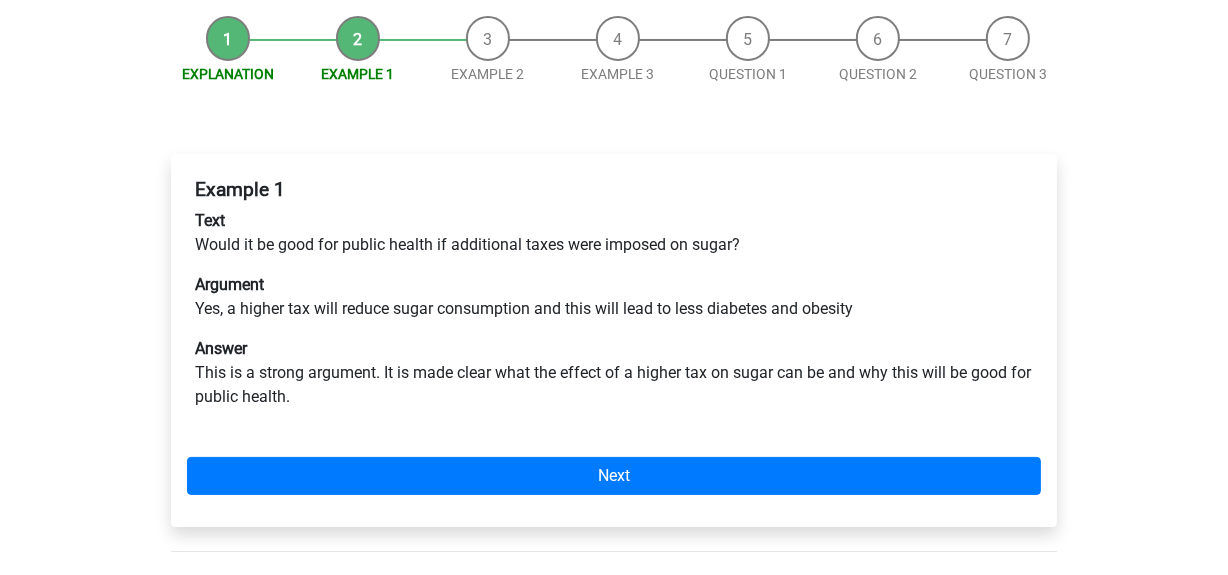 scroll, scrollTop: 215, scrollLeft: 0, axis: vertical 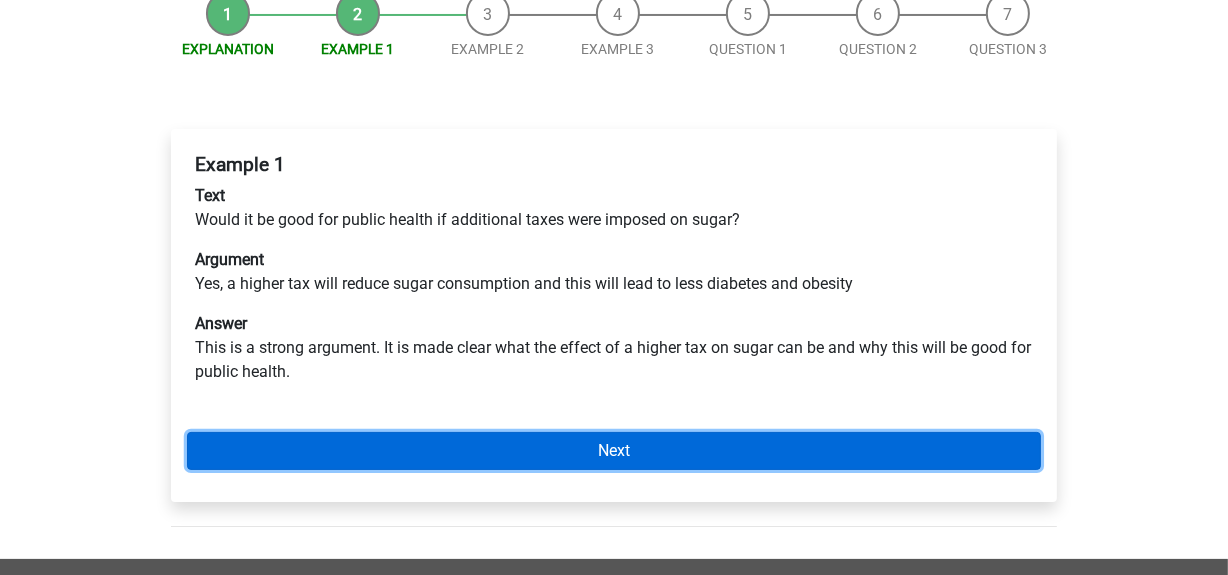 click on "Next" at bounding box center (614, 451) 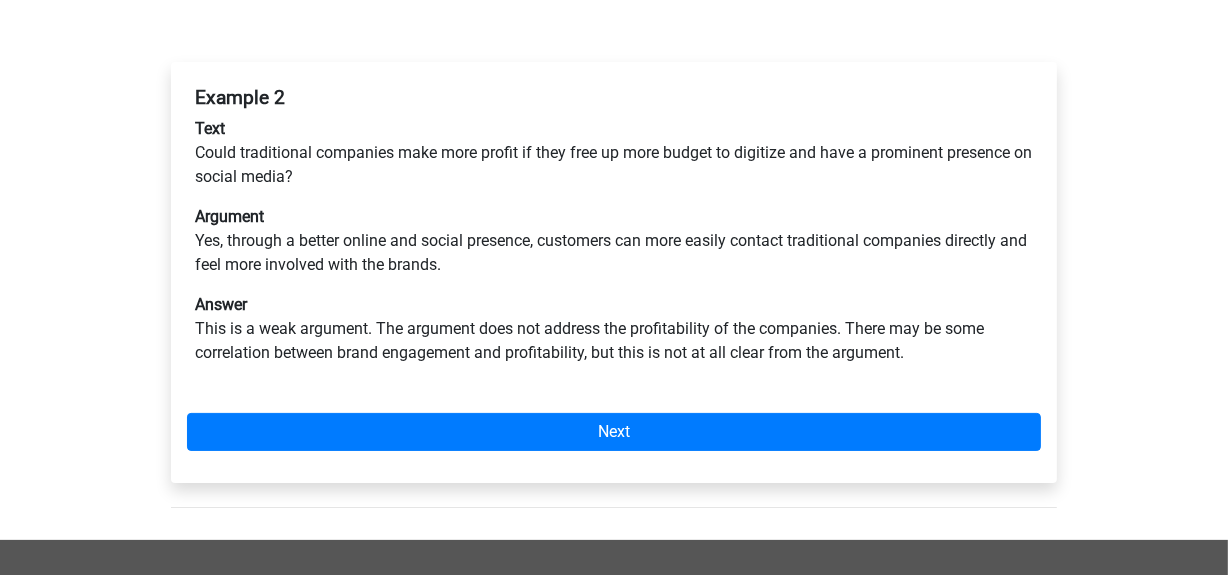 scroll, scrollTop: 239, scrollLeft: 0, axis: vertical 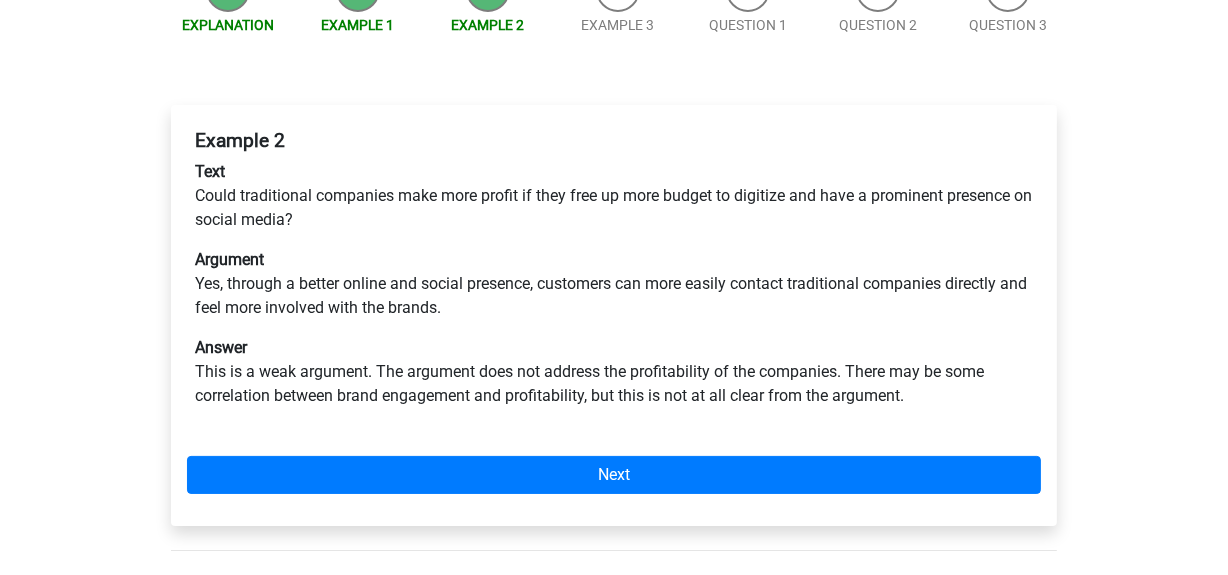 drag, startPoint x: 935, startPoint y: 3, endPoint x: 377, endPoint y: 301, distance: 632.5883 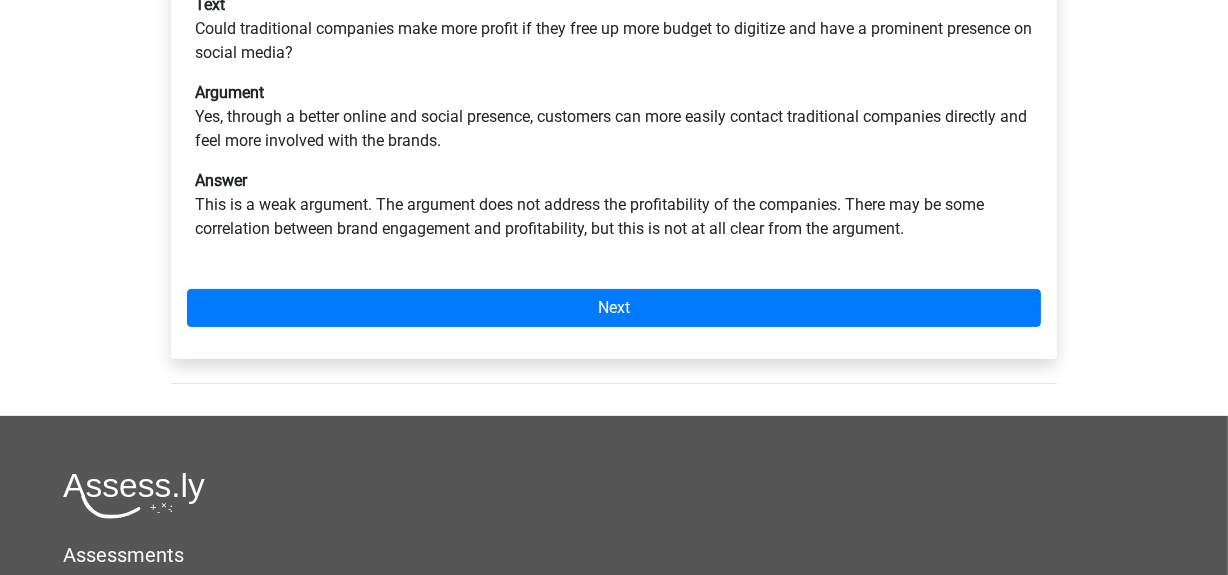 scroll, scrollTop: 407, scrollLeft: 0, axis: vertical 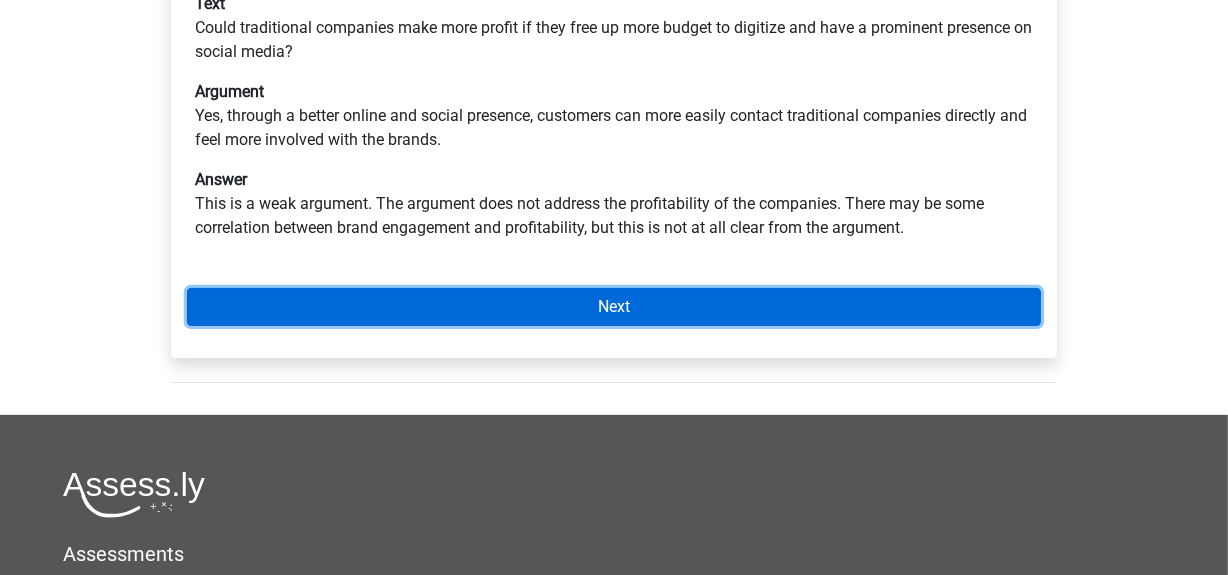 click on "Next" at bounding box center (614, 307) 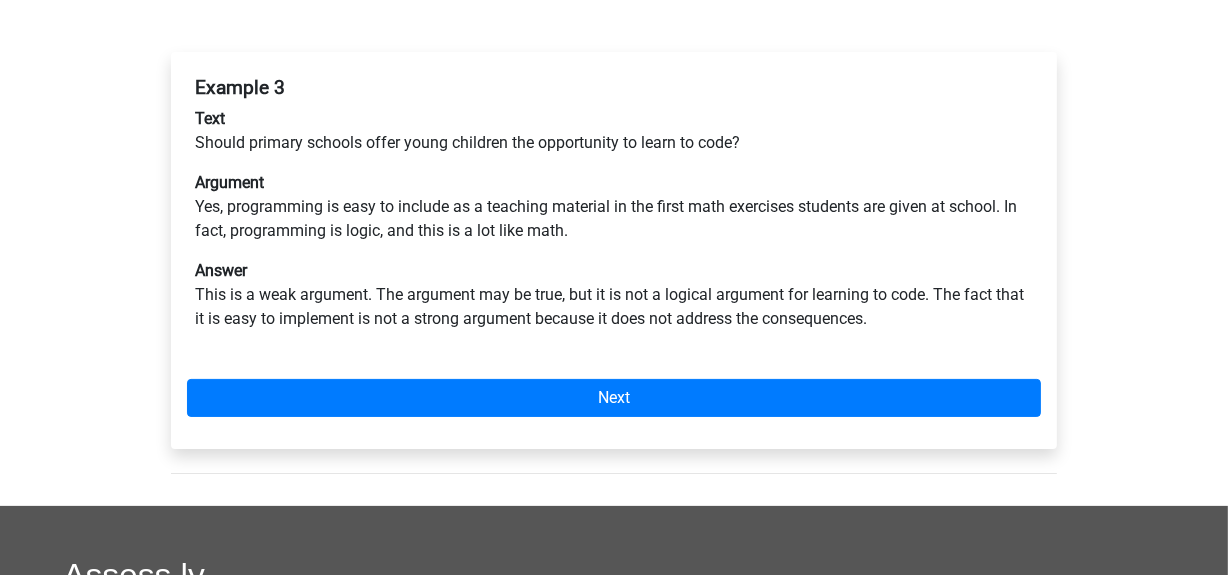 scroll, scrollTop: 298, scrollLeft: 0, axis: vertical 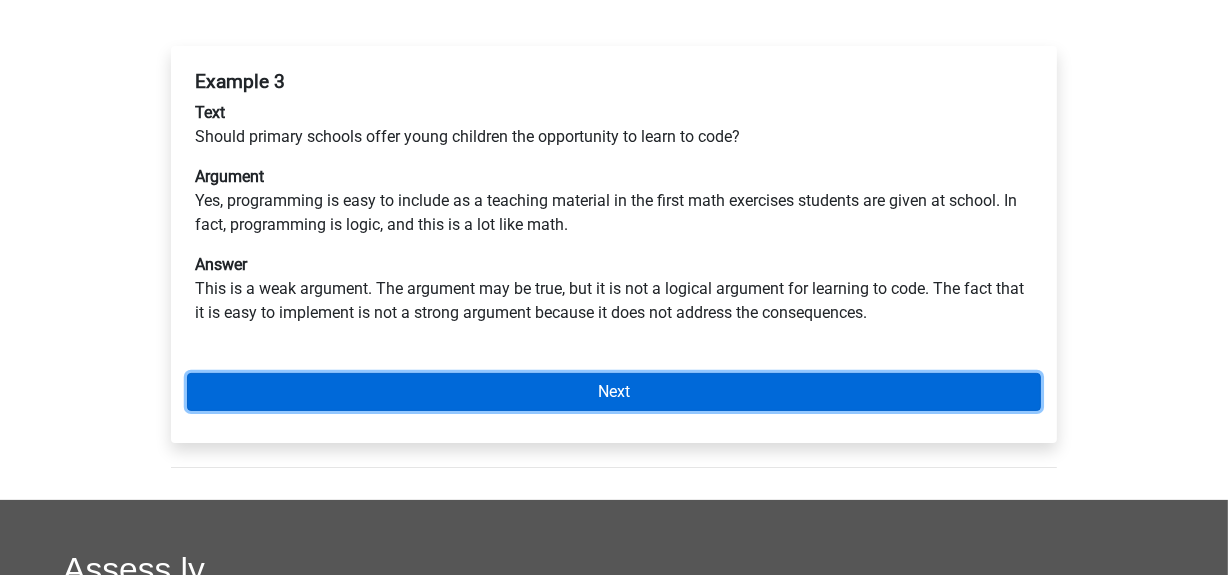 click on "Next" at bounding box center (614, 392) 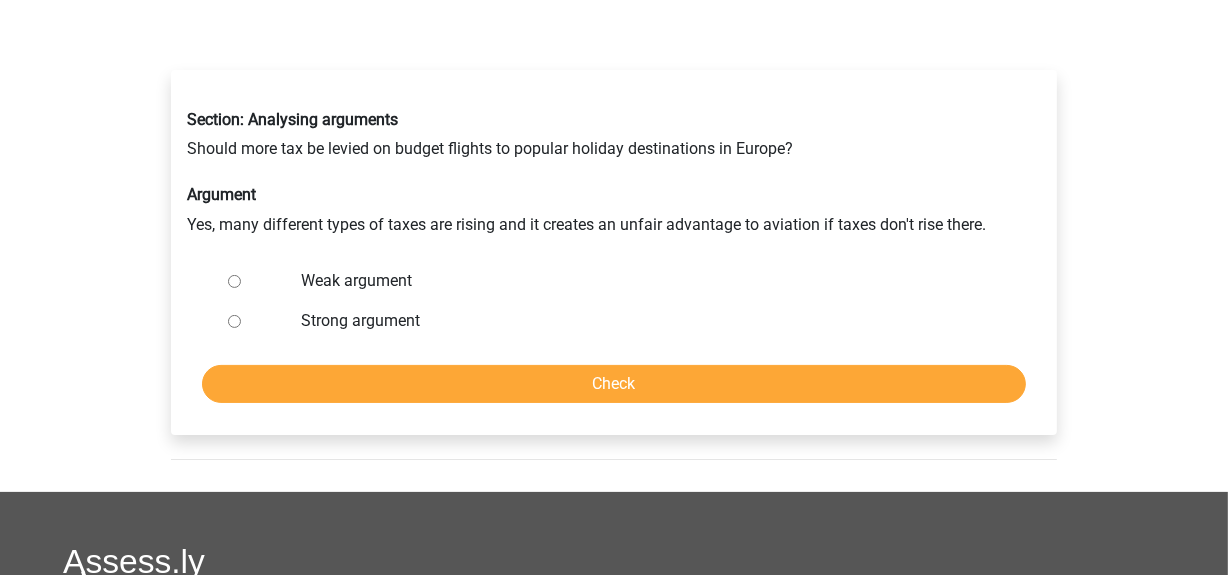 scroll, scrollTop: 316, scrollLeft: 0, axis: vertical 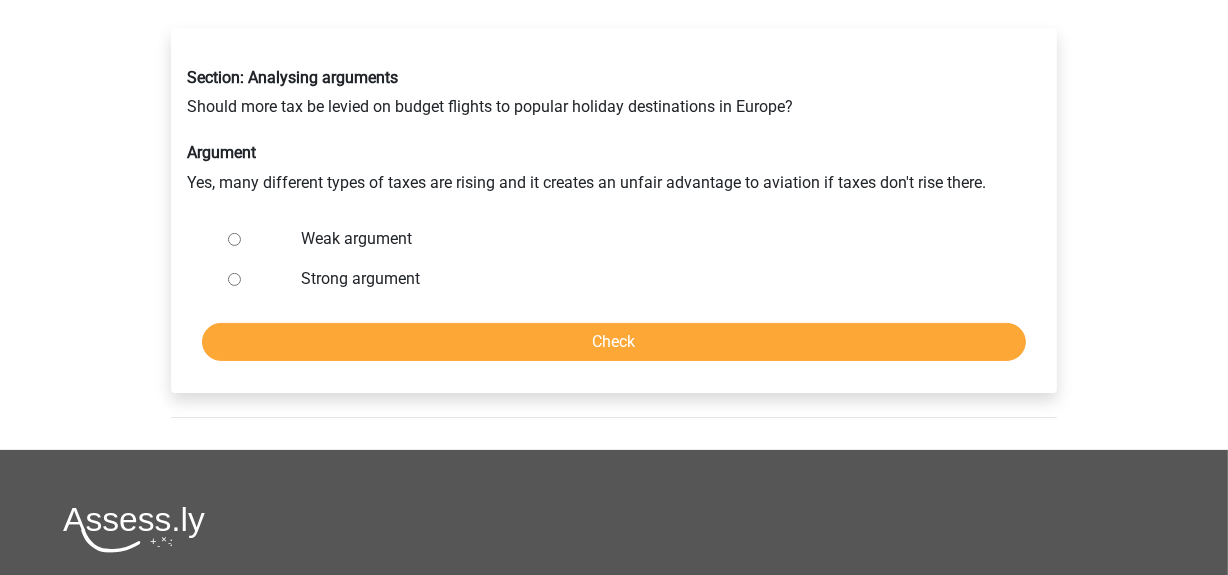 click on "Weak argument" at bounding box center [234, 239] 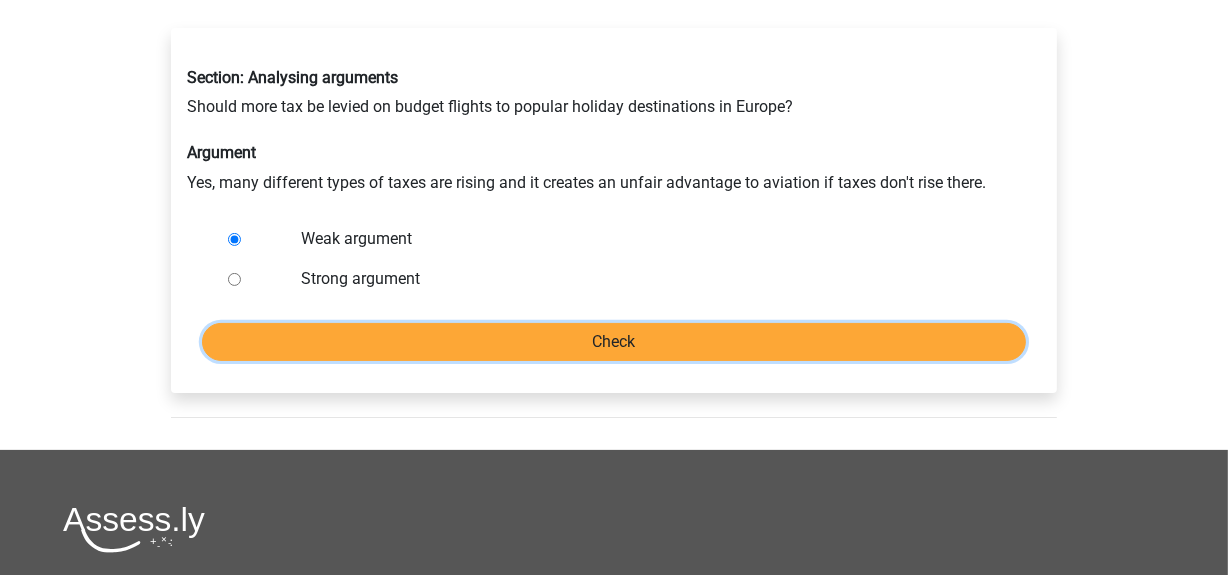 click on "Check" at bounding box center (614, 342) 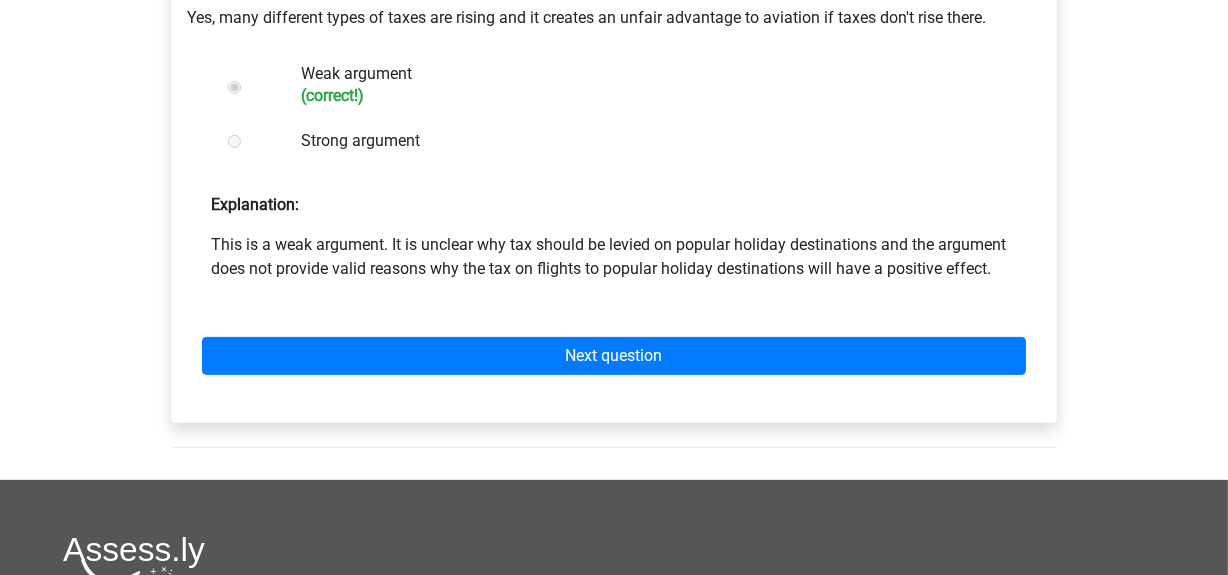 scroll, scrollTop: 490, scrollLeft: 0, axis: vertical 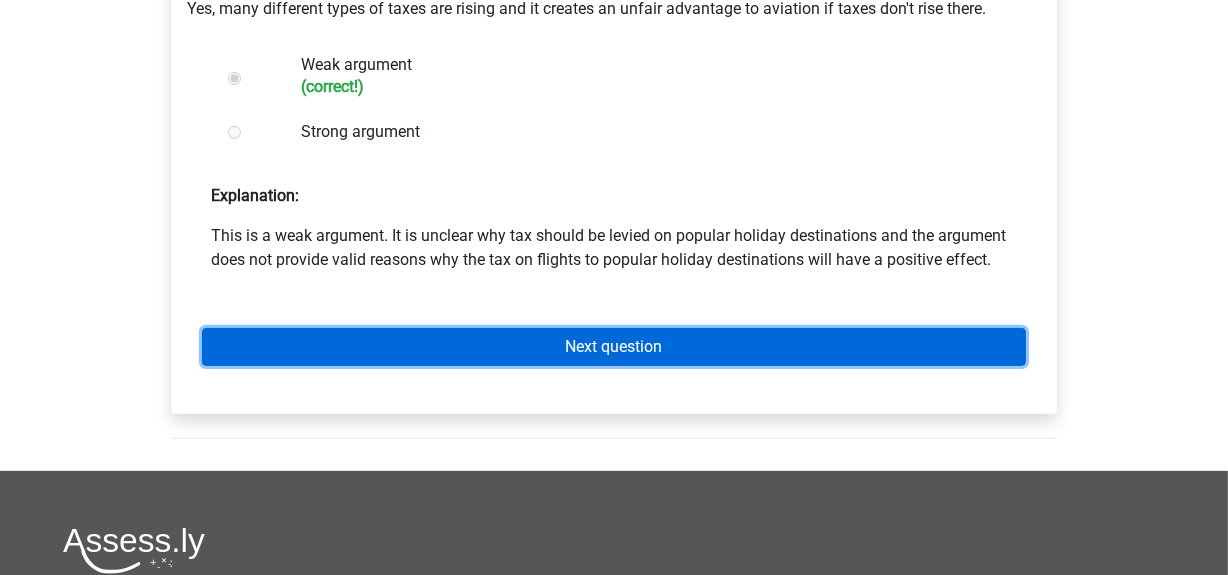 click on "Next question" at bounding box center [614, 347] 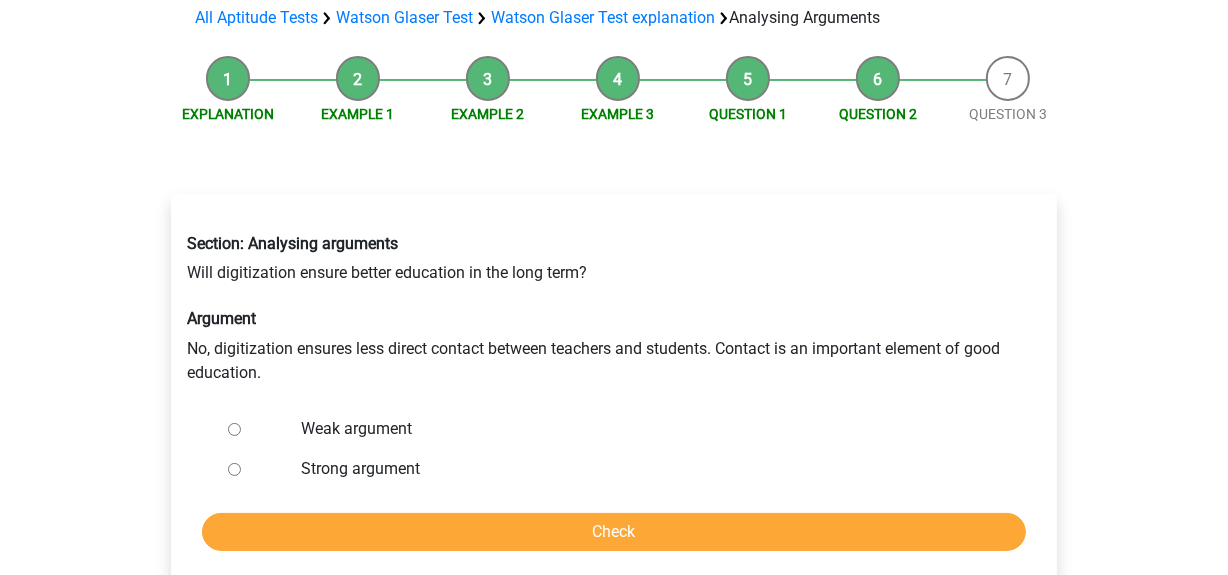 scroll, scrollTop: 256, scrollLeft: 0, axis: vertical 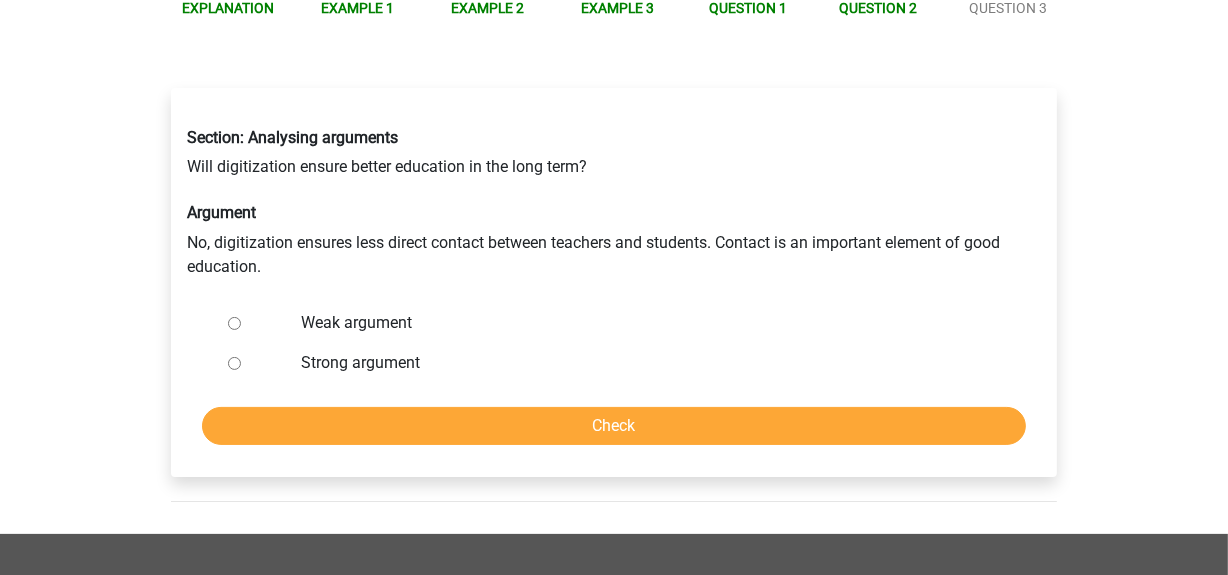 click at bounding box center [253, 363] 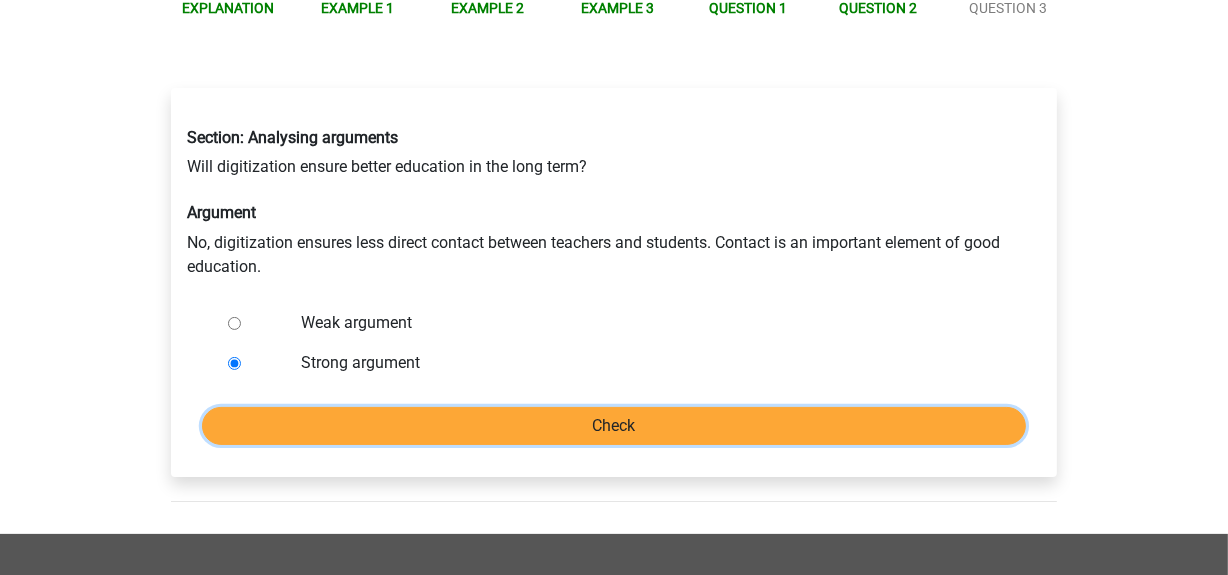 click on "Check" at bounding box center [614, 426] 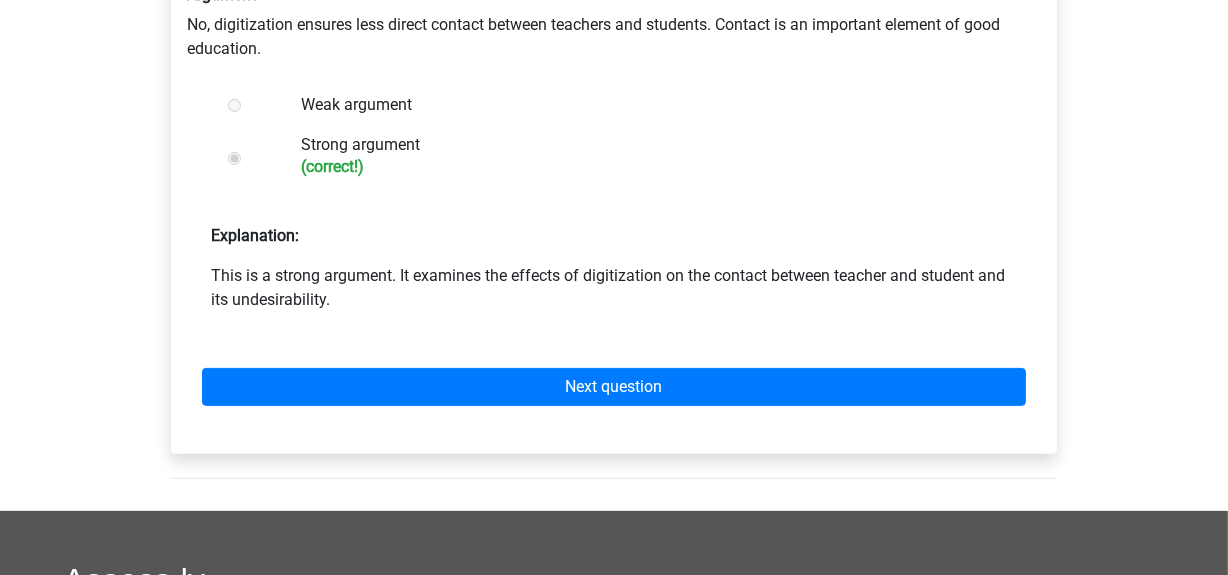 scroll, scrollTop: 490, scrollLeft: 0, axis: vertical 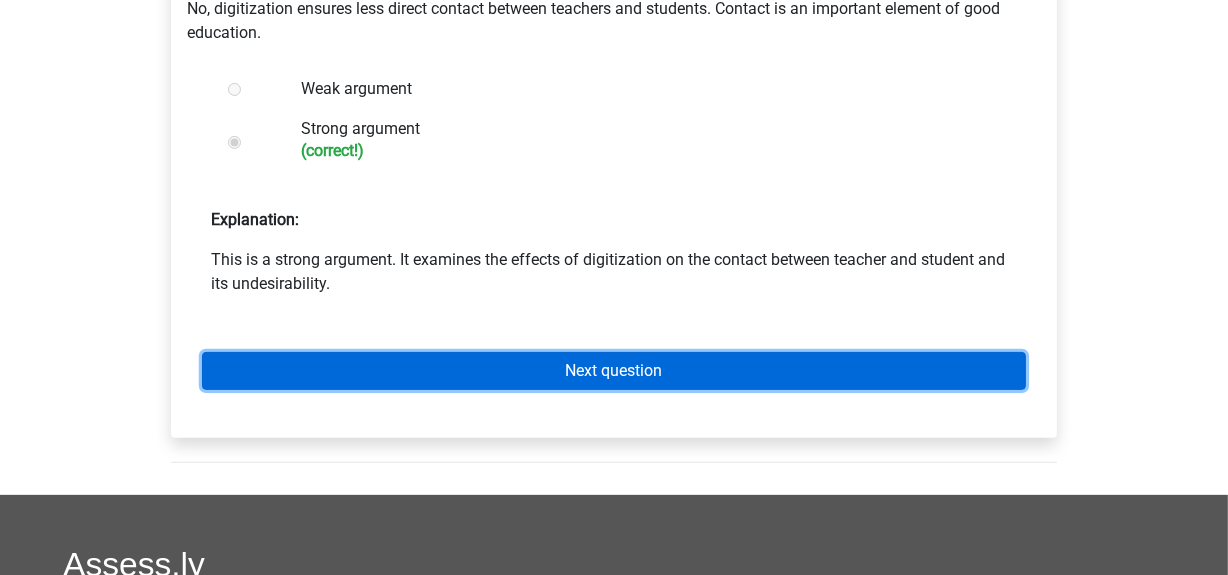 click on "Next question" at bounding box center [614, 371] 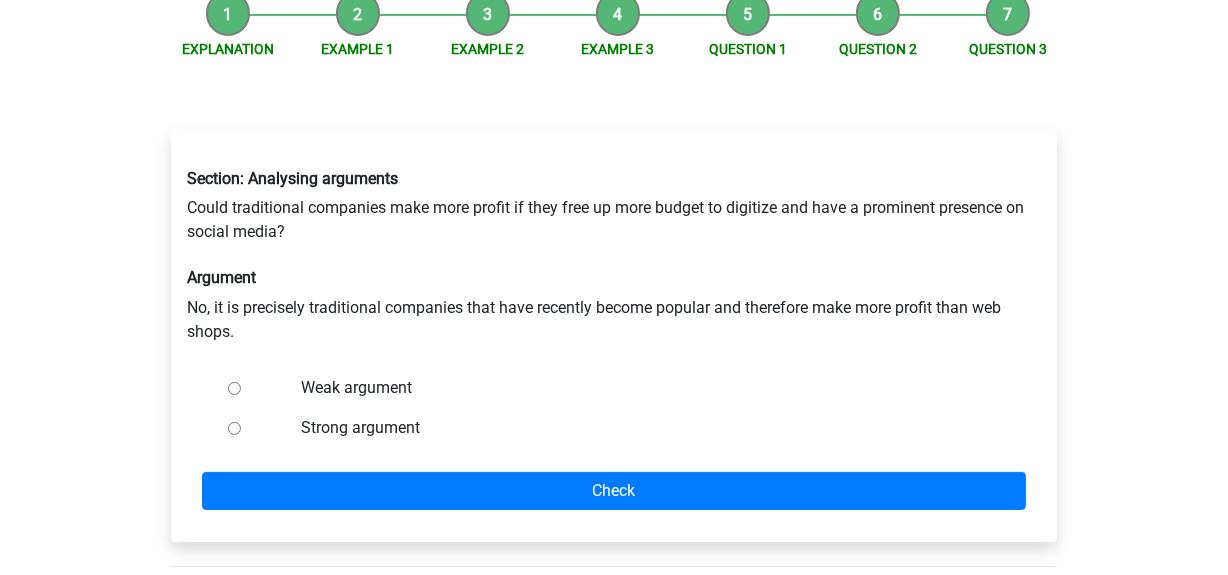 scroll, scrollTop: 225, scrollLeft: 0, axis: vertical 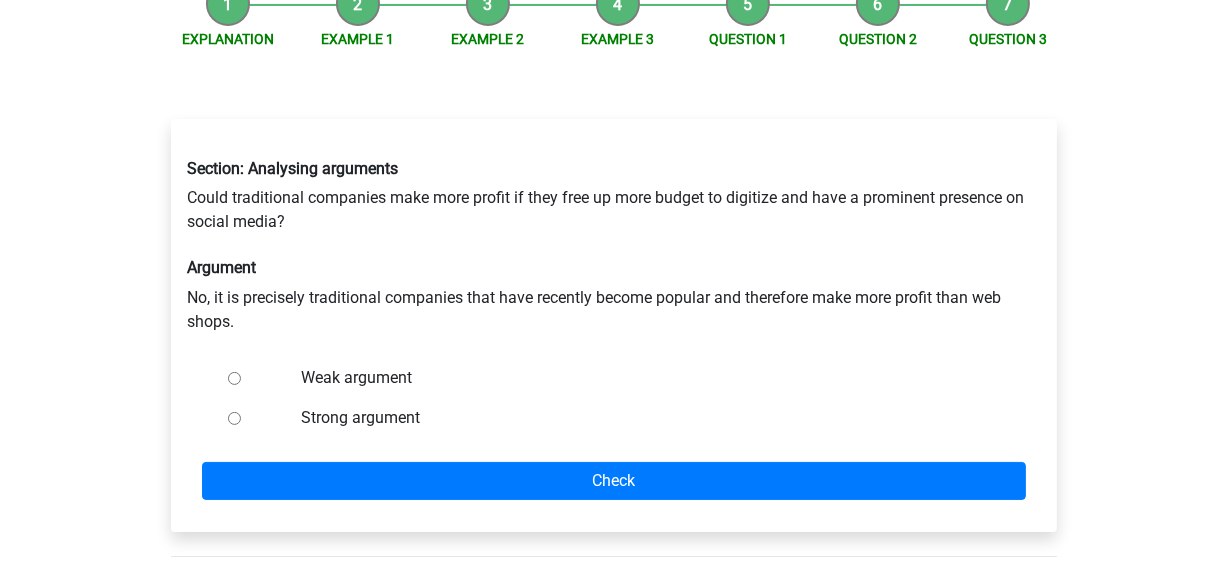 click on "Weak argument" at bounding box center (234, 378) 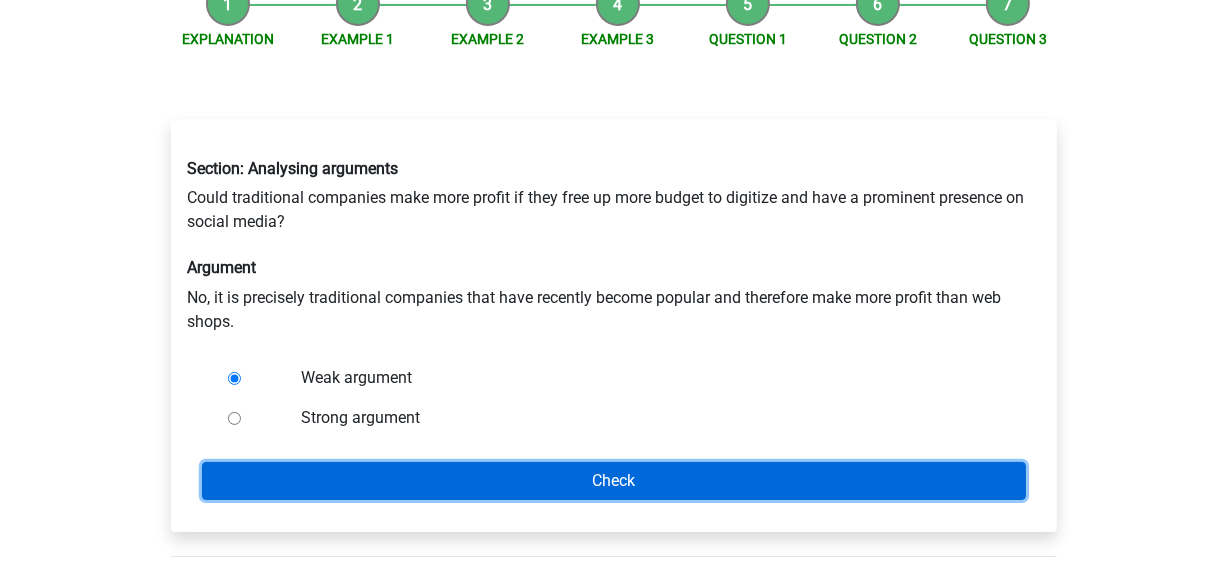 click on "Check" at bounding box center [614, 481] 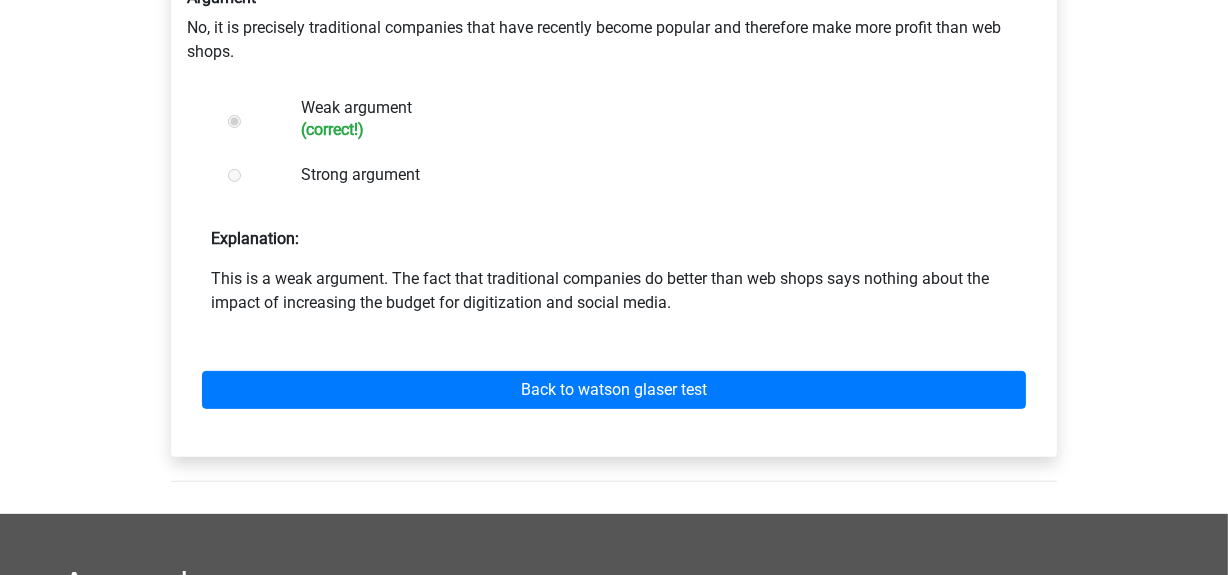 scroll, scrollTop: 499, scrollLeft: 0, axis: vertical 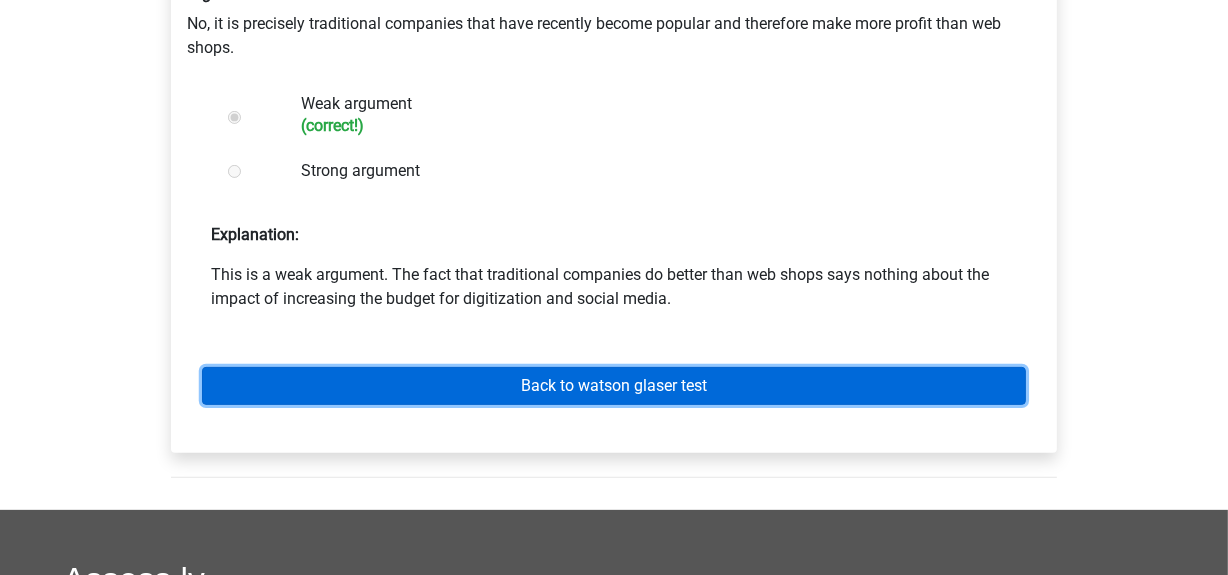 click on "Back to watson glaser test" at bounding box center (614, 386) 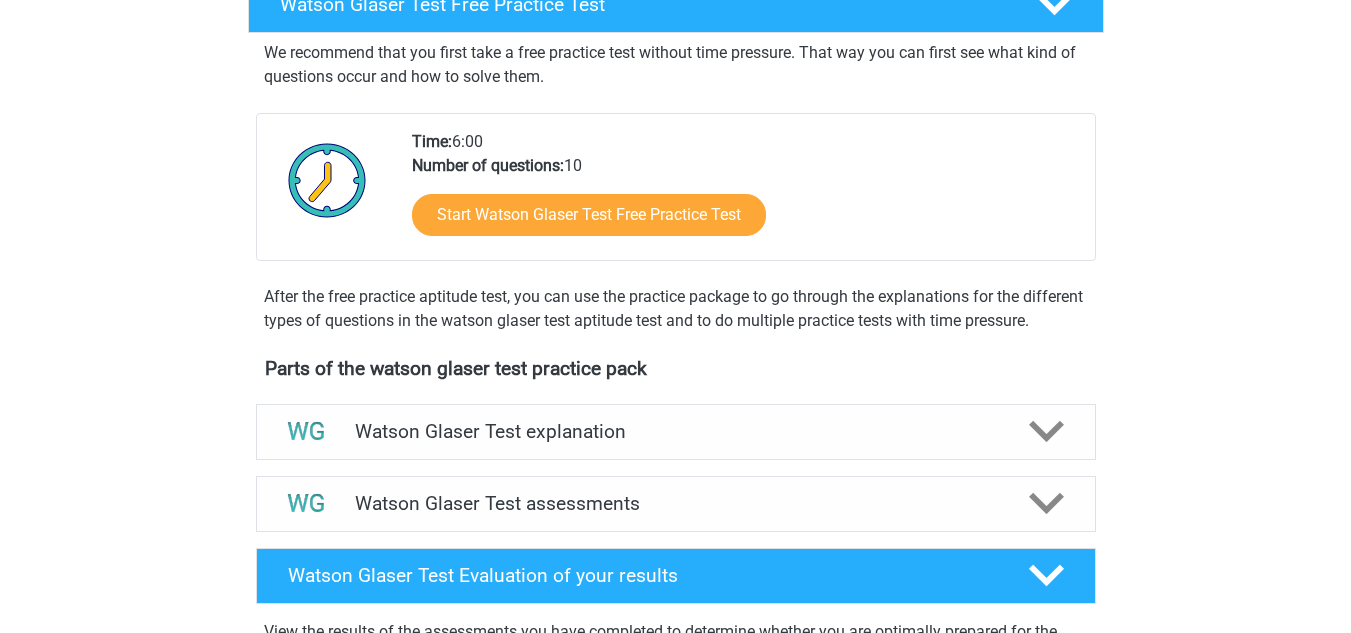 scroll, scrollTop: 418, scrollLeft: 0, axis: vertical 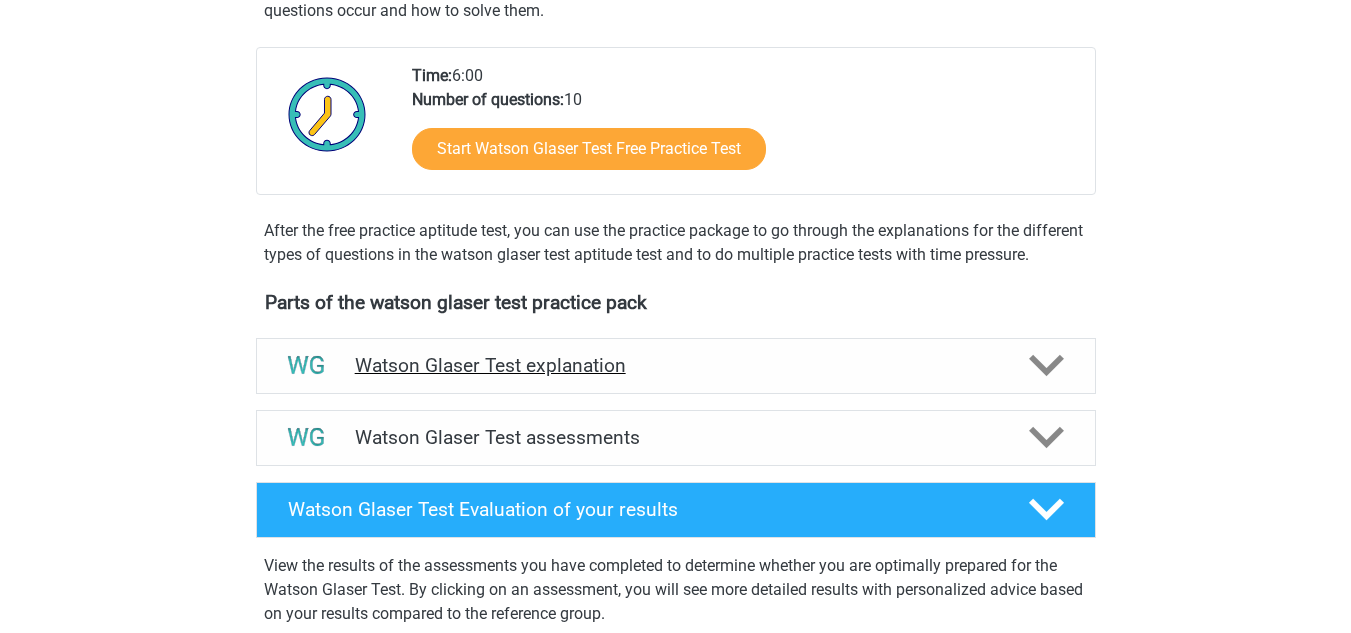 click on "Watson Glaser Test explanation" at bounding box center [676, 365] 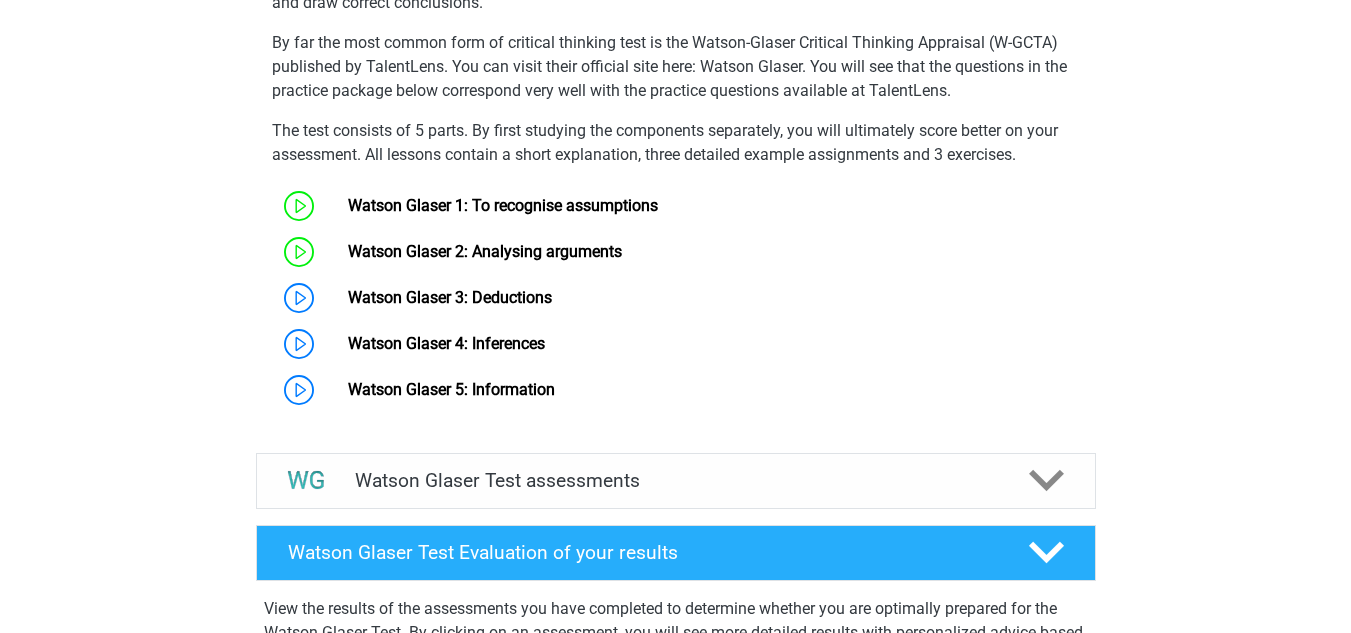 scroll, scrollTop: 1023, scrollLeft: 0, axis: vertical 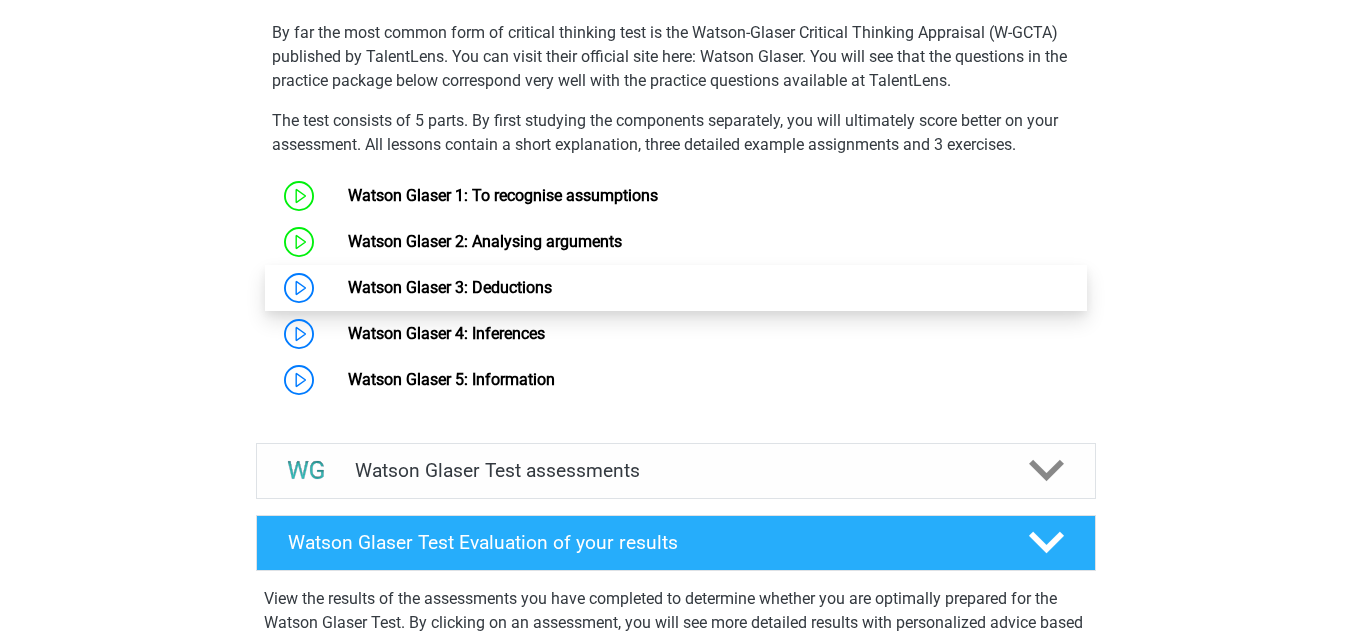 click on "Watson Glaser 3: Deductions" at bounding box center (450, 287) 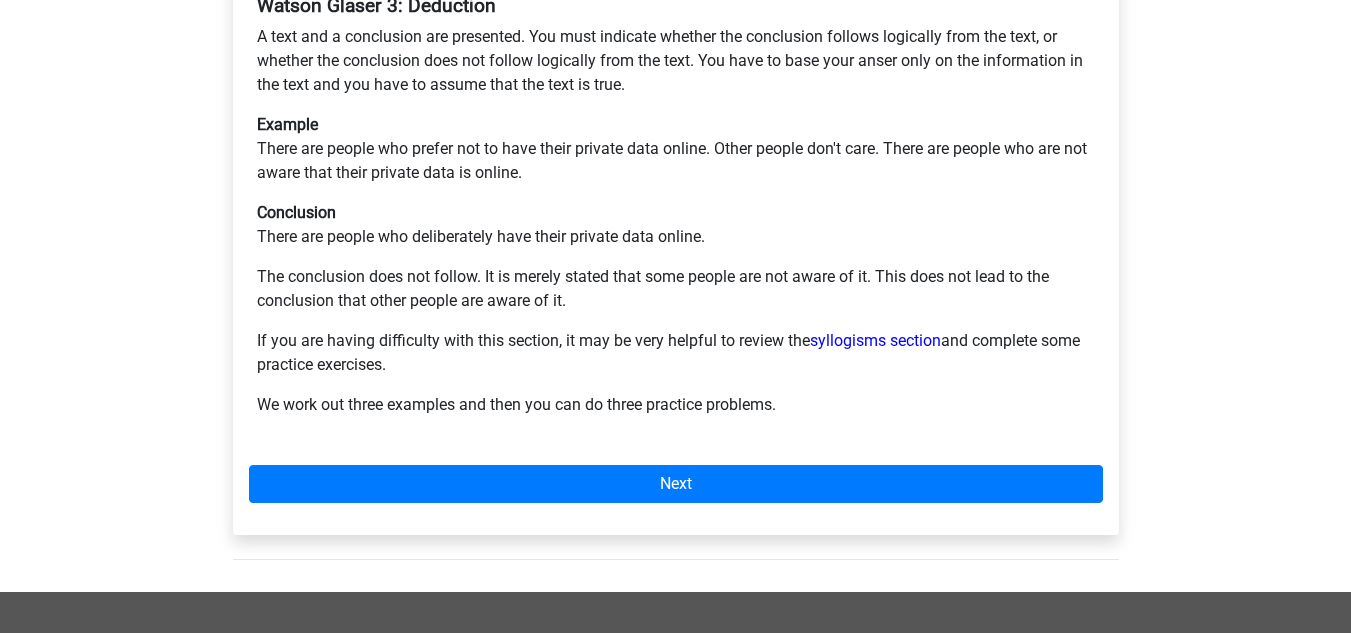 scroll, scrollTop: 373, scrollLeft: 0, axis: vertical 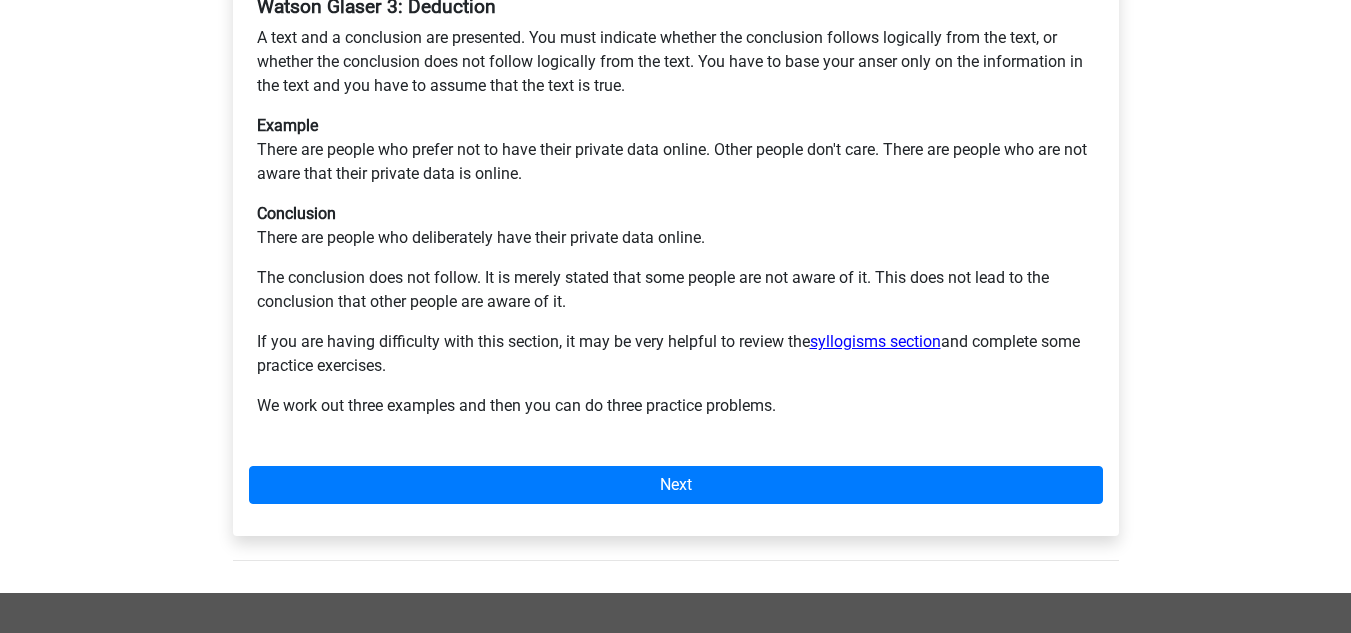 click on "syllogisms section" at bounding box center (875, 341) 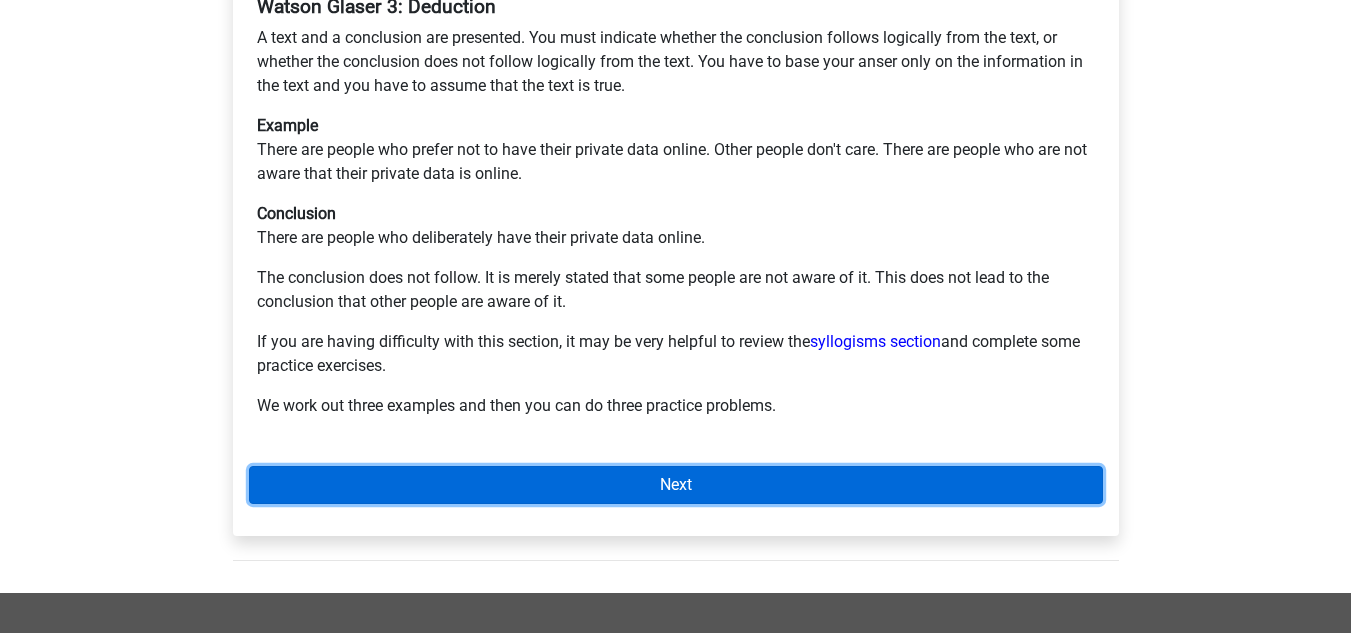 click on "Next" at bounding box center [676, 485] 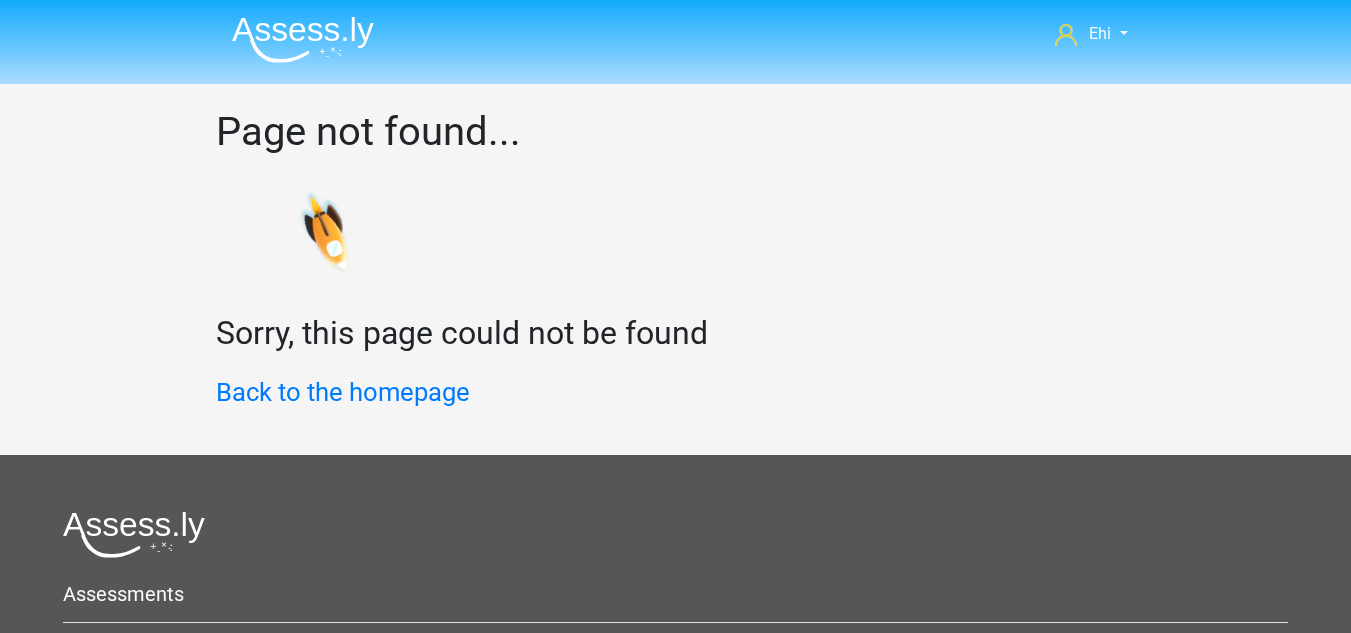scroll, scrollTop: 0, scrollLeft: 0, axis: both 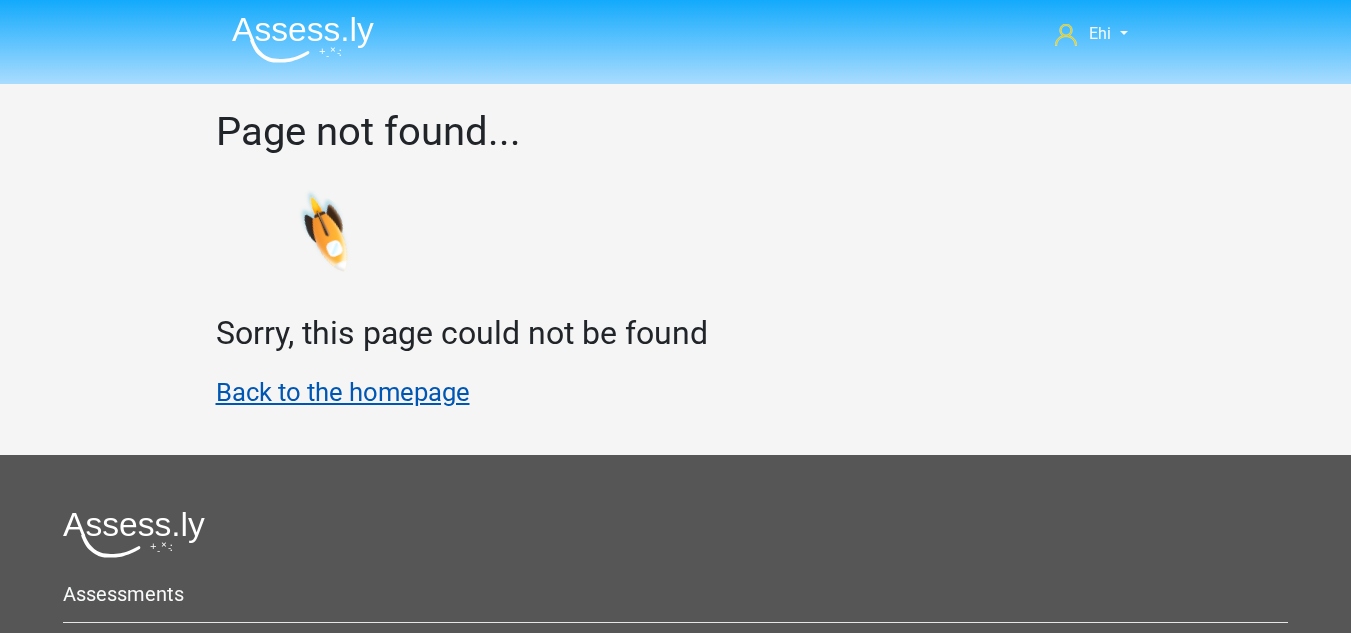 click on "Back to the homepage" at bounding box center (343, 392) 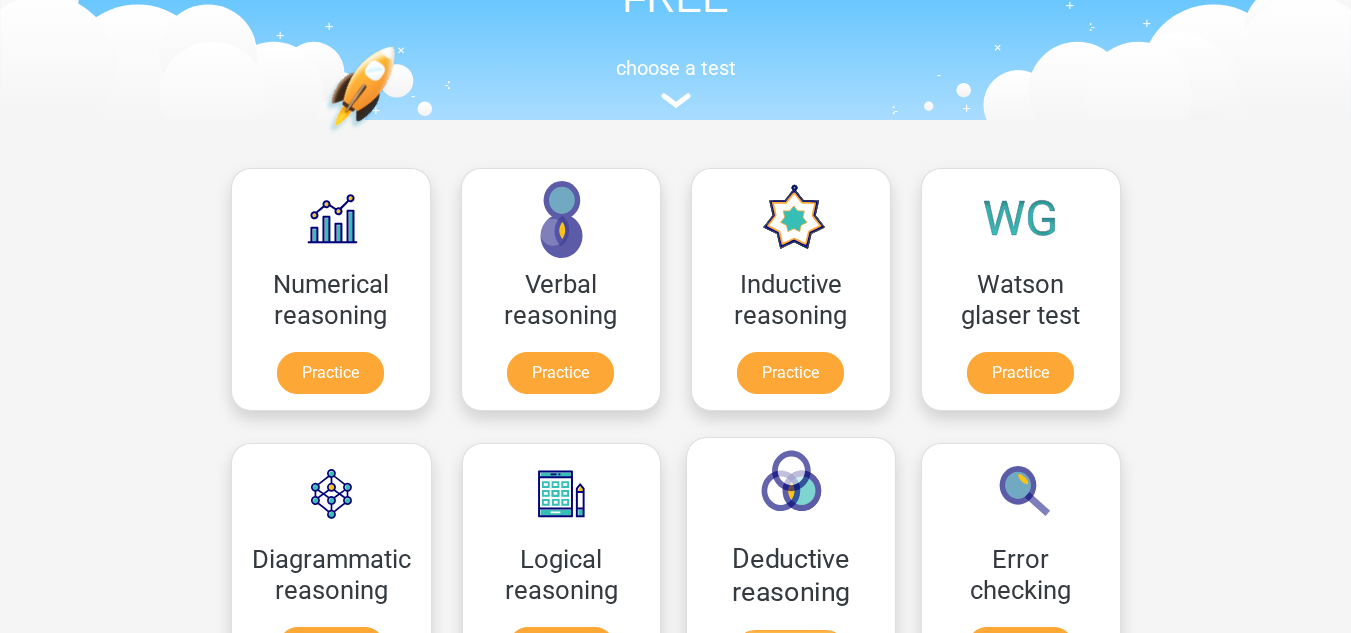 scroll, scrollTop: 164, scrollLeft: 0, axis: vertical 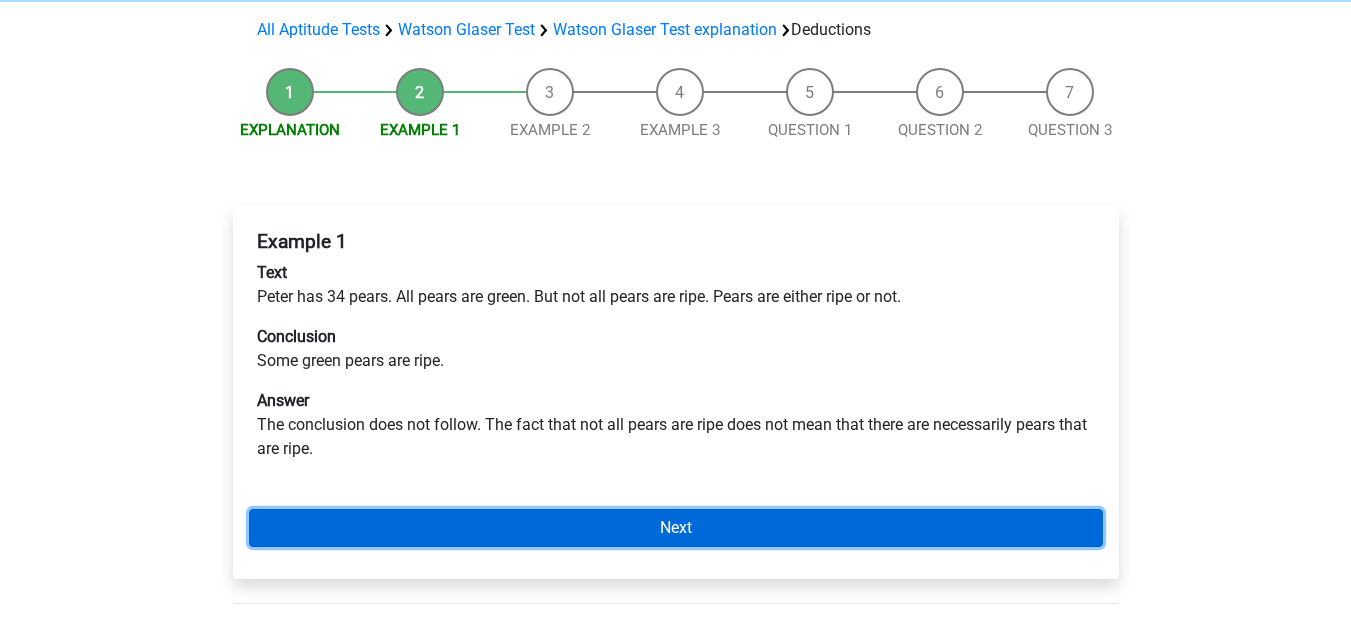 click on "Next" at bounding box center (676, 528) 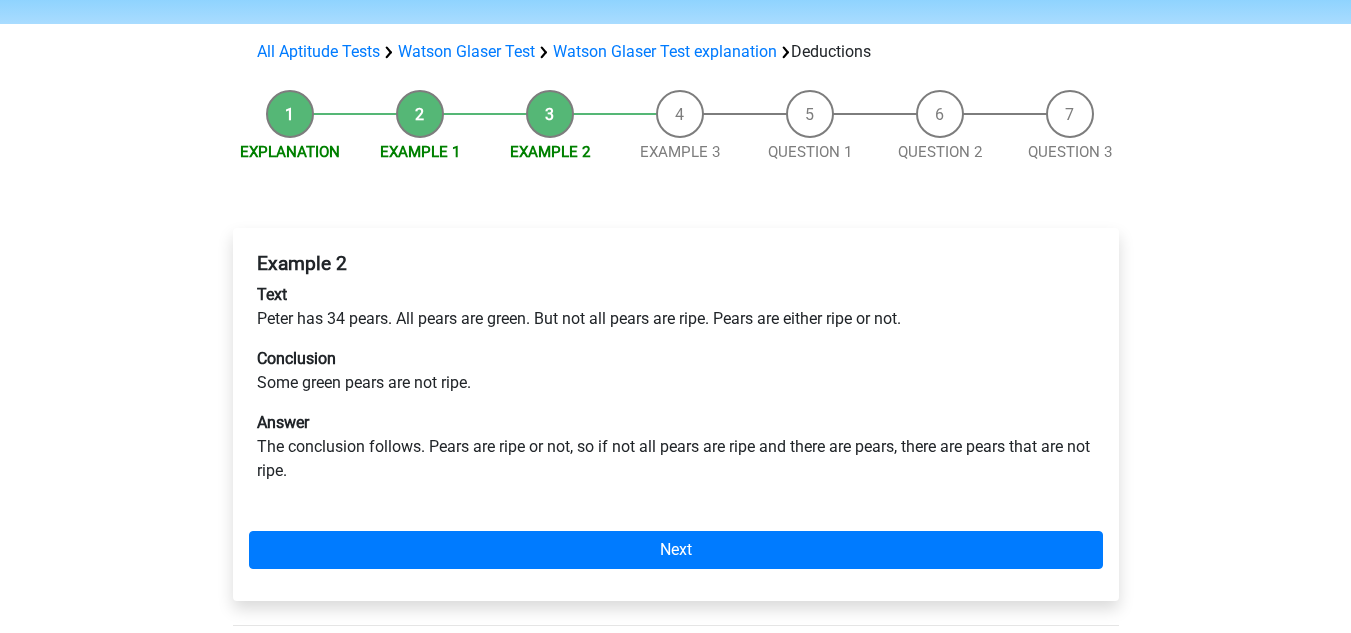 scroll, scrollTop: 117, scrollLeft: 0, axis: vertical 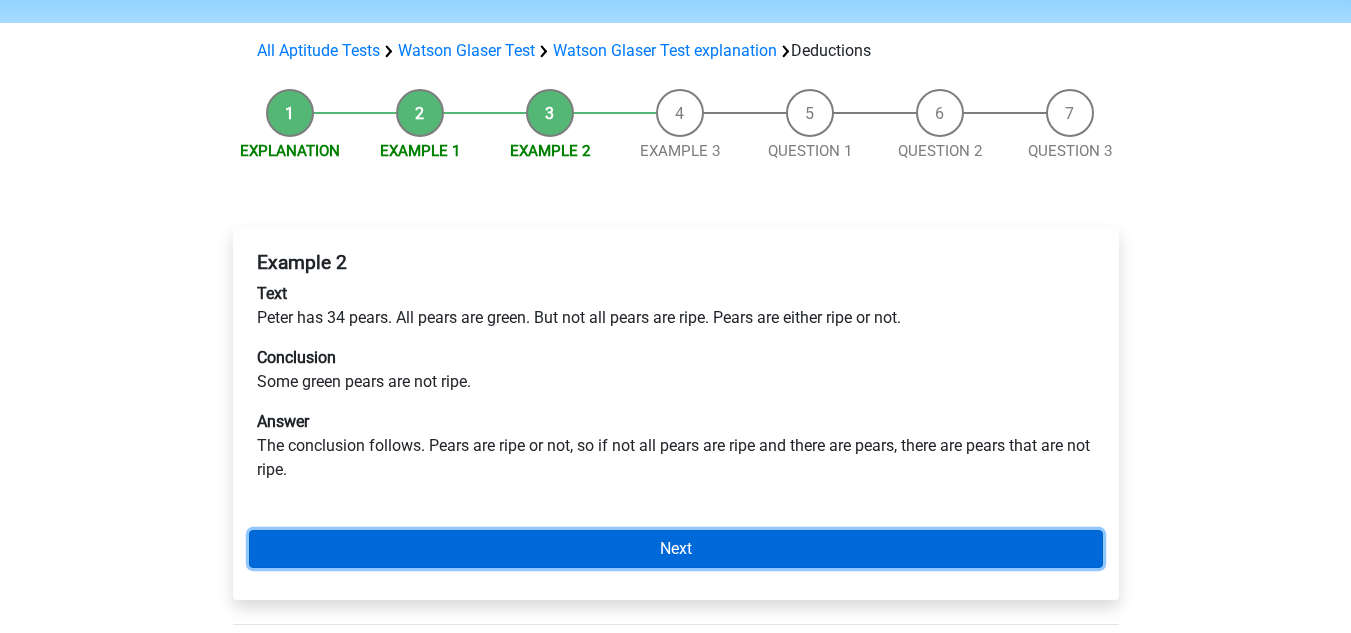 click on "Next" at bounding box center (676, 549) 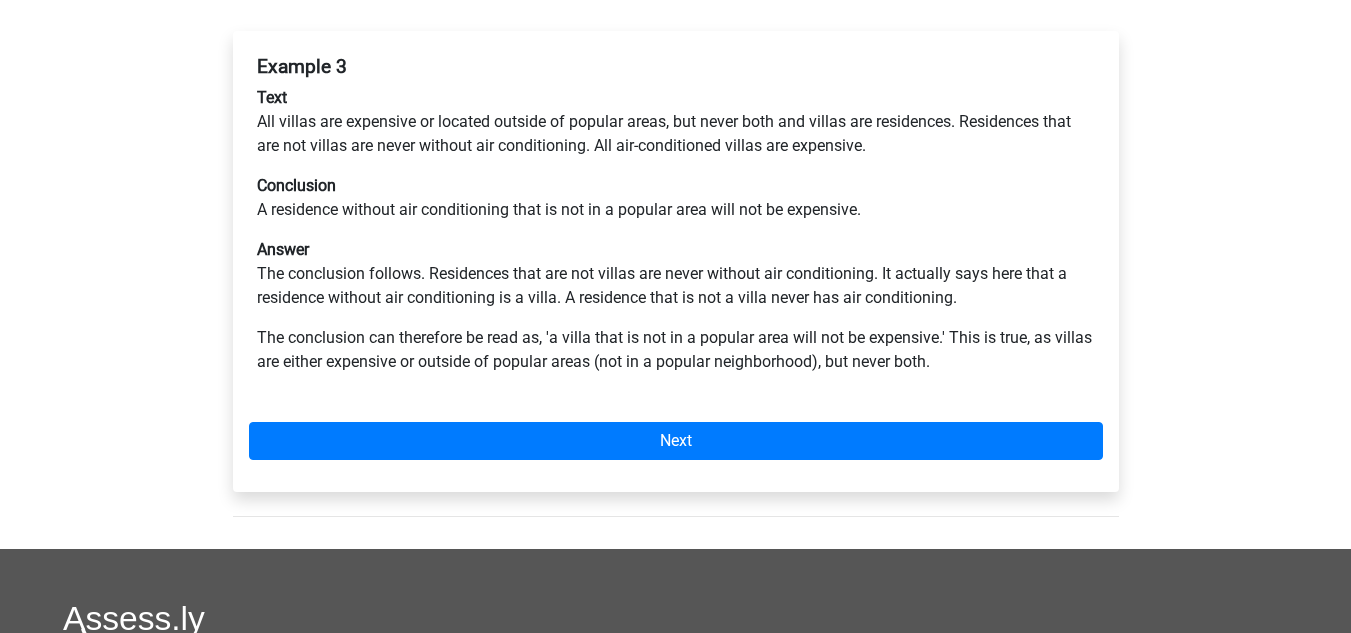 scroll, scrollTop: 367, scrollLeft: 0, axis: vertical 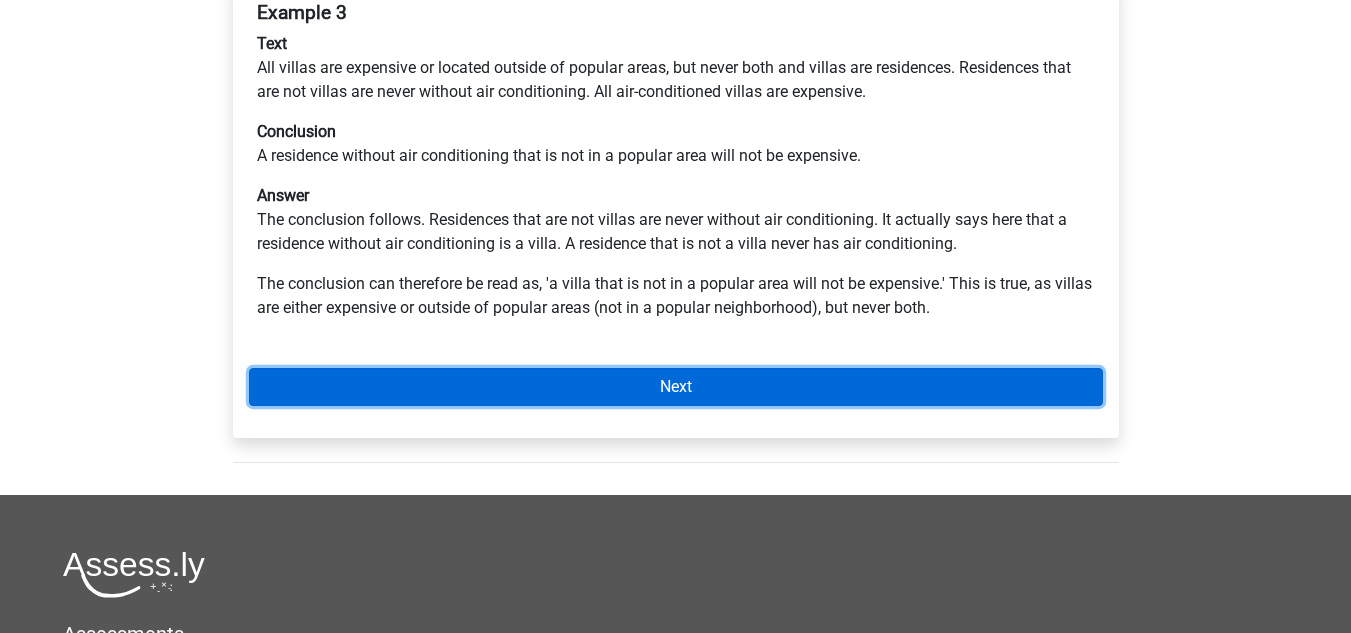 click on "Next" at bounding box center [676, 387] 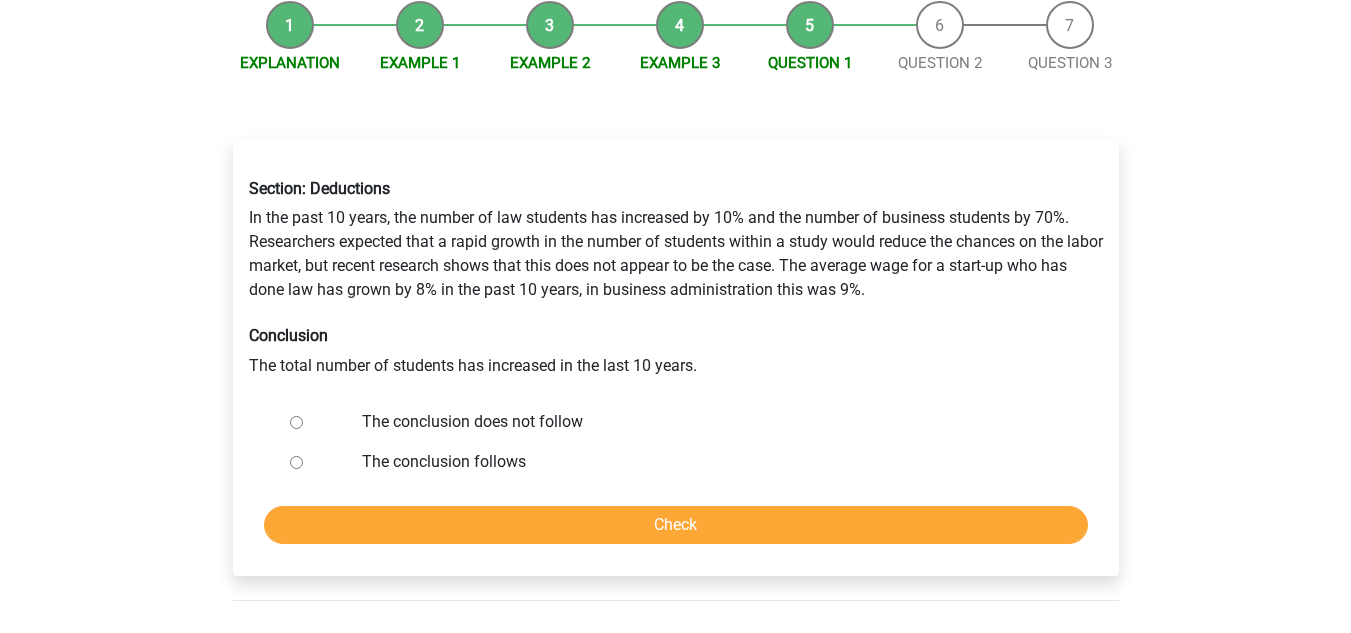 scroll, scrollTop: 213, scrollLeft: 0, axis: vertical 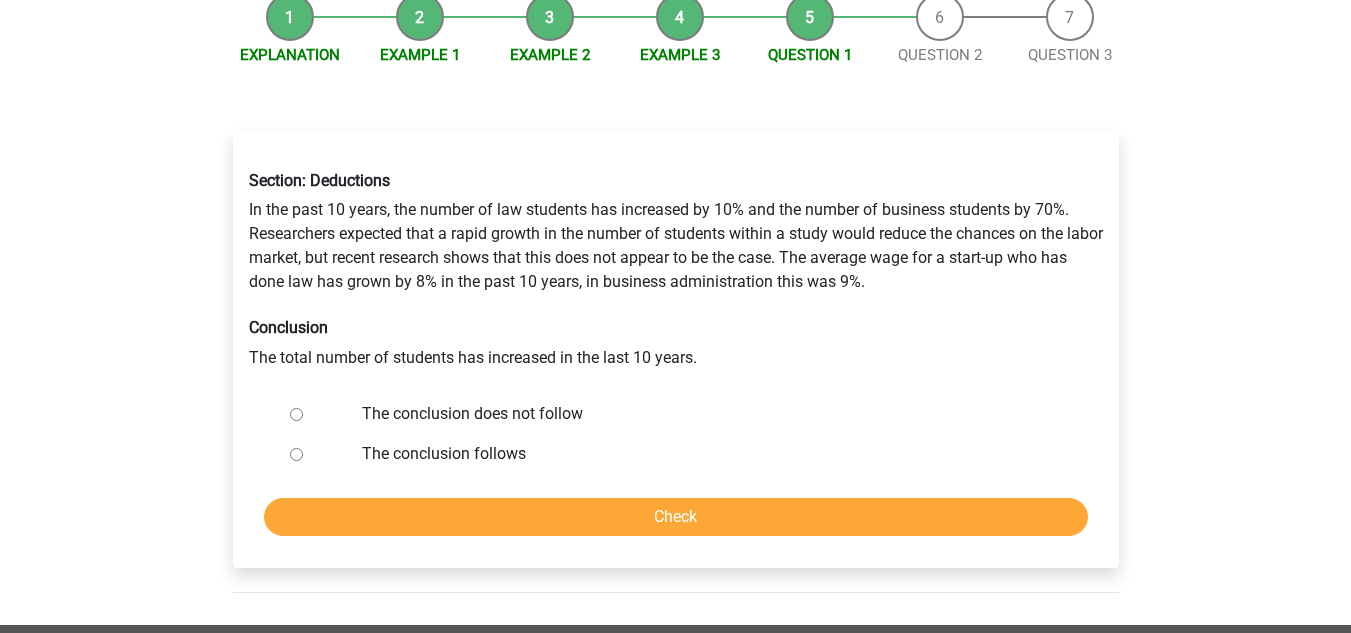 click on "The conclusion does not follow" at bounding box center [708, 414] 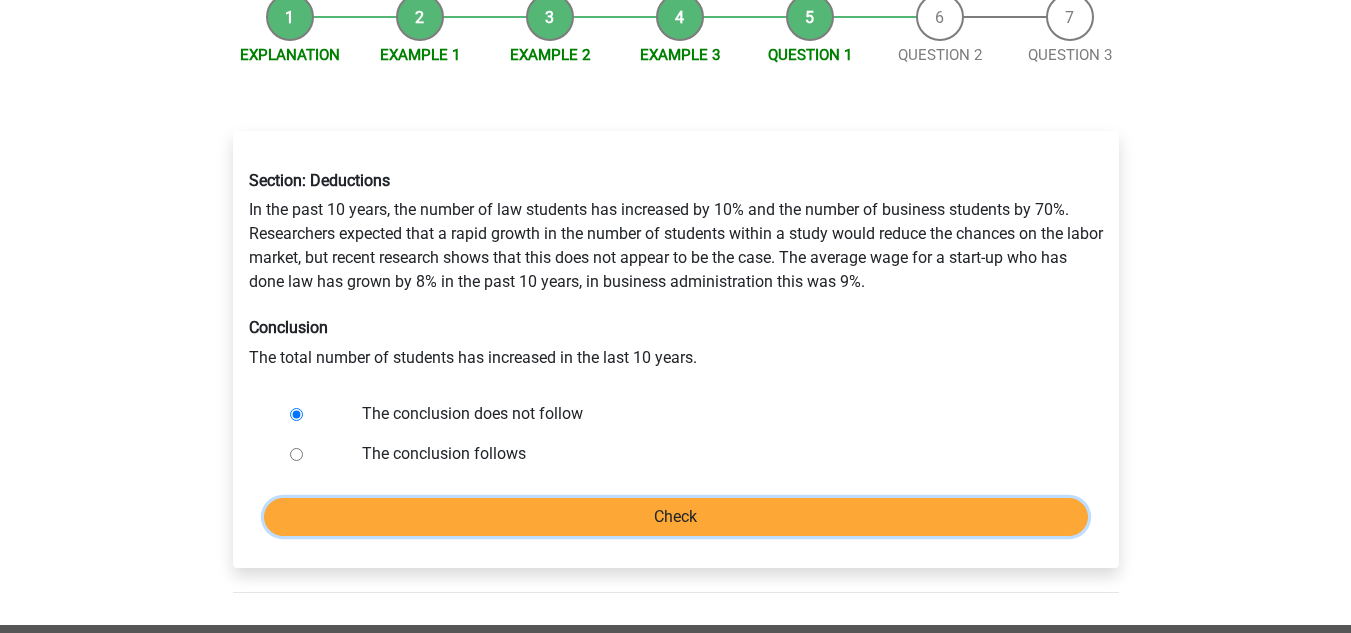 click on "Check" at bounding box center [676, 517] 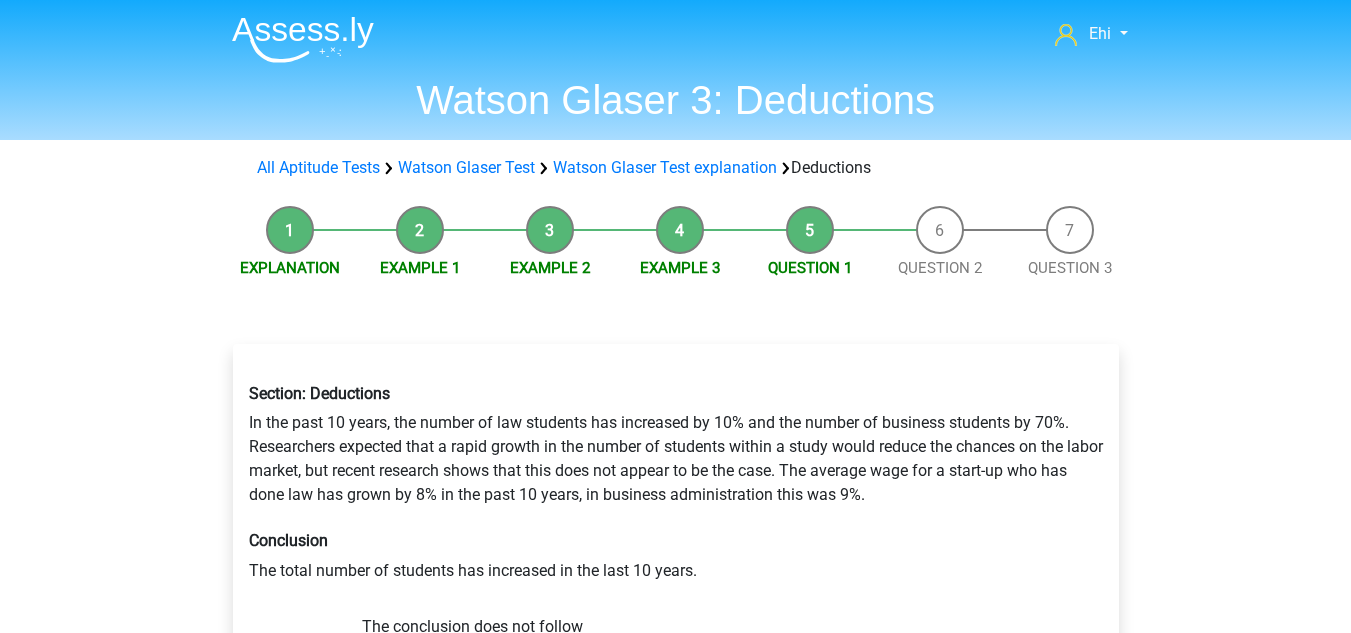 scroll, scrollTop: 397, scrollLeft: 0, axis: vertical 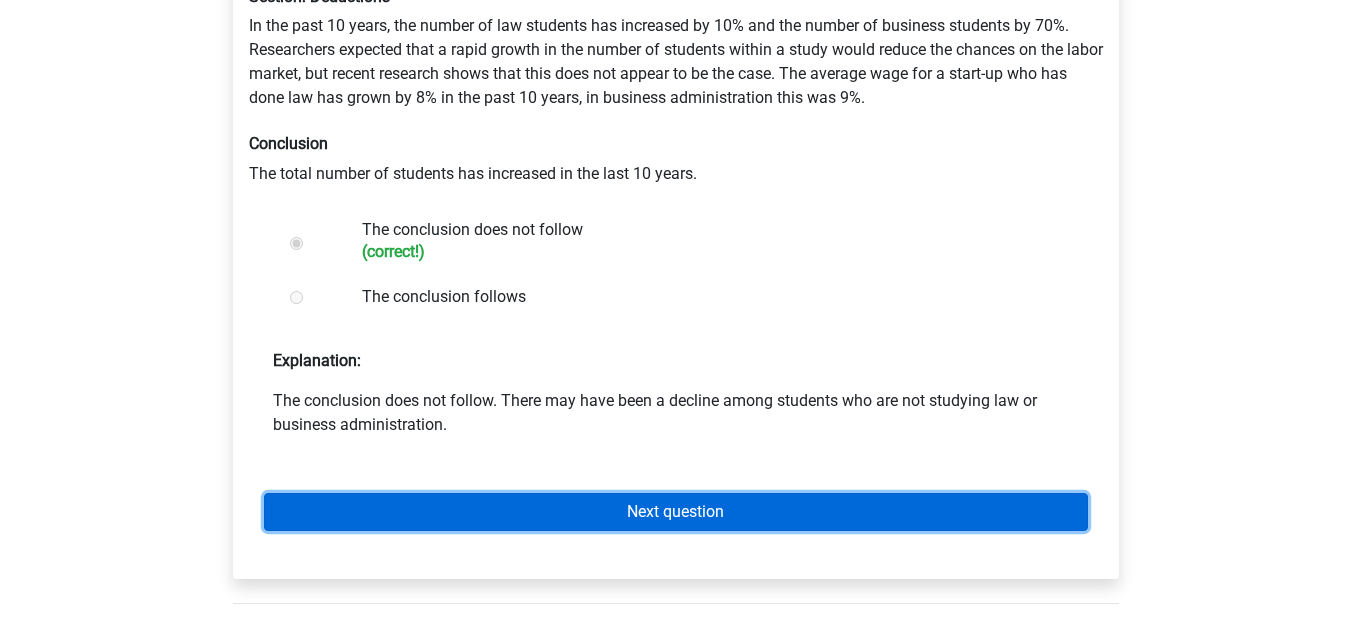 click on "Next question" at bounding box center [676, 512] 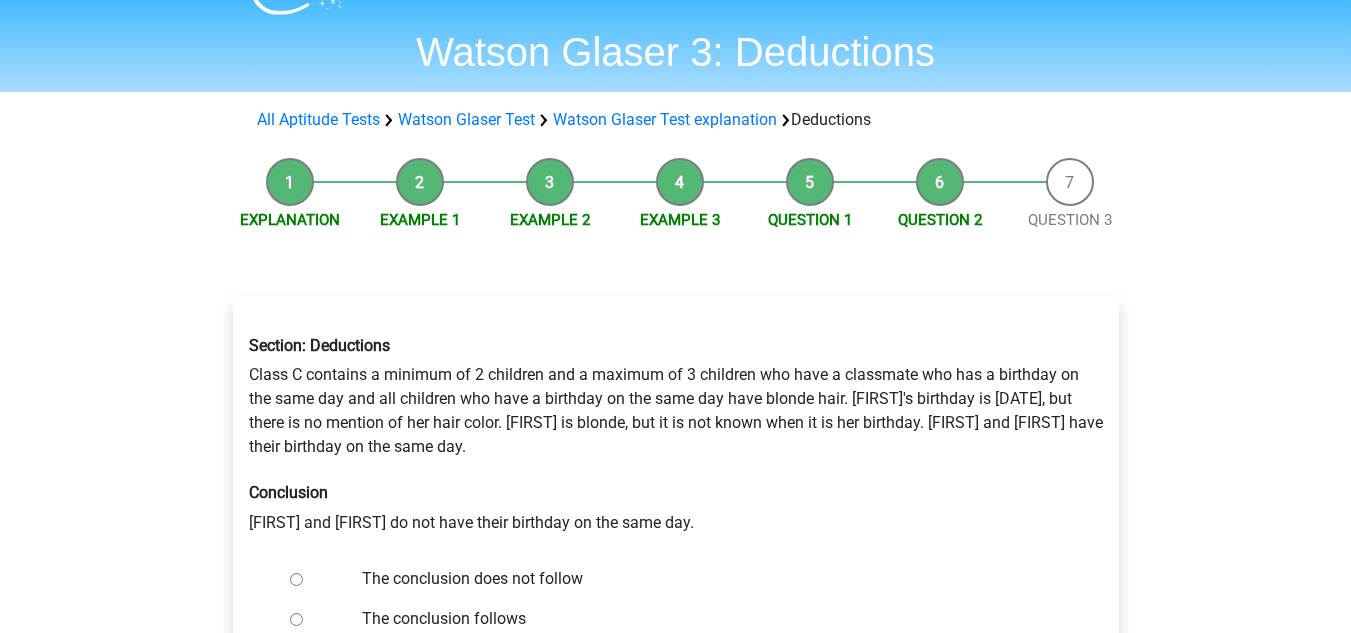scroll, scrollTop: 158, scrollLeft: 0, axis: vertical 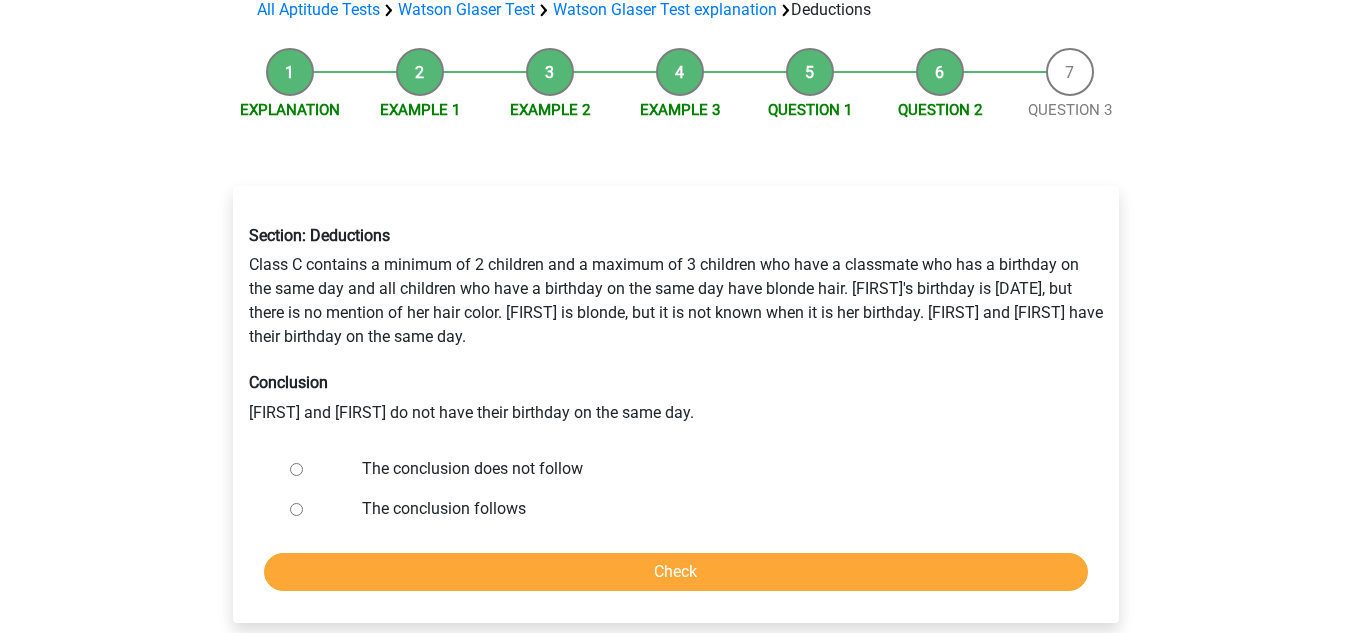 click on "The conclusion does not follow" at bounding box center [296, 469] 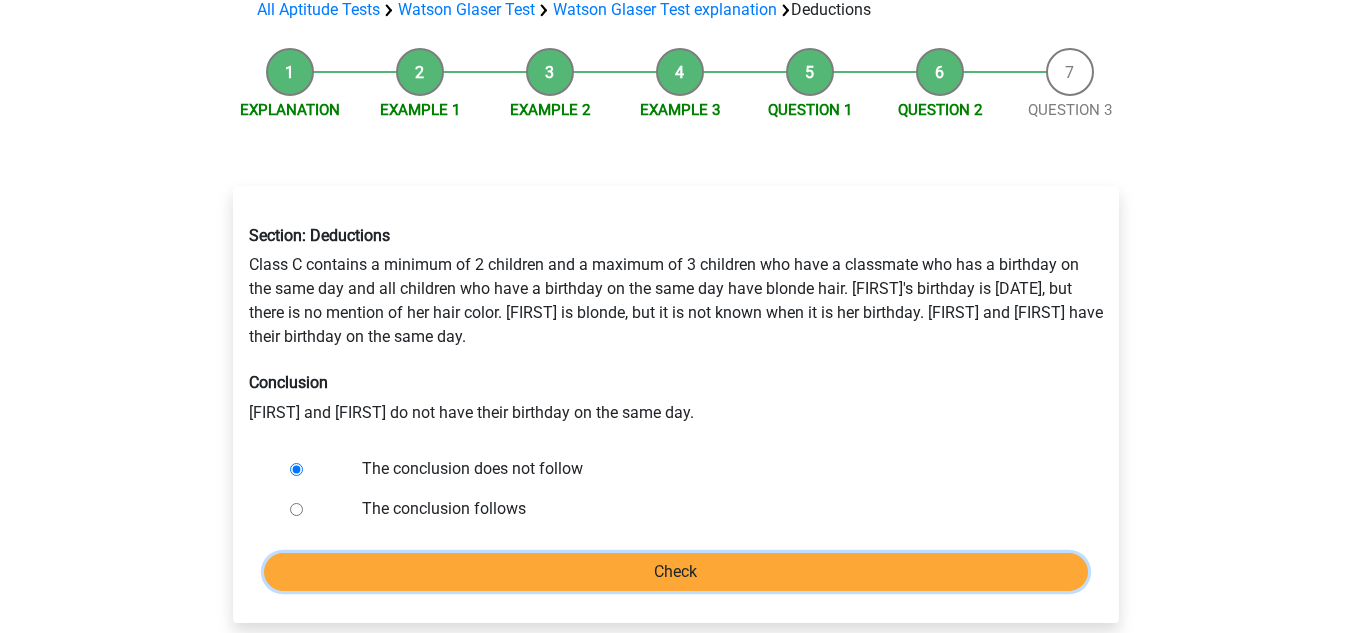 click on "Check" at bounding box center (676, 572) 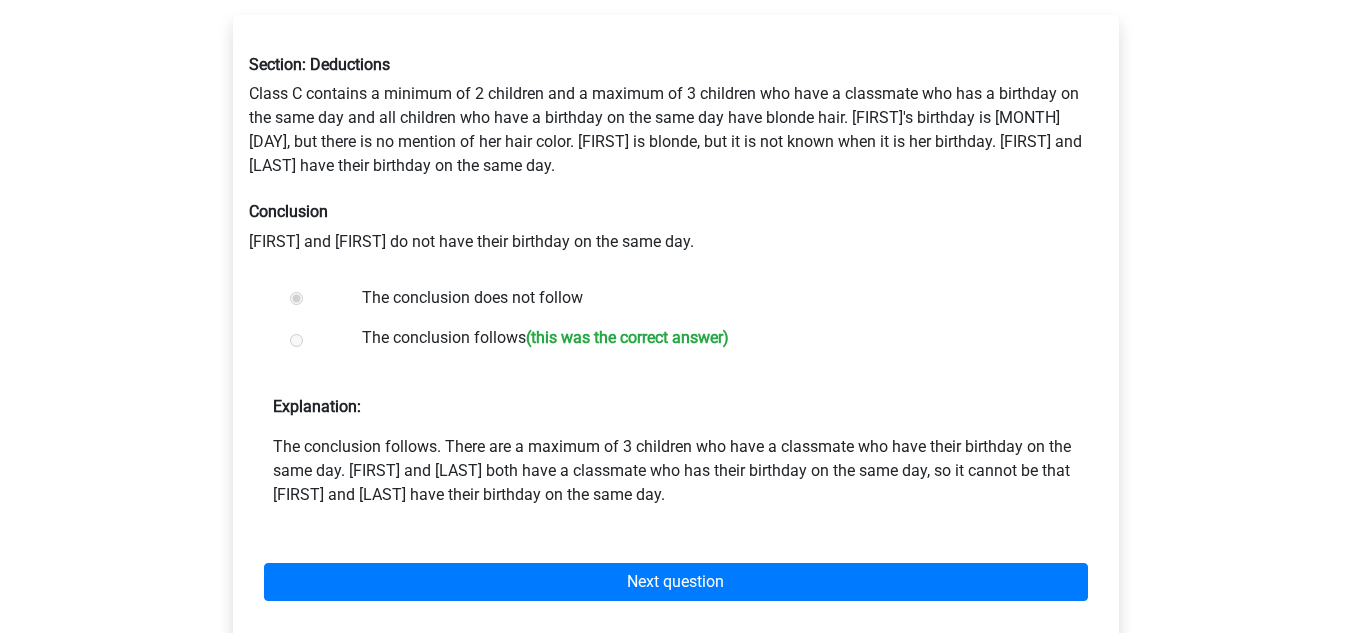 scroll, scrollTop: 333, scrollLeft: 0, axis: vertical 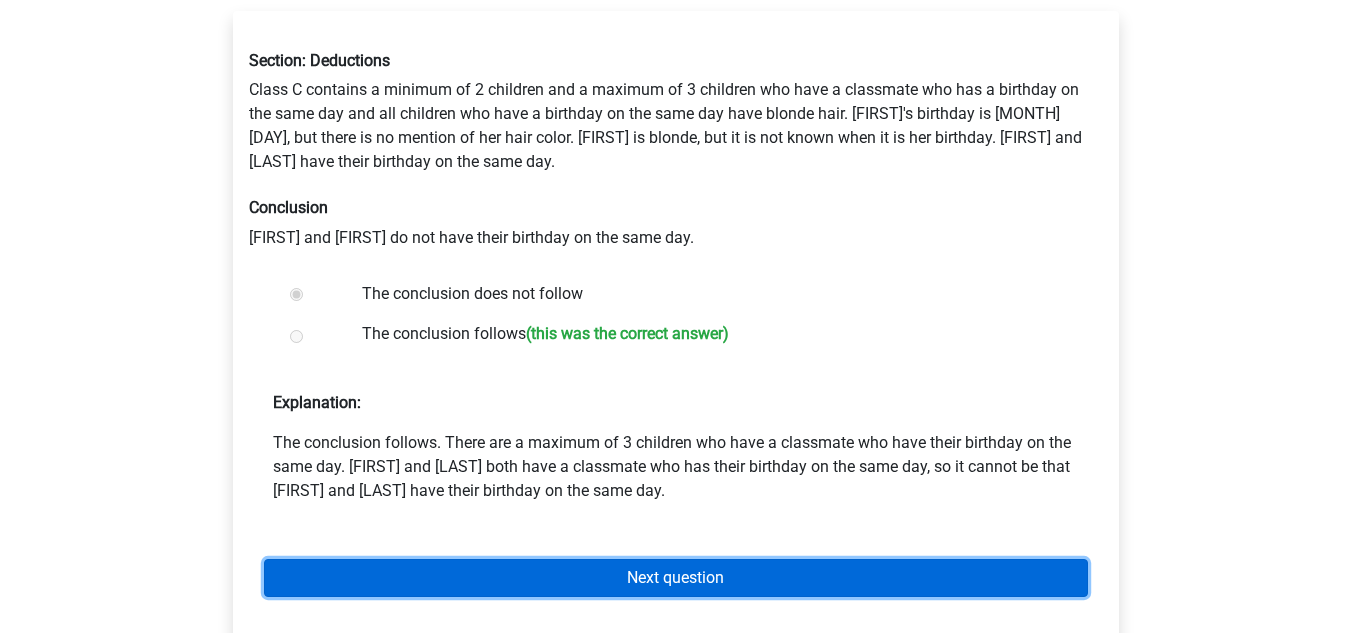 click on "Next question" at bounding box center (676, 578) 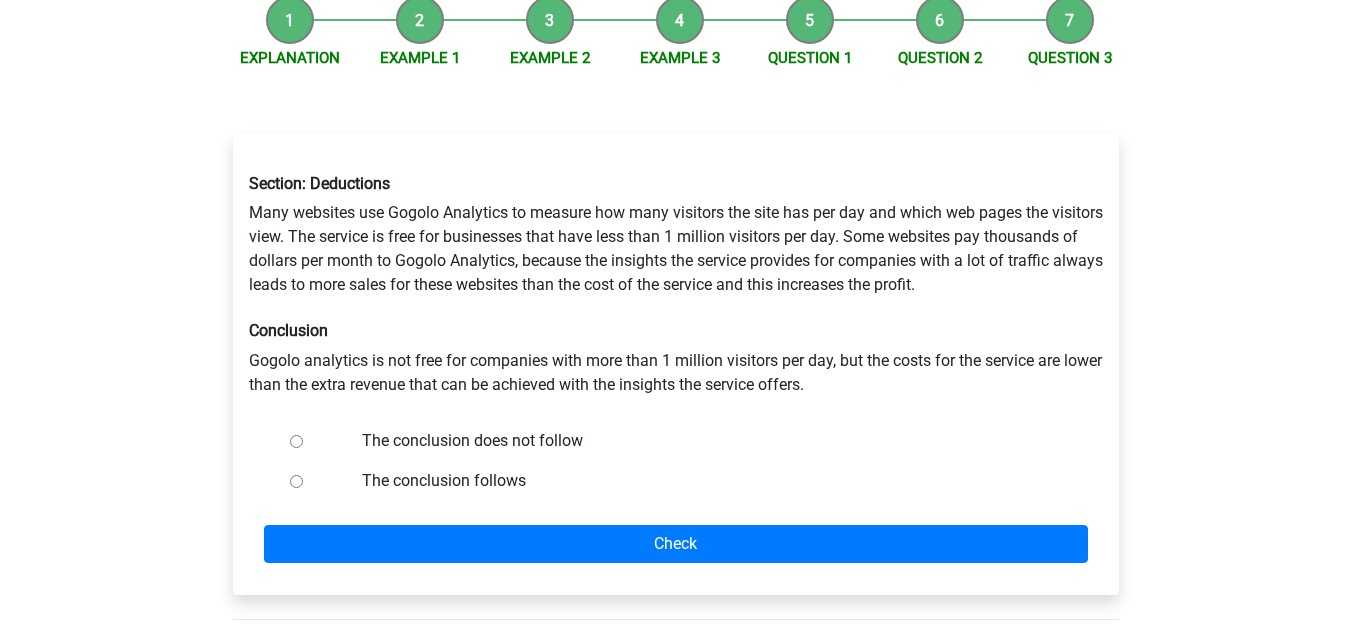 scroll, scrollTop: 208, scrollLeft: 0, axis: vertical 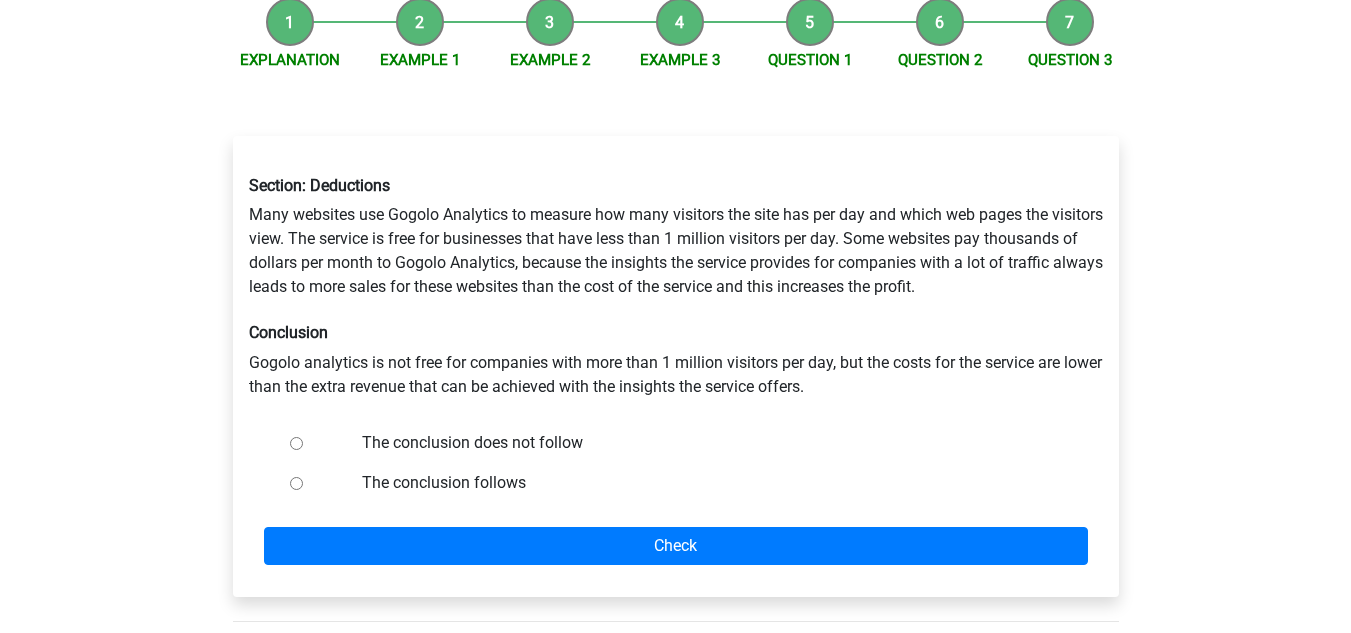 click on "The conclusion does not follow" at bounding box center (296, 443) 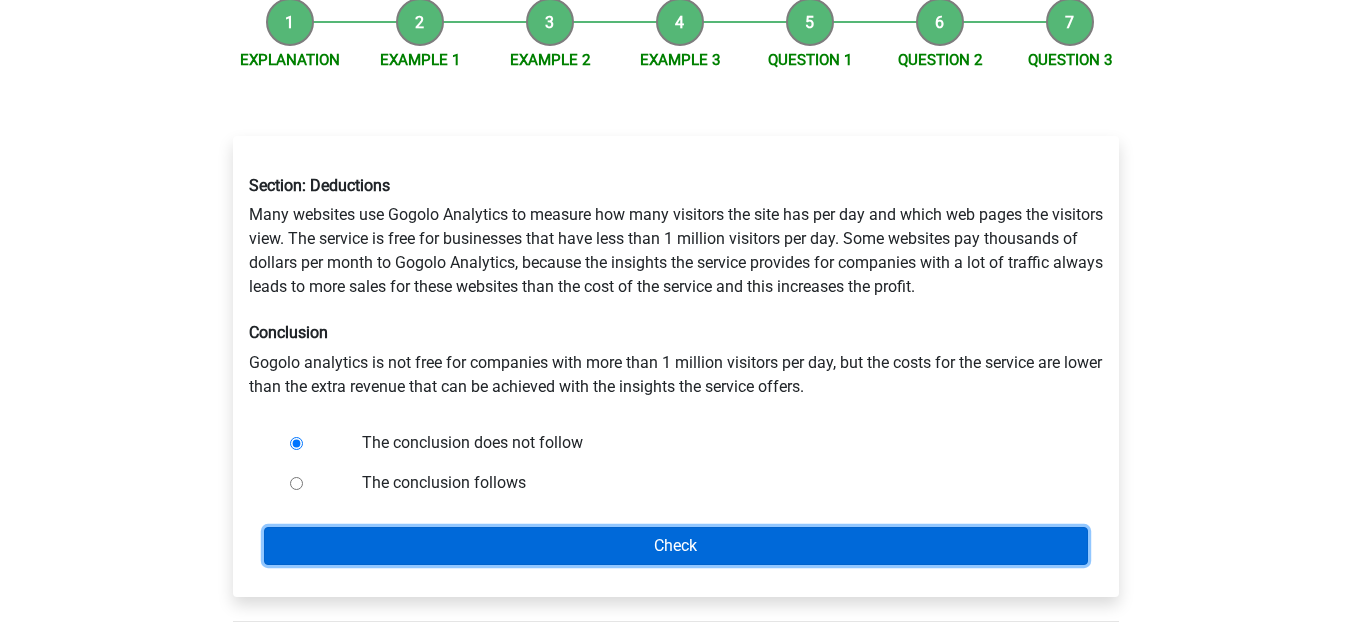 click on "Check" at bounding box center [676, 546] 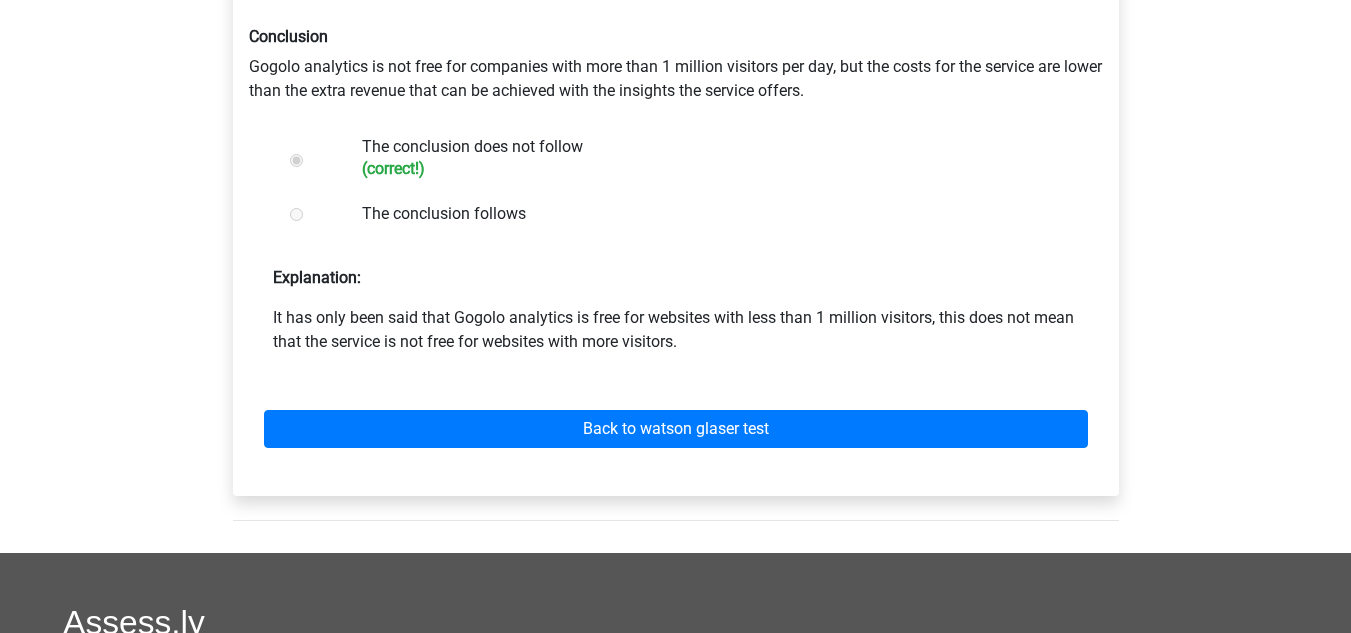 scroll, scrollTop: 560, scrollLeft: 0, axis: vertical 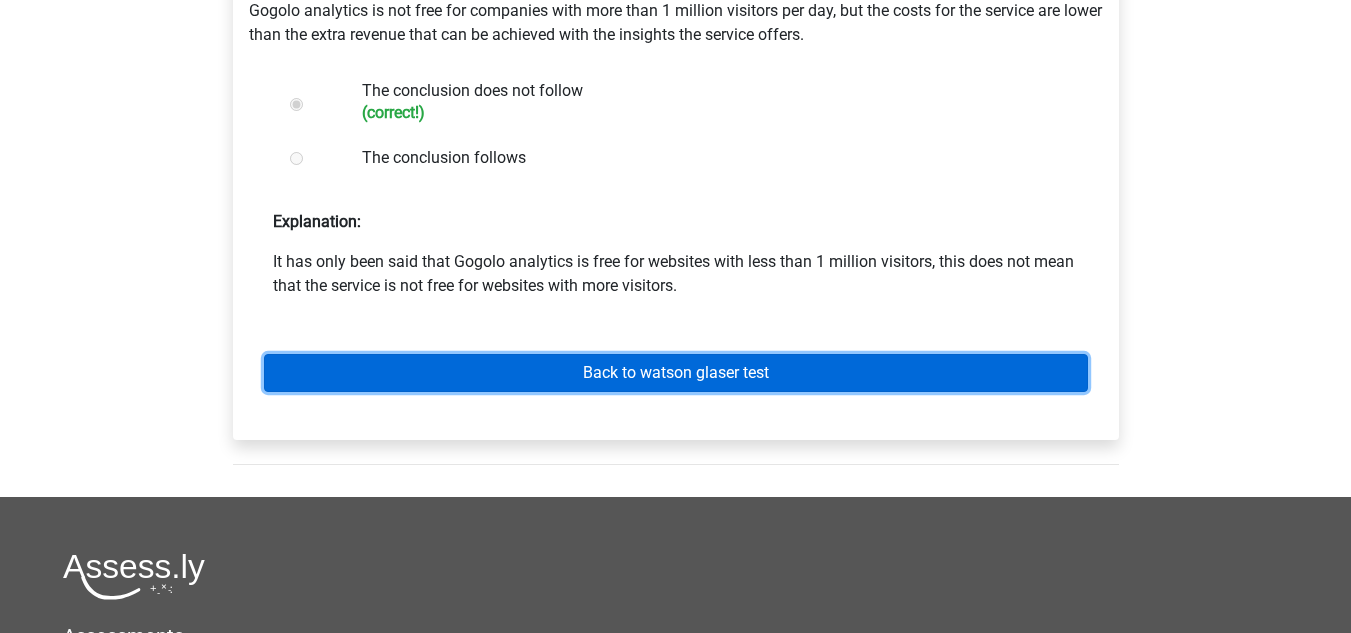 click on "Back to watson glaser test" at bounding box center [676, 373] 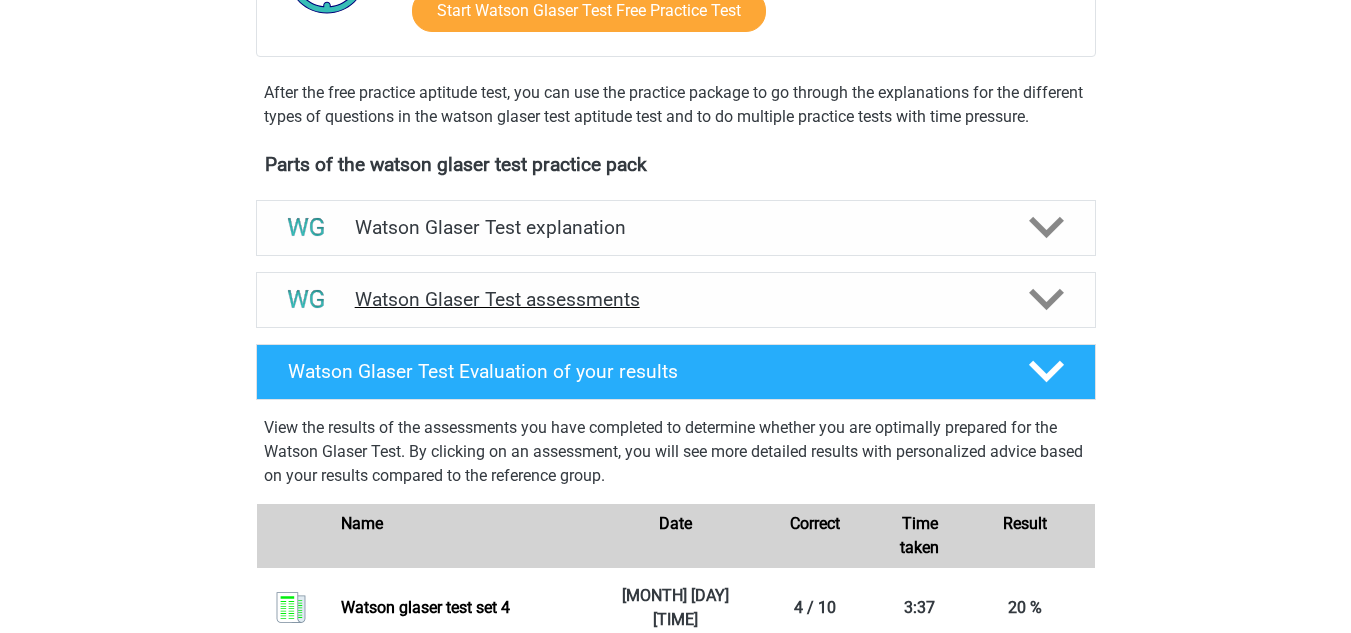 scroll, scrollTop: 572, scrollLeft: 0, axis: vertical 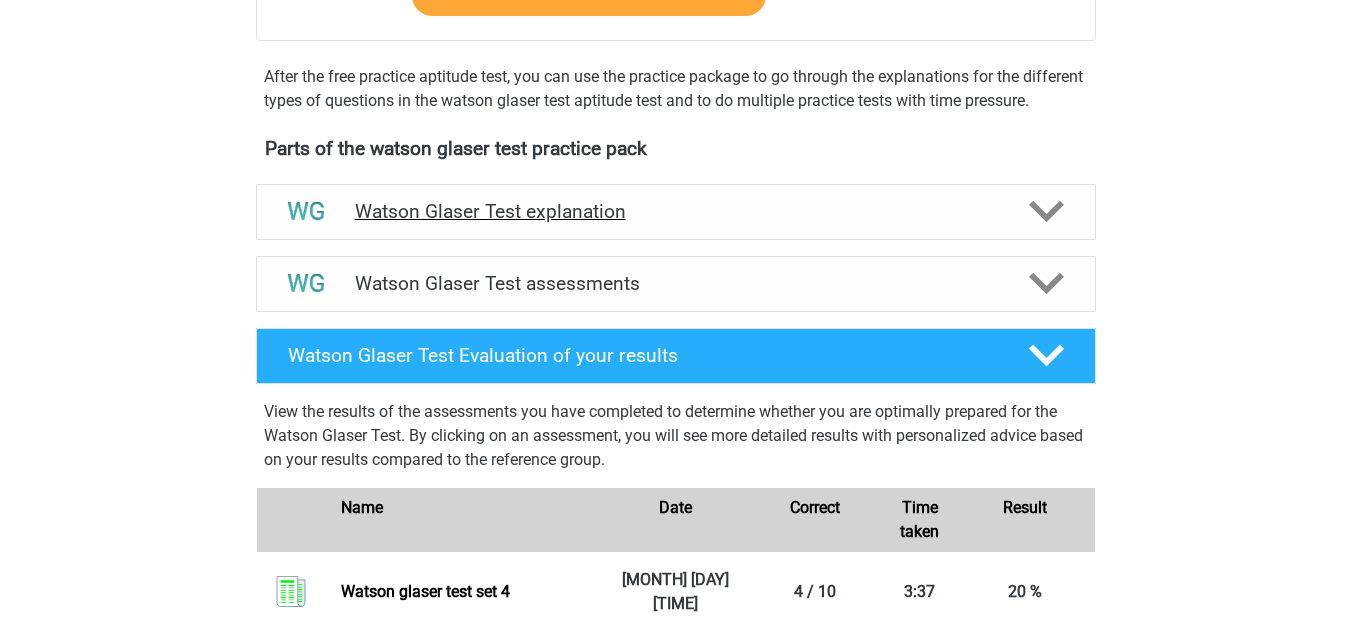 click on "Watson Glaser Test explanation" at bounding box center (676, 212) 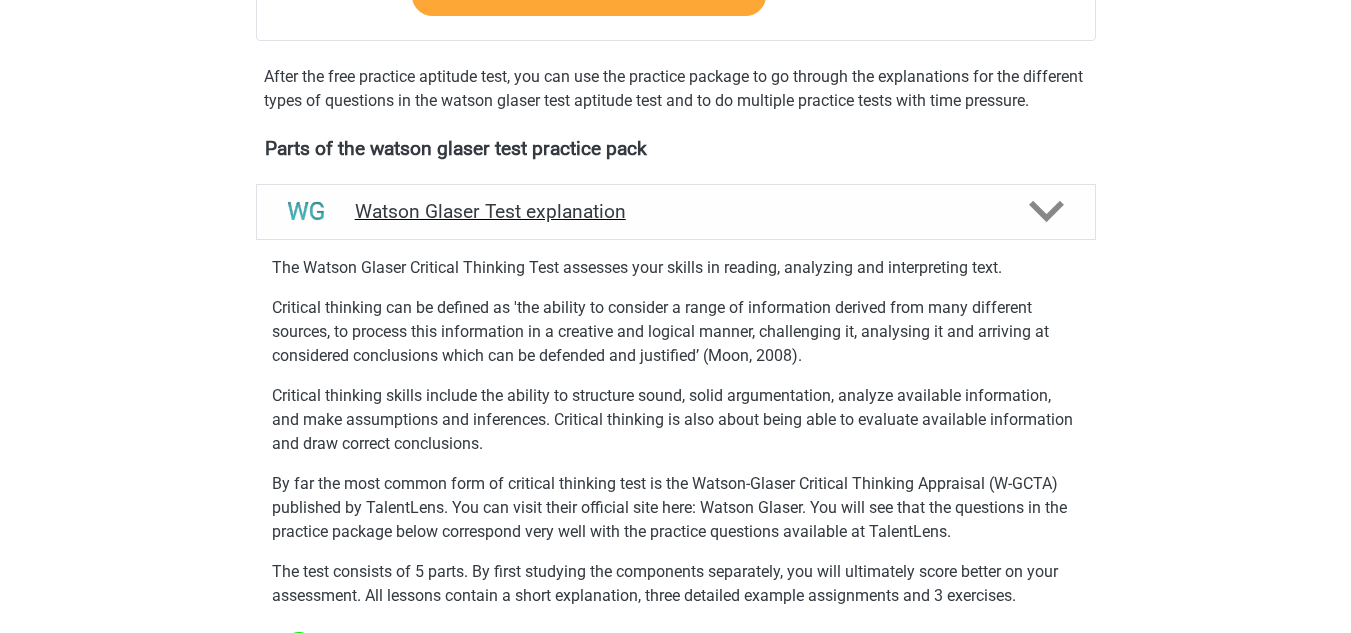 click on "Watson Glaser Test explanation" at bounding box center [676, 212] 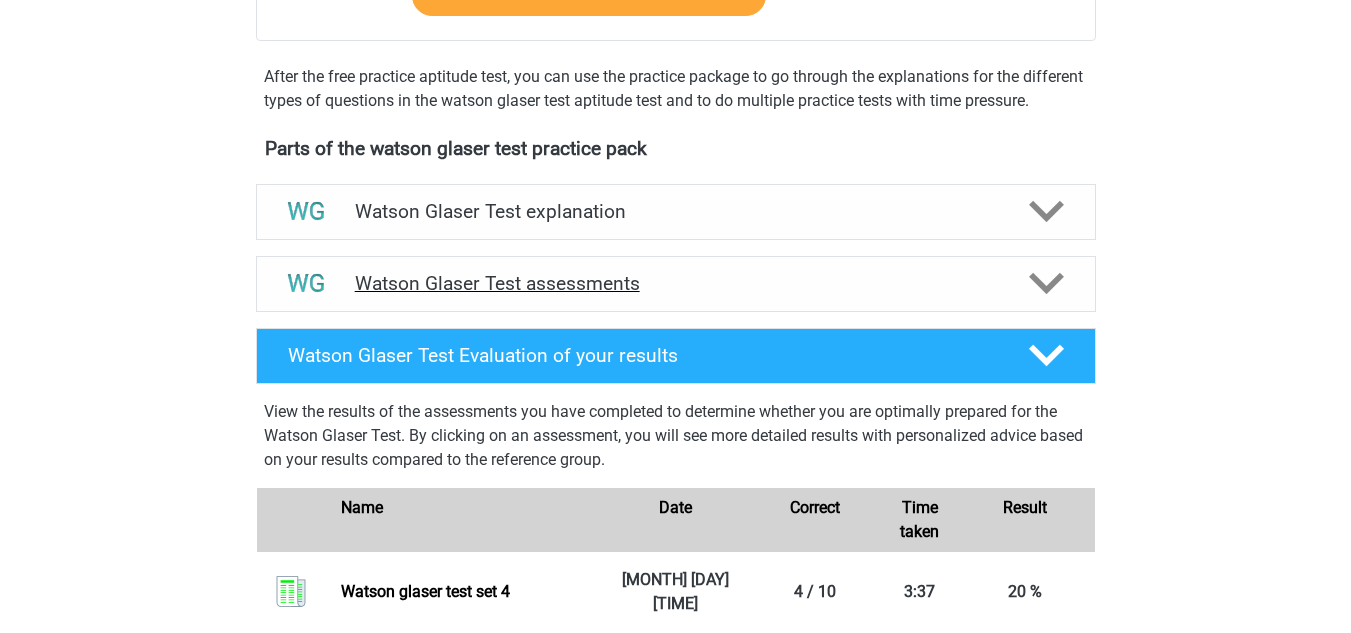 click on "Watson Glaser Test assessments" at bounding box center (676, 283) 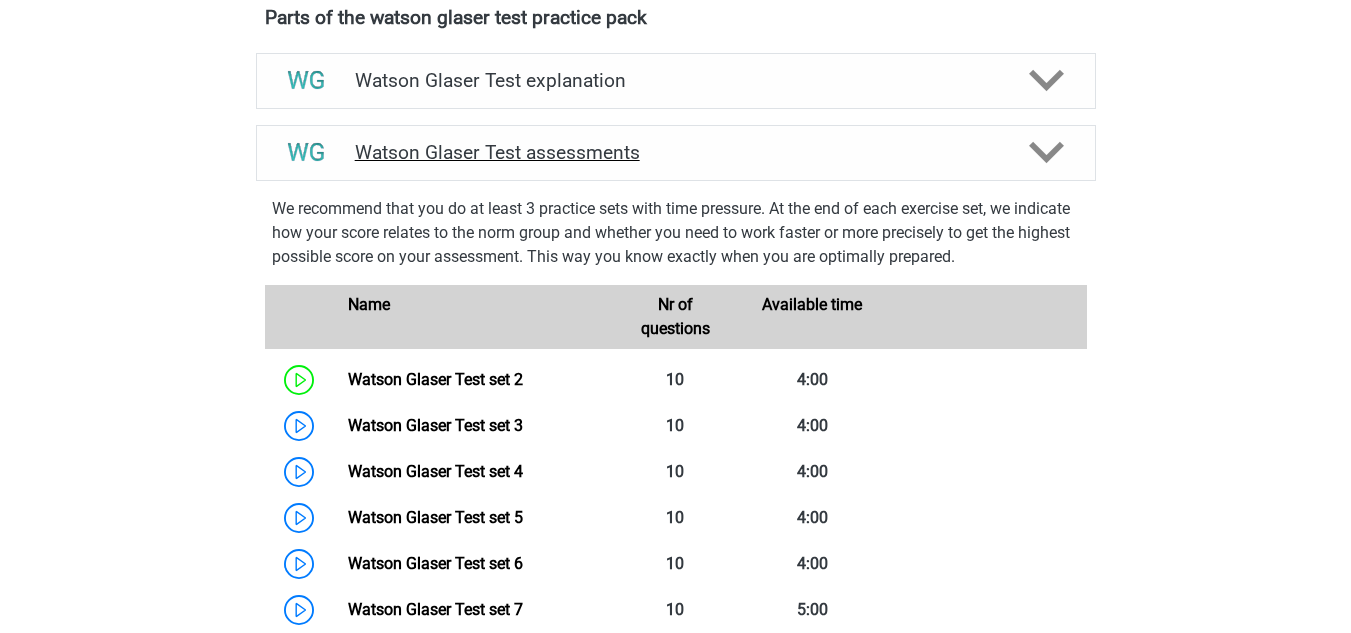 scroll, scrollTop: 697, scrollLeft: 0, axis: vertical 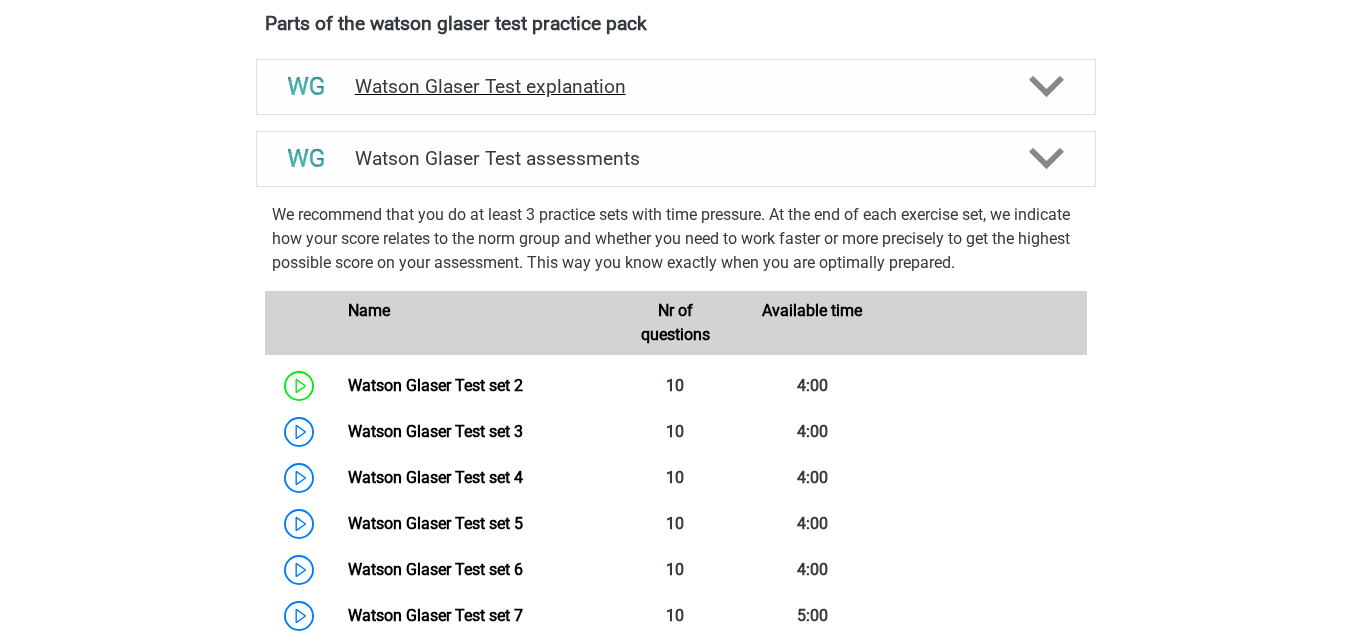 click on "Watson Glaser Test explanation" at bounding box center (676, 87) 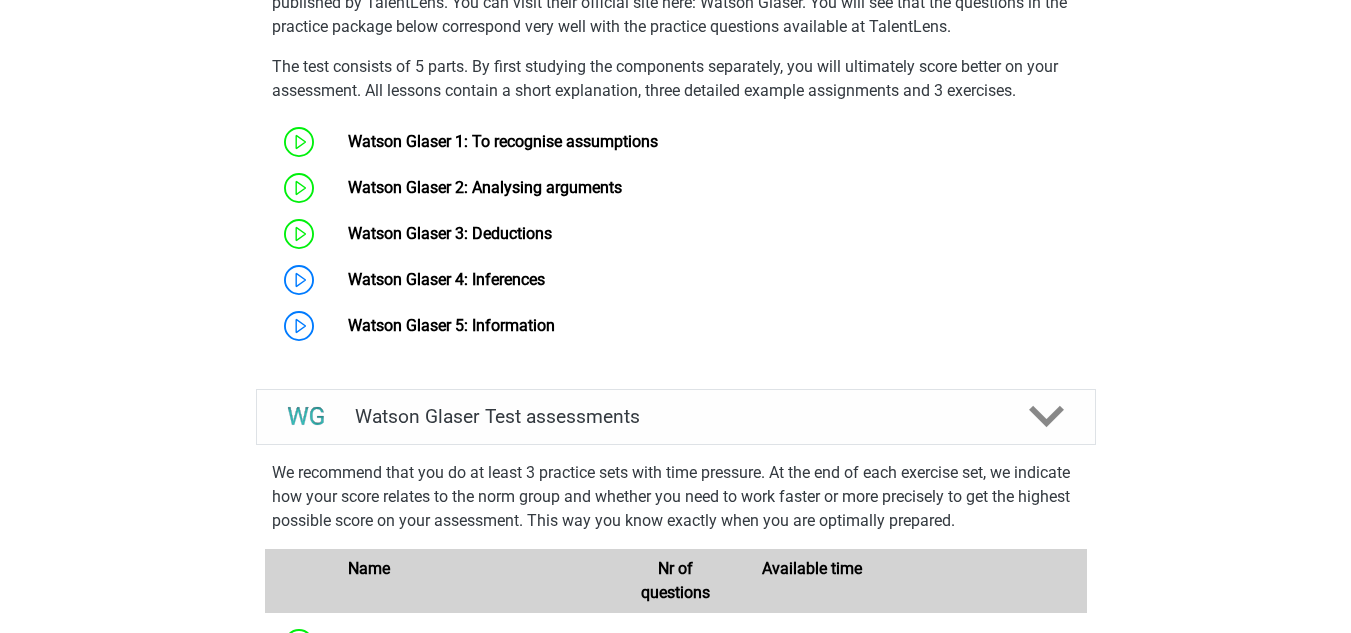 scroll, scrollTop: 1102, scrollLeft: 0, axis: vertical 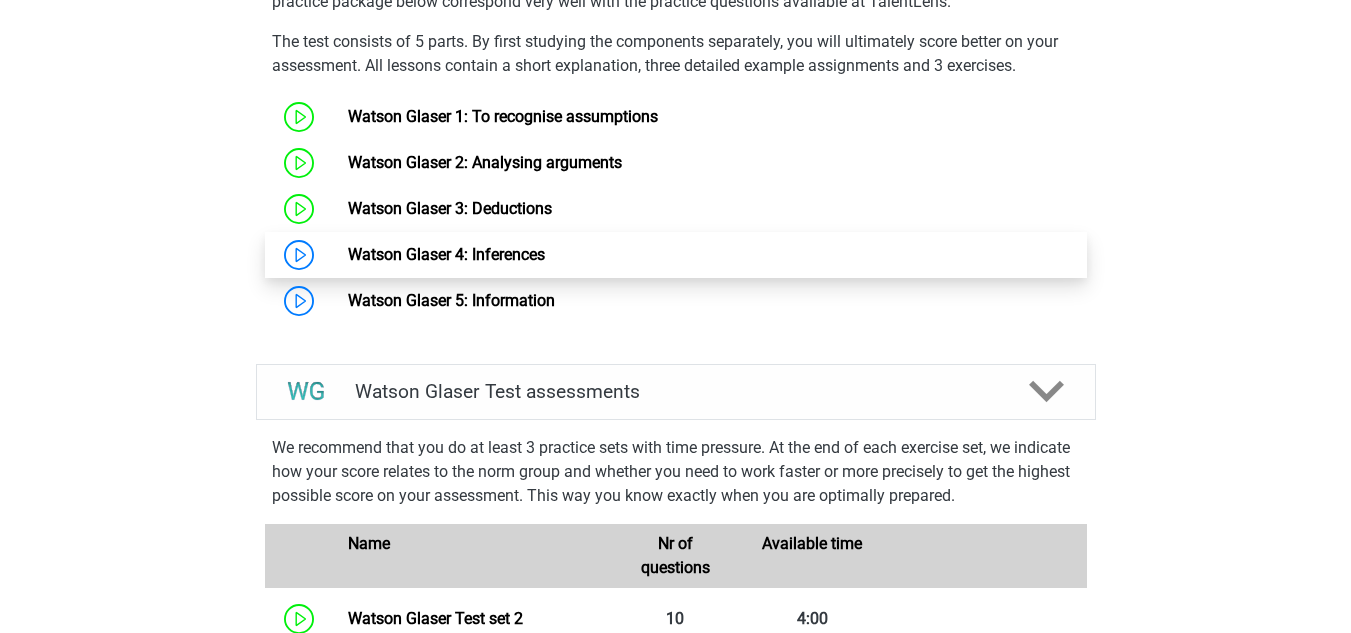 click on "Watson Glaser 4: Inferences" at bounding box center (446, 254) 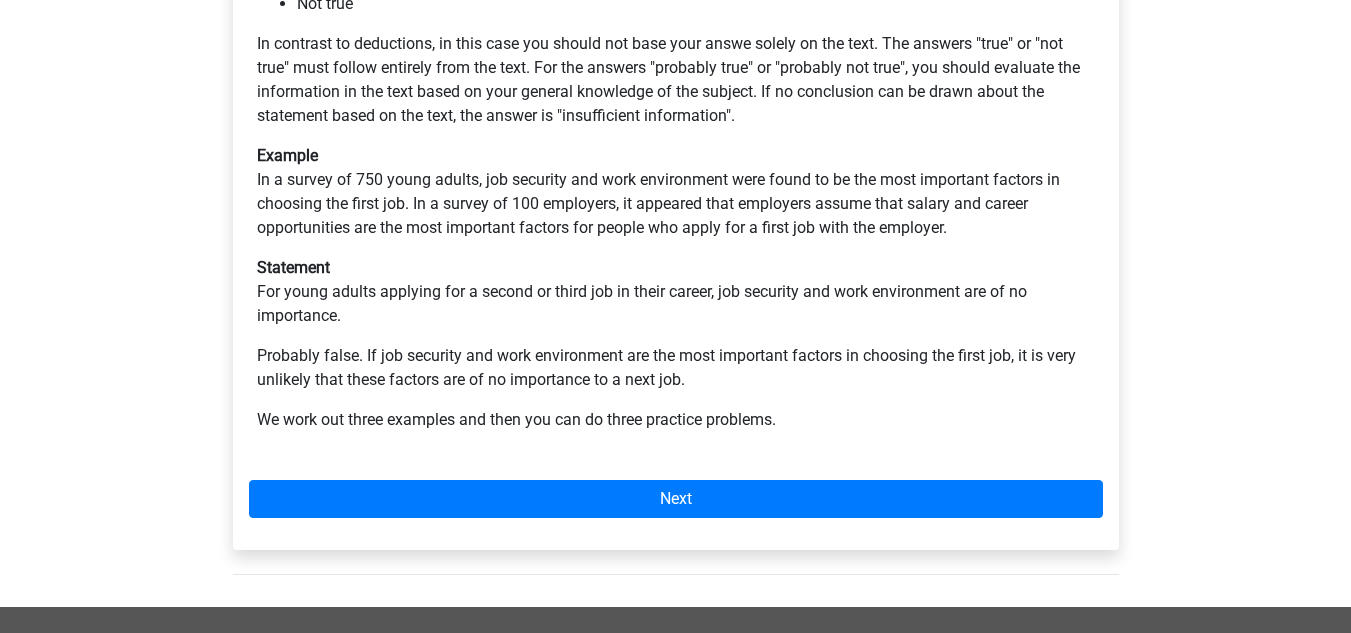 scroll, scrollTop: 550, scrollLeft: 0, axis: vertical 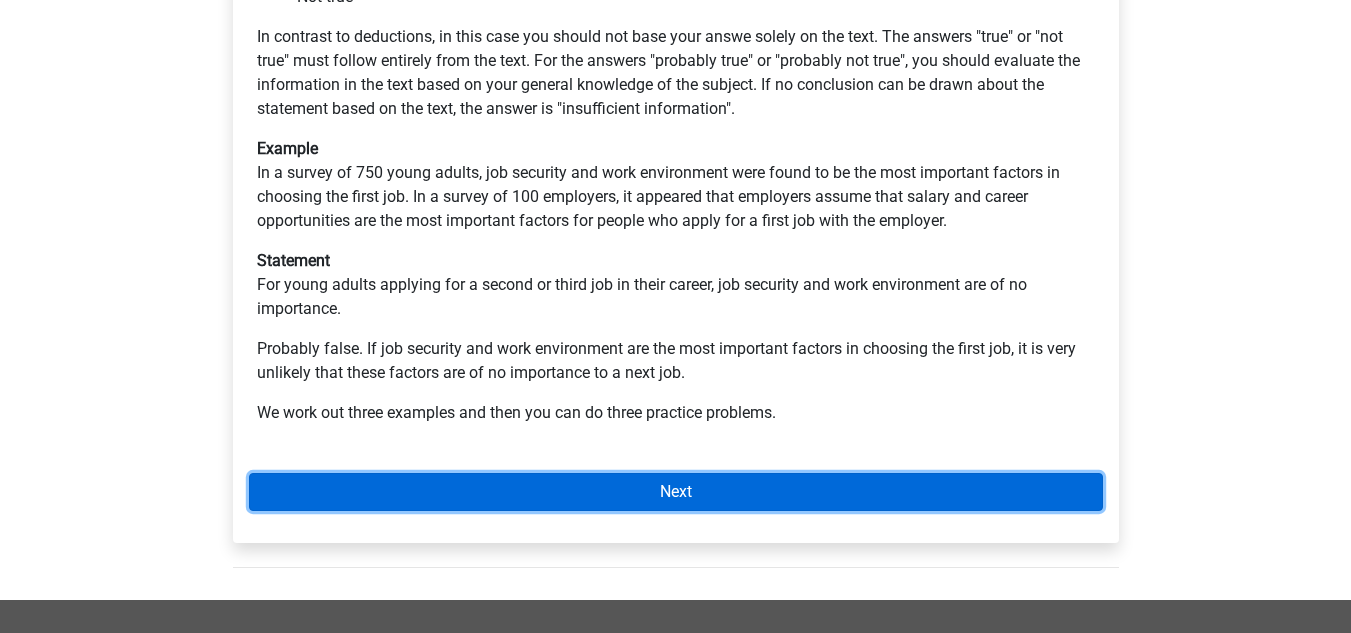 click on "Next" at bounding box center [676, 492] 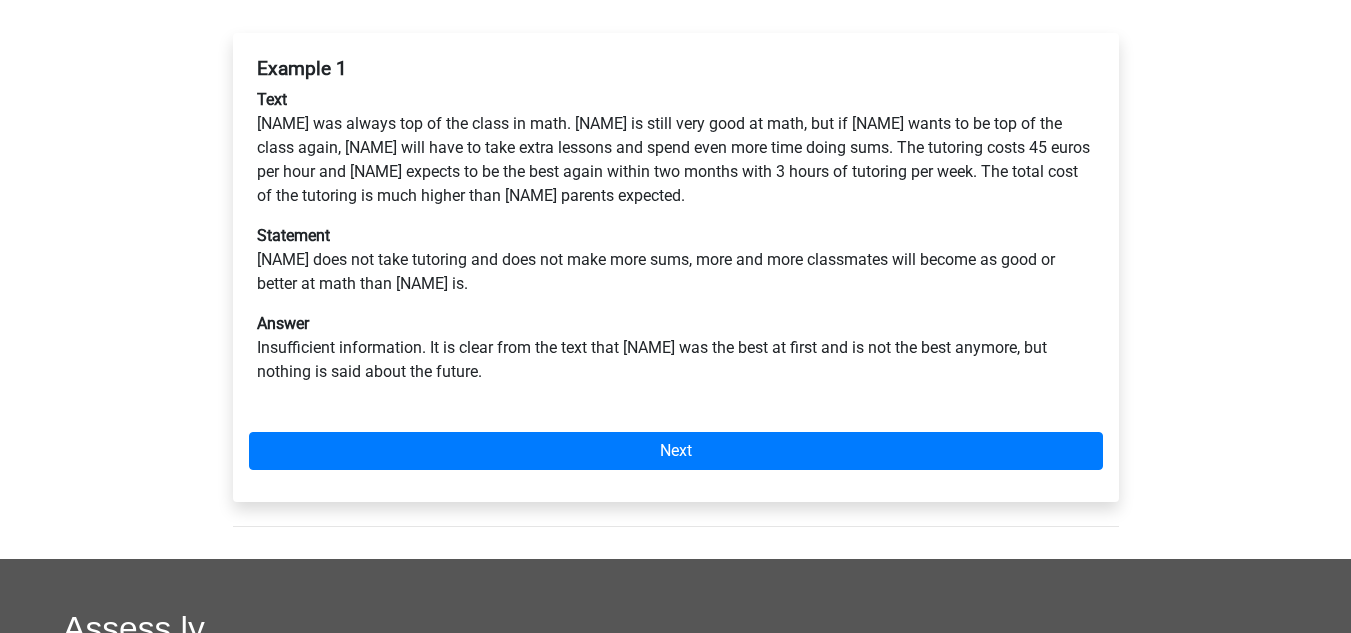 scroll, scrollTop: 338, scrollLeft: 0, axis: vertical 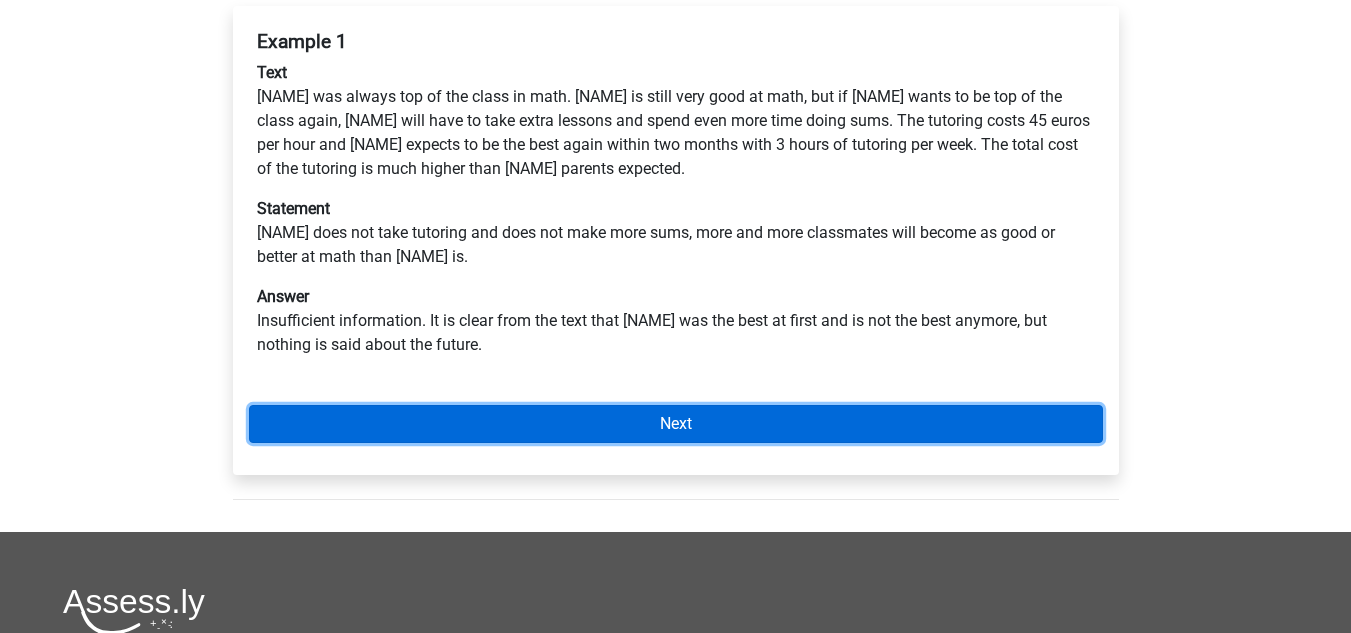 click on "Next" at bounding box center [676, 424] 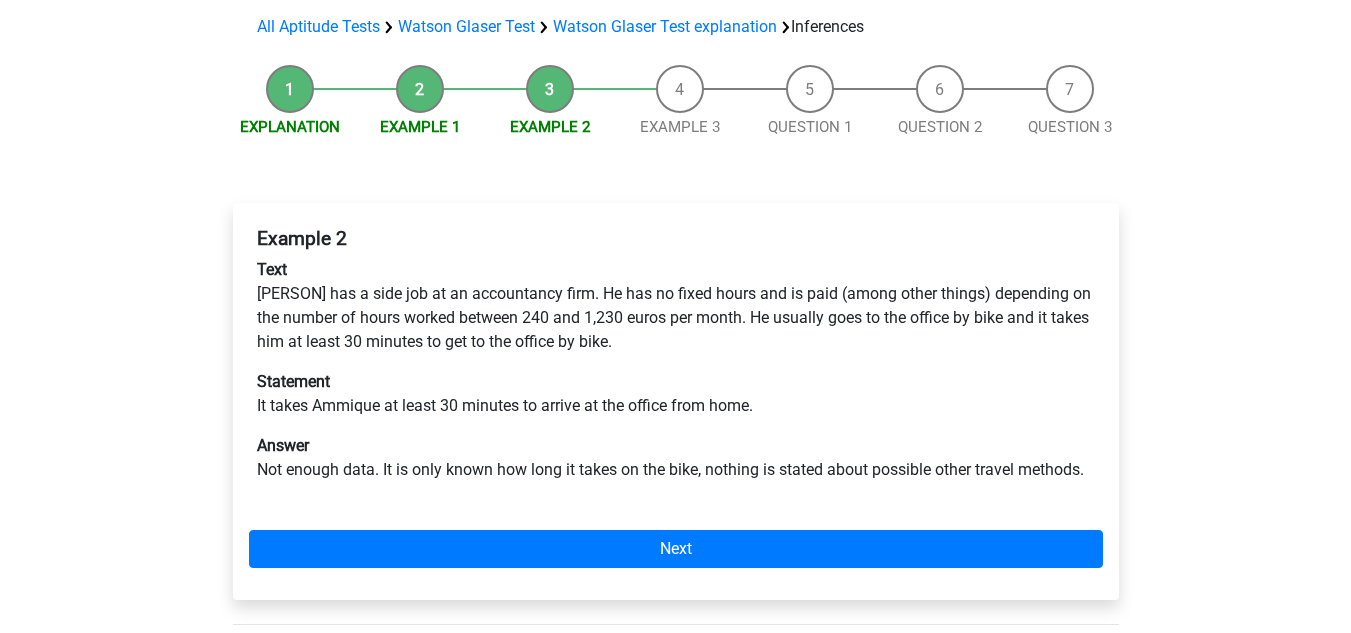 scroll, scrollTop: 142, scrollLeft: 0, axis: vertical 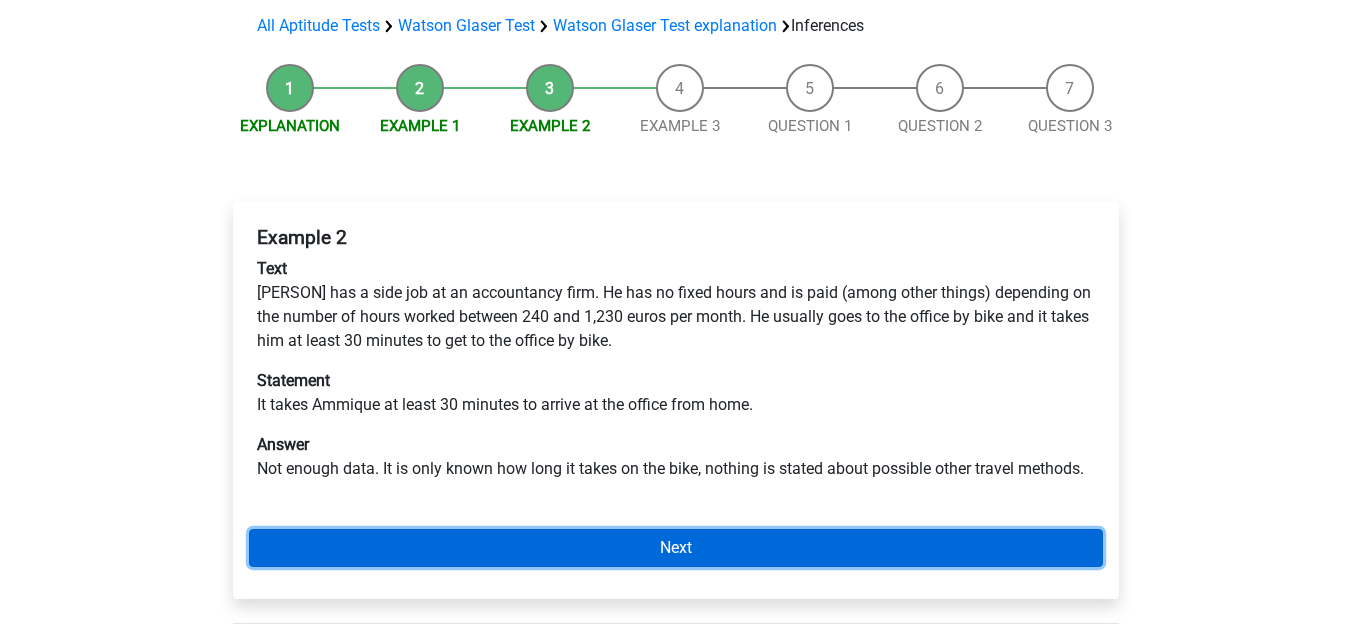 click on "Next" at bounding box center [676, 548] 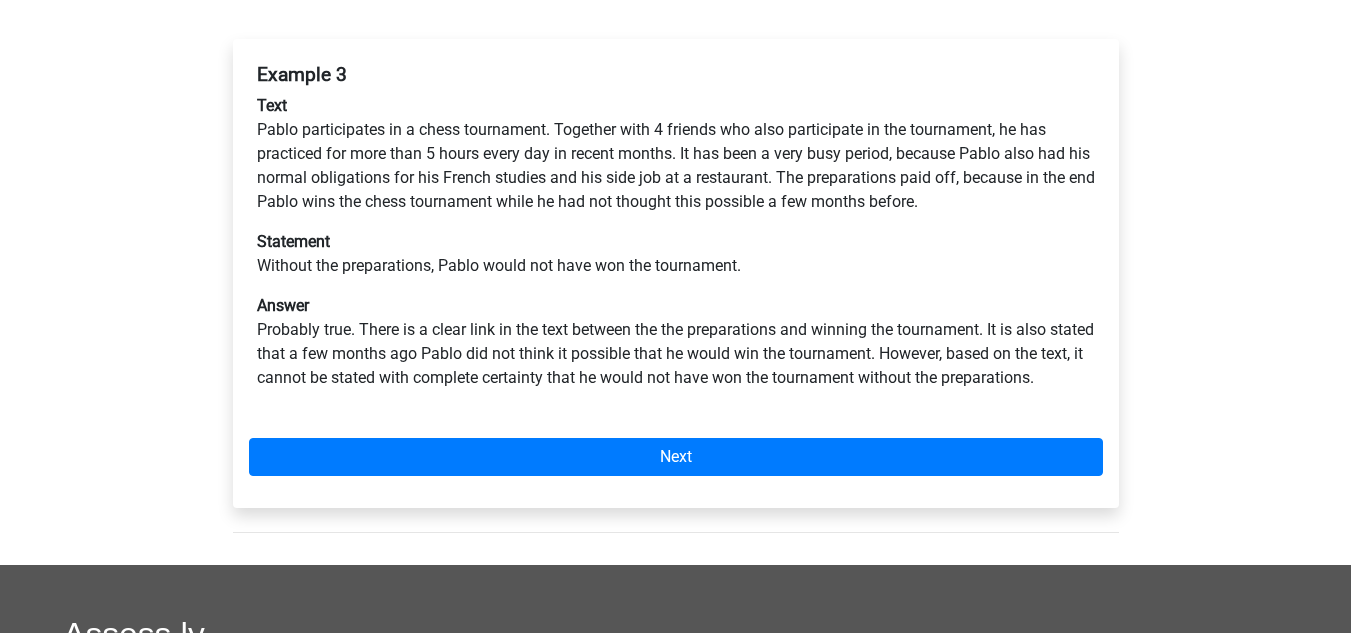 scroll, scrollTop: 308, scrollLeft: 0, axis: vertical 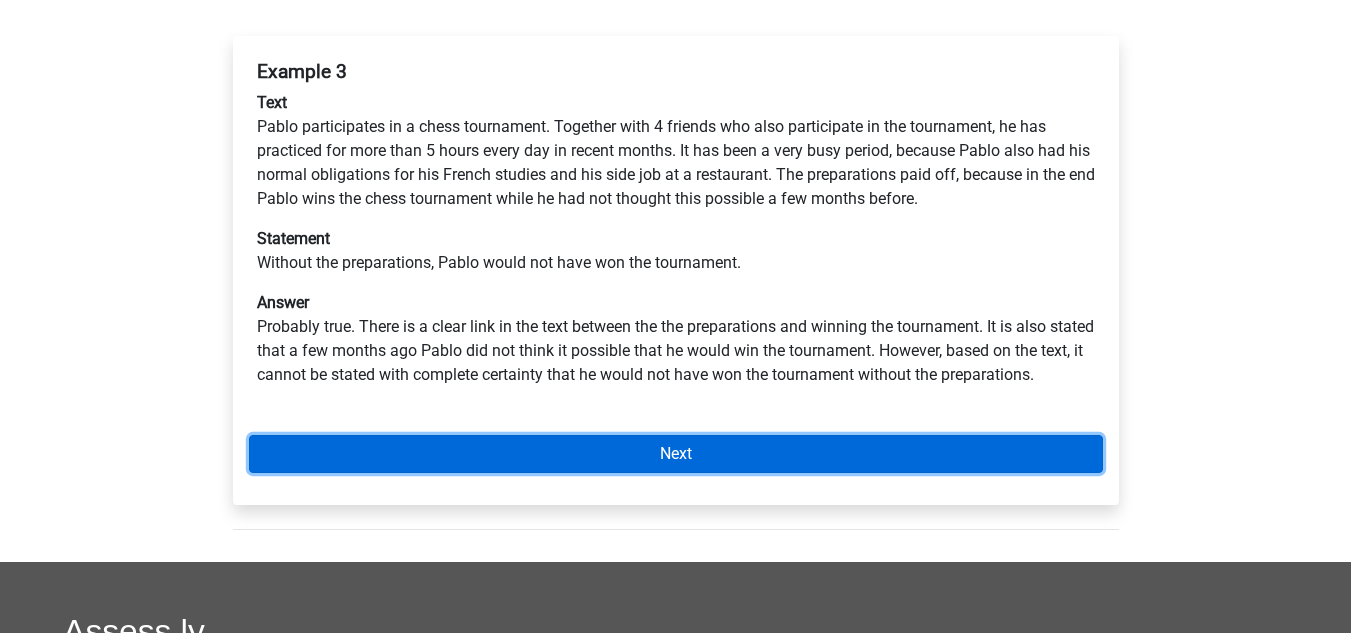 click on "Next" at bounding box center [676, 454] 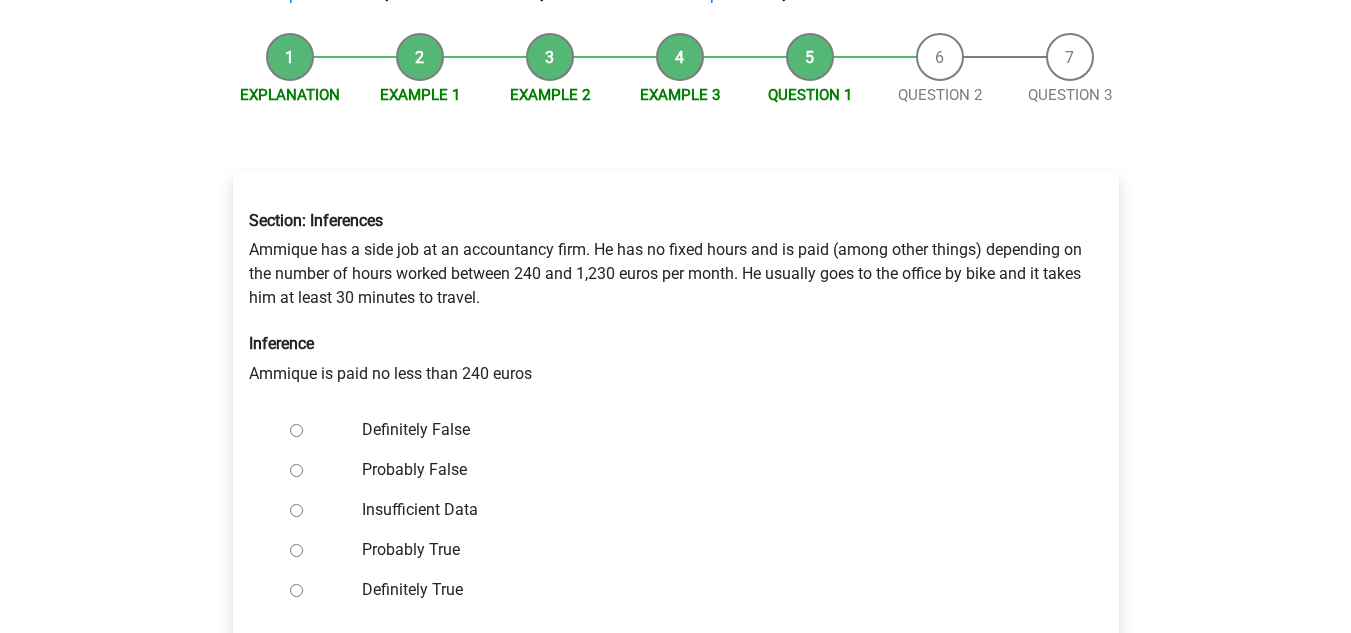 scroll, scrollTop: 175, scrollLeft: 0, axis: vertical 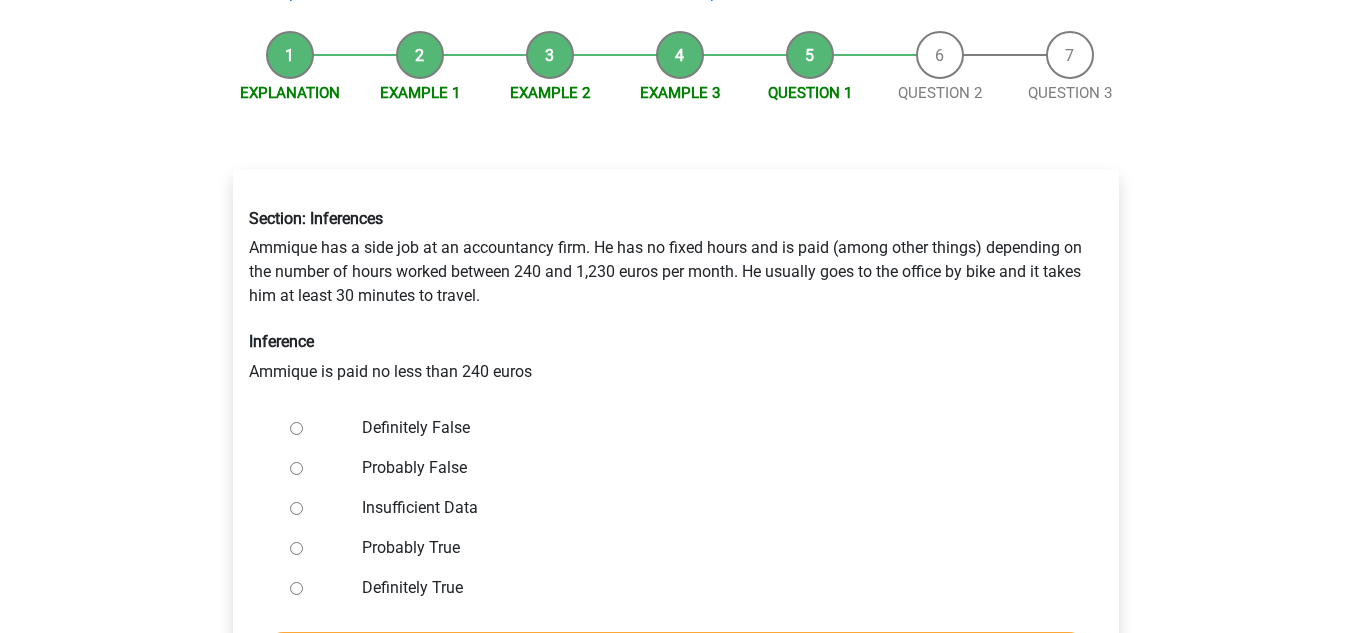 click on "Definitely True" at bounding box center (708, 588) 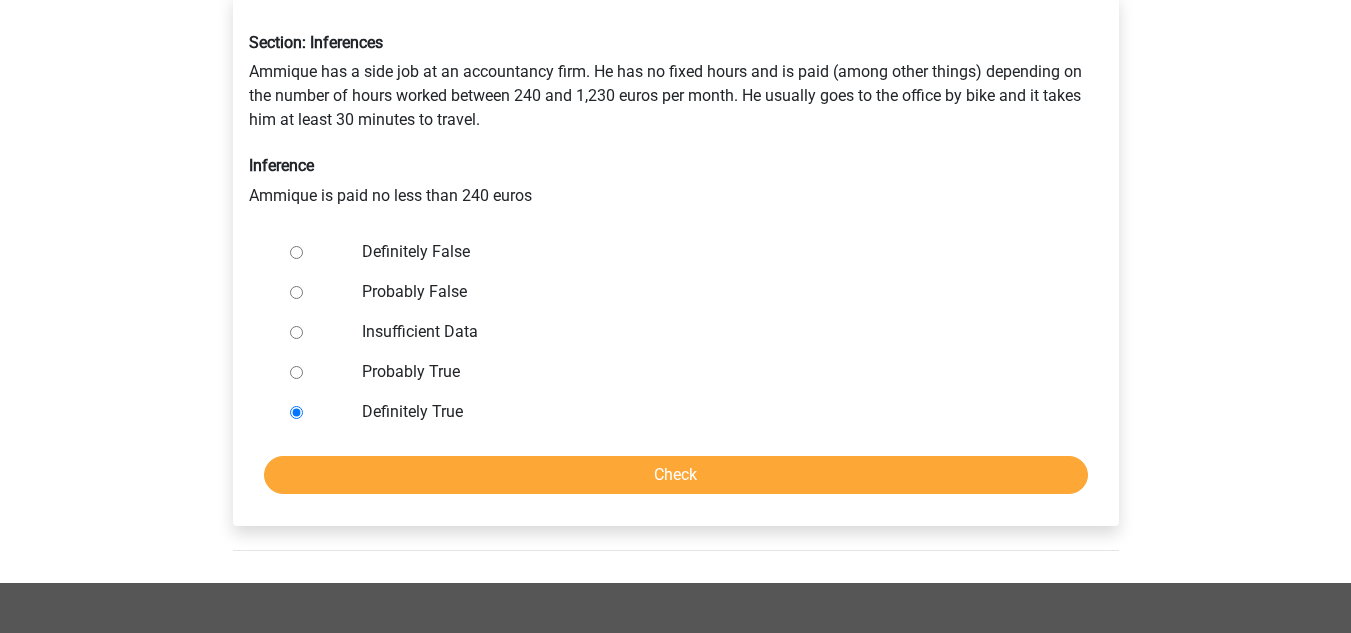 scroll, scrollTop: 340, scrollLeft: 0, axis: vertical 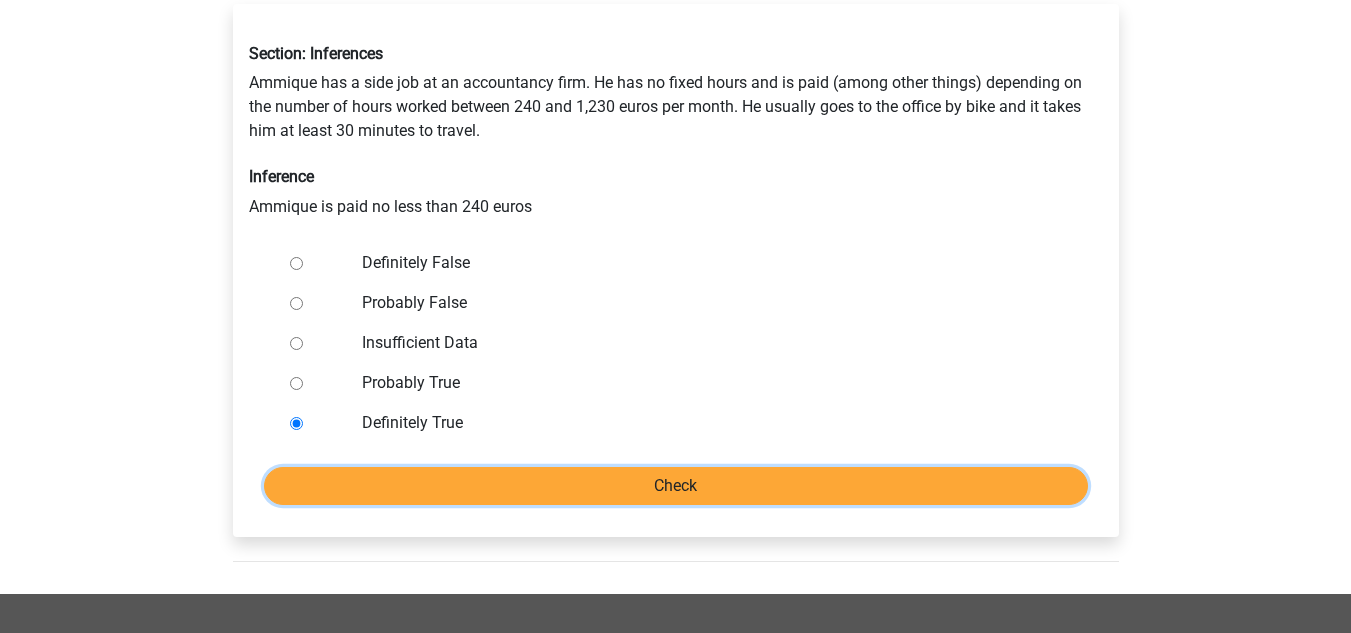 click on "Check" at bounding box center (676, 486) 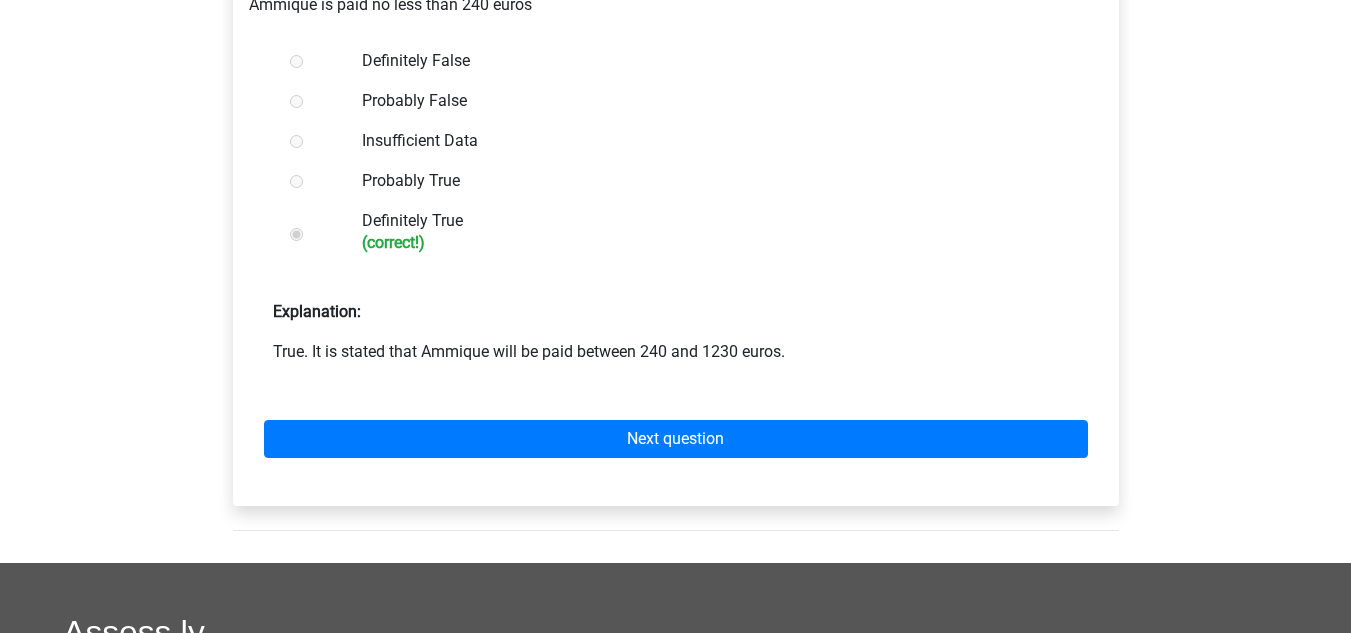 scroll, scrollTop: 557, scrollLeft: 0, axis: vertical 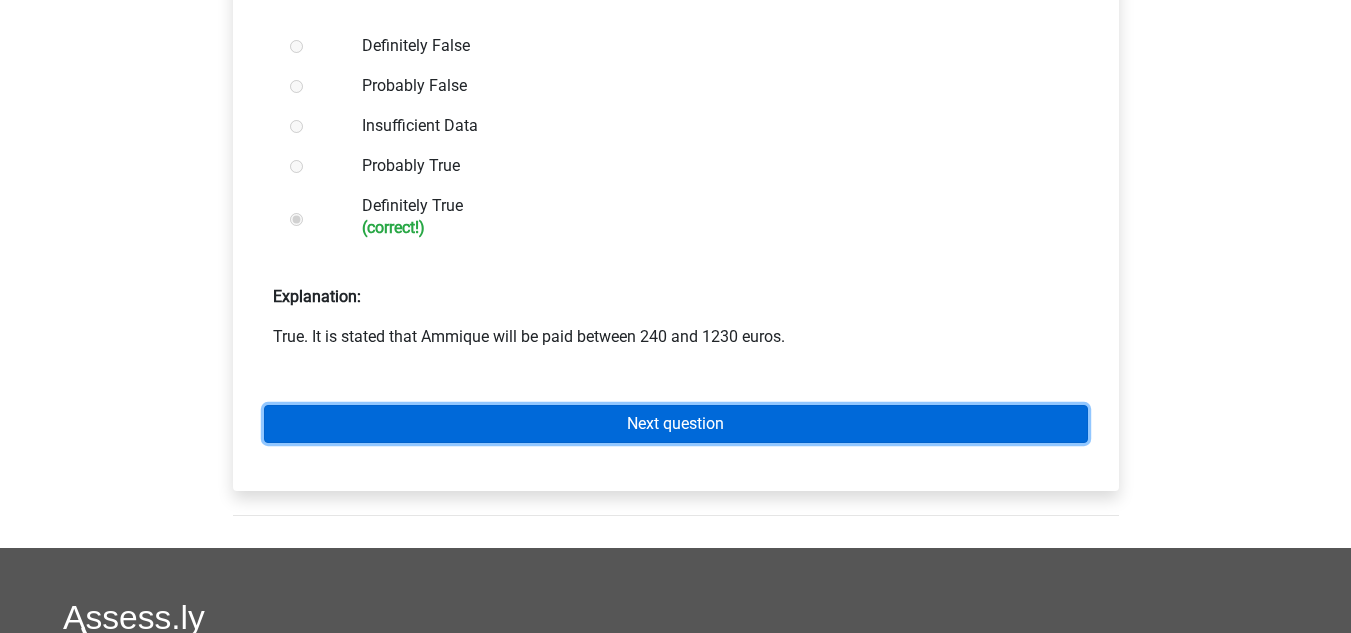 click on "Next question" at bounding box center (676, 424) 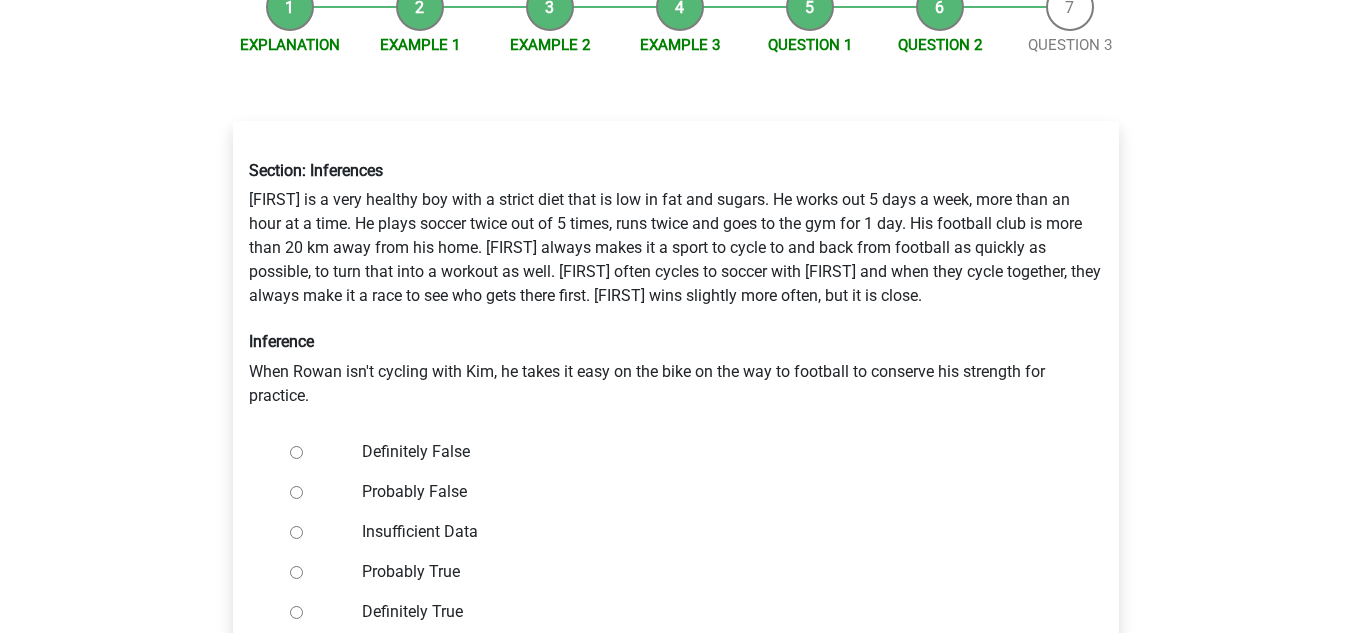 scroll, scrollTop: 228, scrollLeft: 0, axis: vertical 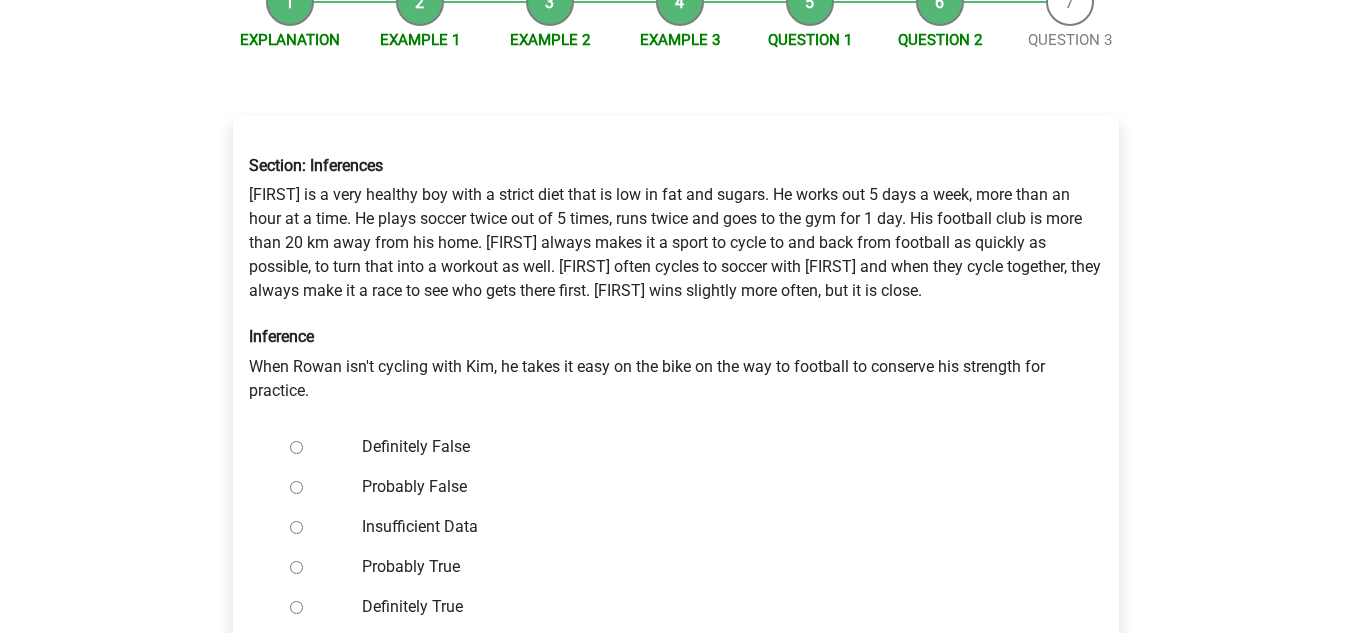 click on "Definitely False" at bounding box center [296, 447] 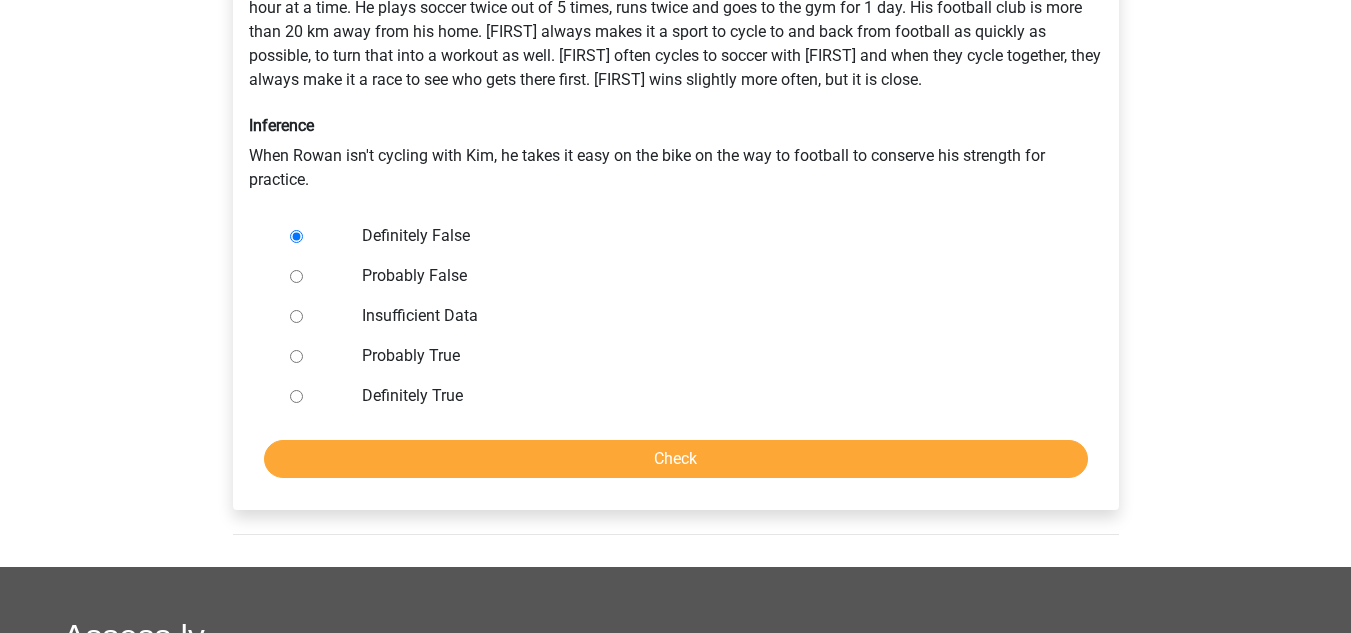 scroll, scrollTop: 438, scrollLeft: 0, axis: vertical 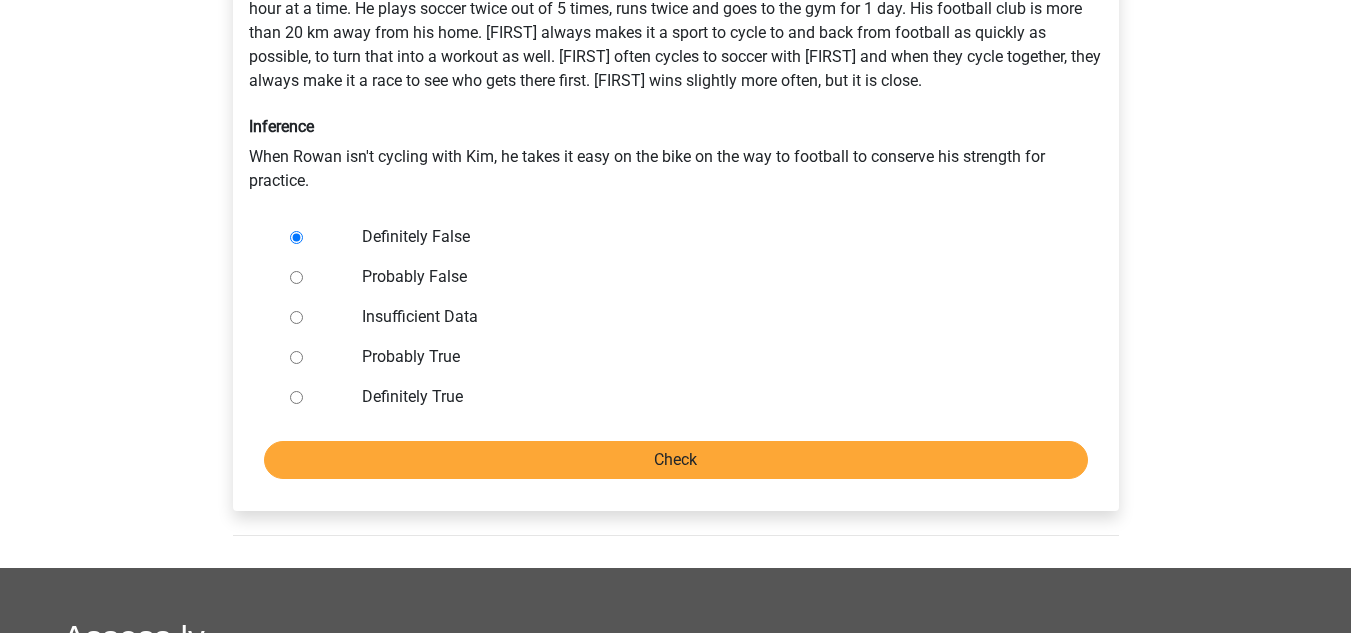 drag, startPoint x: 482, startPoint y: 429, endPoint x: 482, endPoint y: 450, distance: 21 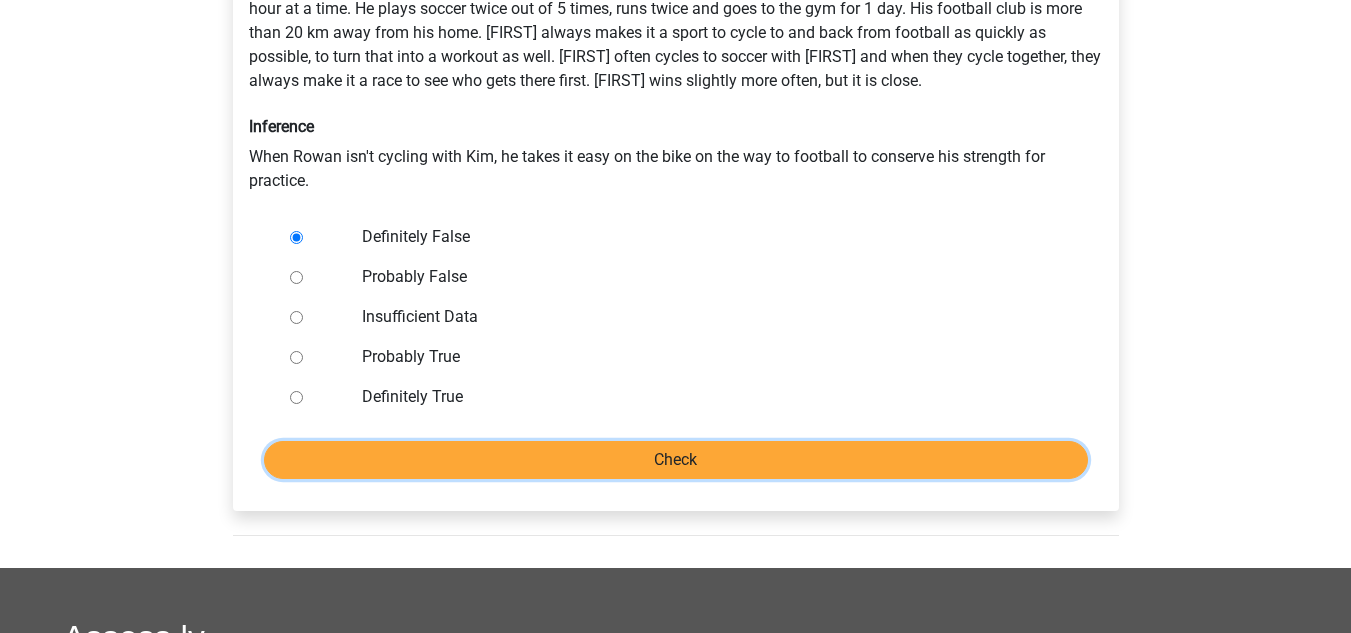 click on "Check" at bounding box center (676, 460) 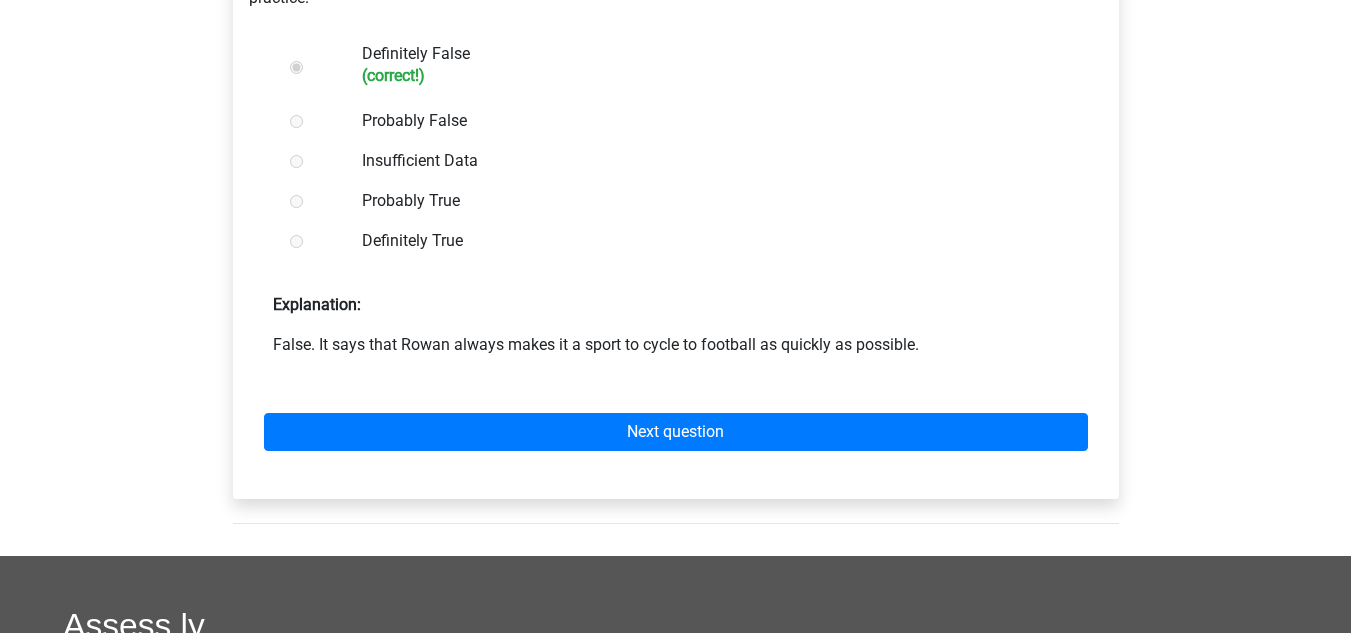 scroll, scrollTop: 545, scrollLeft: 0, axis: vertical 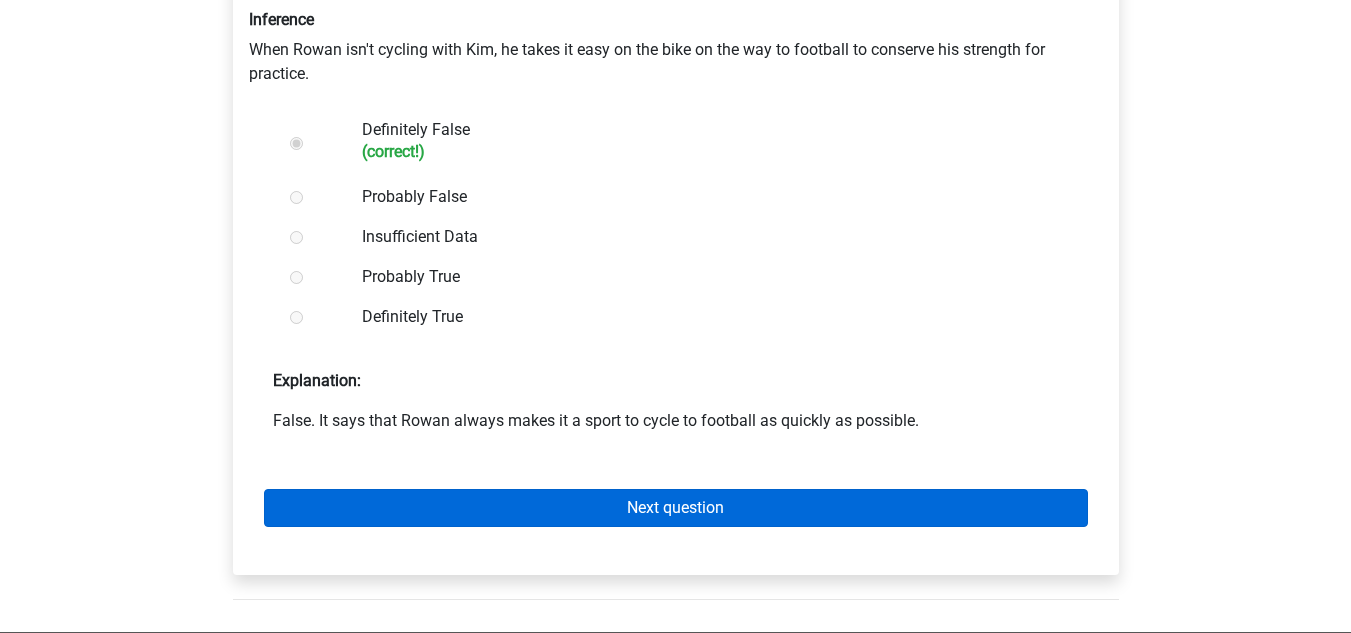 drag, startPoint x: 484, startPoint y: 478, endPoint x: 484, endPoint y: 506, distance: 28 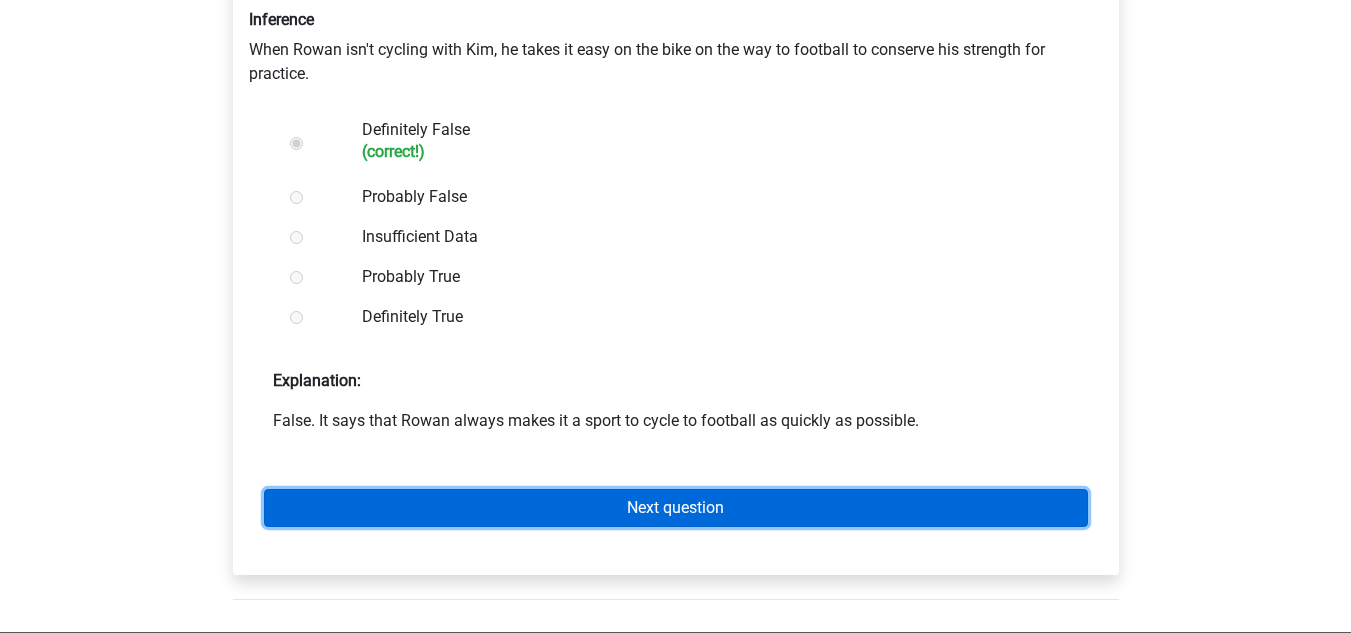 click on "Next question" at bounding box center [676, 508] 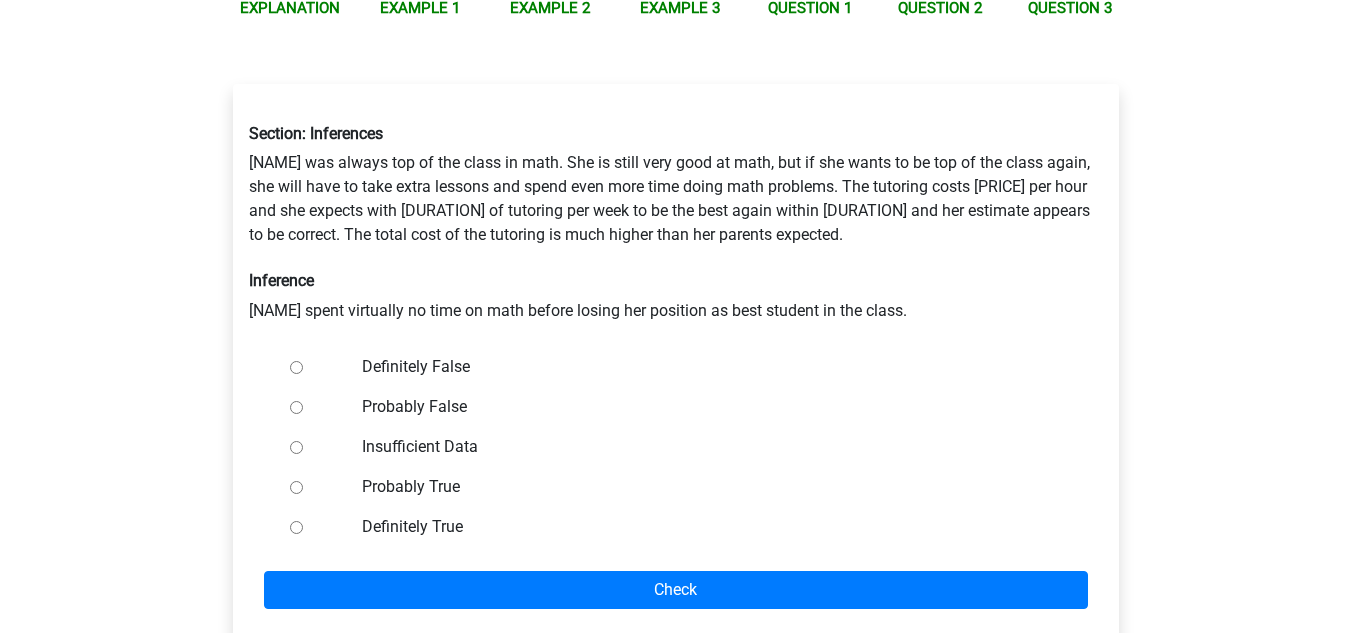 scroll, scrollTop: 263, scrollLeft: 0, axis: vertical 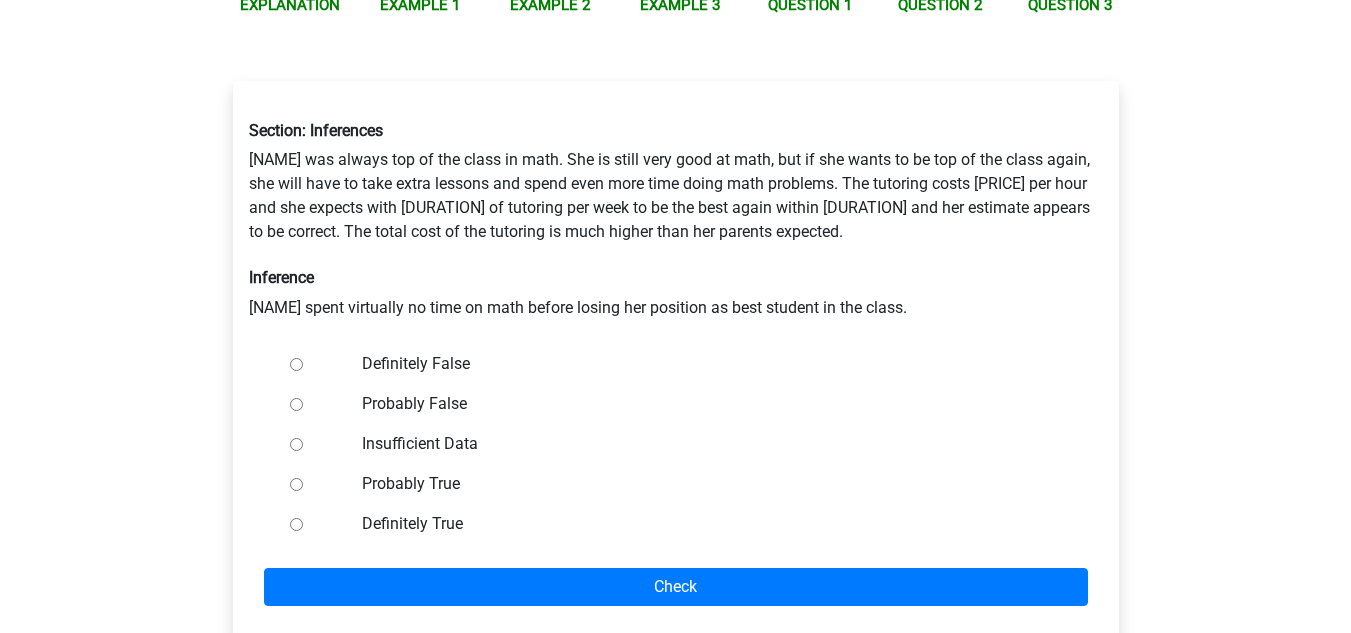 click at bounding box center [315, 364] 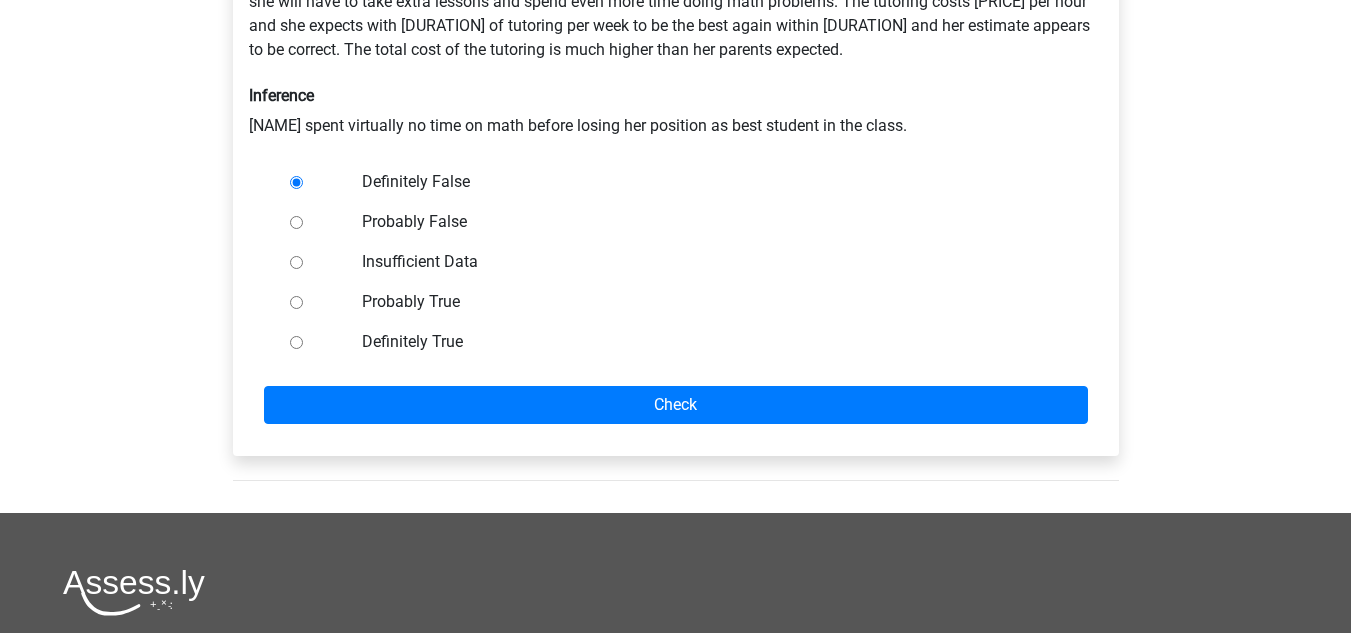scroll, scrollTop: 330, scrollLeft: 0, axis: vertical 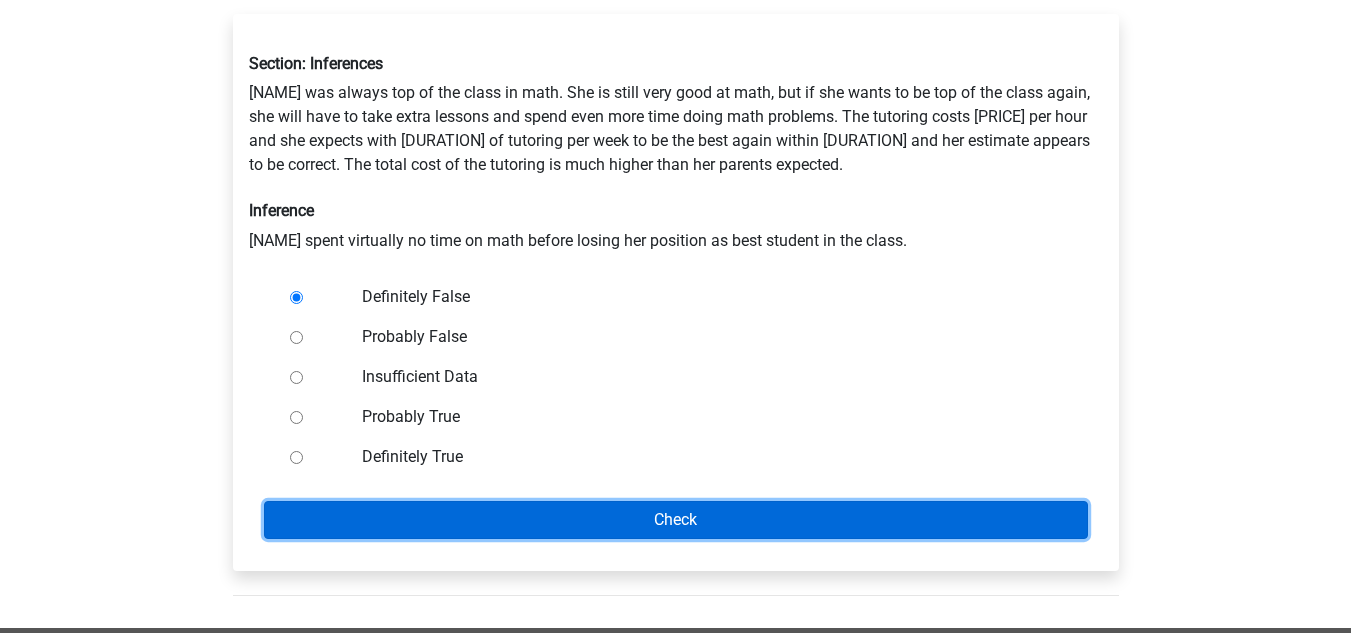 click on "Check" at bounding box center (676, 520) 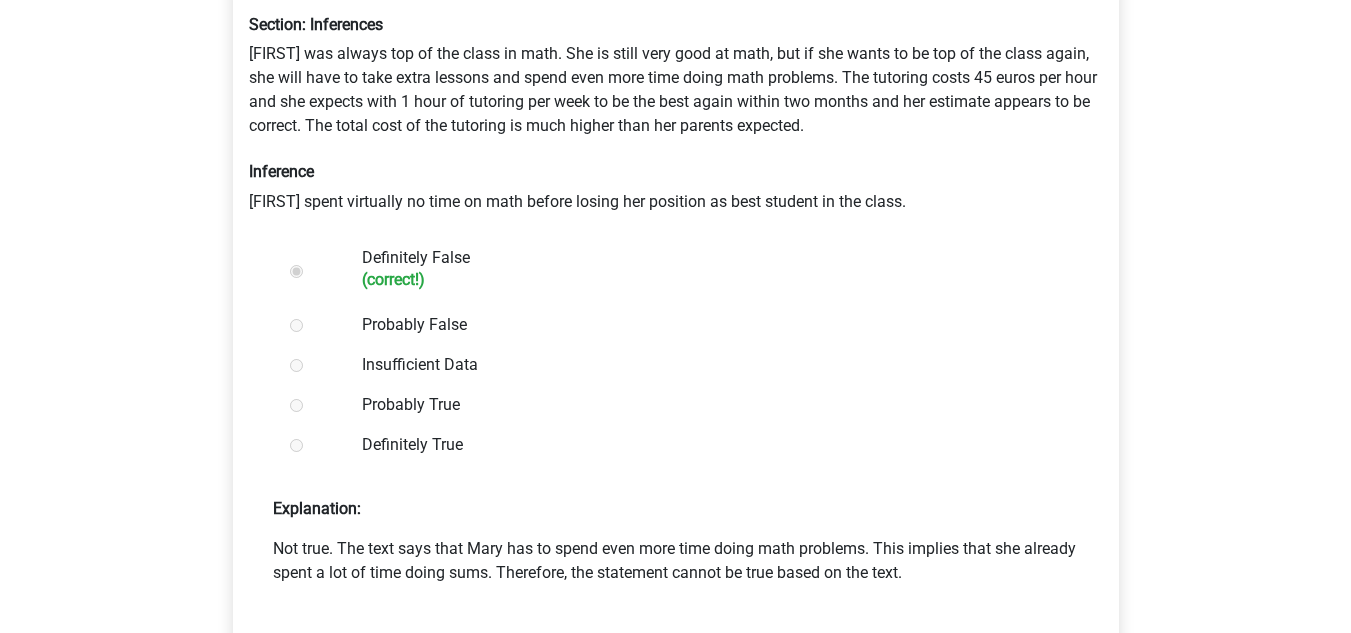 scroll, scrollTop: 475, scrollLeft: 0, axis: vertical 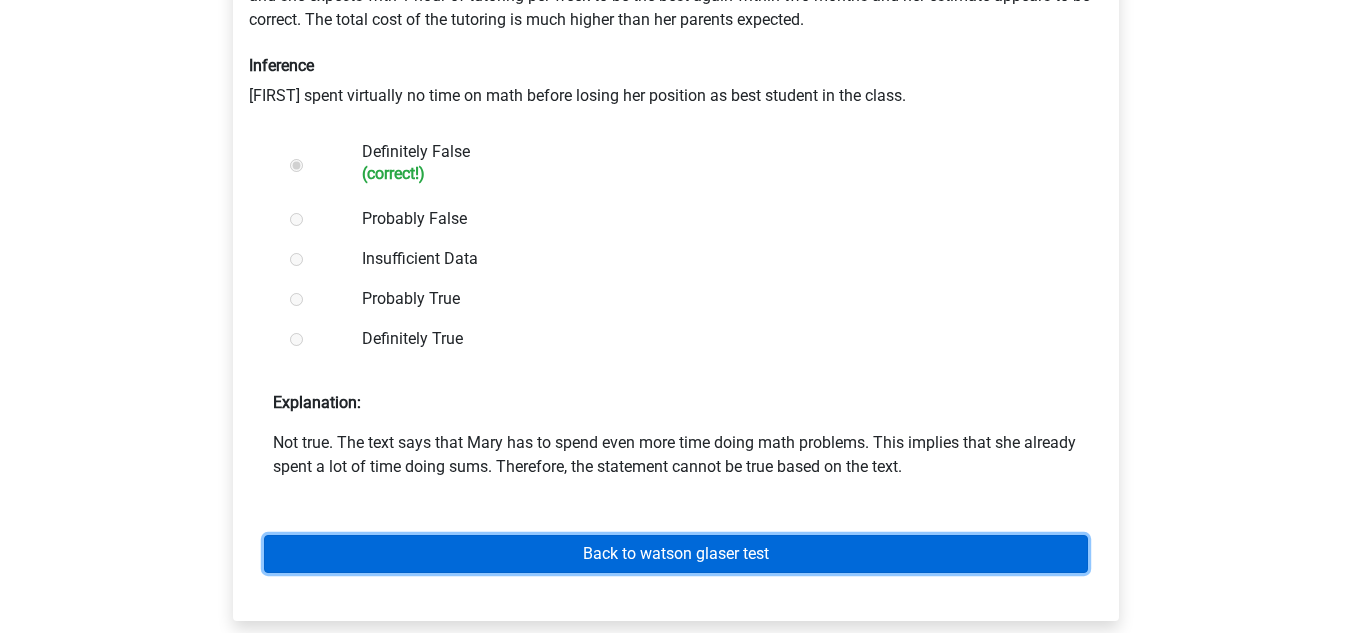 click on "Back to watson glaser test" at bounding box center (676, 554) 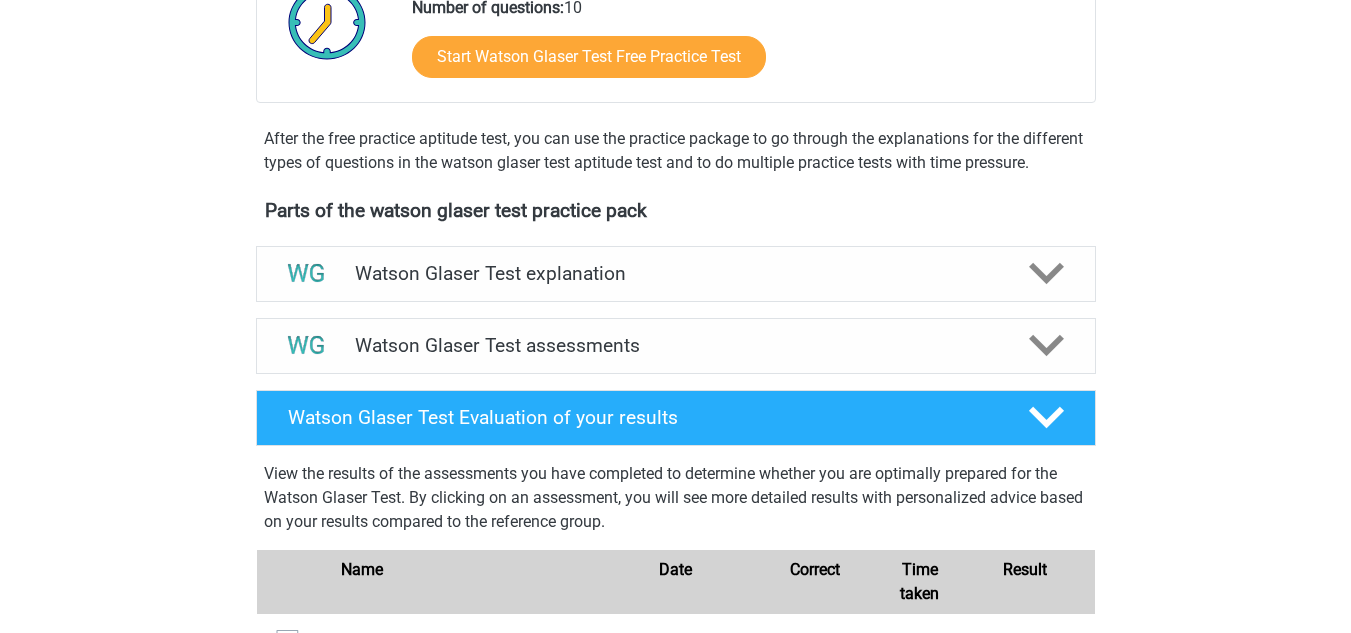 scroll, scrollTop: 495, scrollLeft: 0, axis: vertical 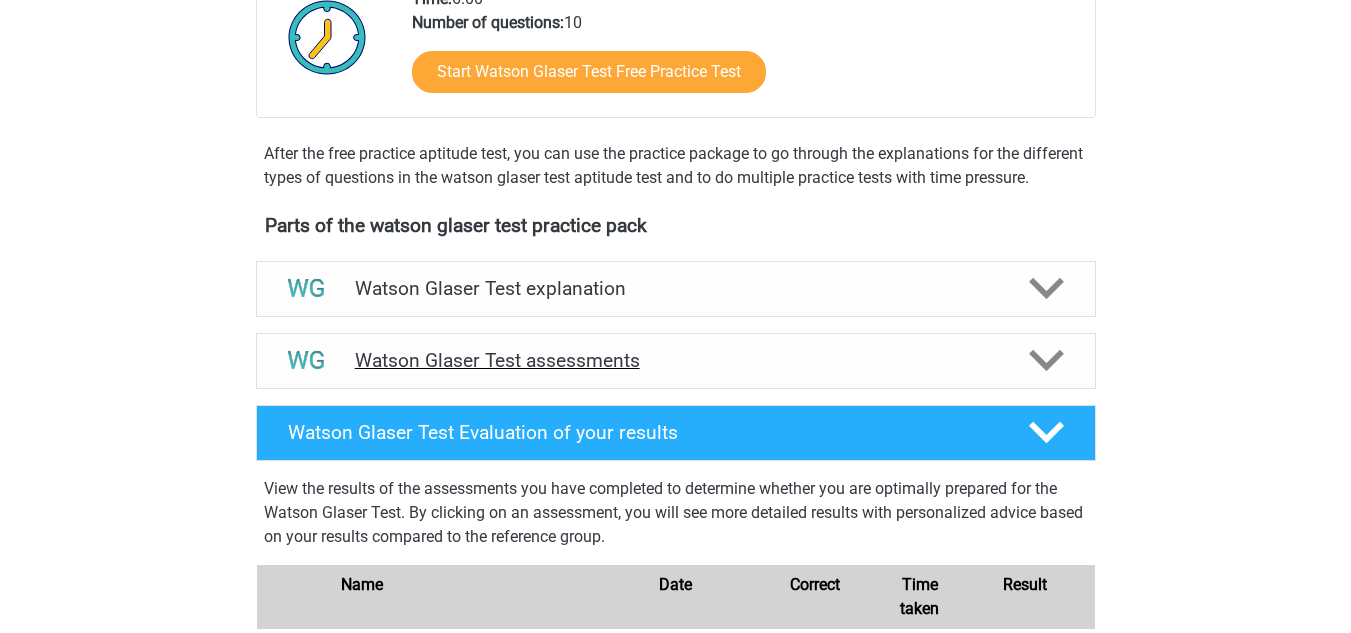 click on "Watson Glaser Test assessments" at bounding box center (676, 361) 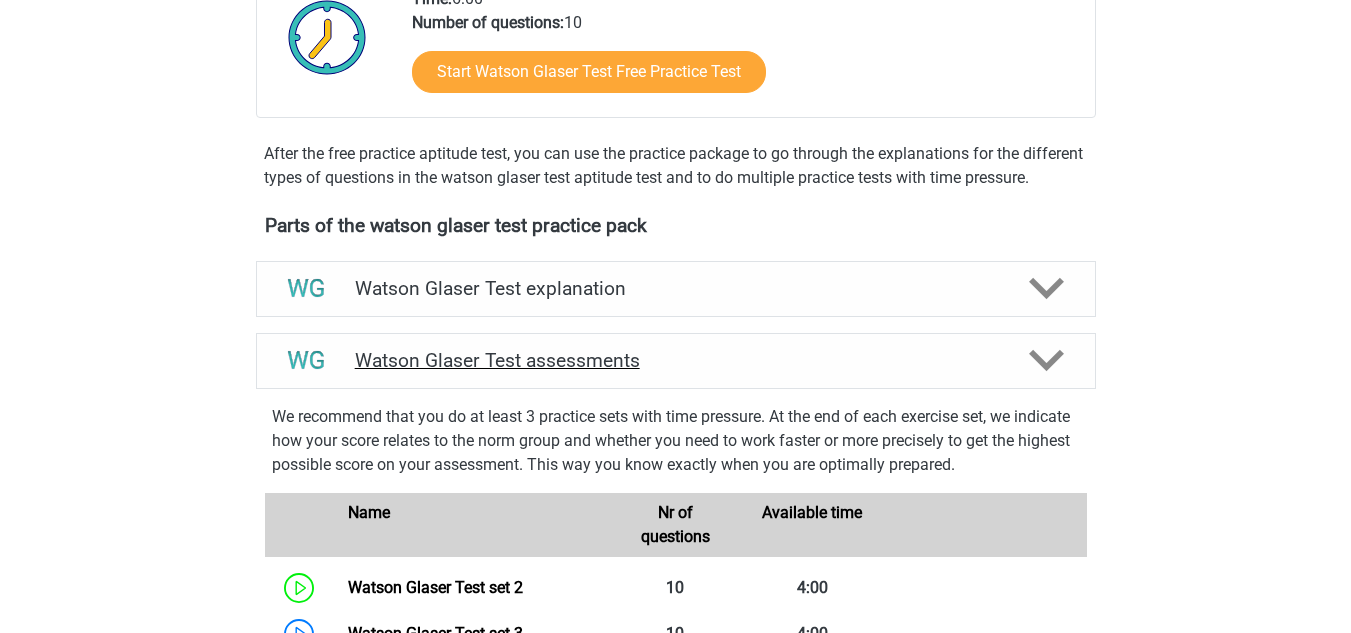 scroll, scrollTop: 1200, scrollLeft: 0, axis: vertical 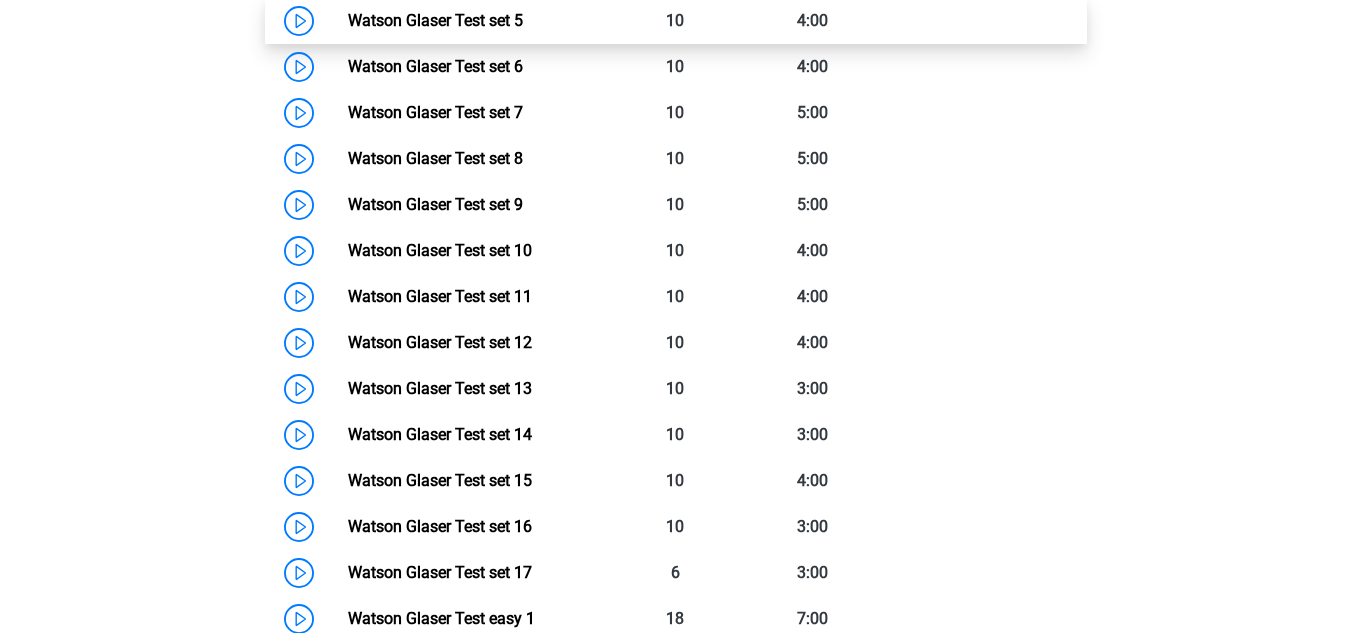 click on "Watson Glaser Test
set 5" at bounding box center [435, 20] 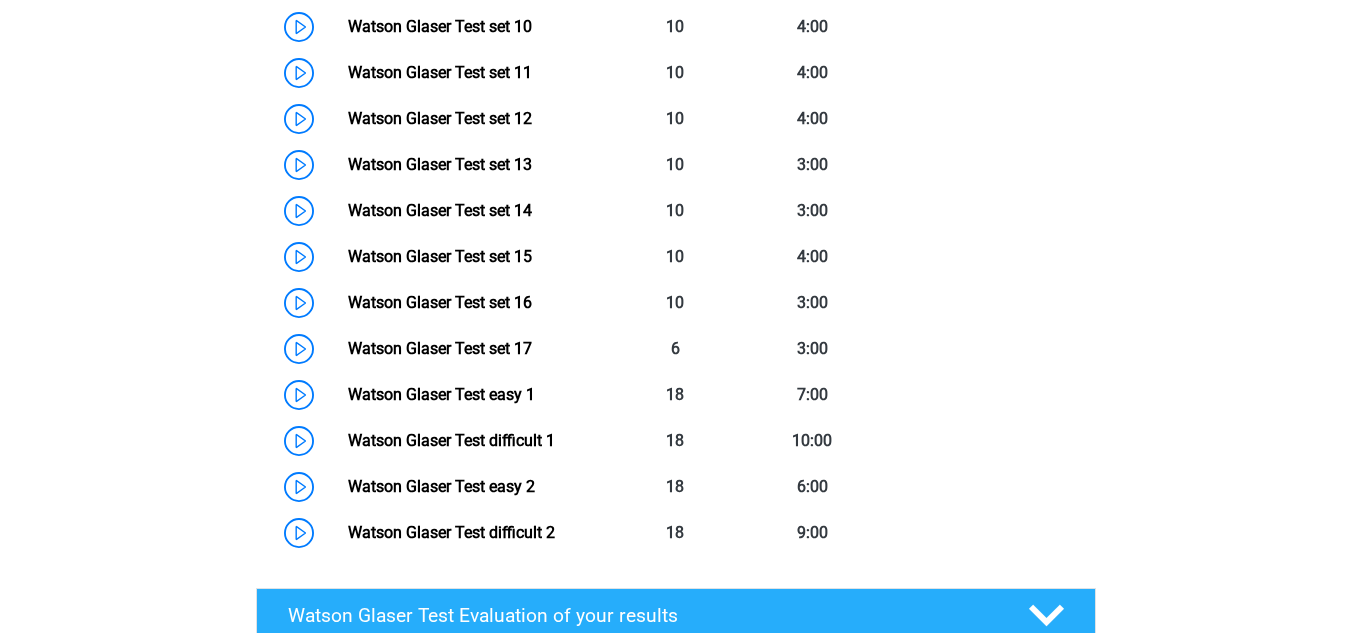 scroll, scrollTop: 1542, scrollLeft: 0, axis: vertical 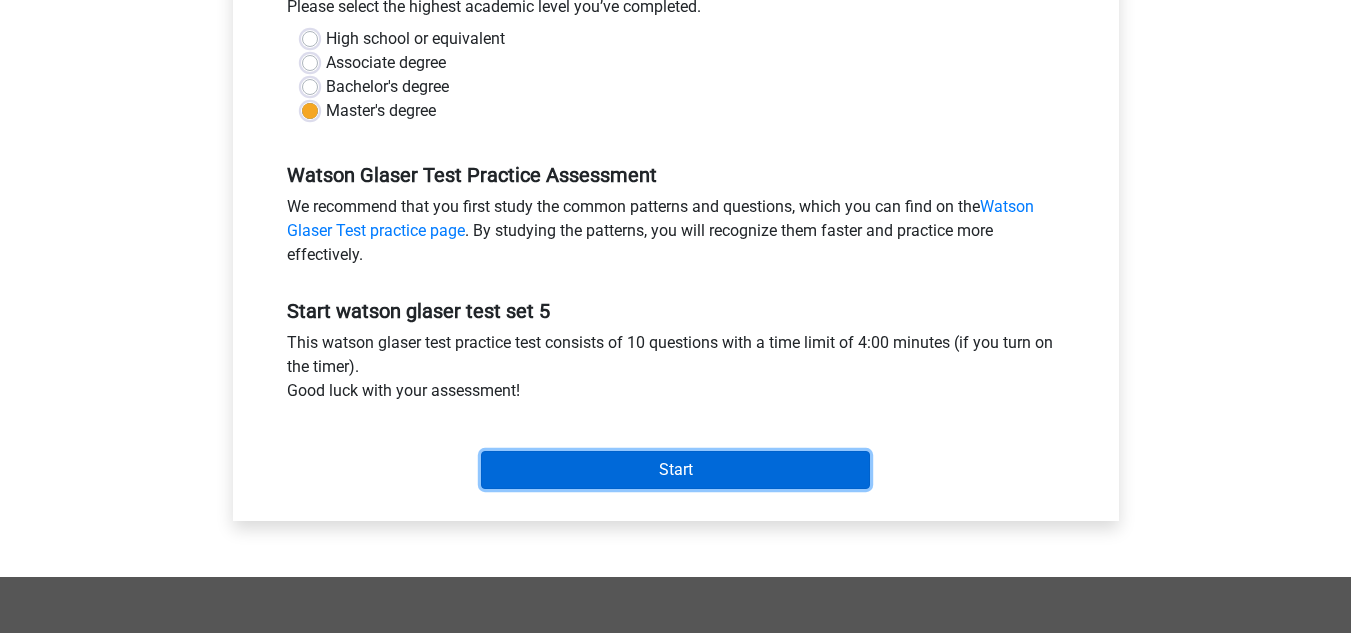 click on "Start" at bounding box center [675, 470] 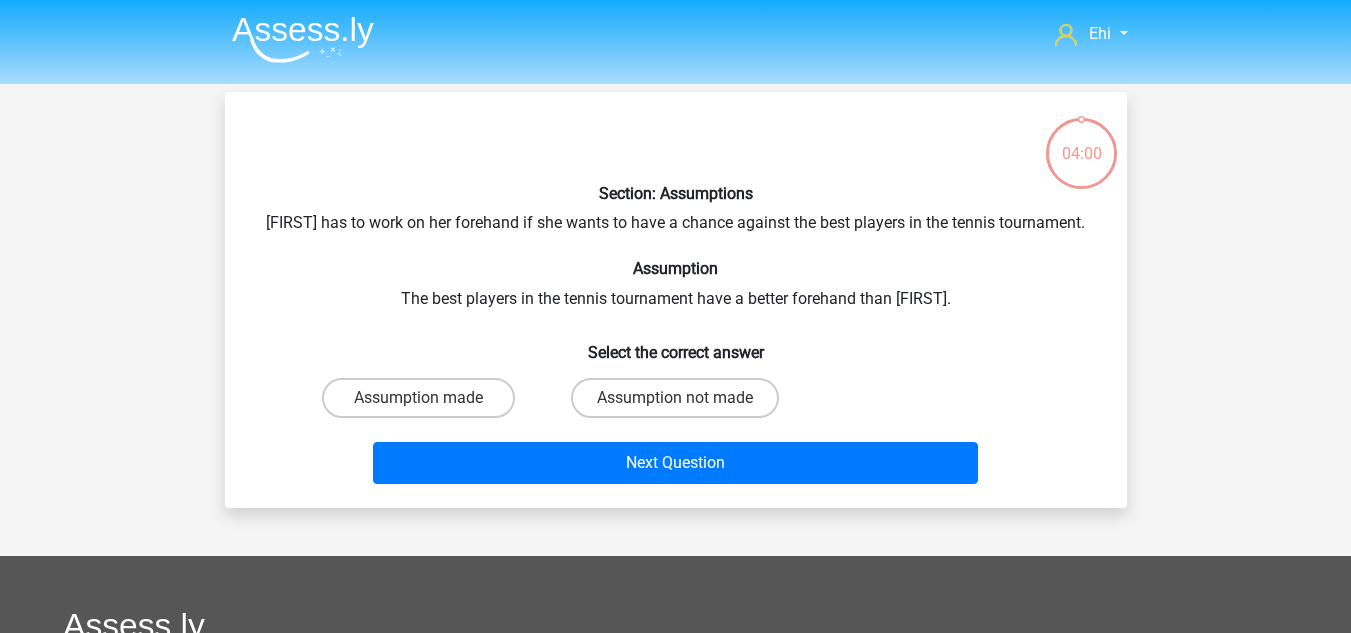 scroll, scrollTop: 0, scrollLeft: 0, axis: both 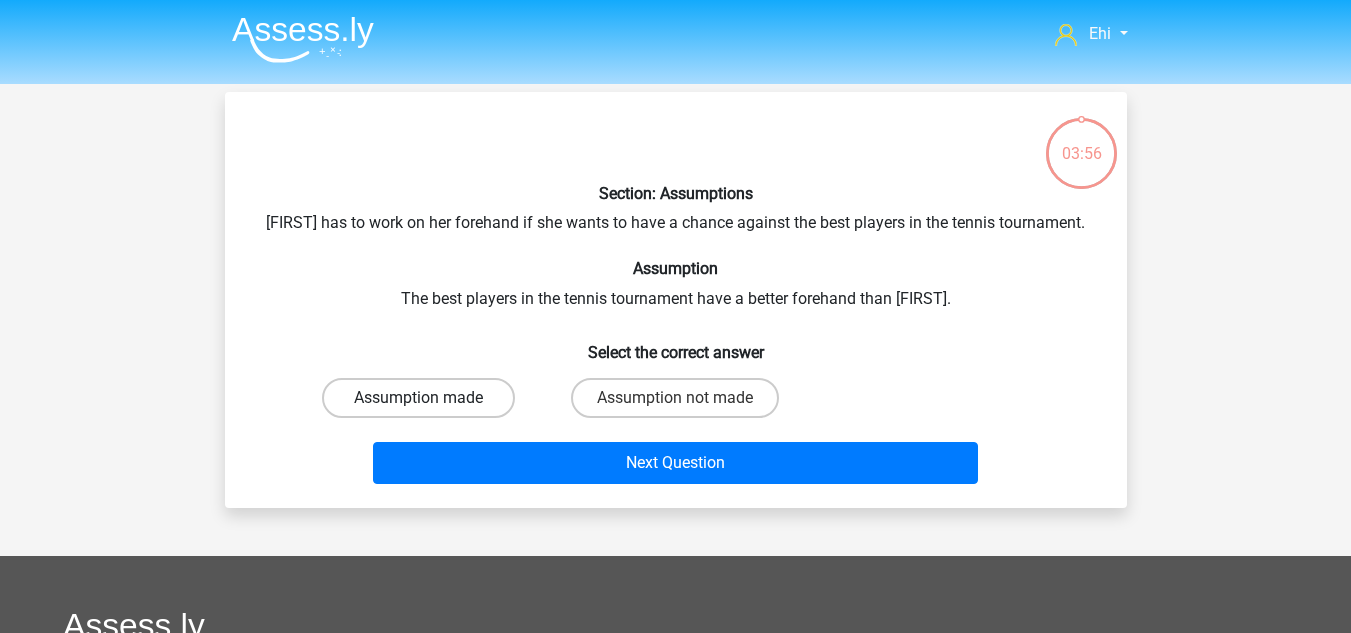 click on "Assumption made" at bounding box center [418, 398] 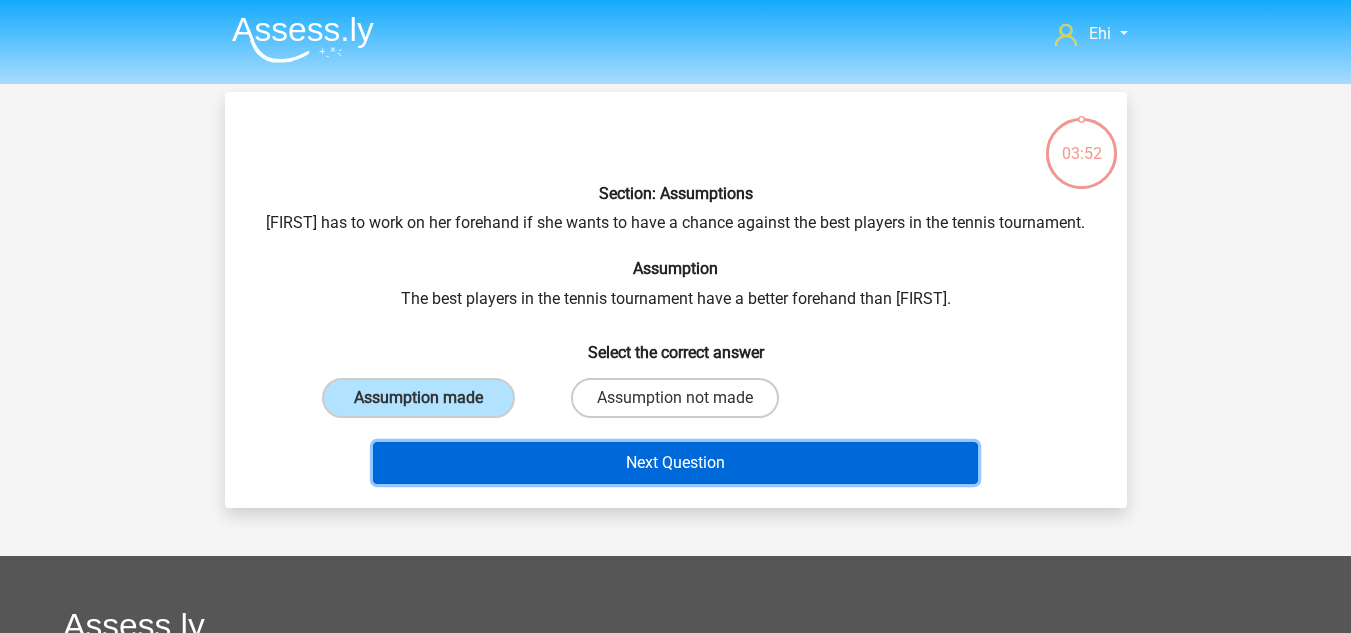 click on "Next Question" at bounding box center [675, 463] 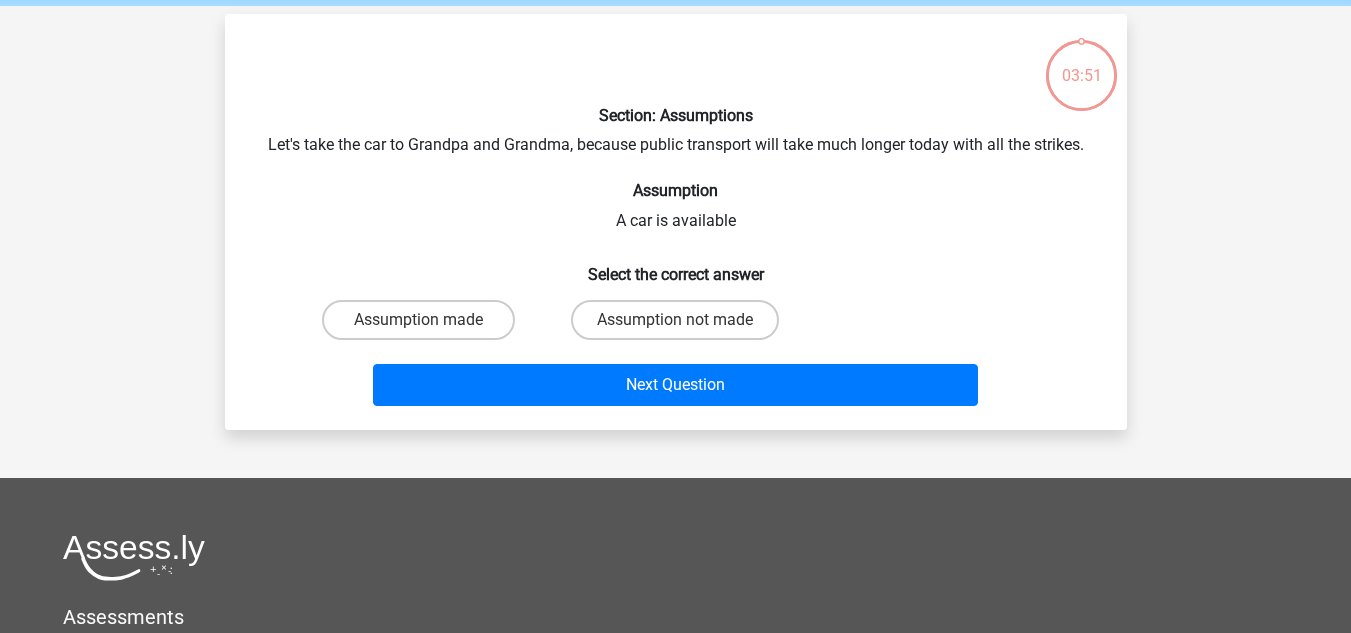 scroll, scrollTop: 92, scrollLeft: 0, axis: vertical 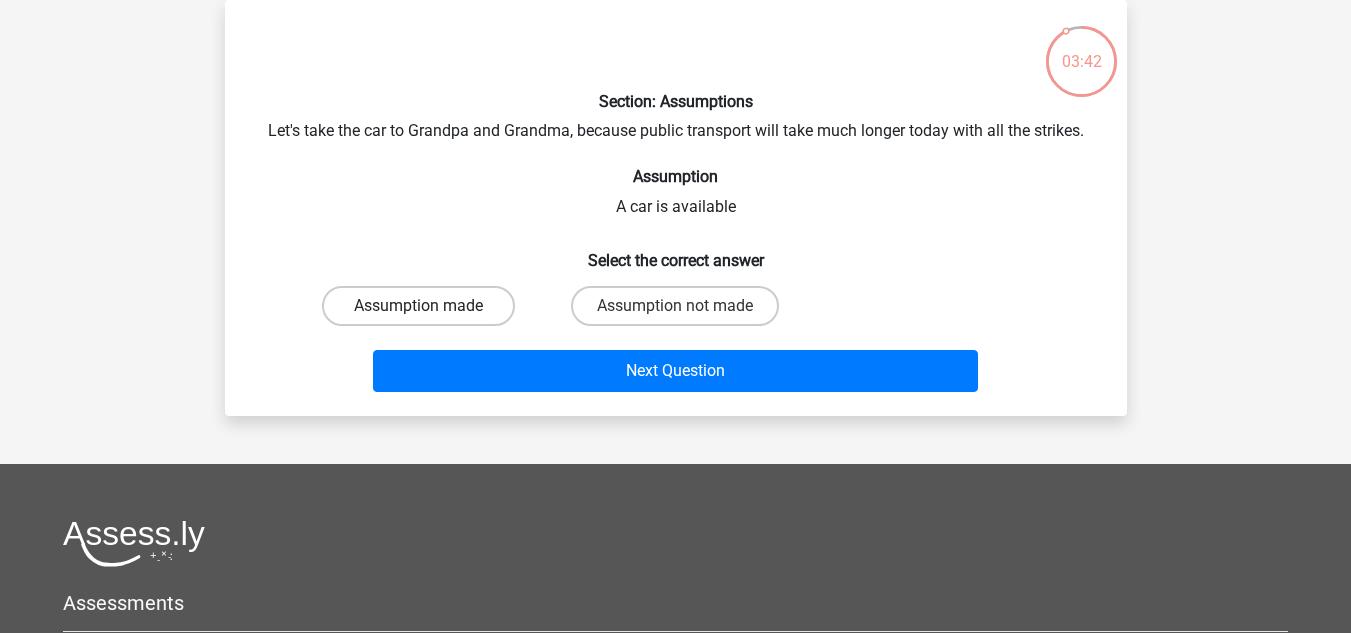 click on "Assumption made" at bounding box center [418, 306] 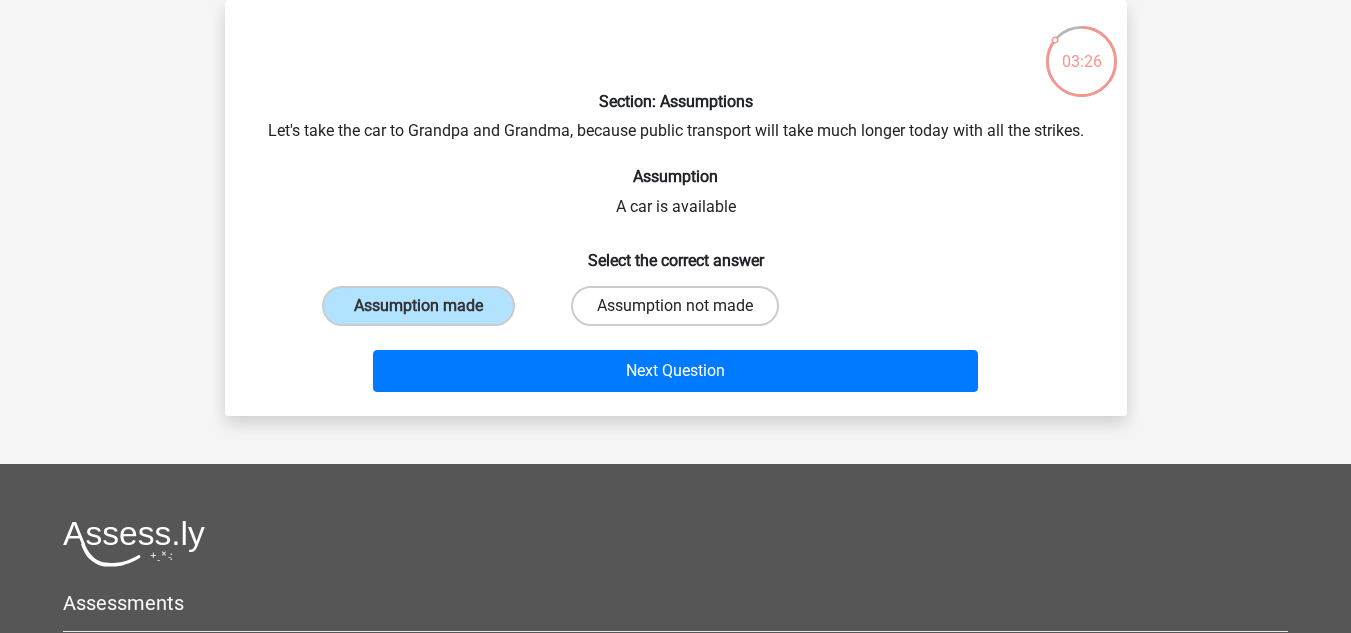 click on "Assumption not made" at bounding box center [675, 306] 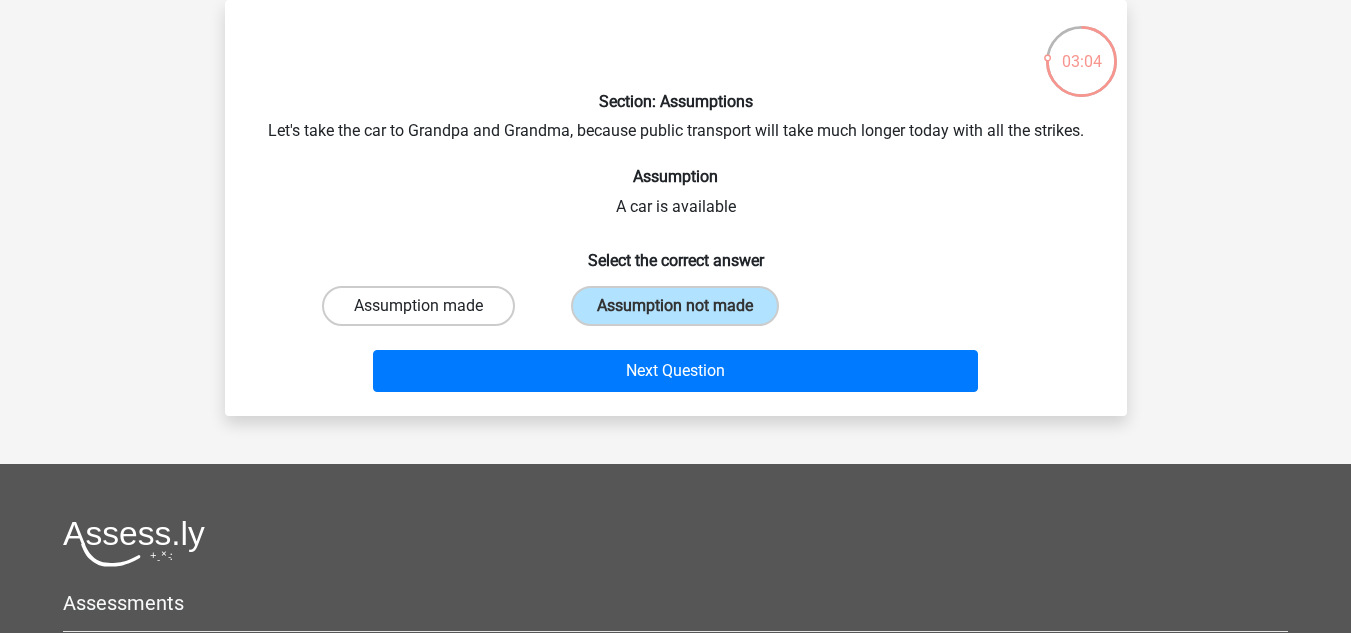 click on "Assumption made" at bounding box center (418, 306) 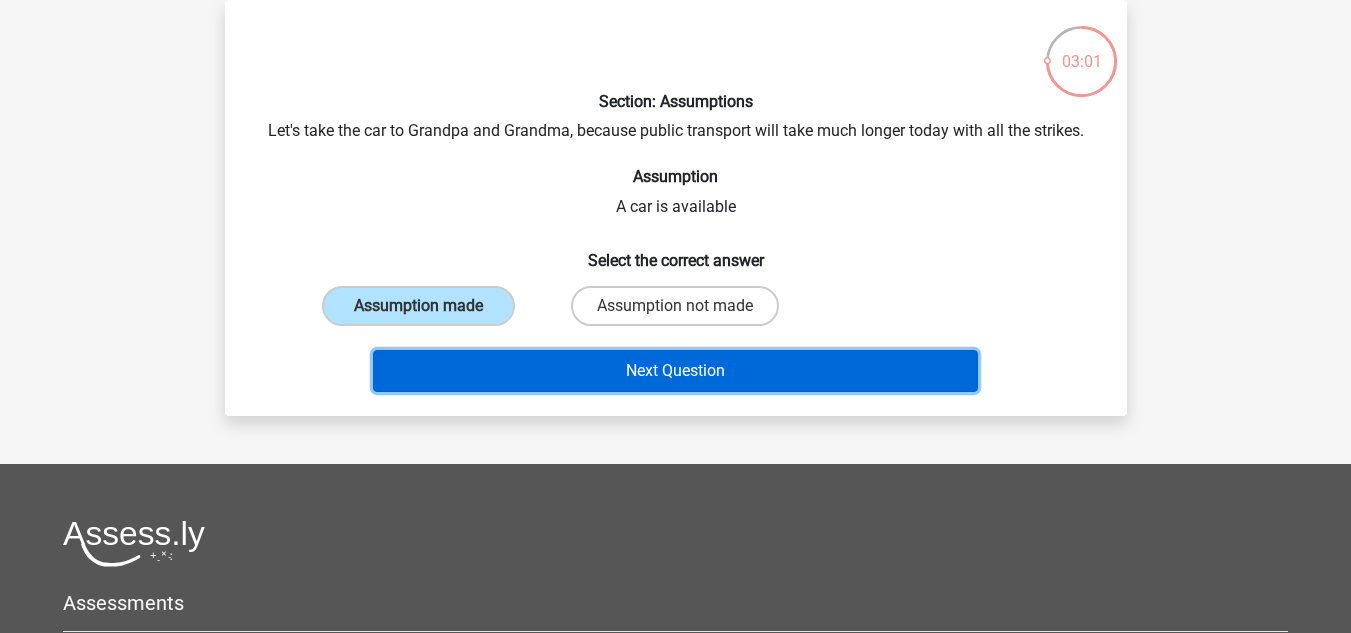 click on "Next Question" at bounding box center (675, 371) 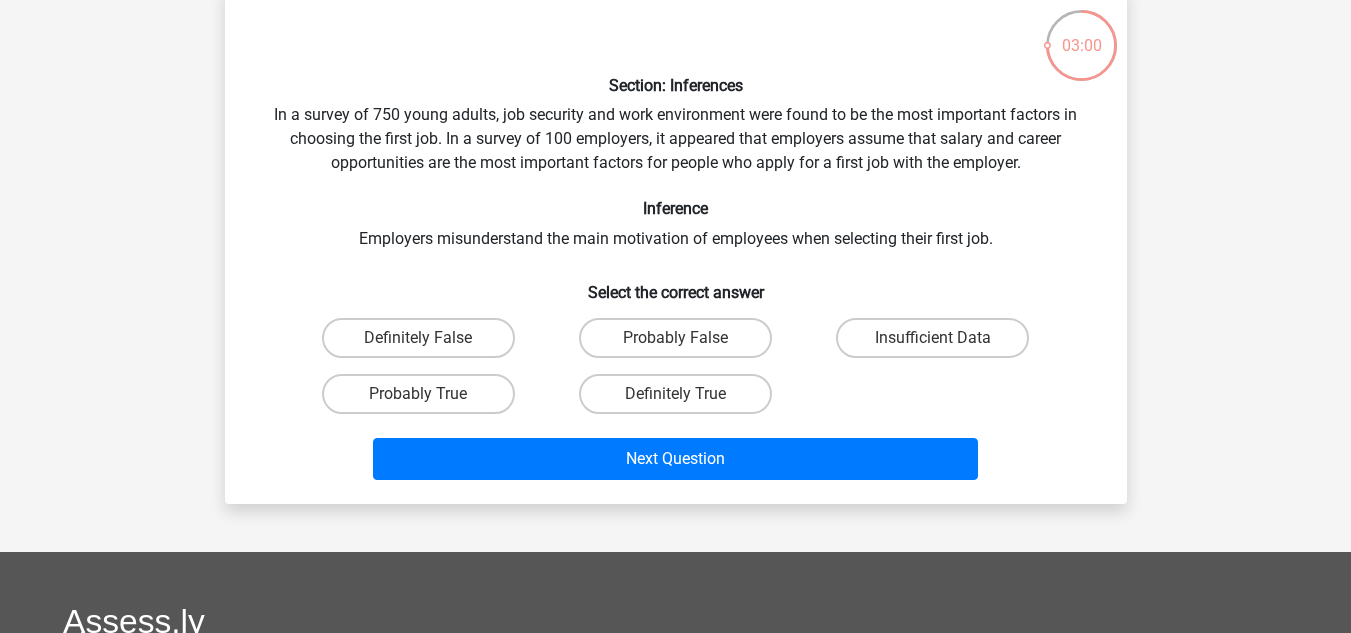 scroll, scrollTop: 109, scrollLeft: 0, axis: vertical 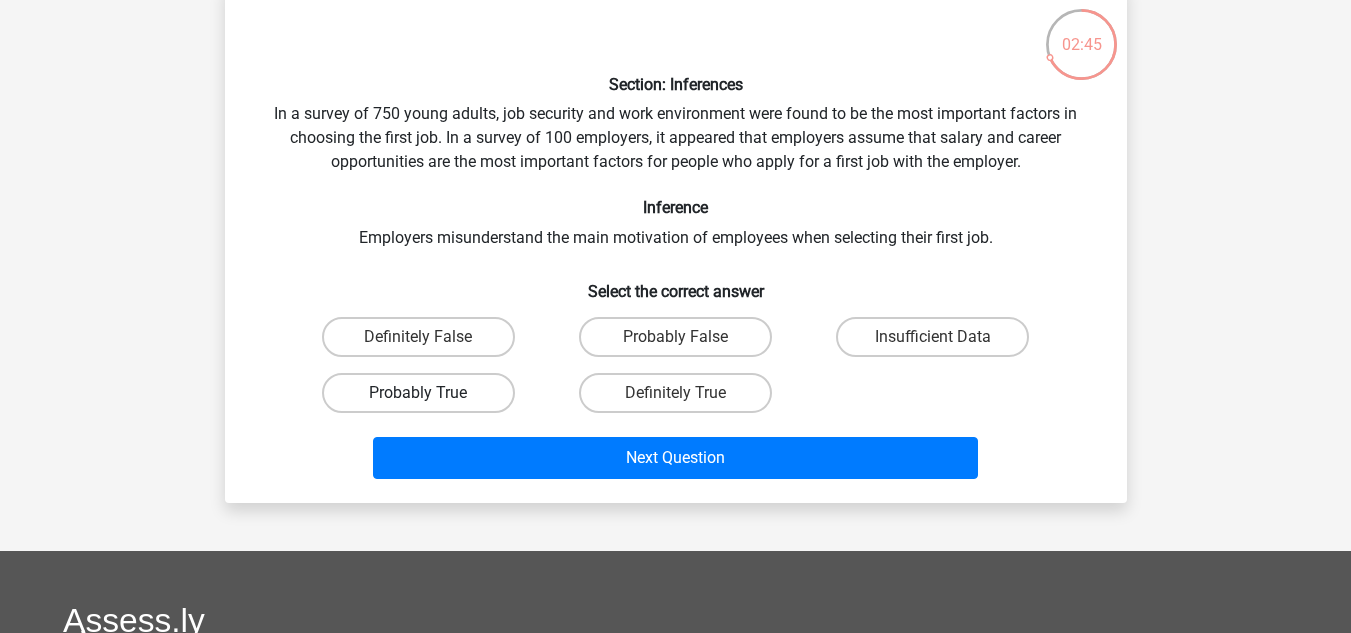 click on "Probably True" at bounding box center (418, 393) 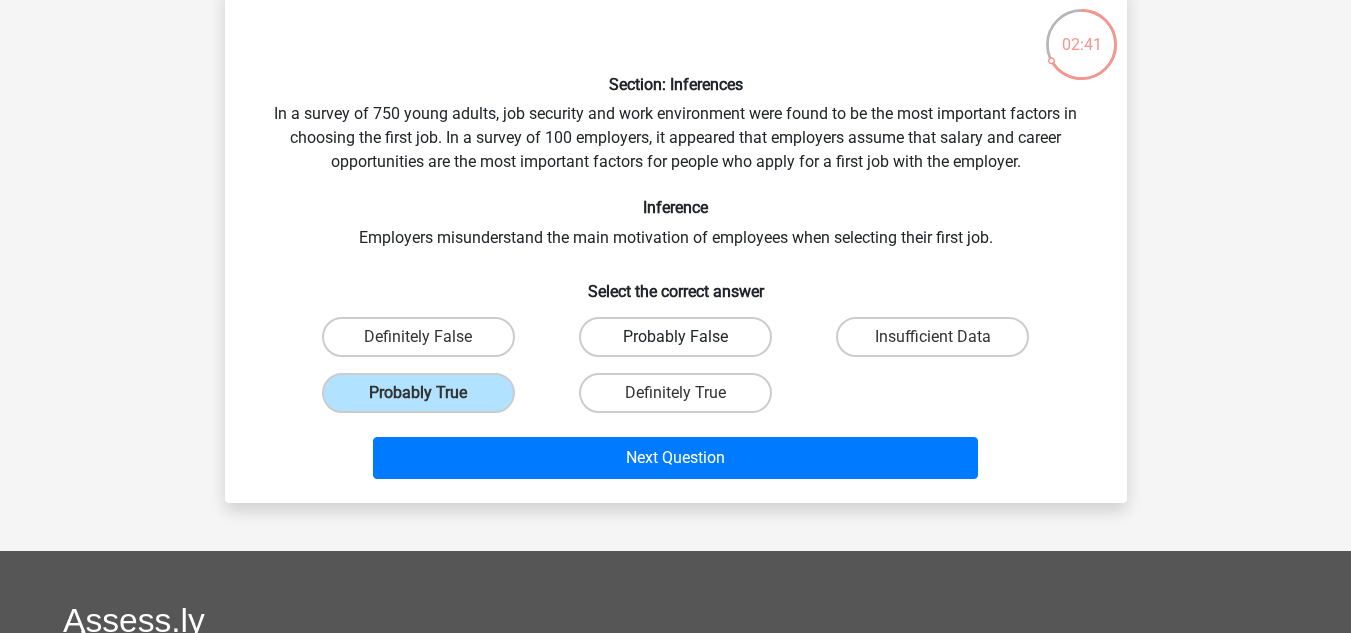 click on "Probably False" at bounding box center [675, 337] 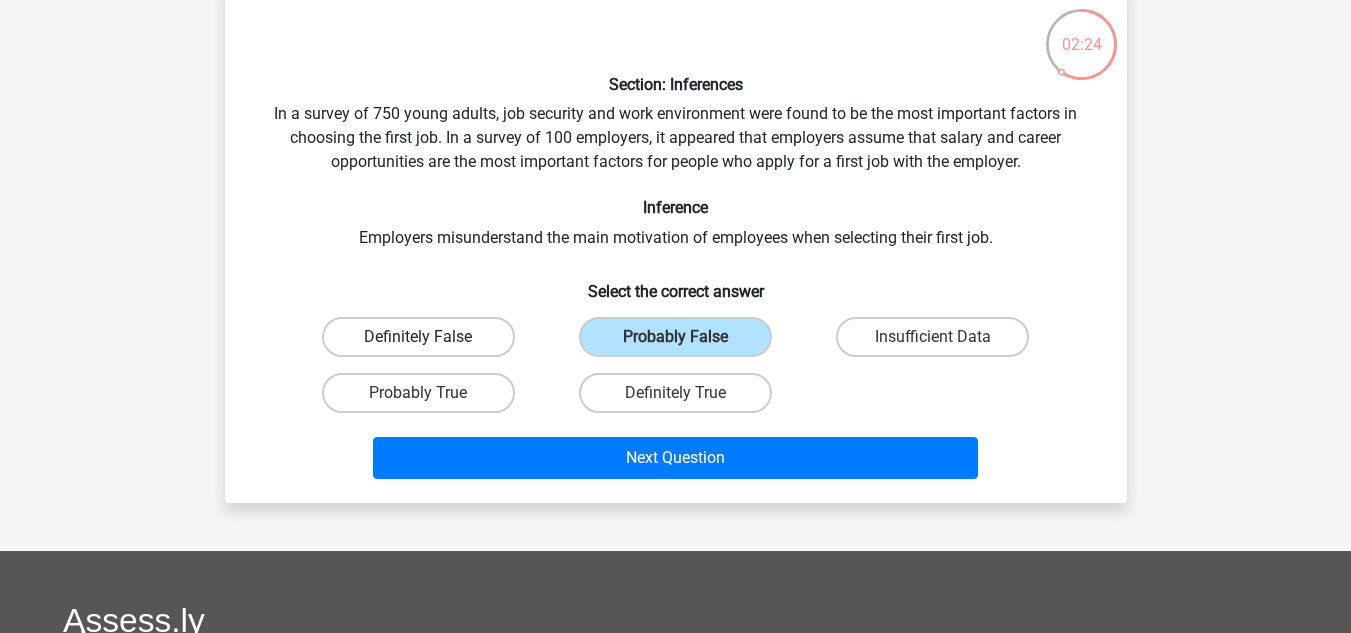 click on "Definitely False" at bounding box center (418, 337) 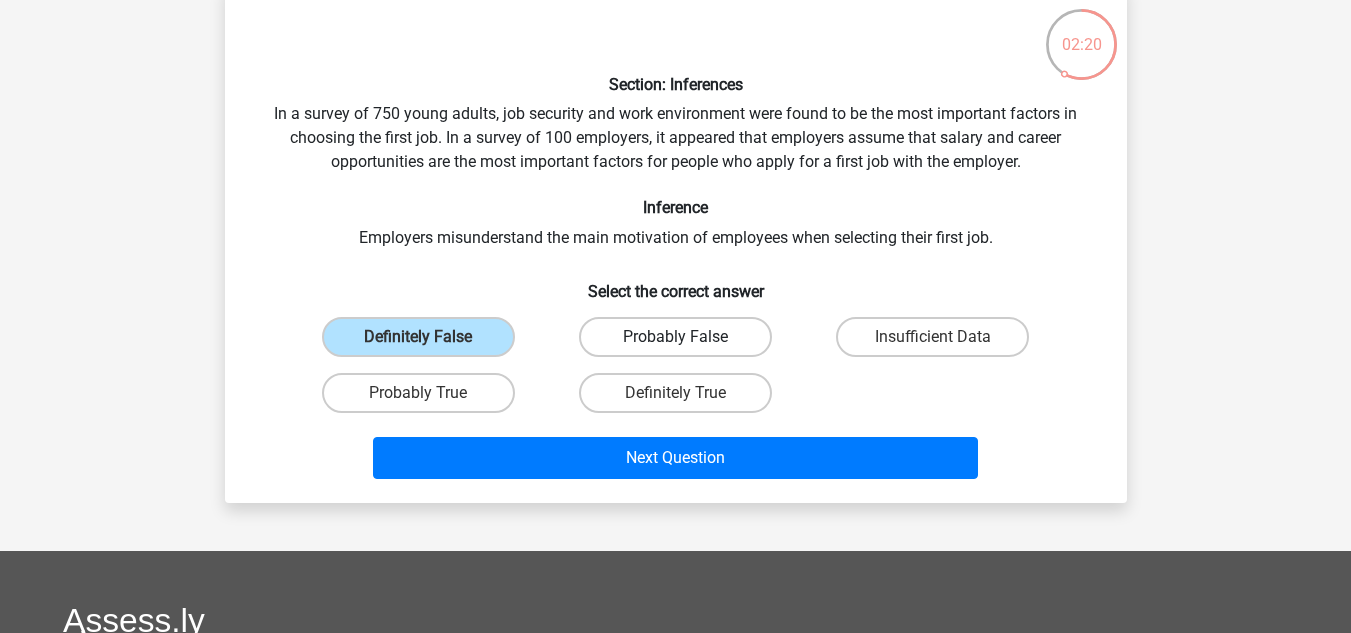 click on "Probably False" at bounding box center (675, 337) 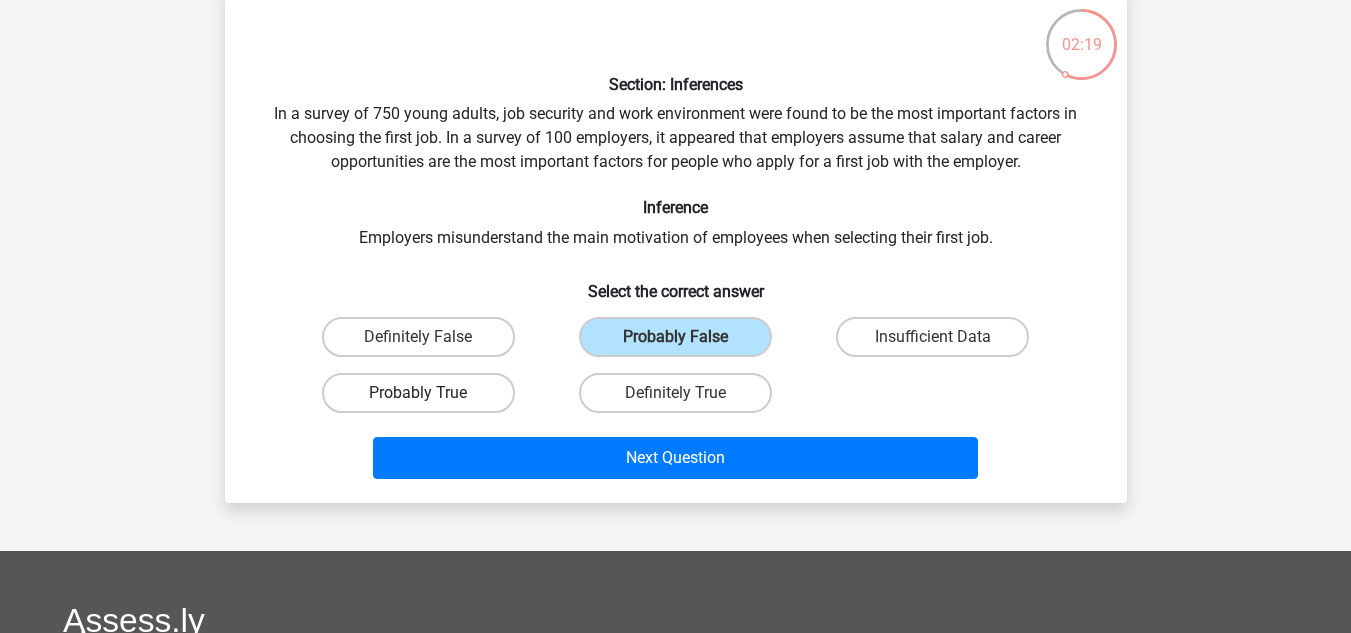 click on "Probably True" at bounding box center (418, 393) 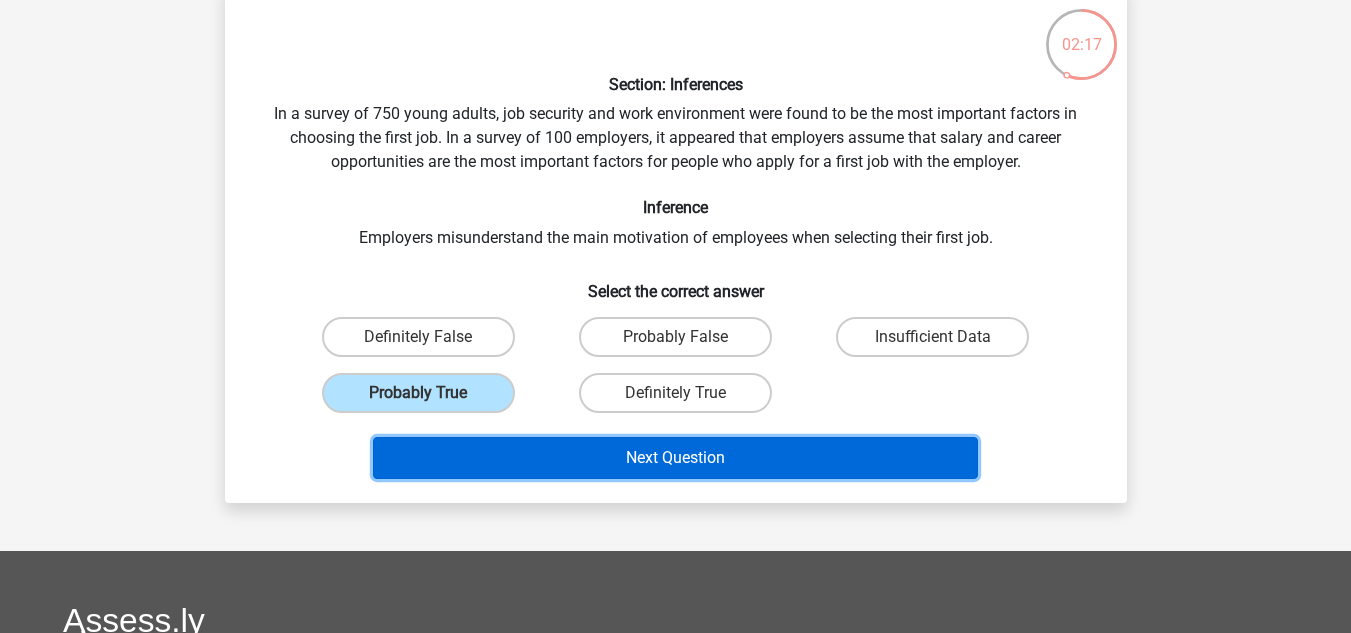 click on "Next Question" at bounding box center [675, 458] 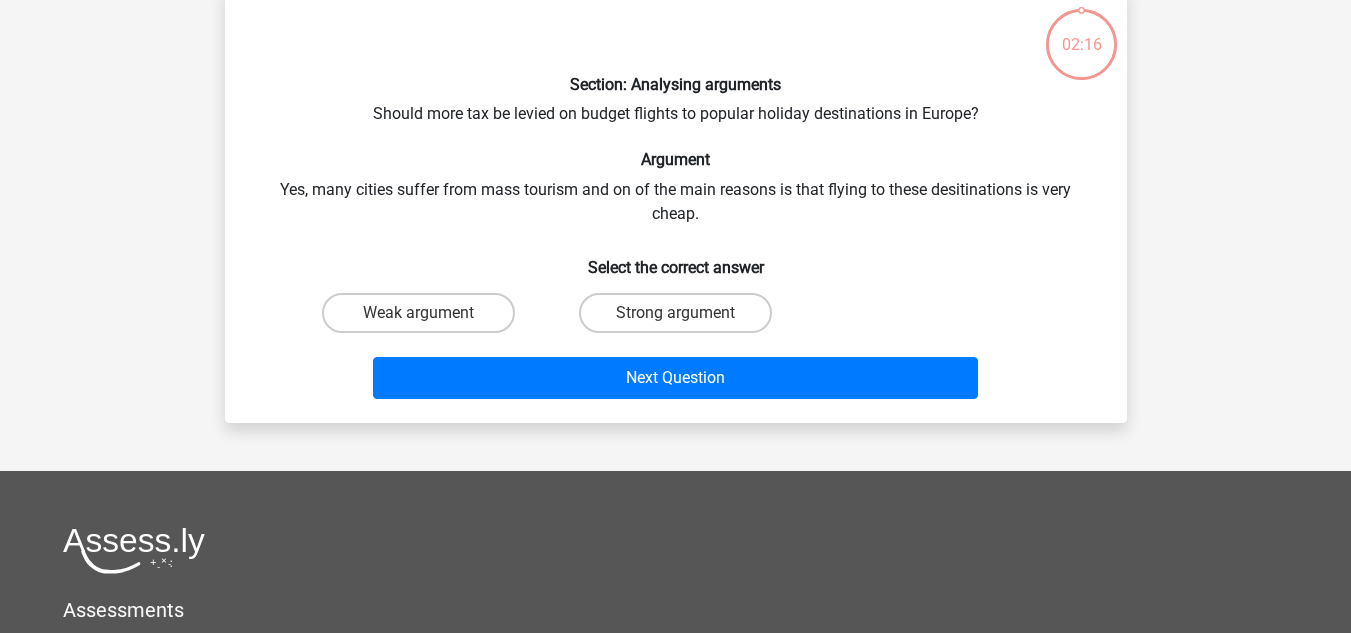 scroll, scrollTop: 92, scrollLeft: 0, axis: vertical 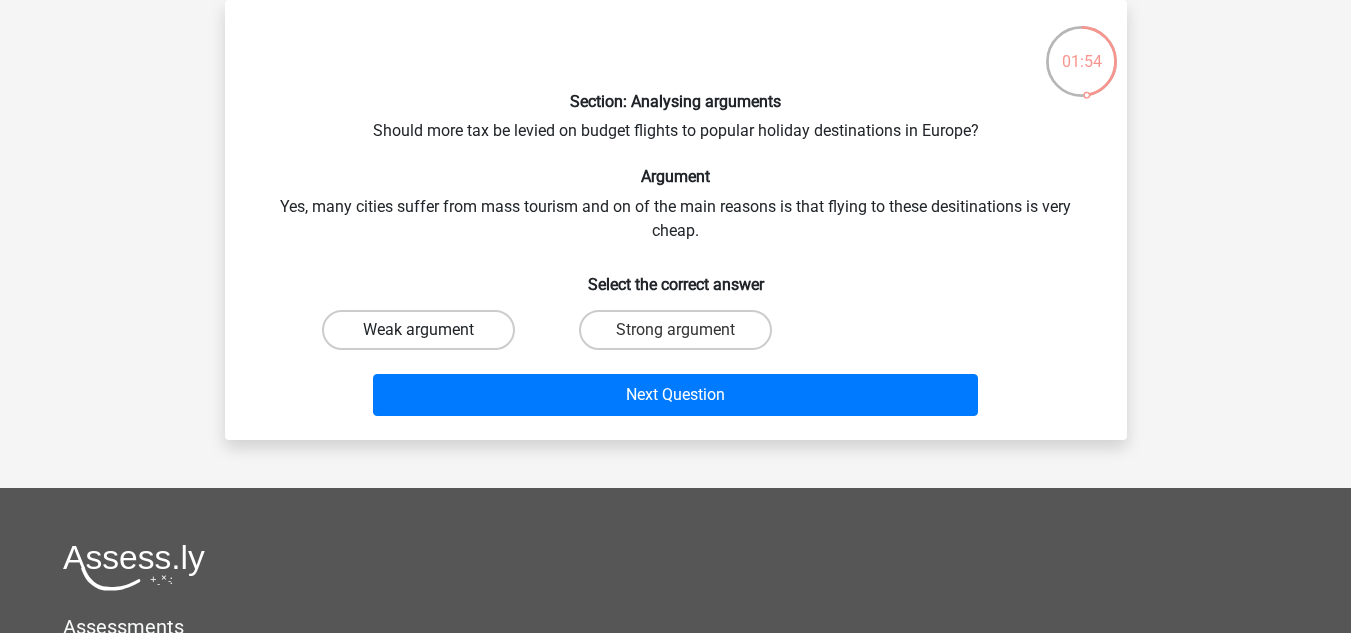 click on "Weak argument" at bounding box center (418, 330) 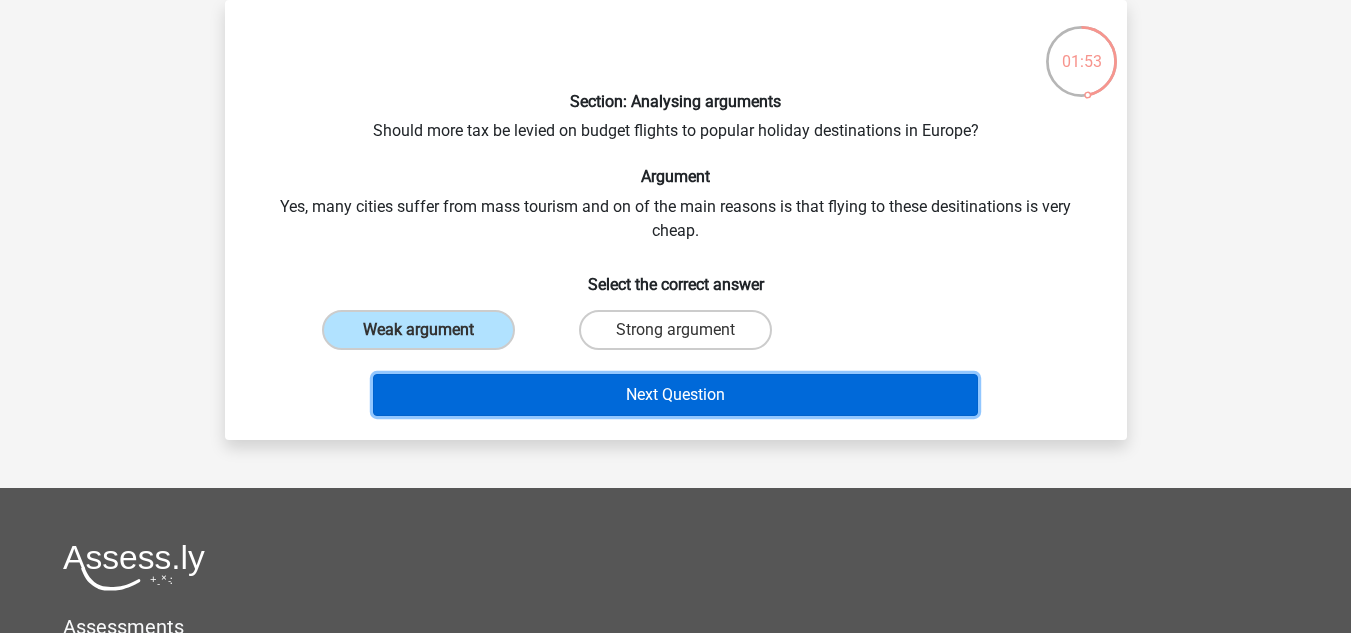 click on "Next Question" at bounding box center (675, 395) 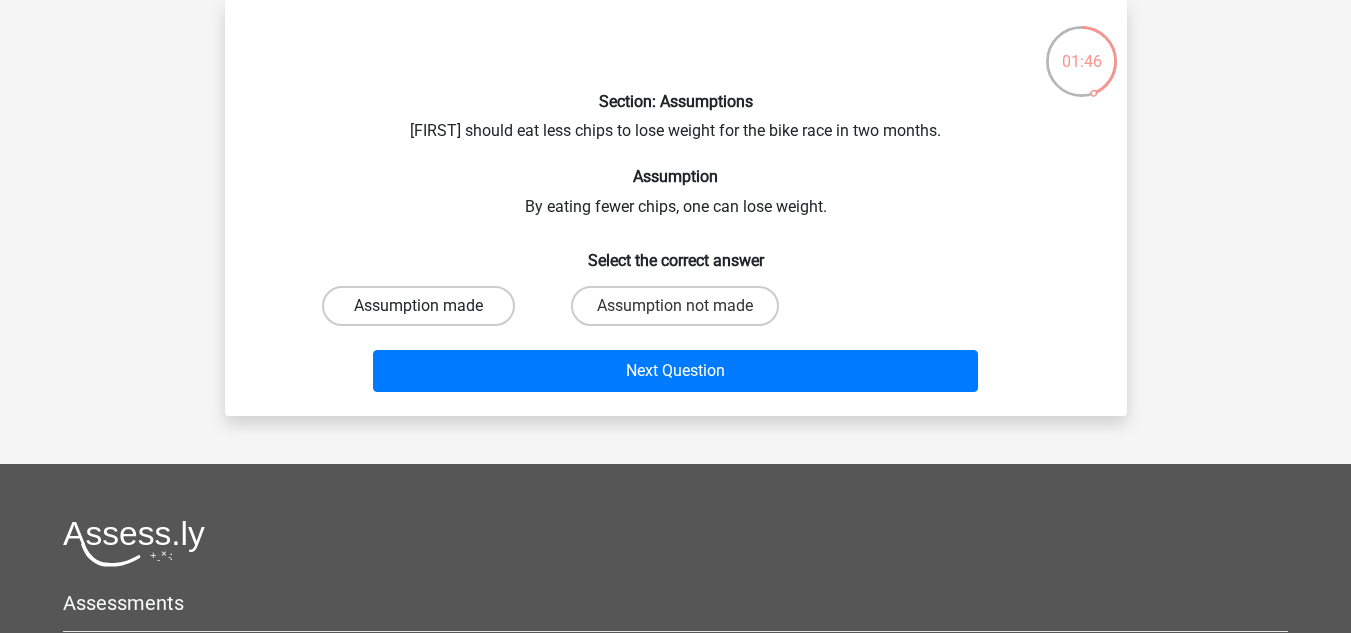 click on "Assumption made" at bounding box center [418, 306] 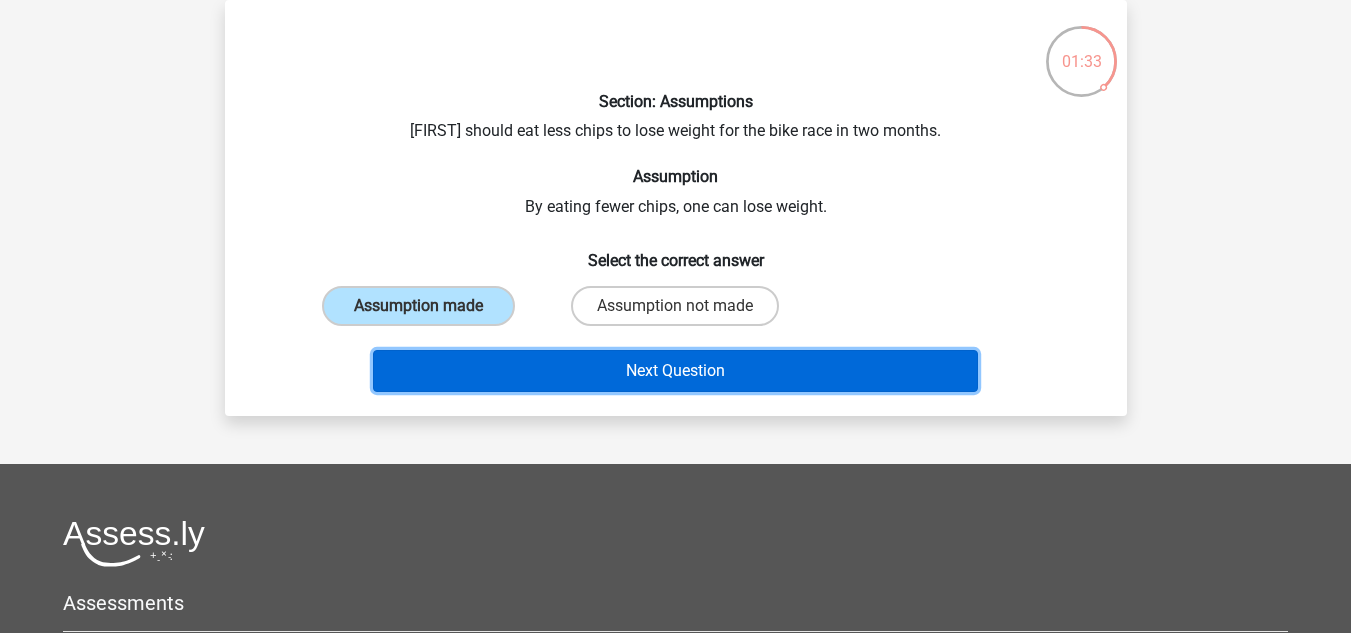 click on "Next Question" at bounding box center (675, 371) 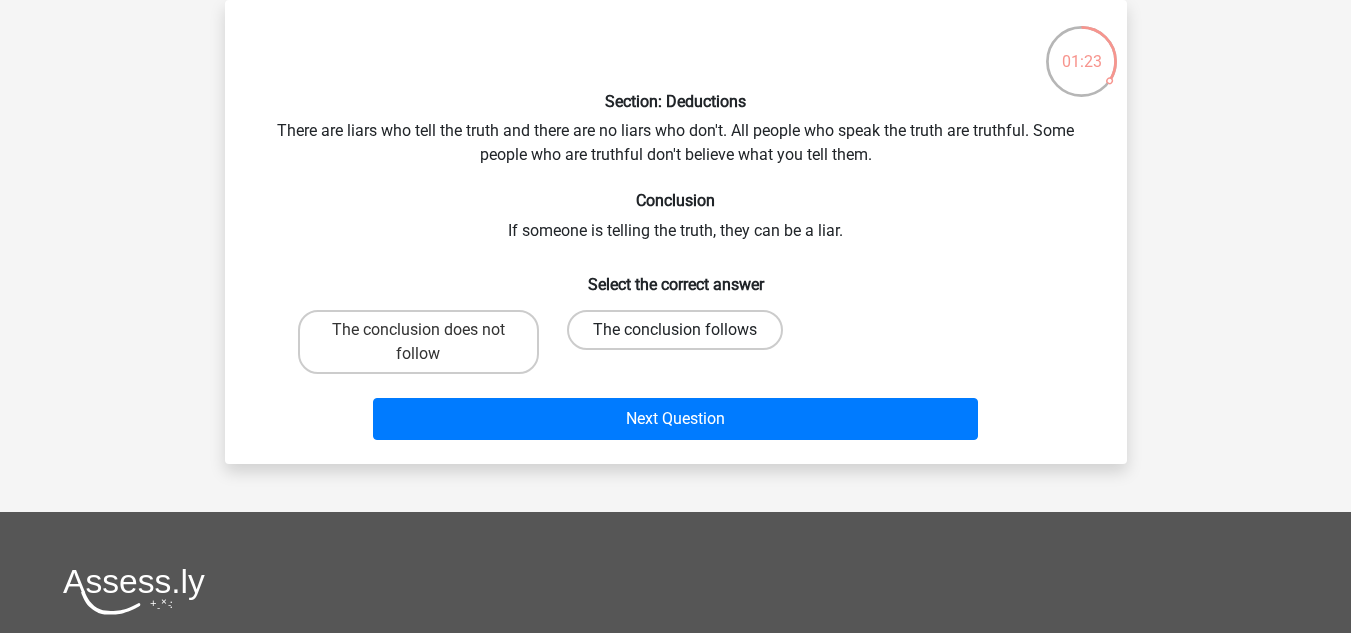 click on "The conclusion follows" at bounding box center (675, 330) 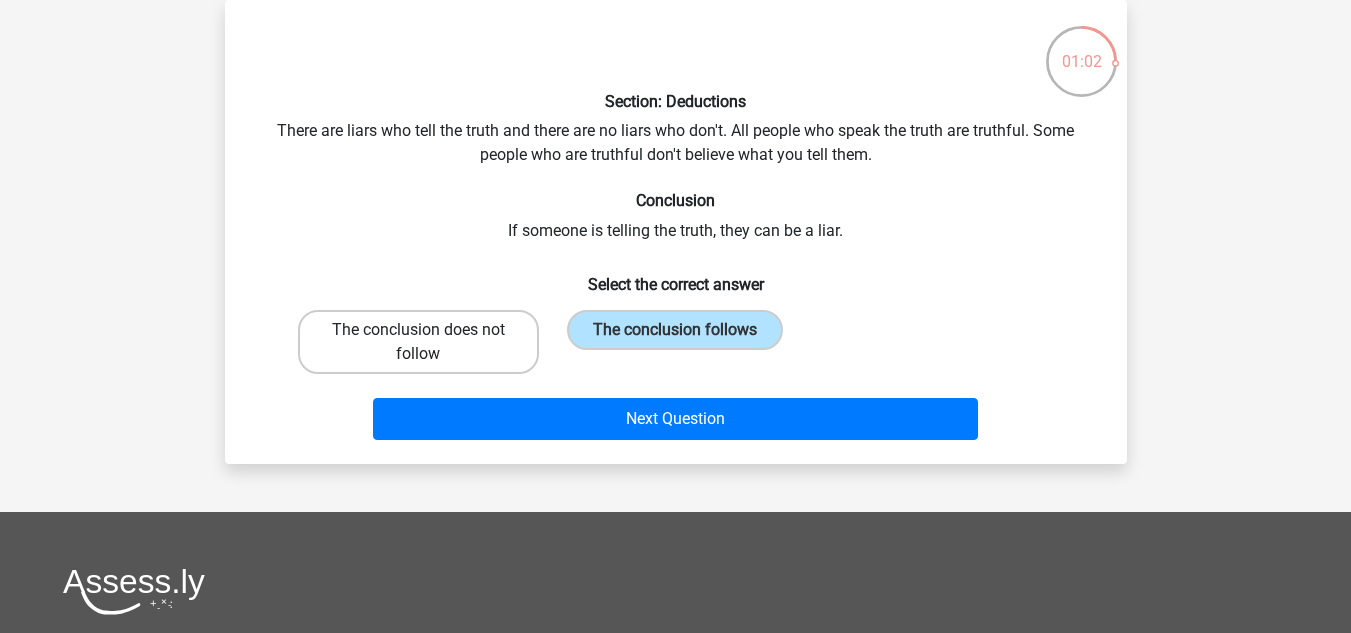click on "The conclusion does not follow" at bounding box center [418, 342] 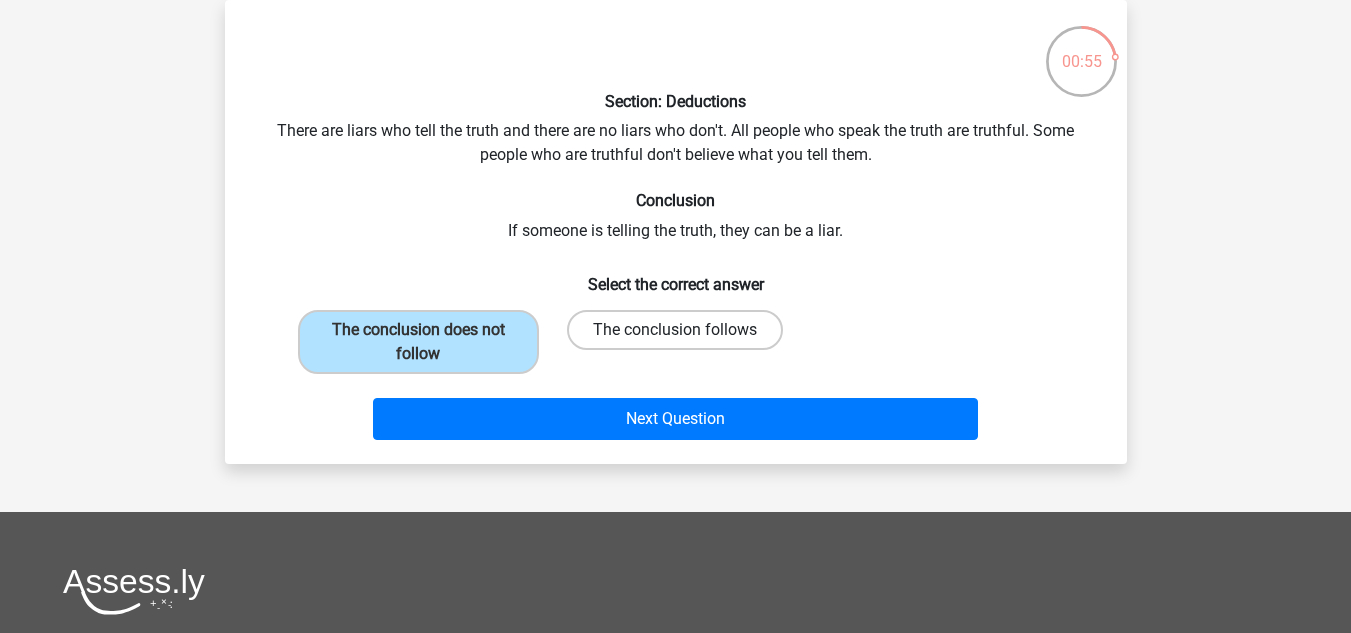 click on "The conclusion follows" at bounding box center [675, 330] 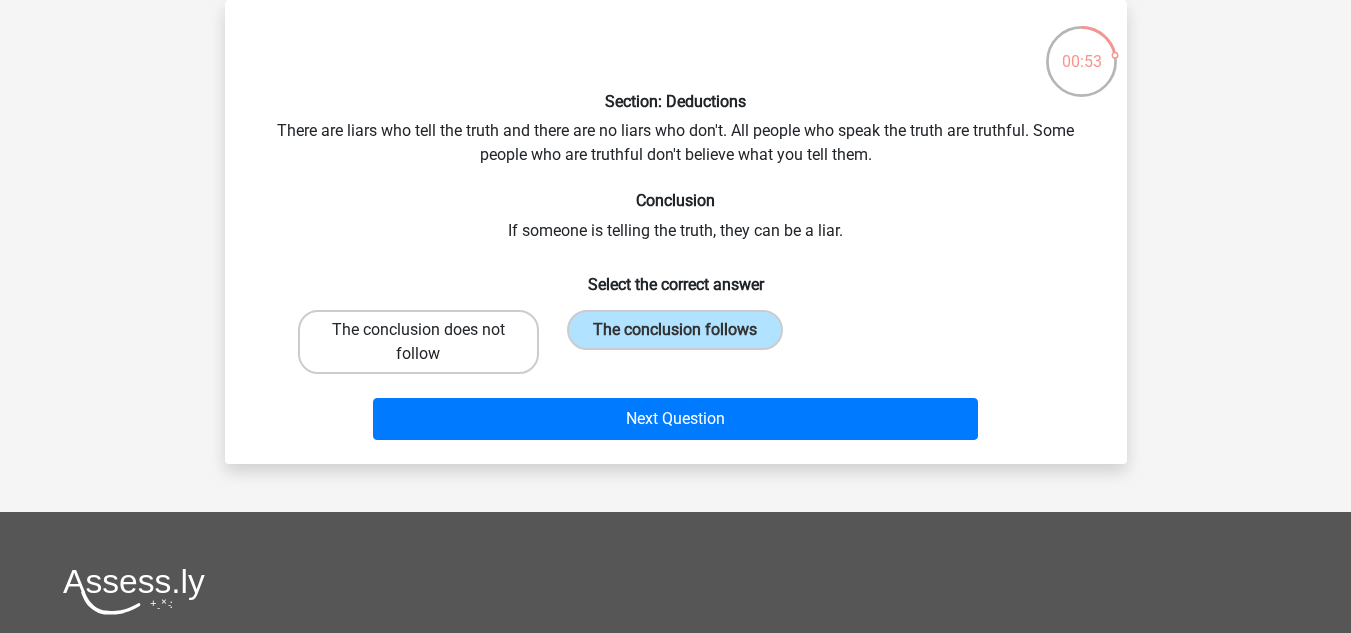 click on "The conclusion does not follow" at bounding box center [418, 342] 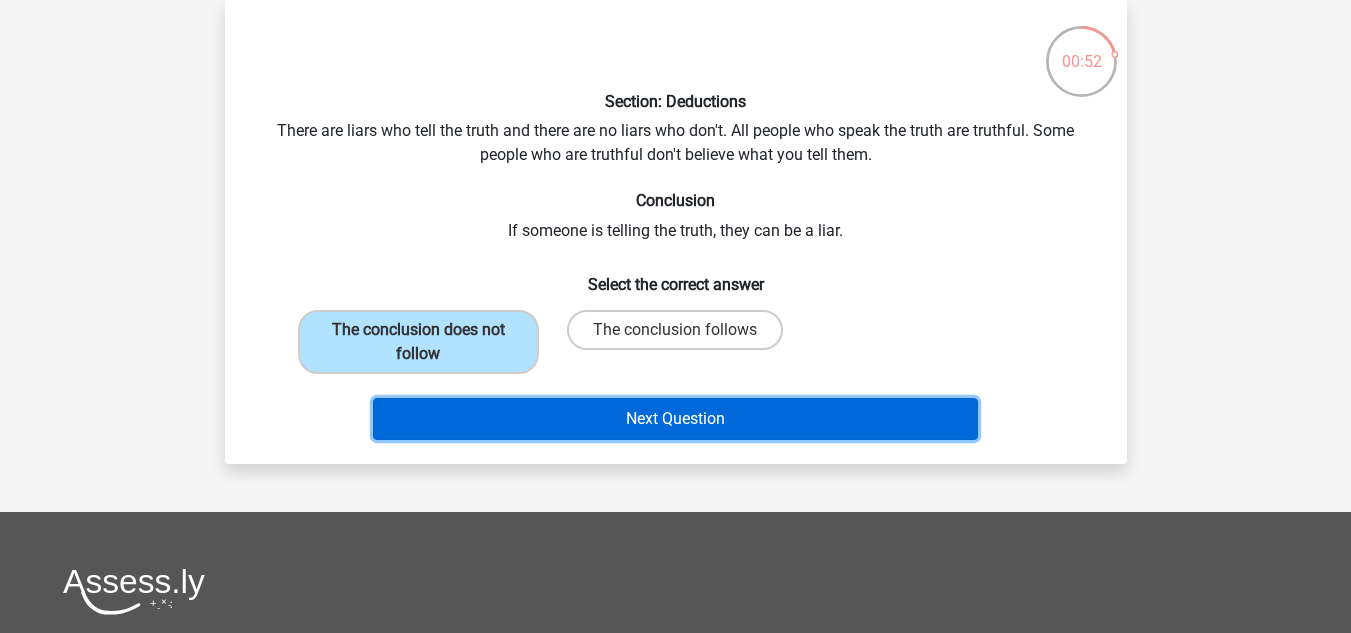 click on "Next Question" at bounding box center (675, 419) 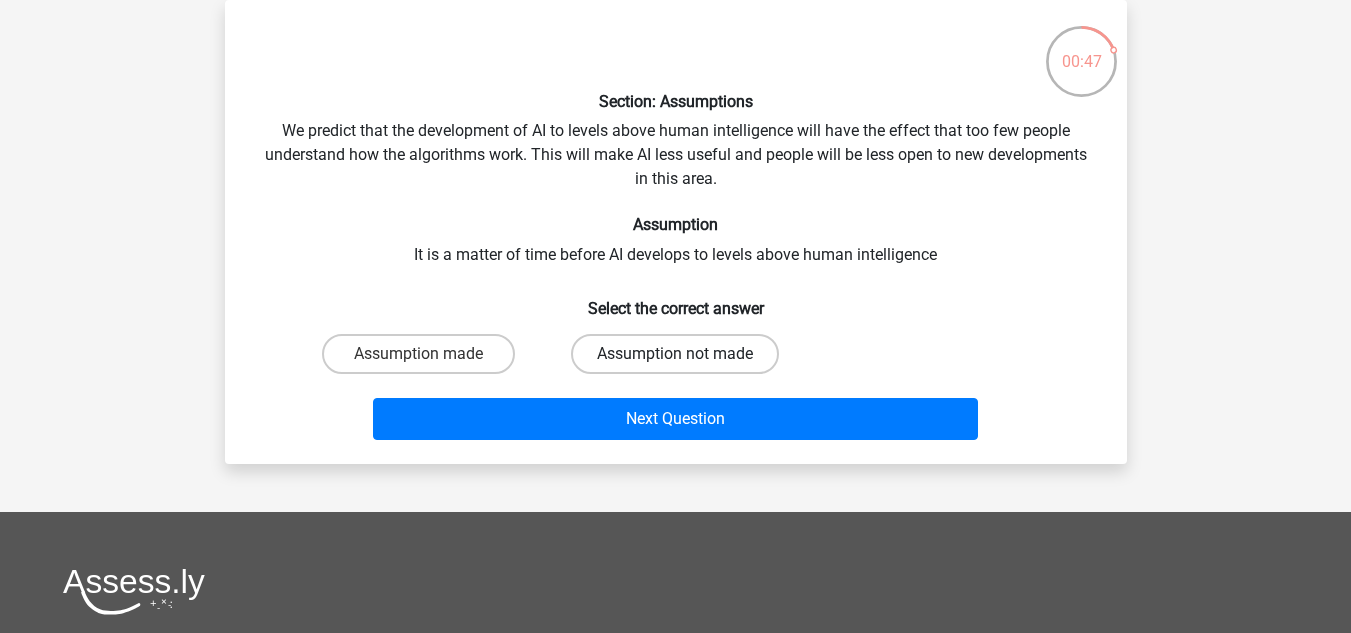click on "Assumption not made" at bounding box center (675, 354) 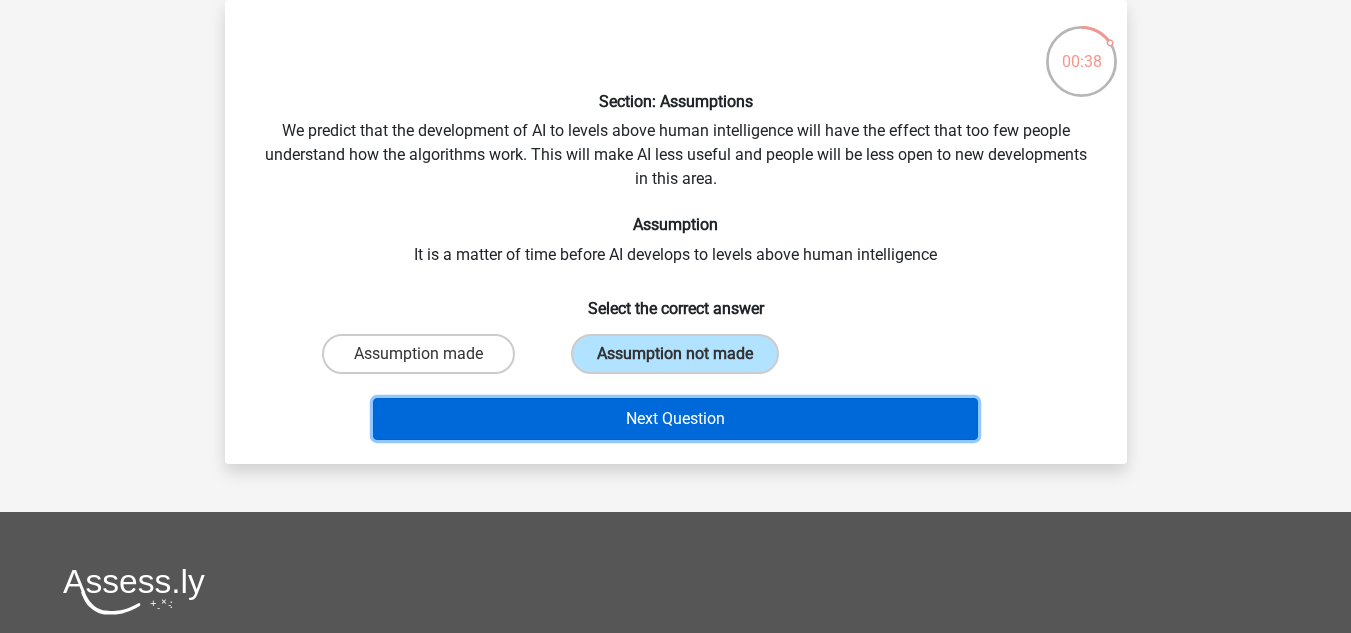 click on "Next Question" at bounding box center [675, 419] 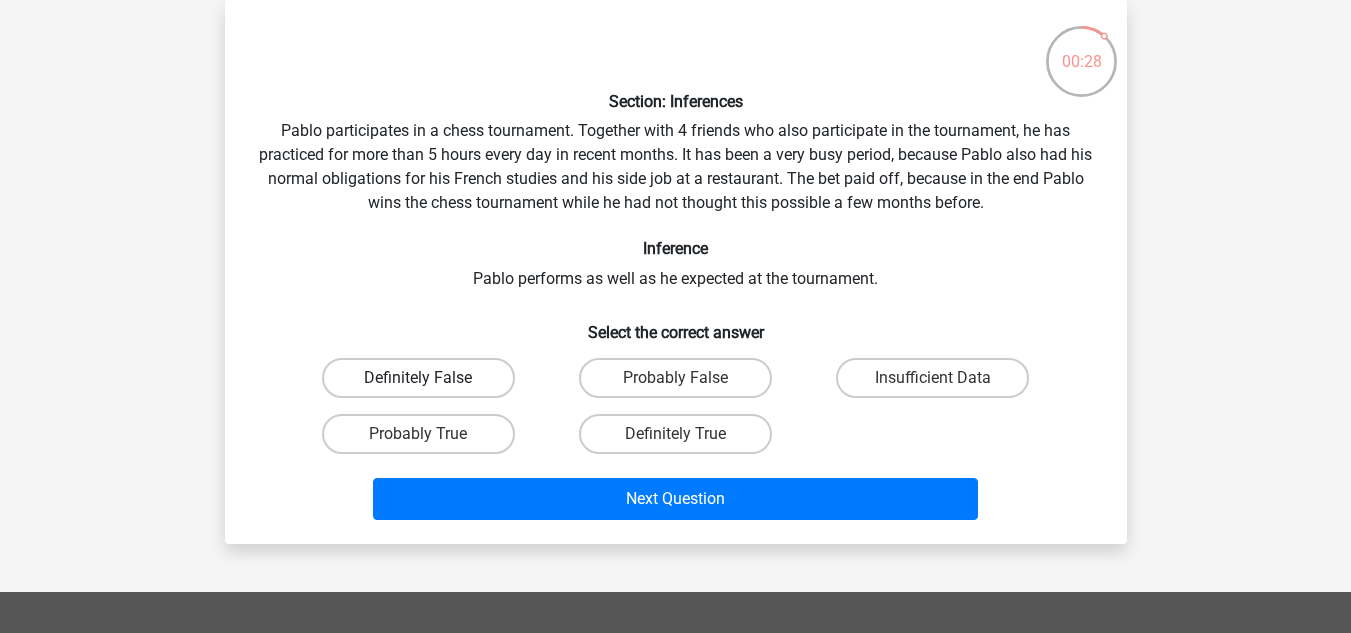 click on "Definitely False" at bounding box center [418, 378] 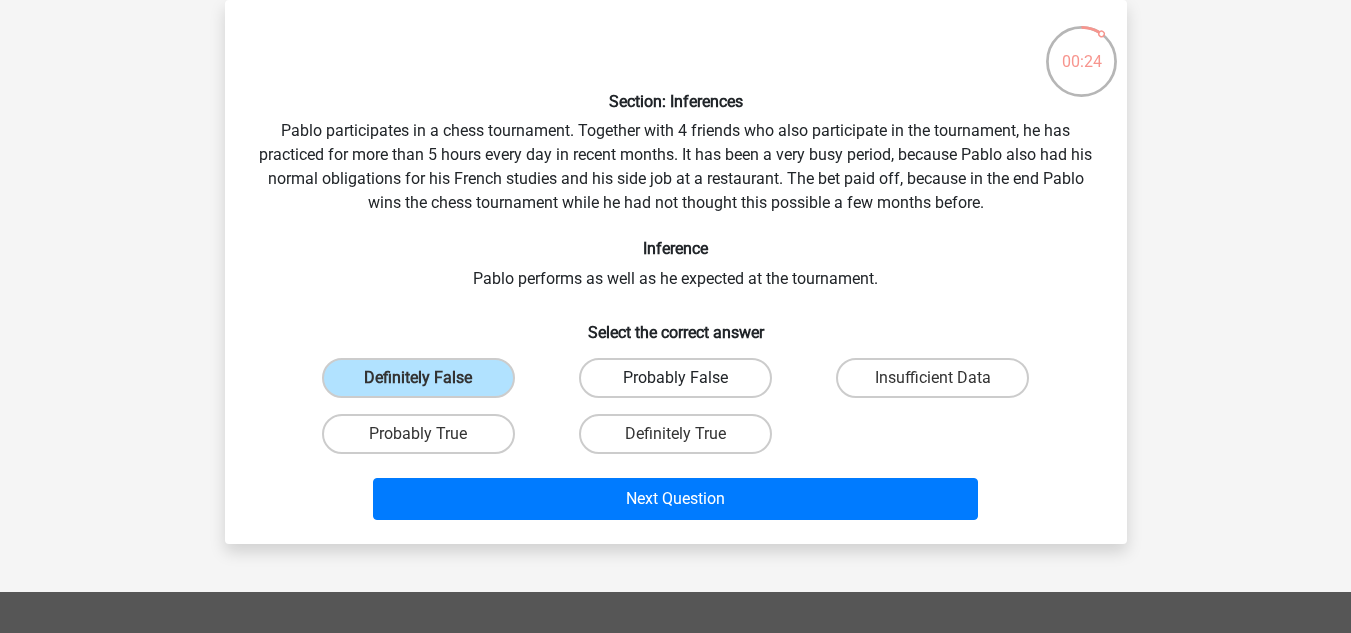 click on "Probably False" at bounding box center (675, 378) 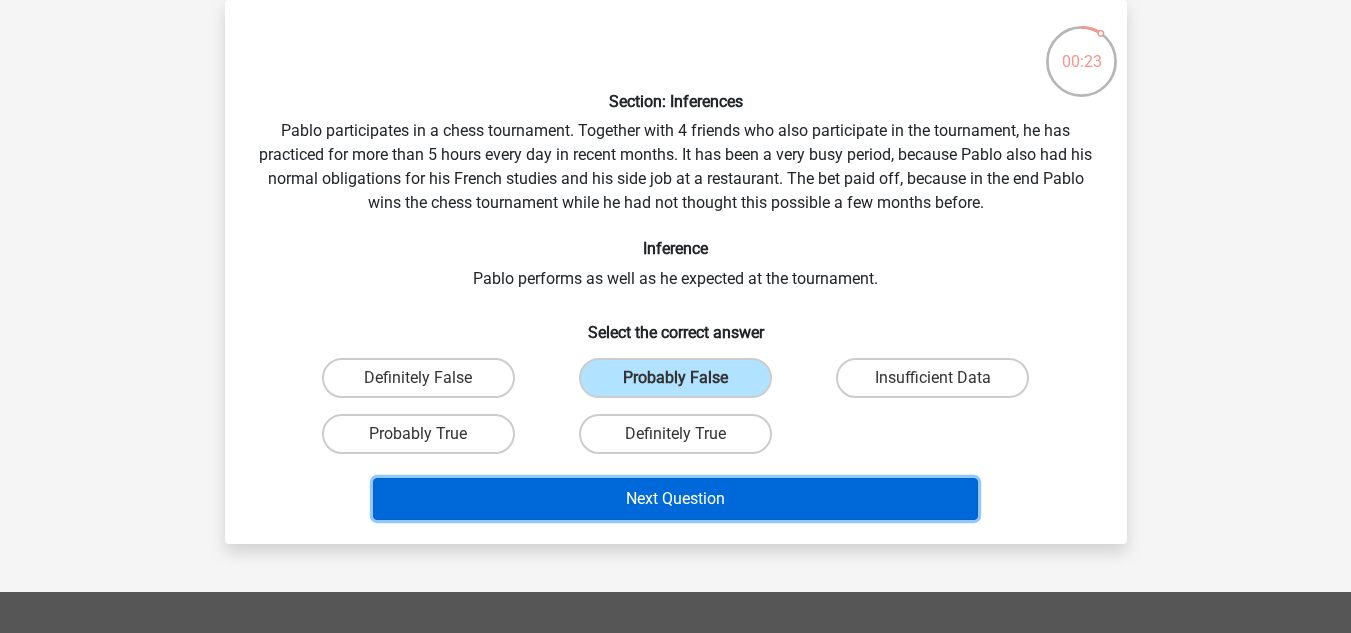 click on "Next Question" at bounding box center (675, 499) 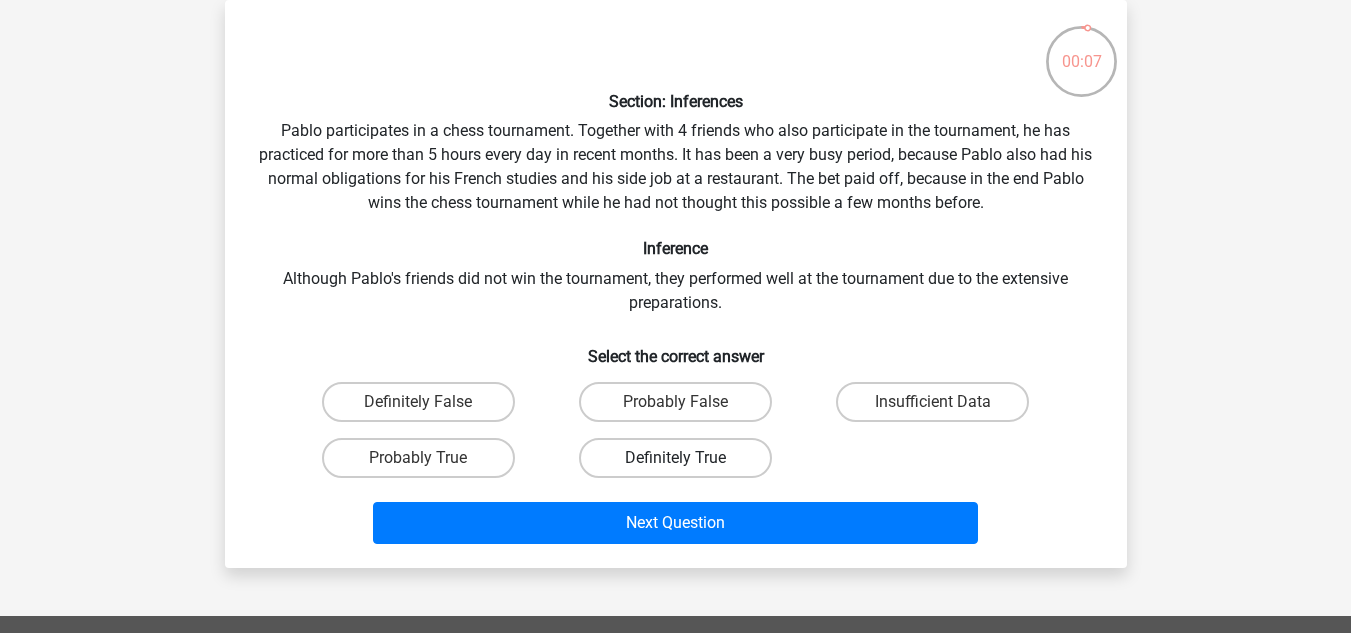 click on "Definitely True" at bounding box center (675, 458) 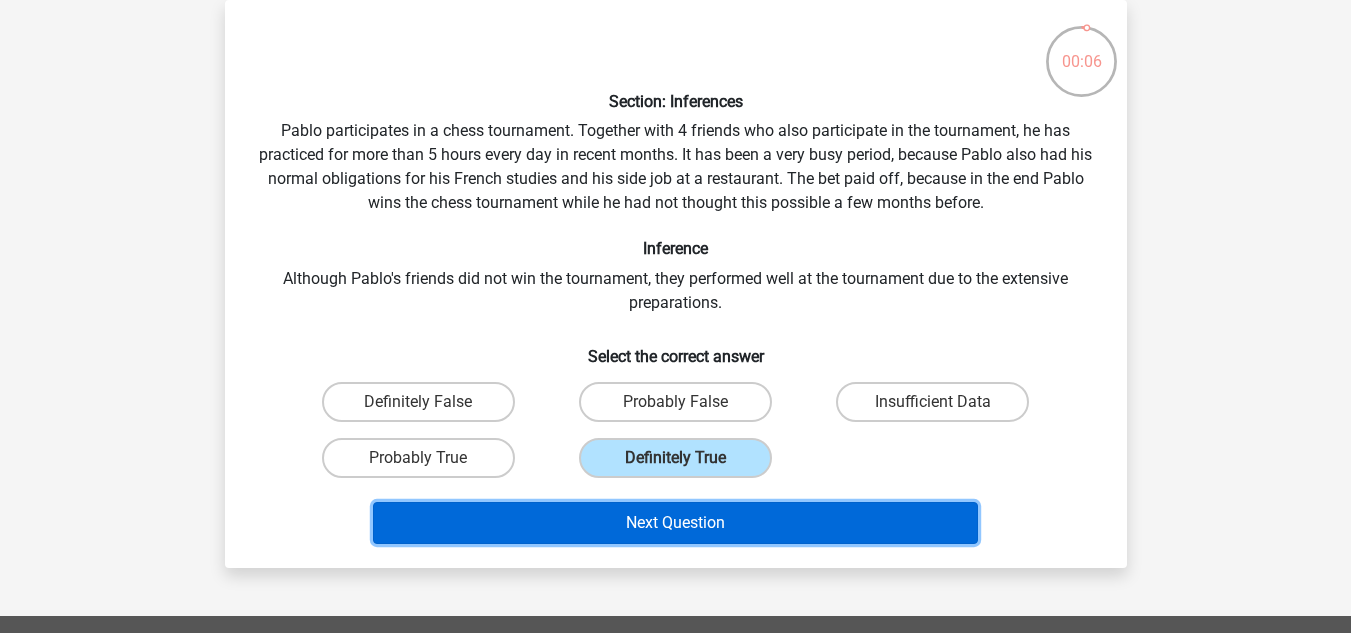 click on "Next Question" at bounding box center [675, 523] 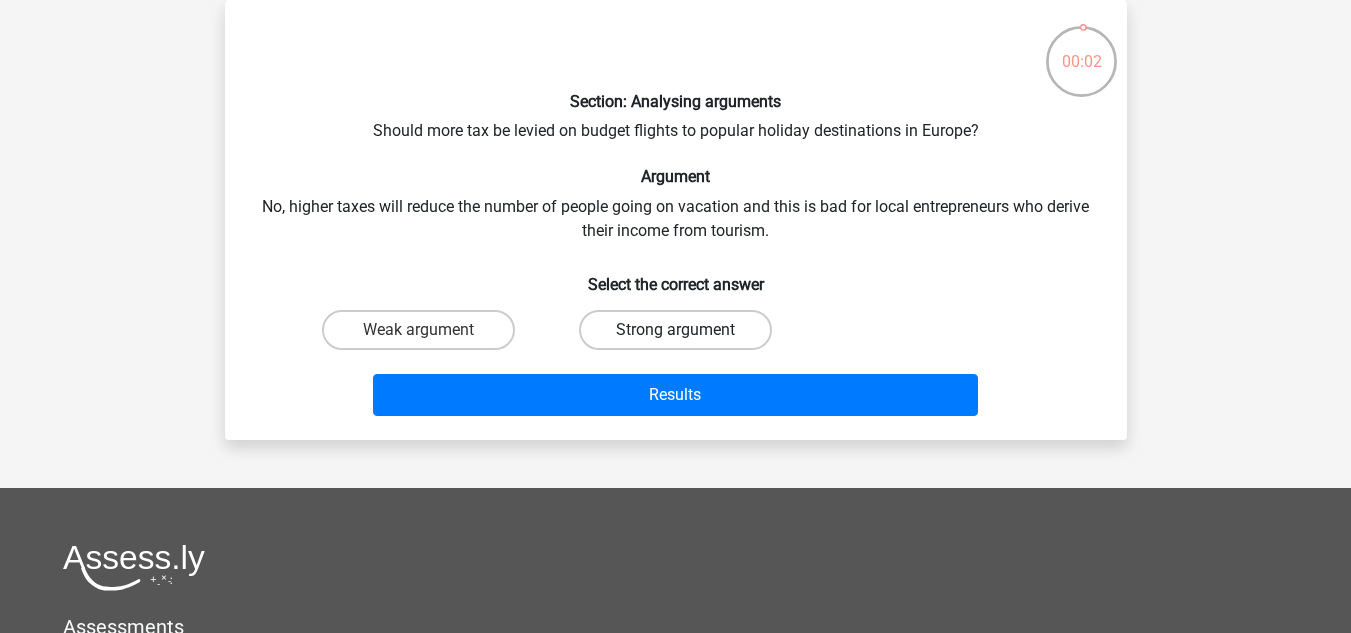 click on "Strong argument" at bounding box center (675, 330) 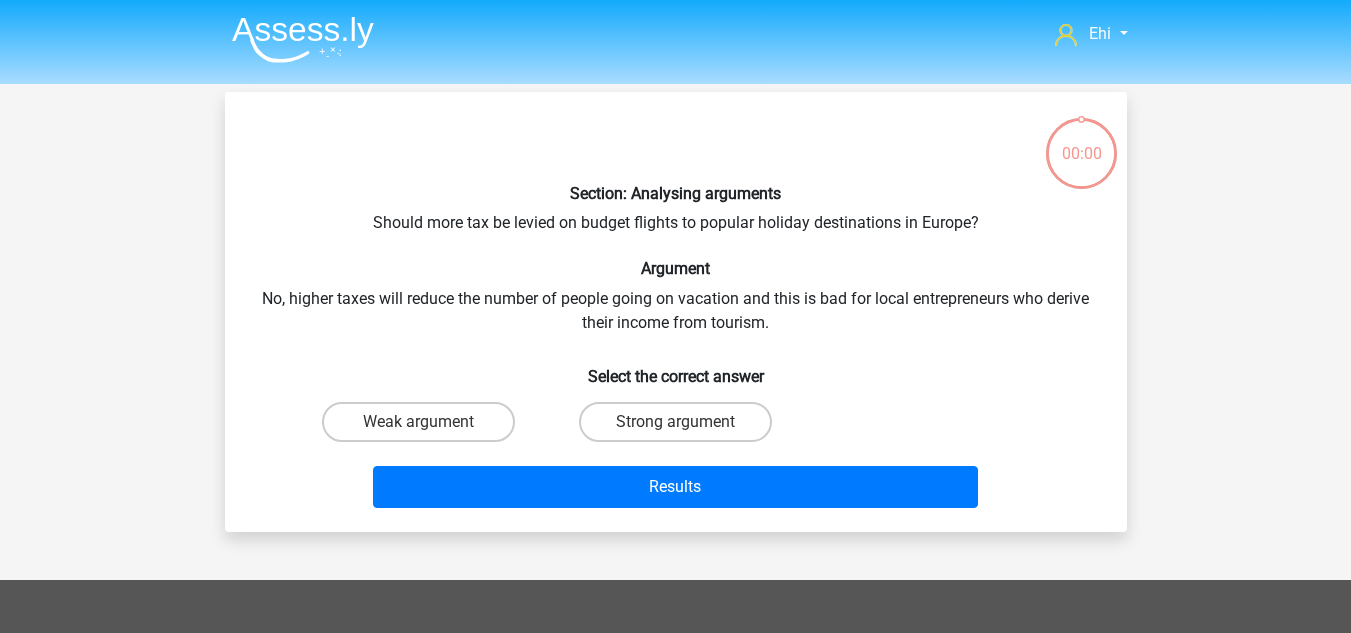 scroll, scrollTop: 92, scrollLeft: 0, axis: vertical 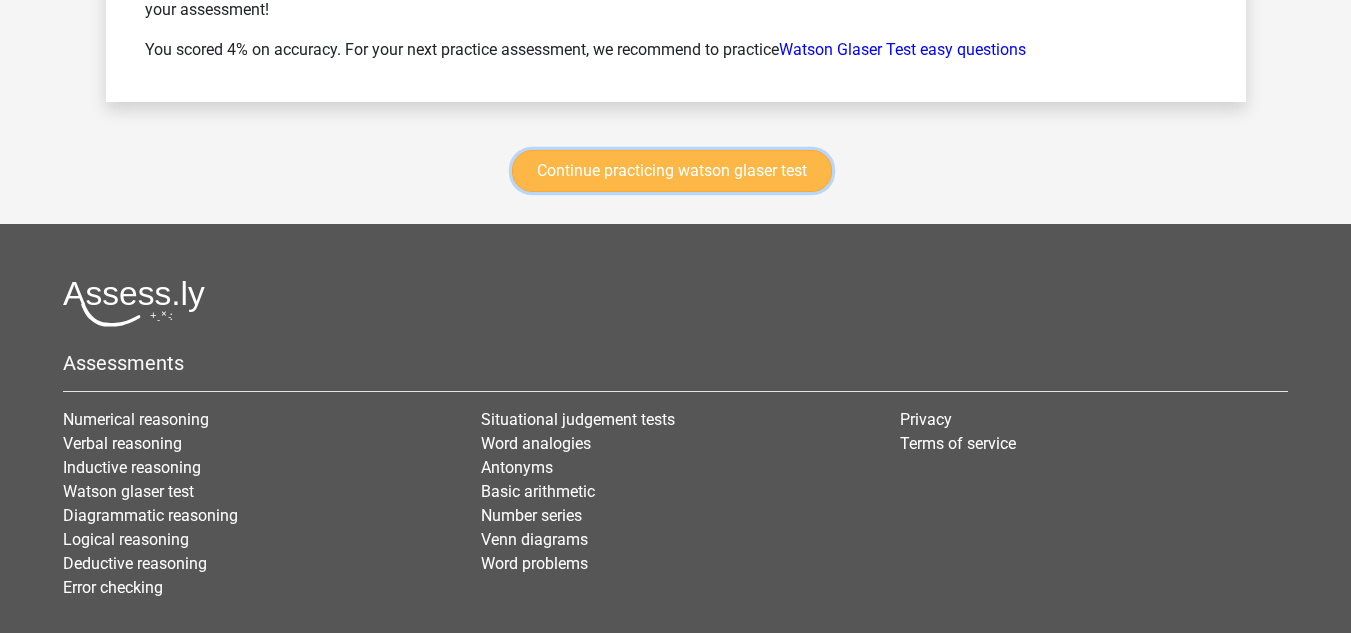 click on "Continue practicing watson glaser test" at bounding box center (672, 171) 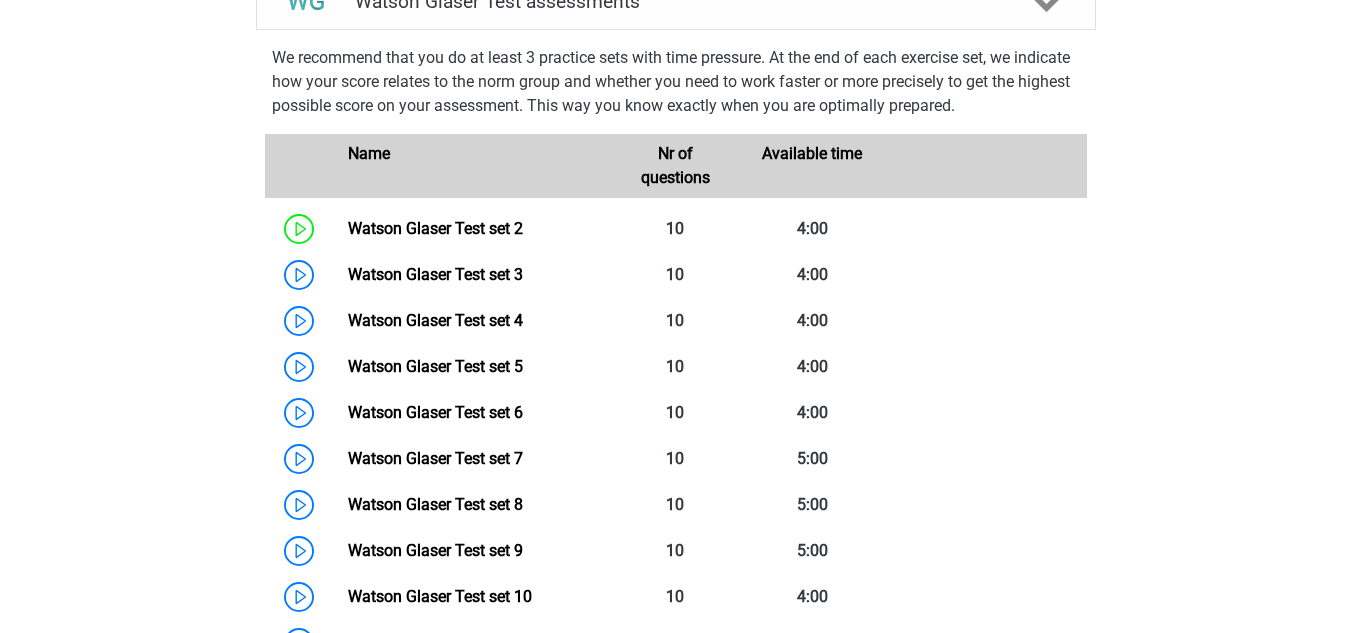scroll, scrollTop: 824, scrollLeft: 0, axis: vertical 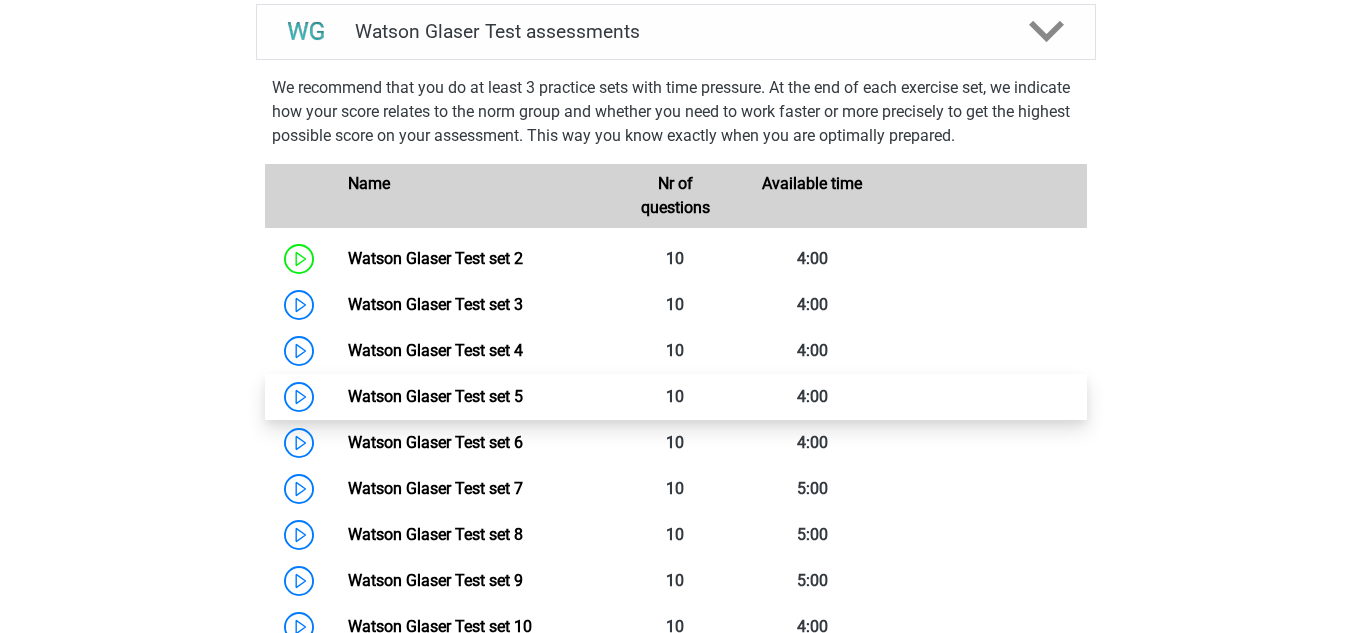 click on "Watson Glaser Test
set 5" at bounding box center (435, 396) 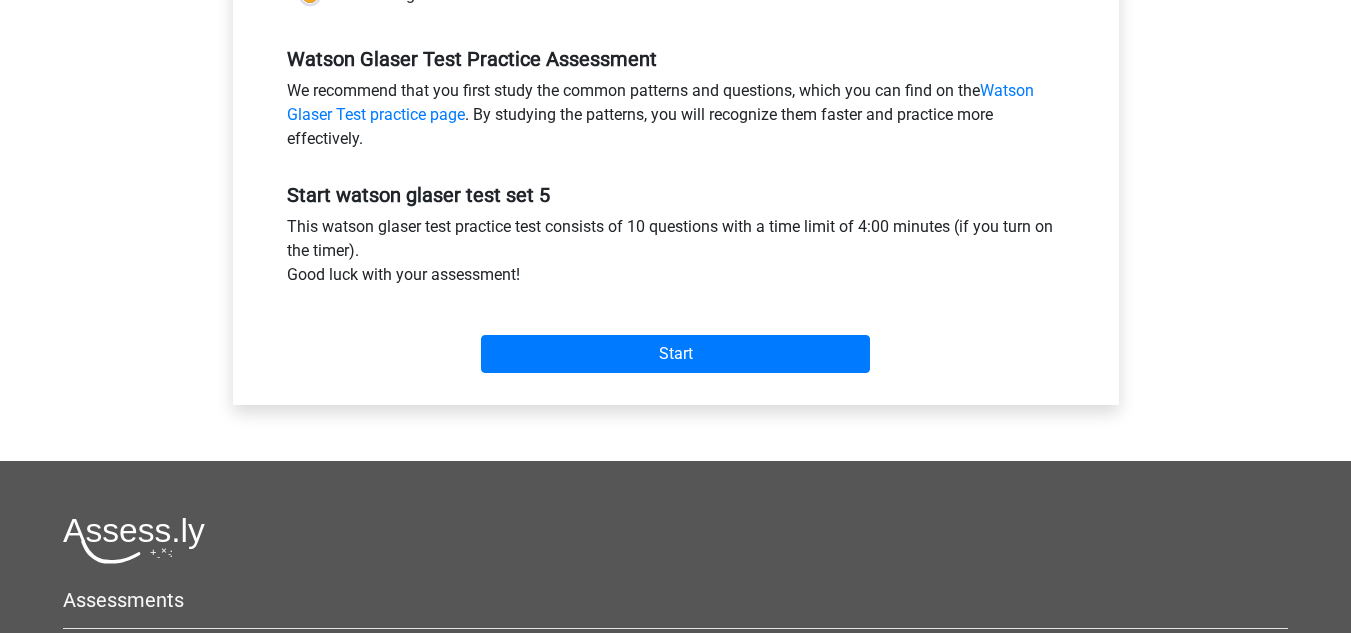 scroll, scrollTop: 602, scrollLeft: 0, axis: vertical 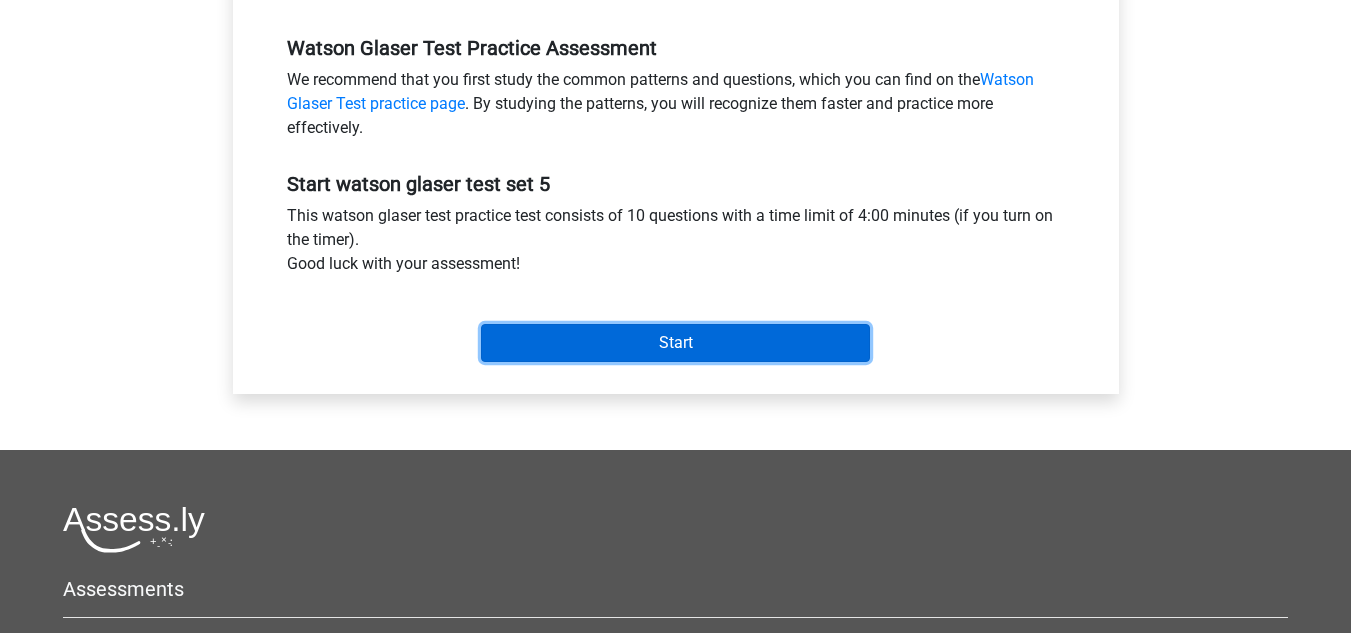 click on "Start" at bounding box center [675, 343] 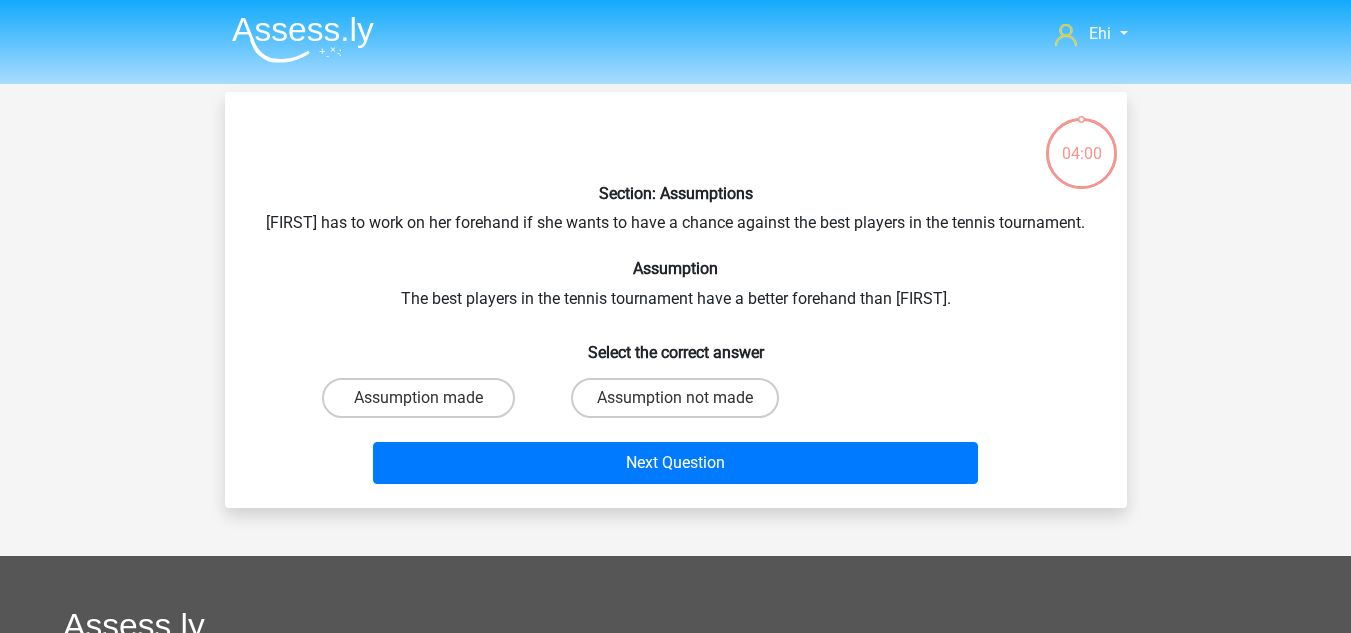 scroll, scrollTop: 0, scrollLeft: 0, axis: both 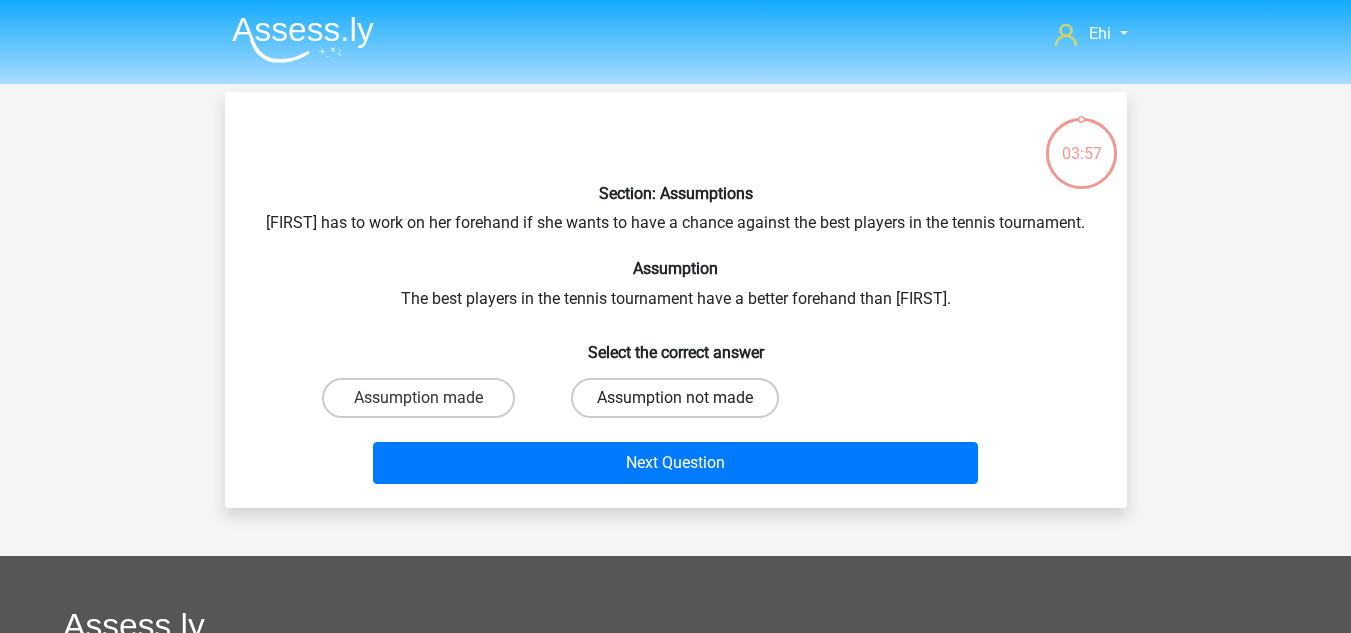 click on "Assumption not made" at bounding box center (675, 398) 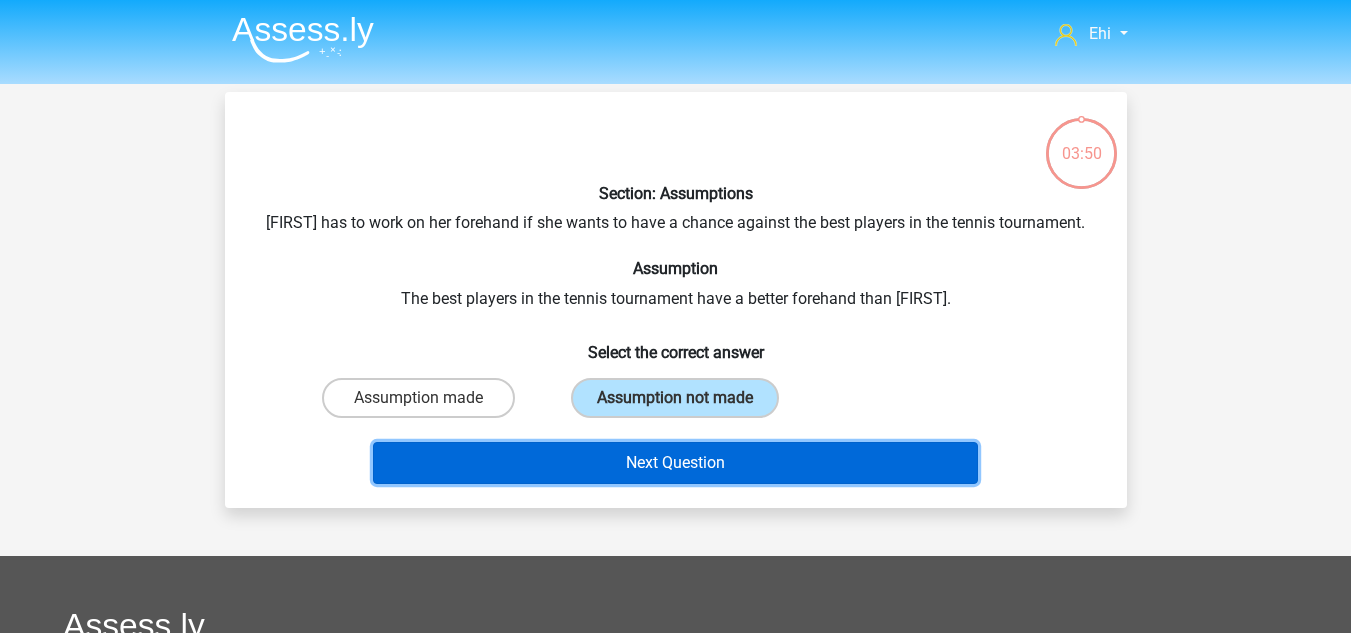 click on "Next Question" at bounding box center [675, 463] 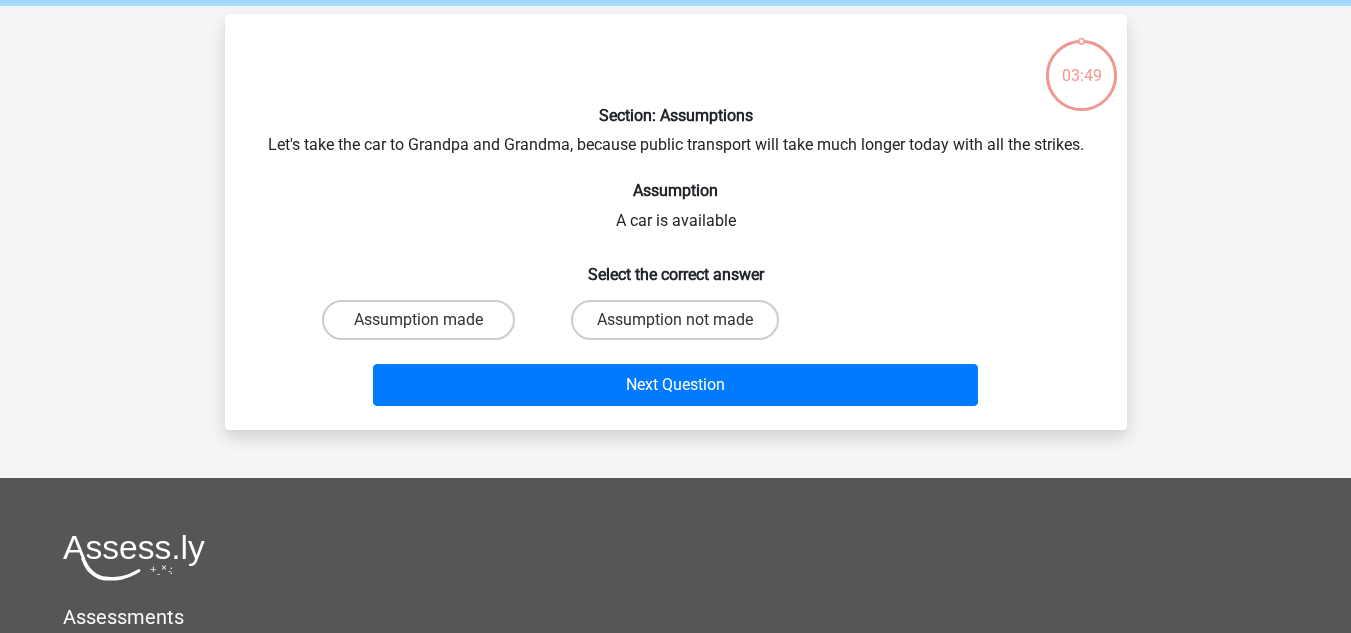 scroll, scrollTop: 92, scrollLeft: 0, axis: vertical 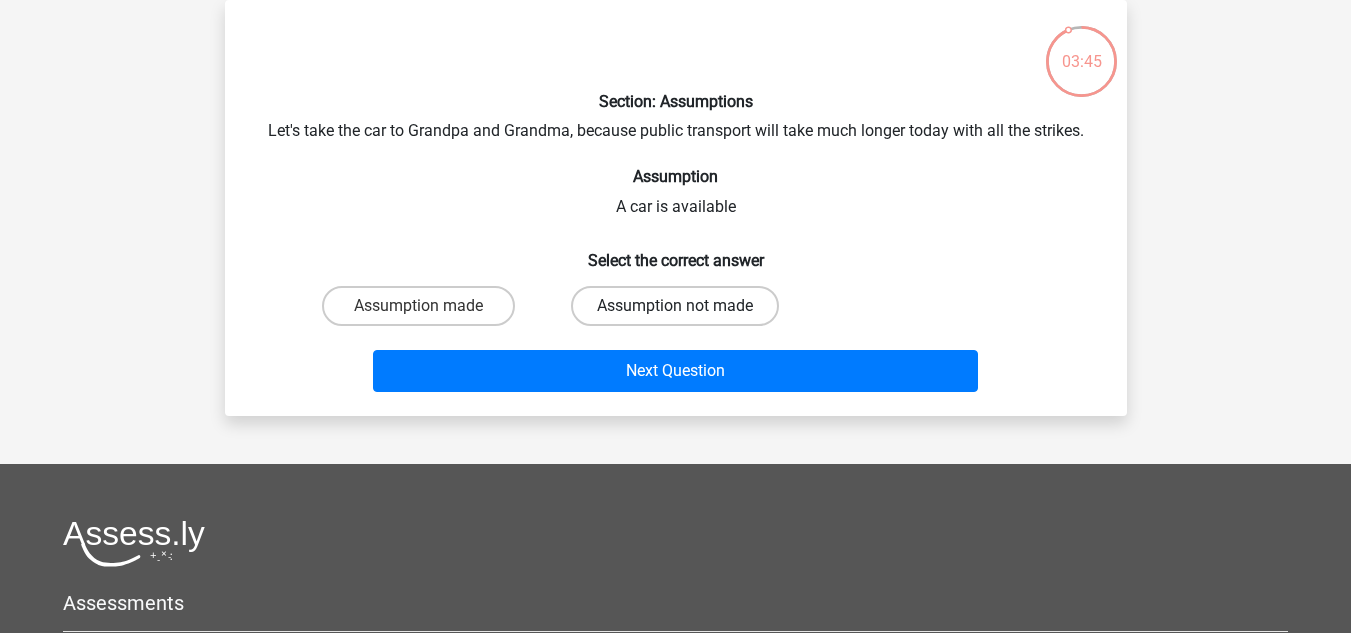 click on "Assumption not made" at bounding box center (675, 306) 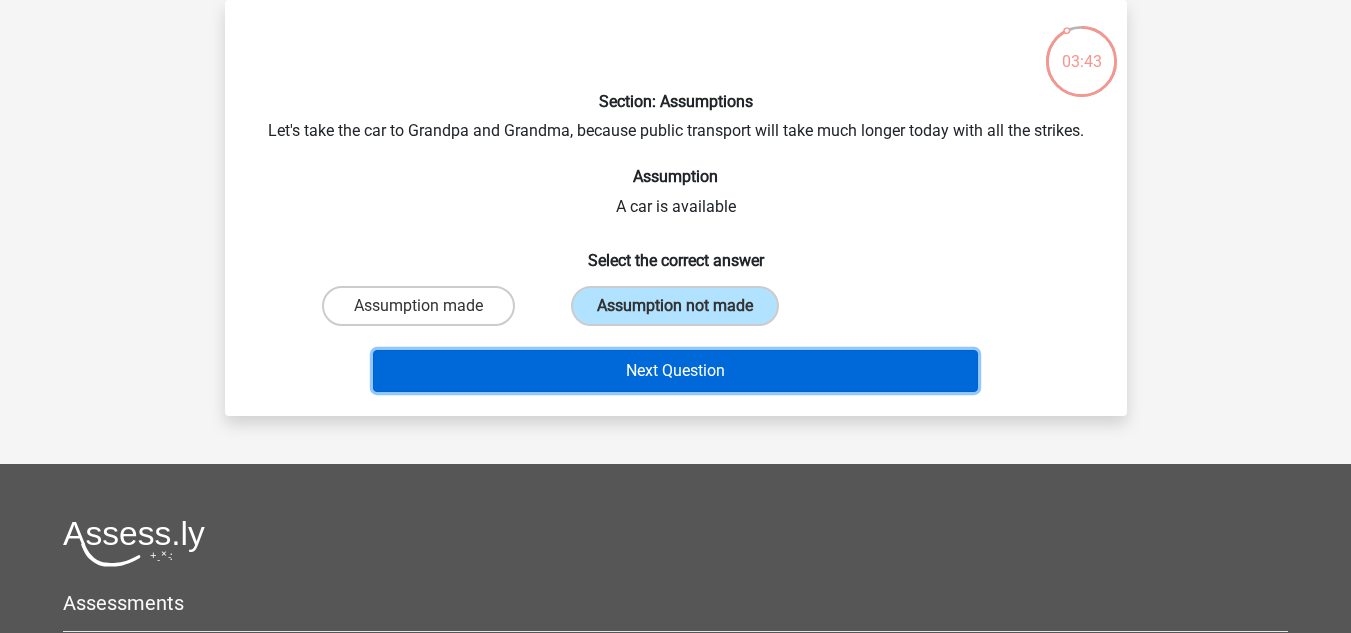 click on "Next Question" at bounding box center [675, 371] 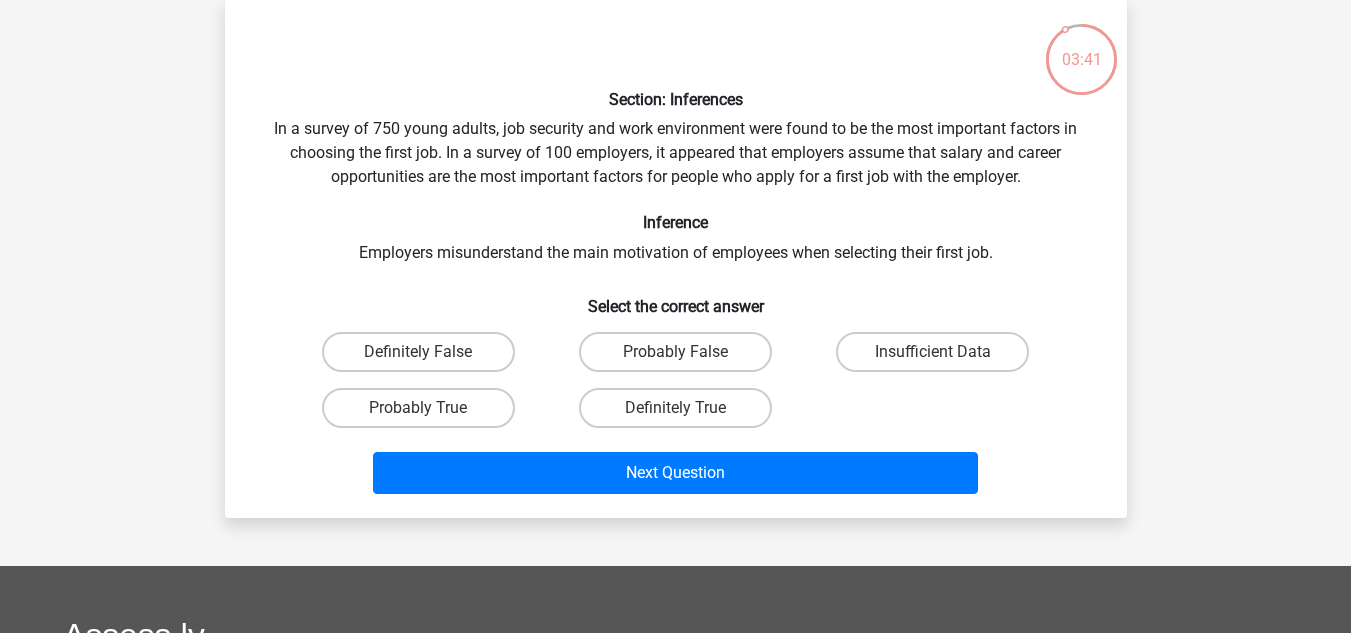 scroll, scrollTop: 96, scrollLeft: 0, axis: vertical 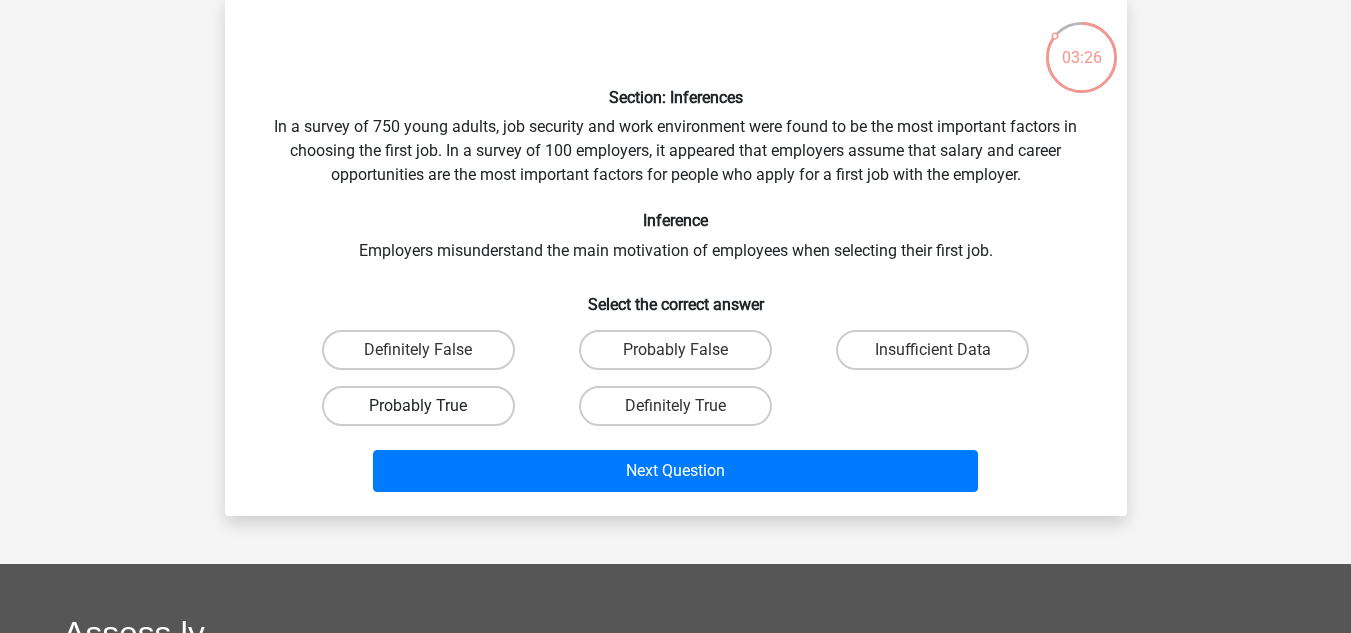 click on "Probably True" at bounding box center (418, 406) 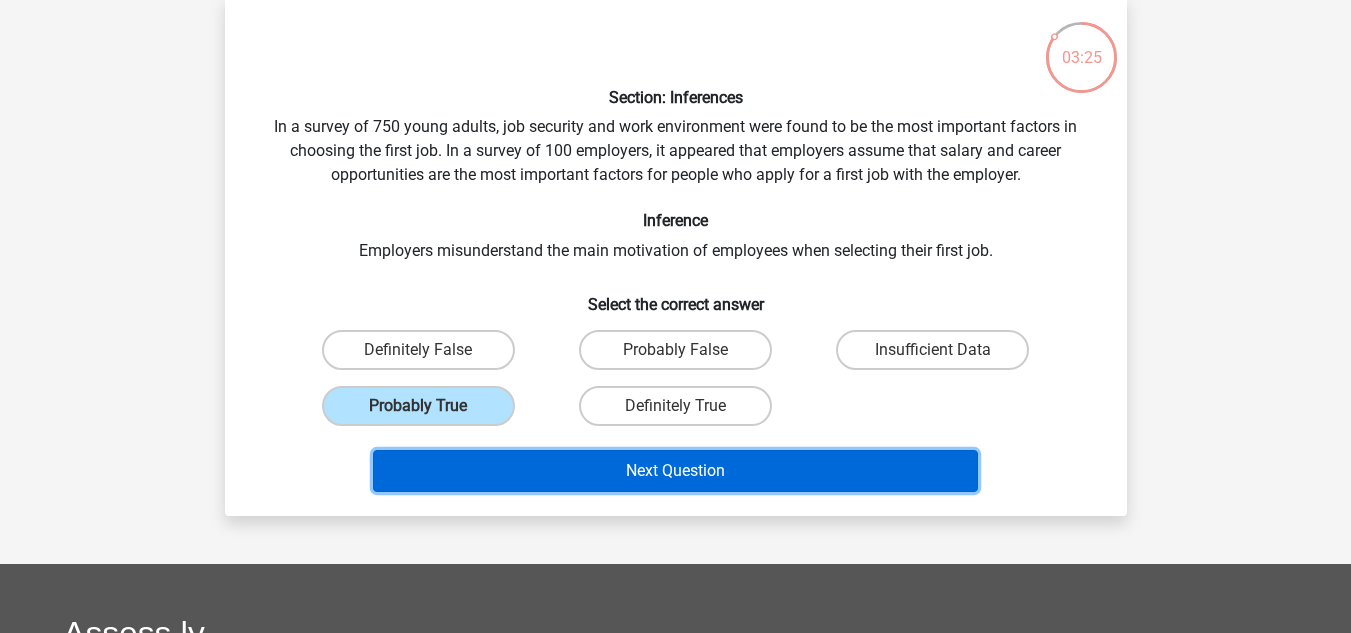 click on "Next Question" at bounding box center (675, 471) 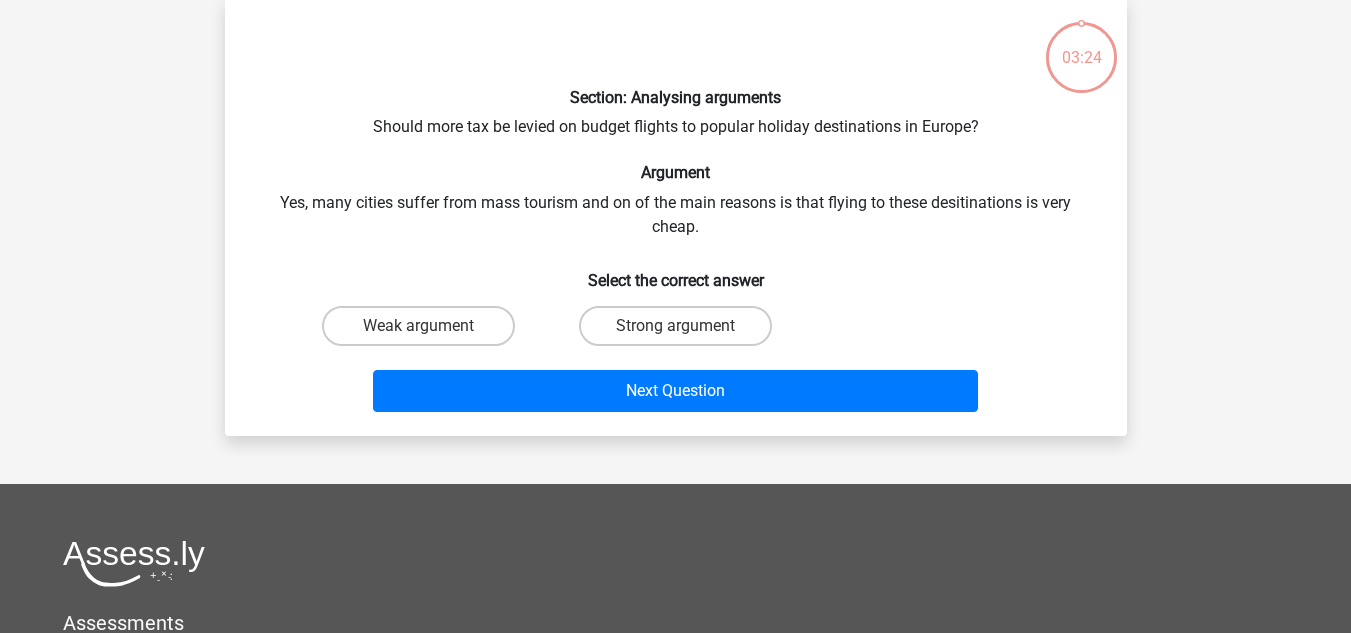 scroll, scrollTop: 92, scrollLeft: 0, axis: vertical 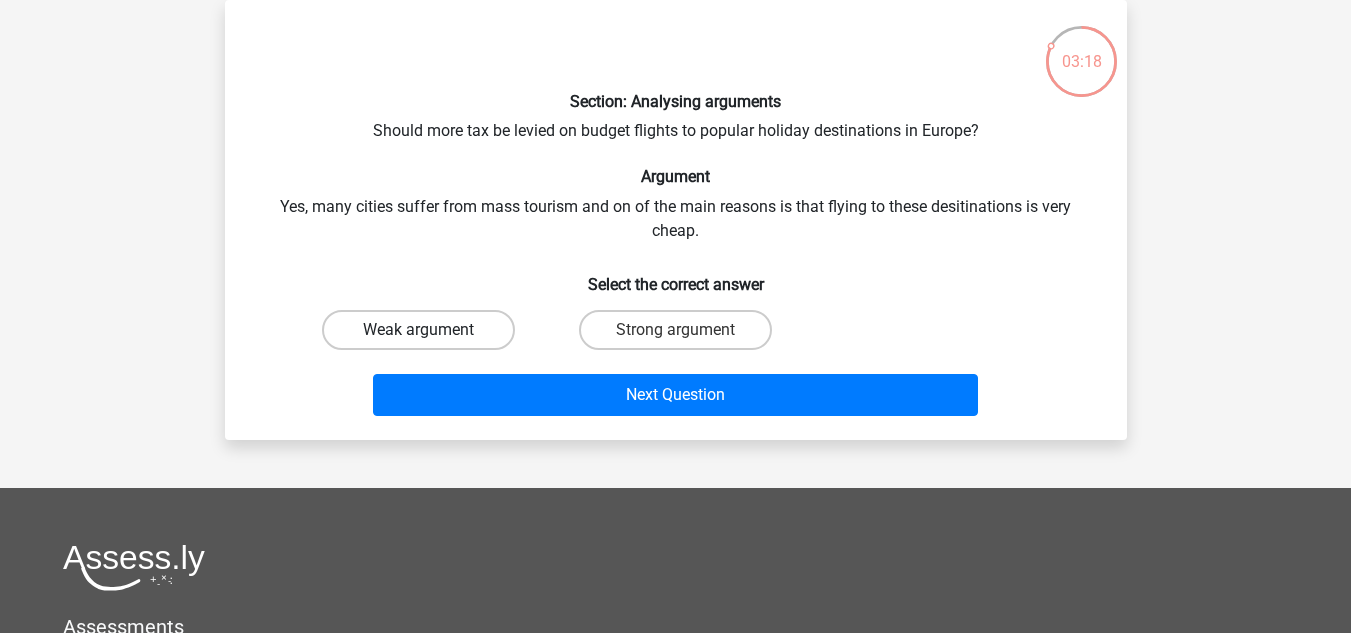 click on "Weak argument" at bounding box center [418, 330] 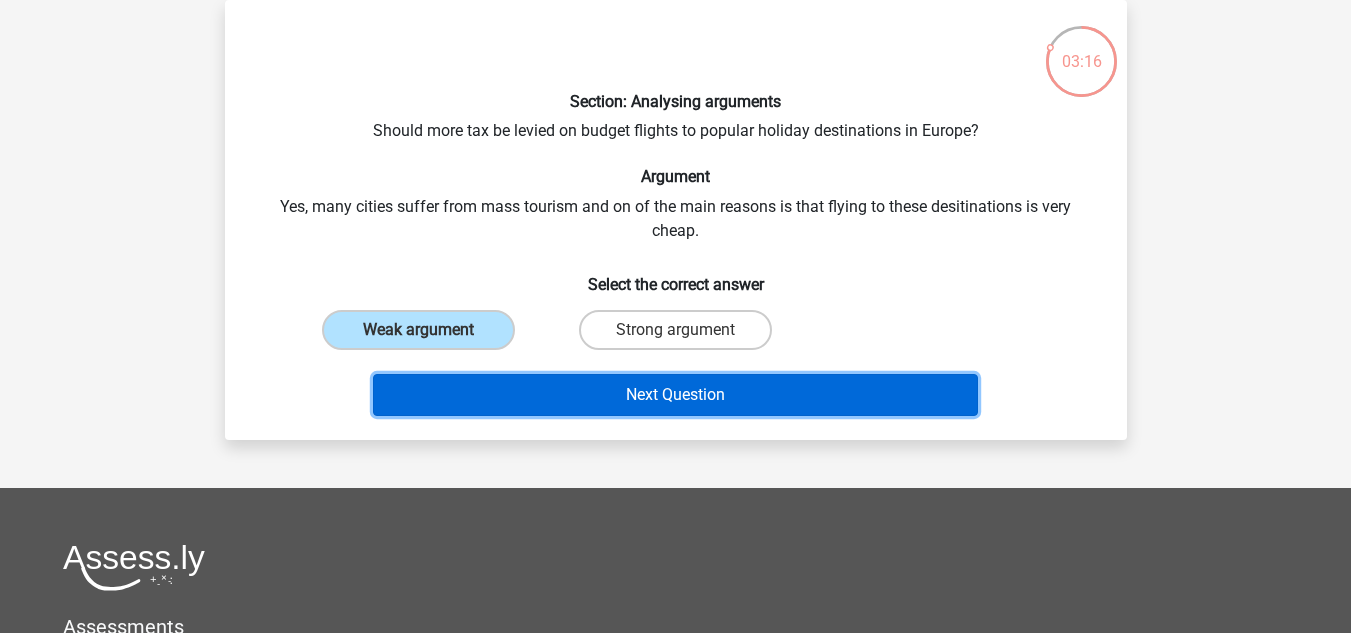 click on "Next Question" at bounding box center (675, 395) 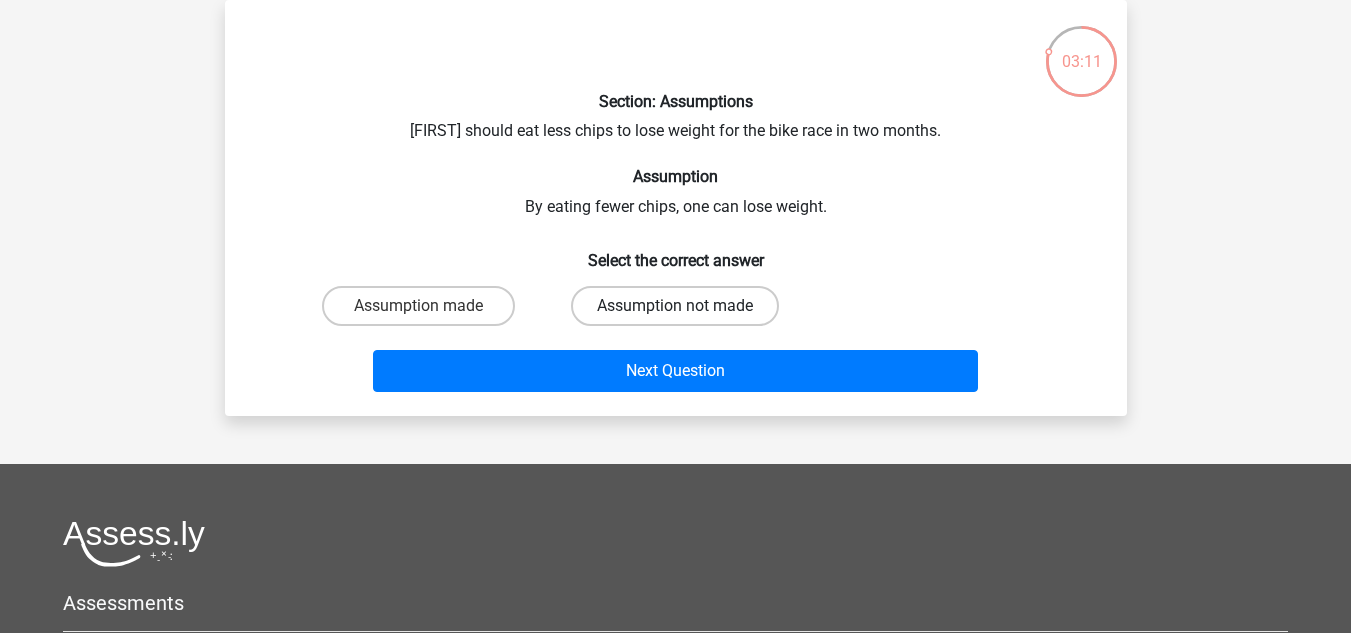 click on "Assumption not made" at bounding box center [675, 306] 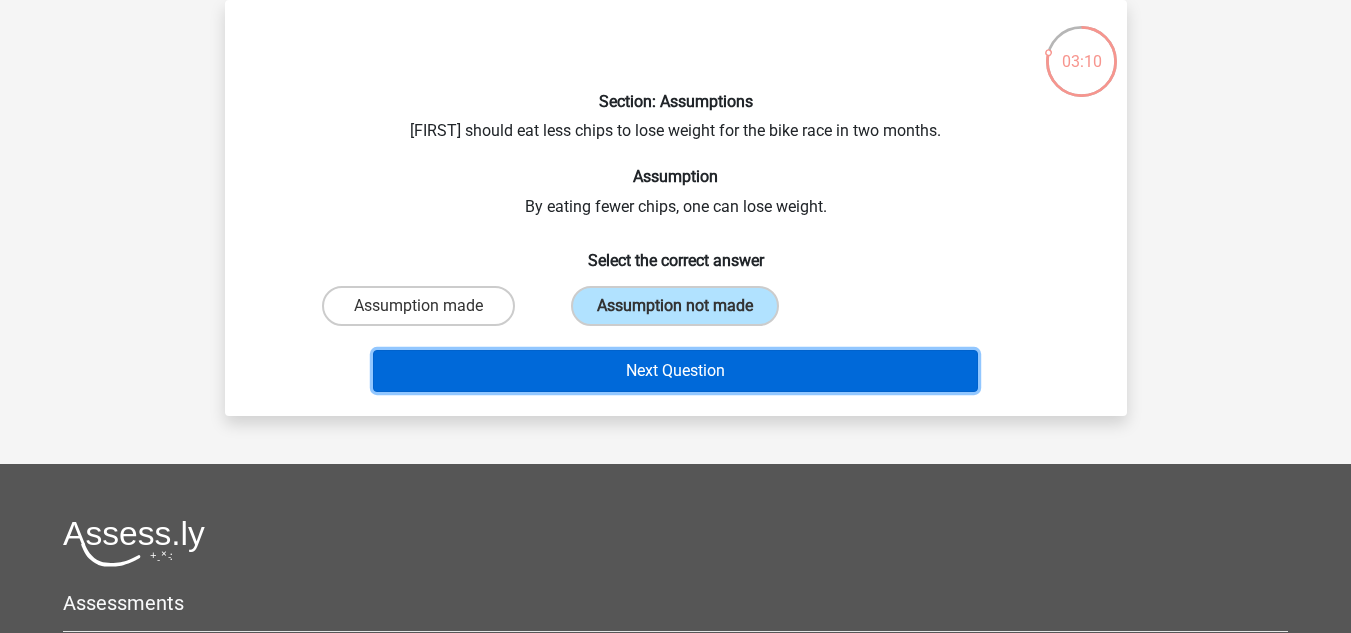 click on "Next Question" at bounding box center (675, 371) 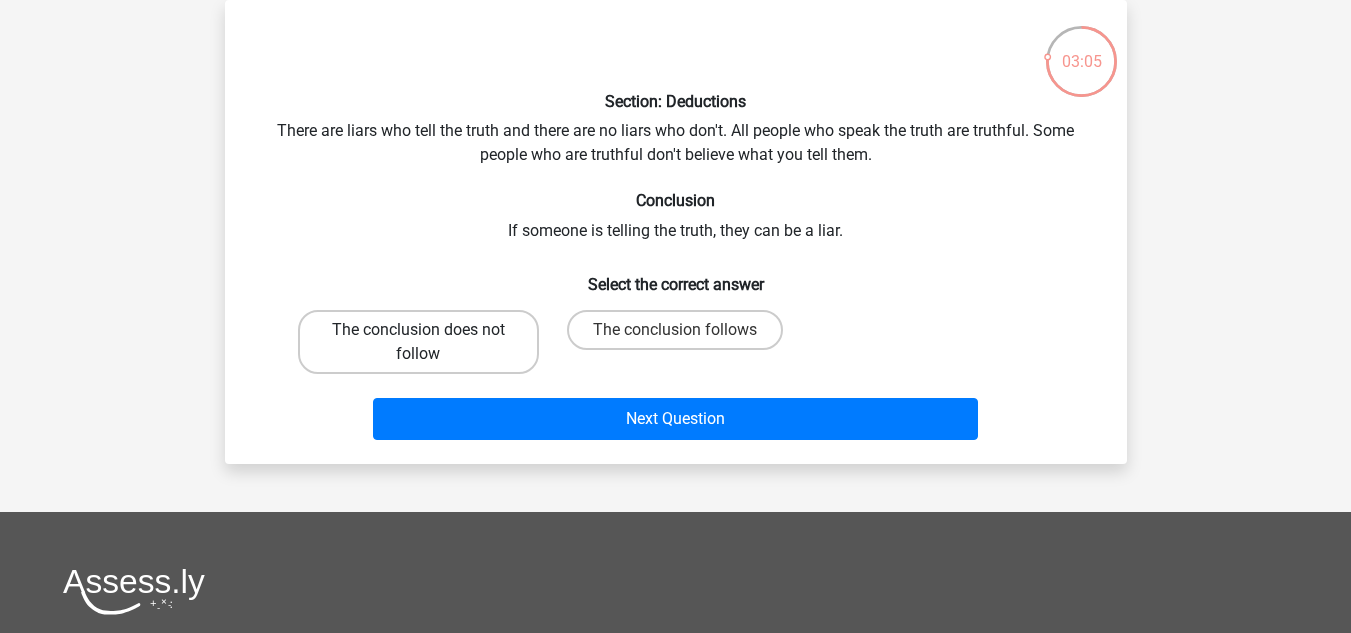click on "The conclusion does not follow" at bounding box center [418, 342] 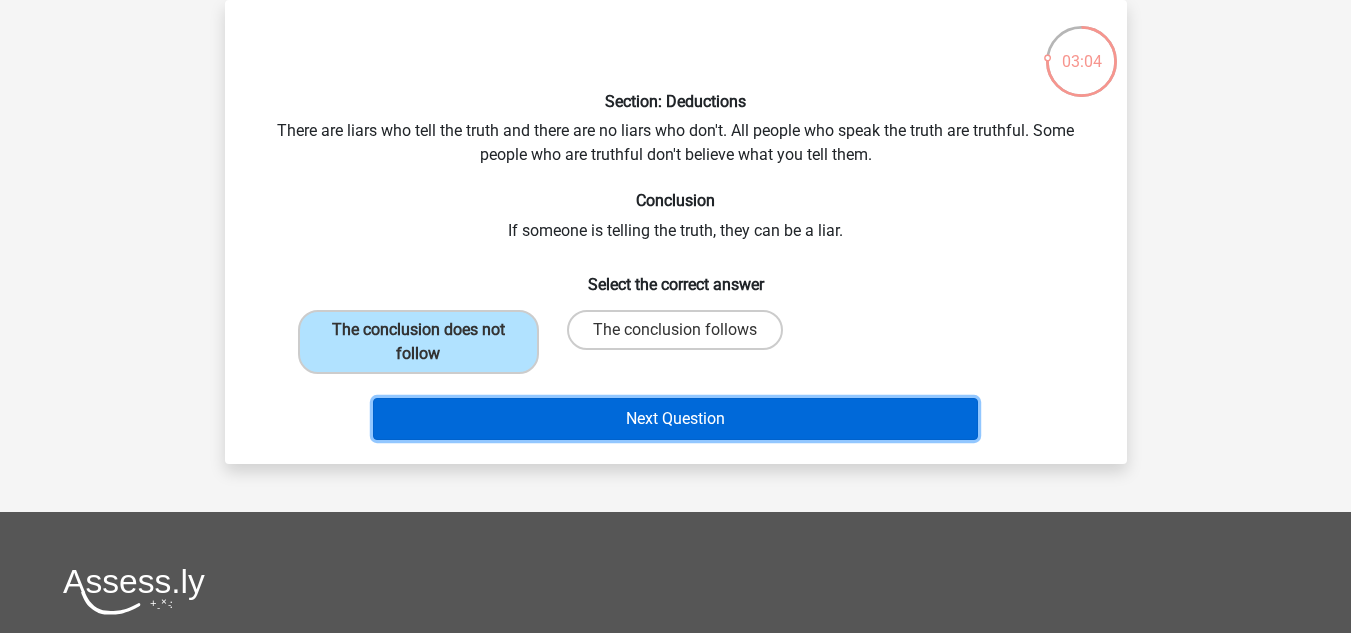 click on "Next Question" at bounding box center (675, 419) 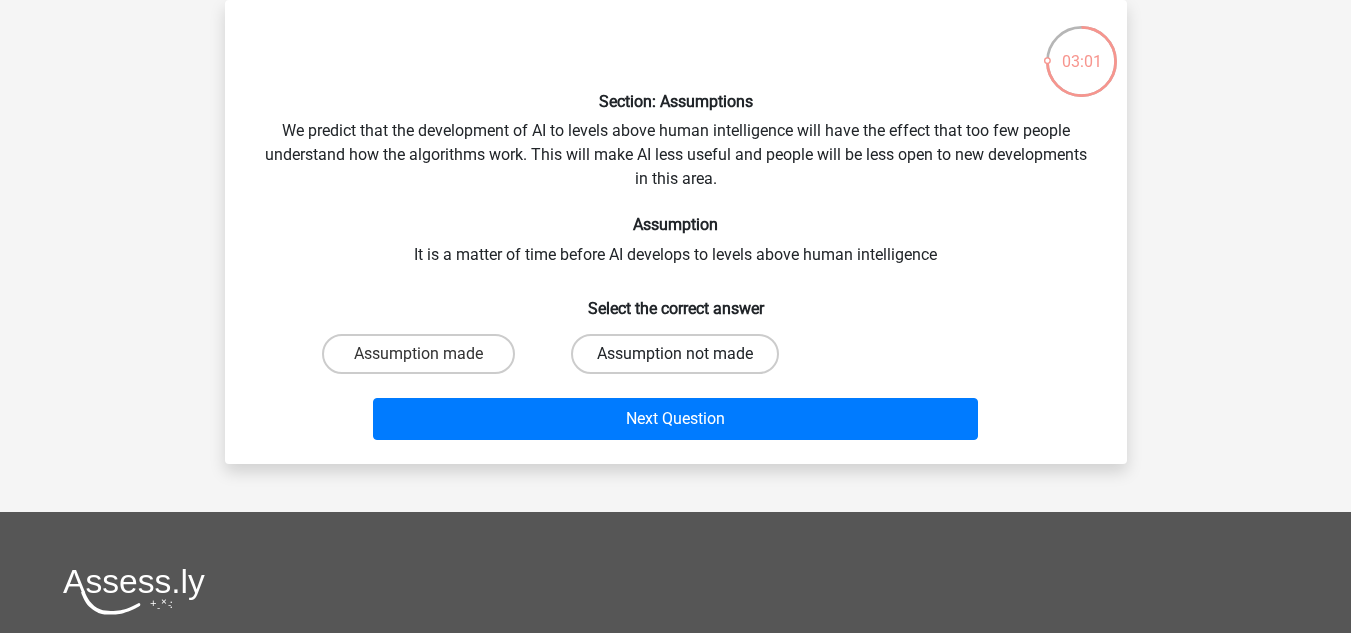 click on "Assumption not made" at bounding box center (675, 354) 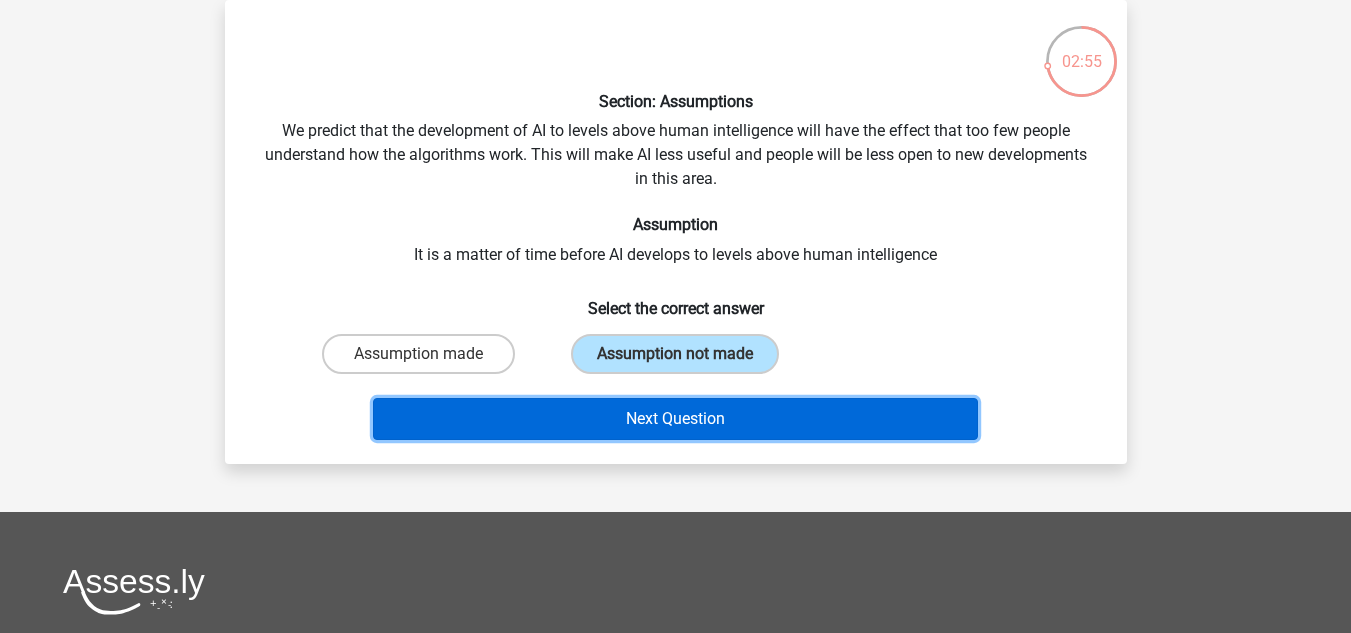click on "Next Question" at bounding box center [675, 419] 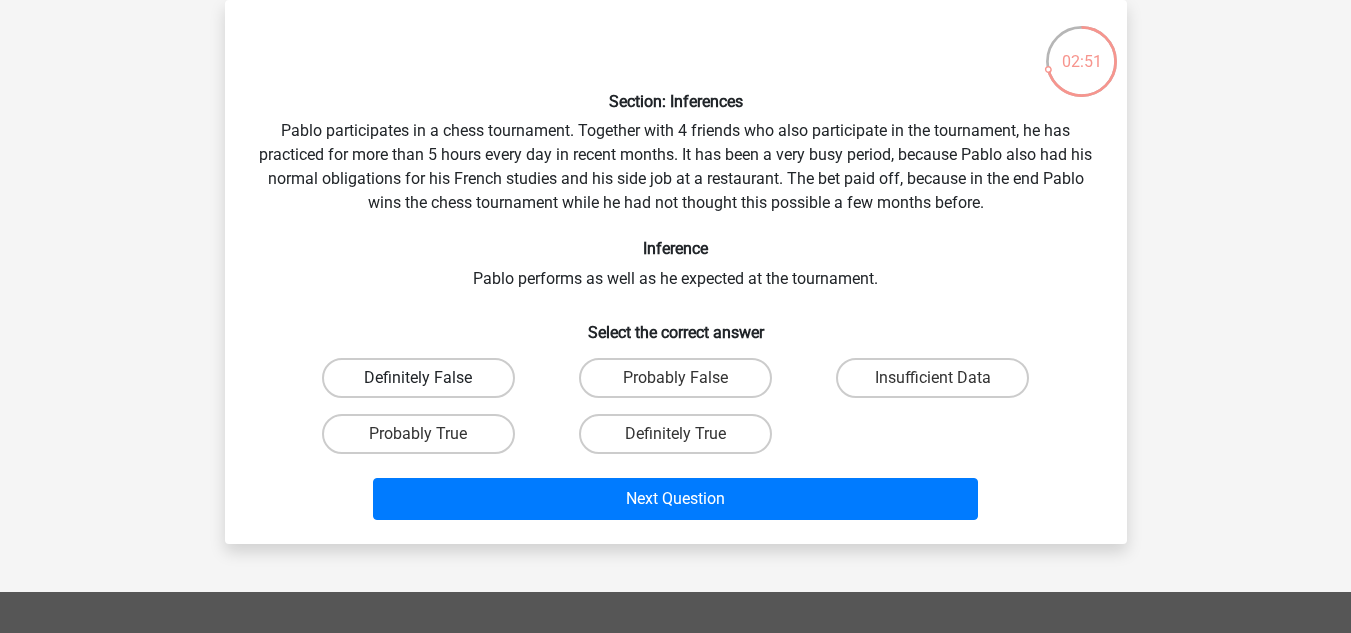 click on "Definitely False" at bounding box center (418, 378) 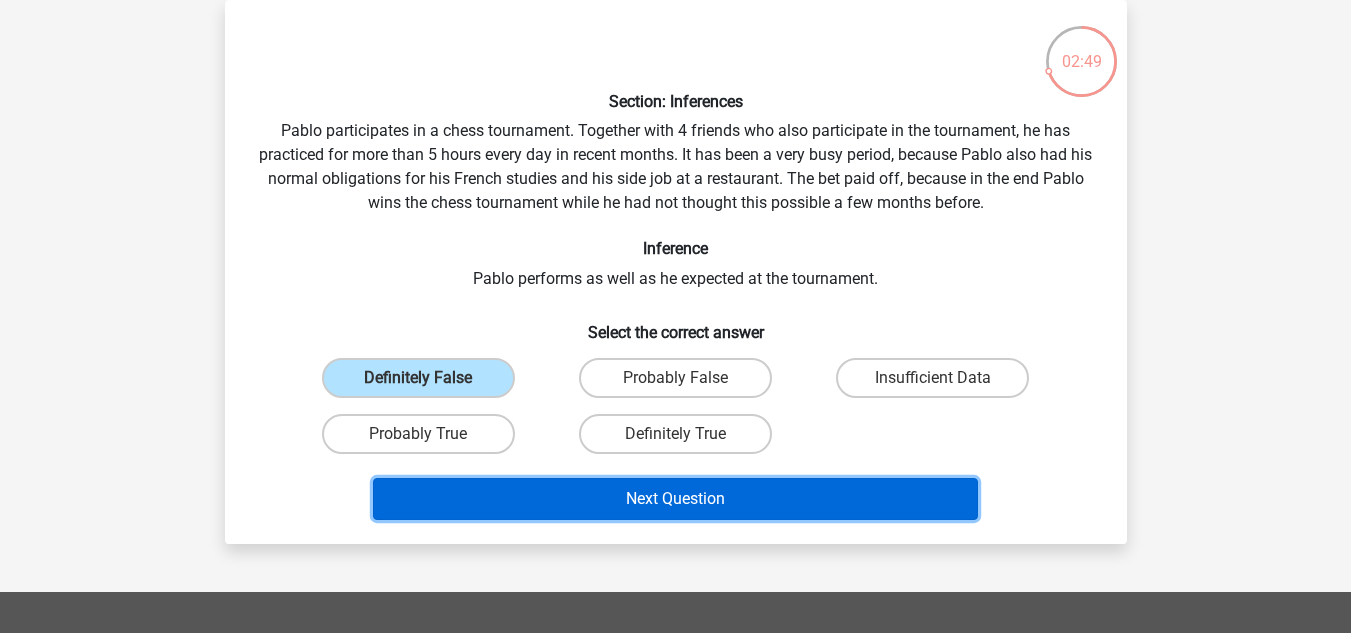click on "Next Question" at bounding box center [675, 499] 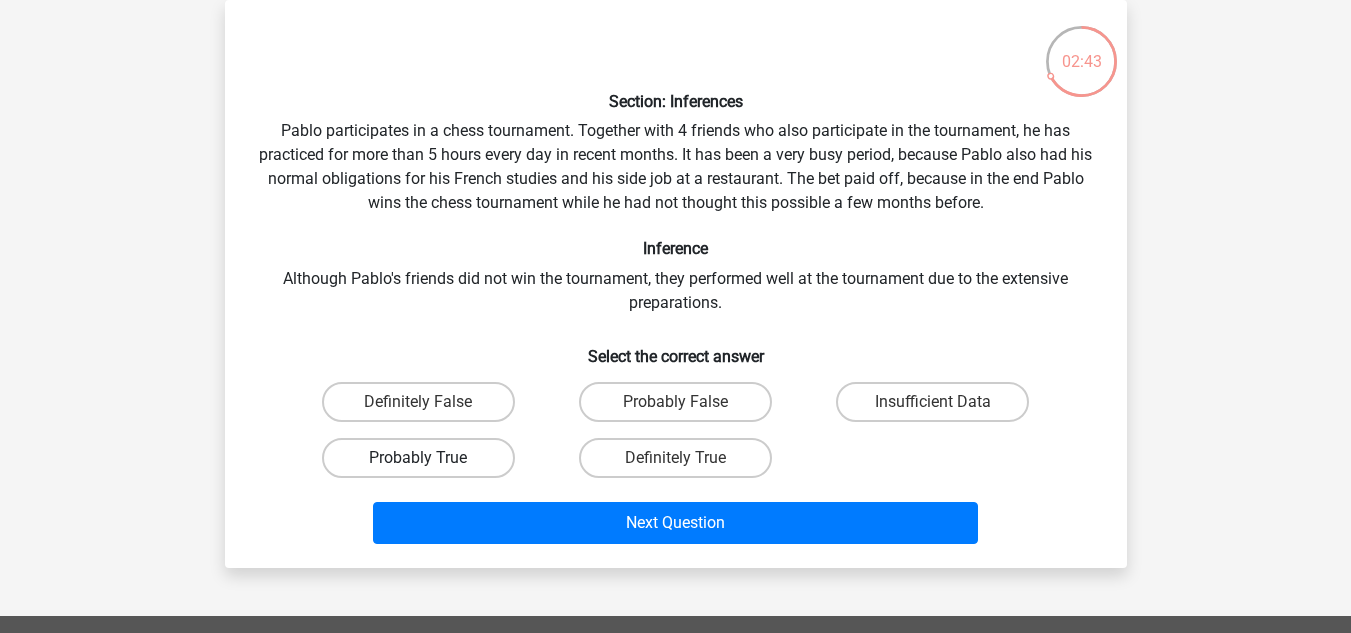 click on "Probably True" at bounding box center (418, 458) 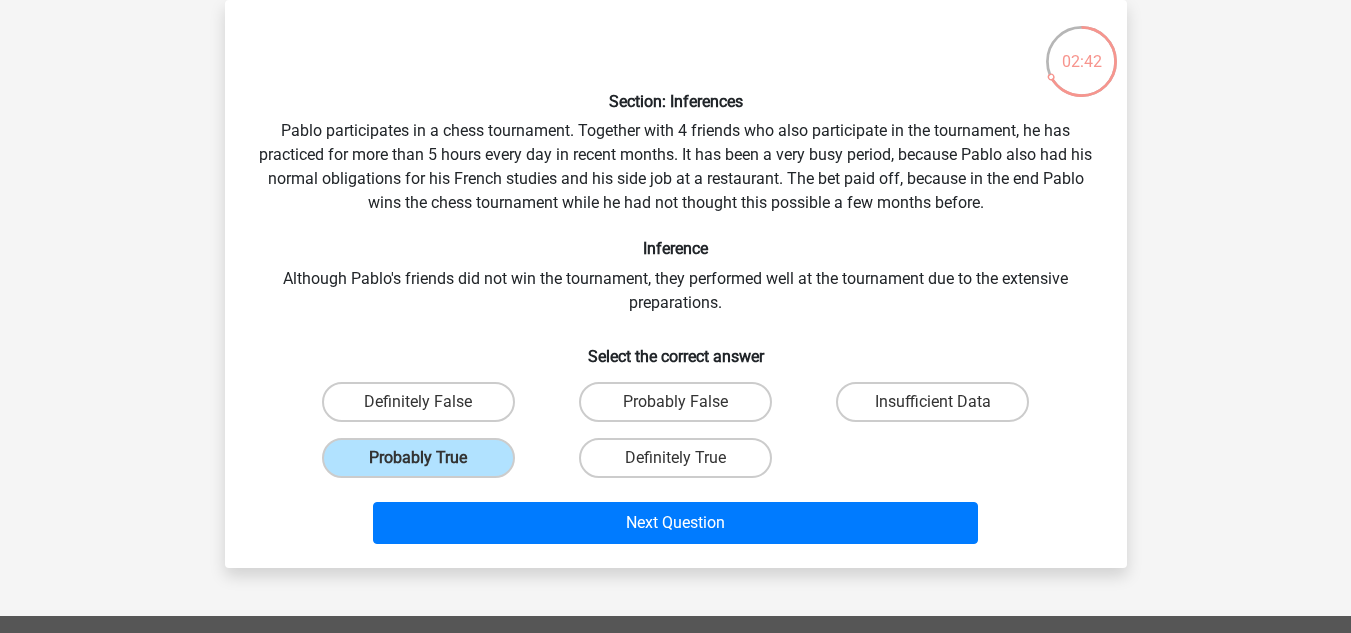 click on "Next Question" at bounding box center [676, 519] 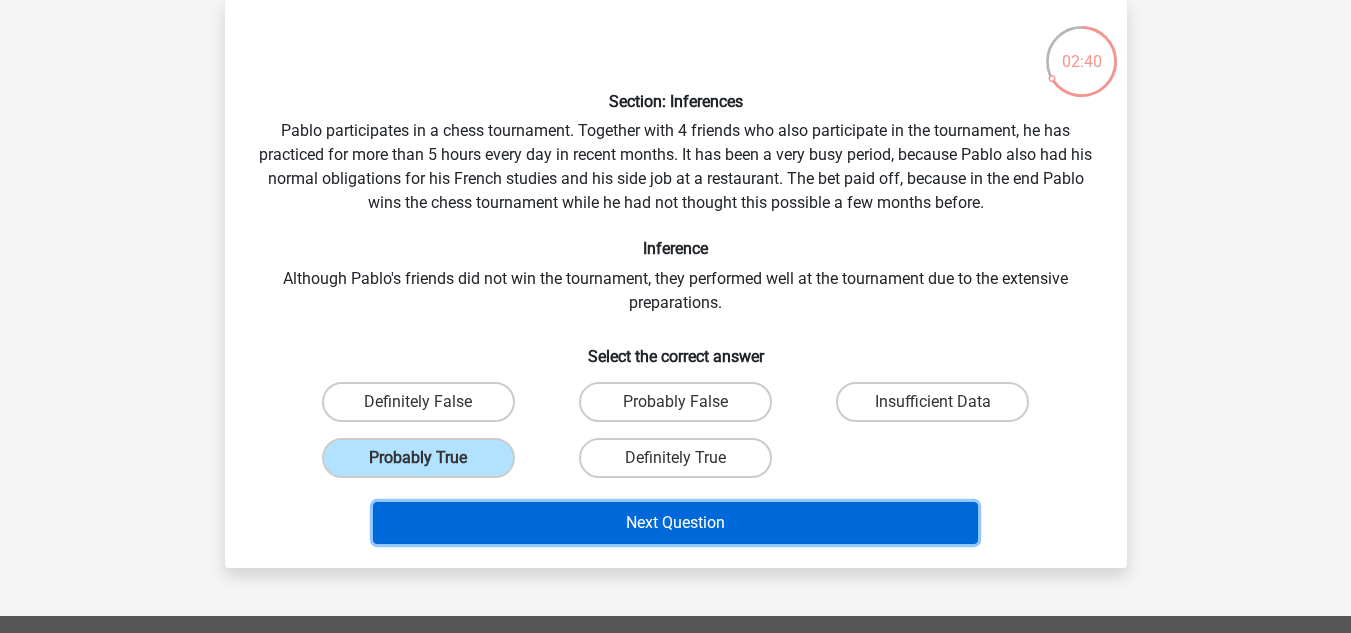 click on "Next Question" at bounding box center (675, 523) 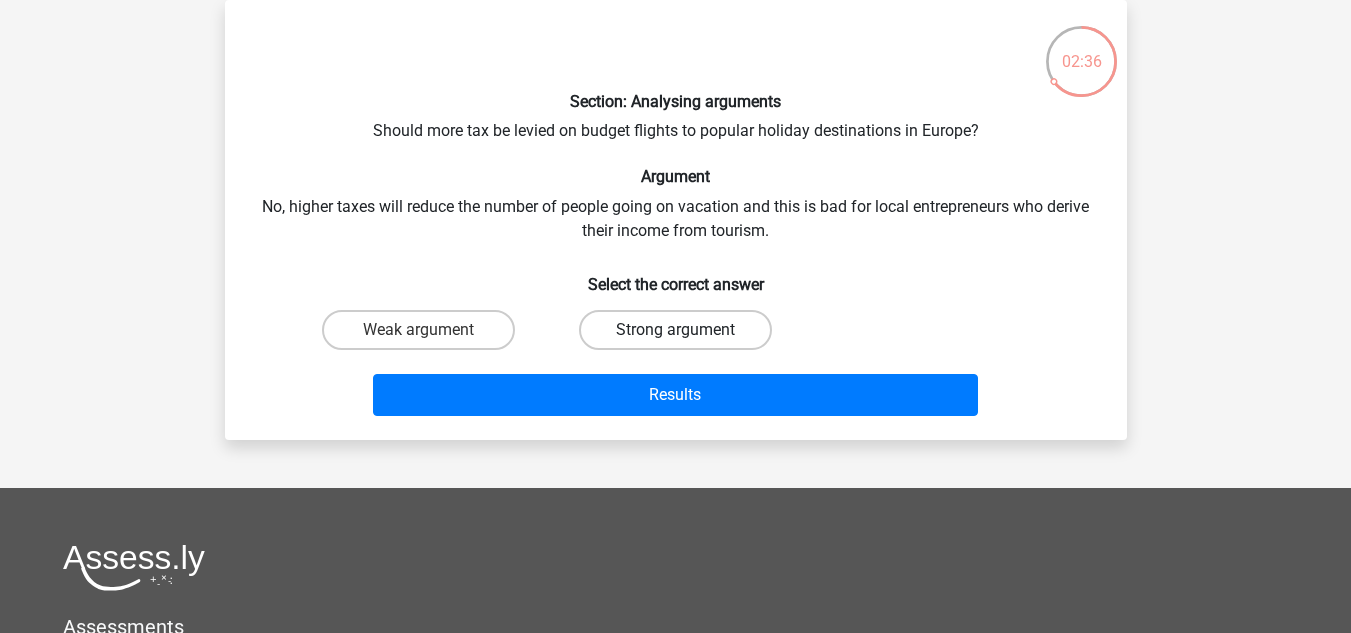 click on "Strong argument" at bounding box center (675, 330) 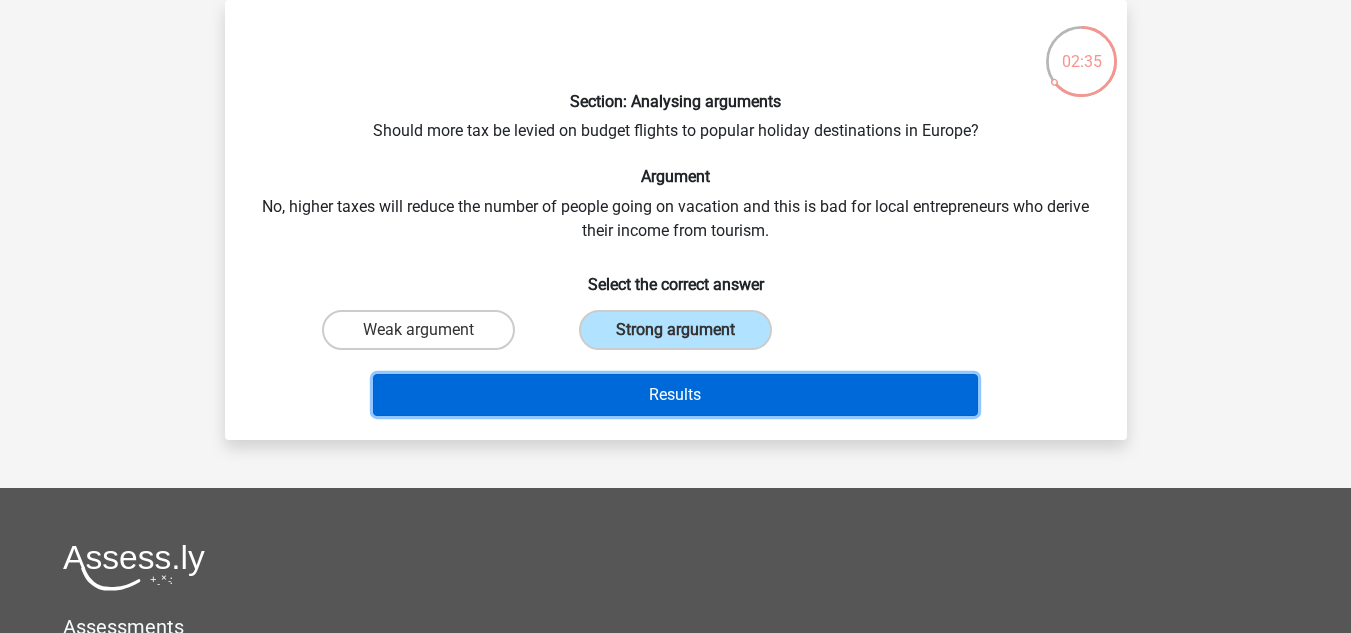 click on "Results" at bounding box center [675, 395] 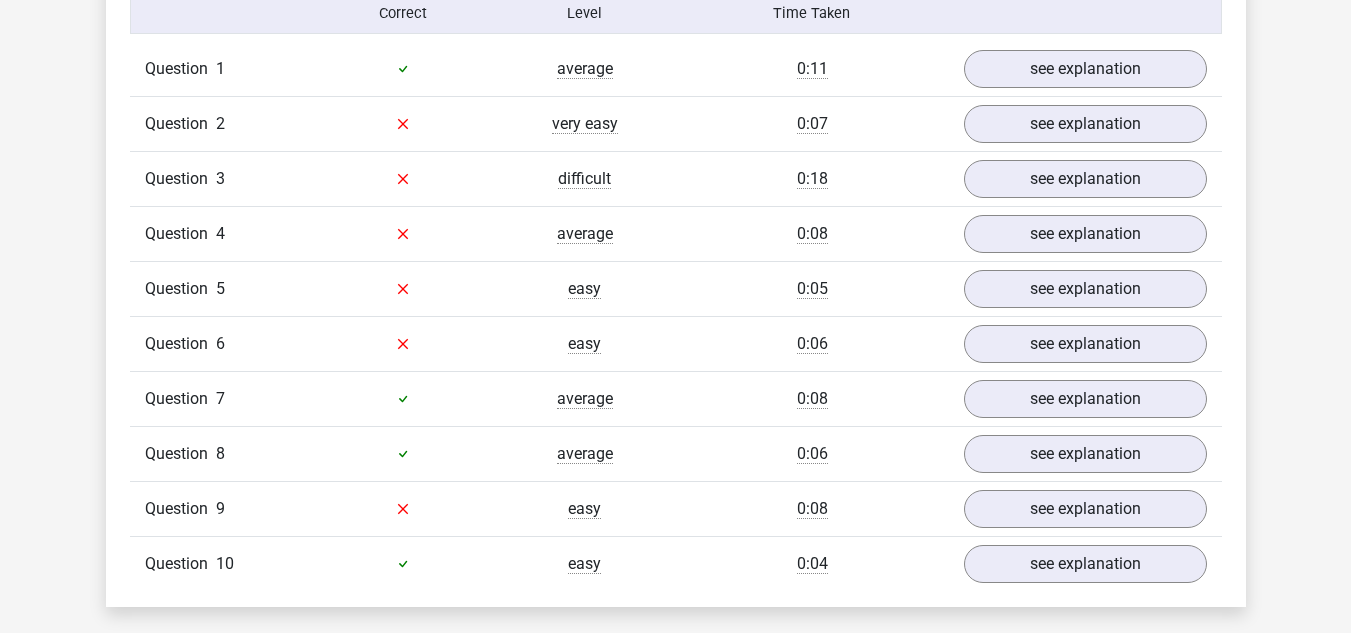 scroll, scrollTop: 1297, scrollLeft: 0, axis: vertical 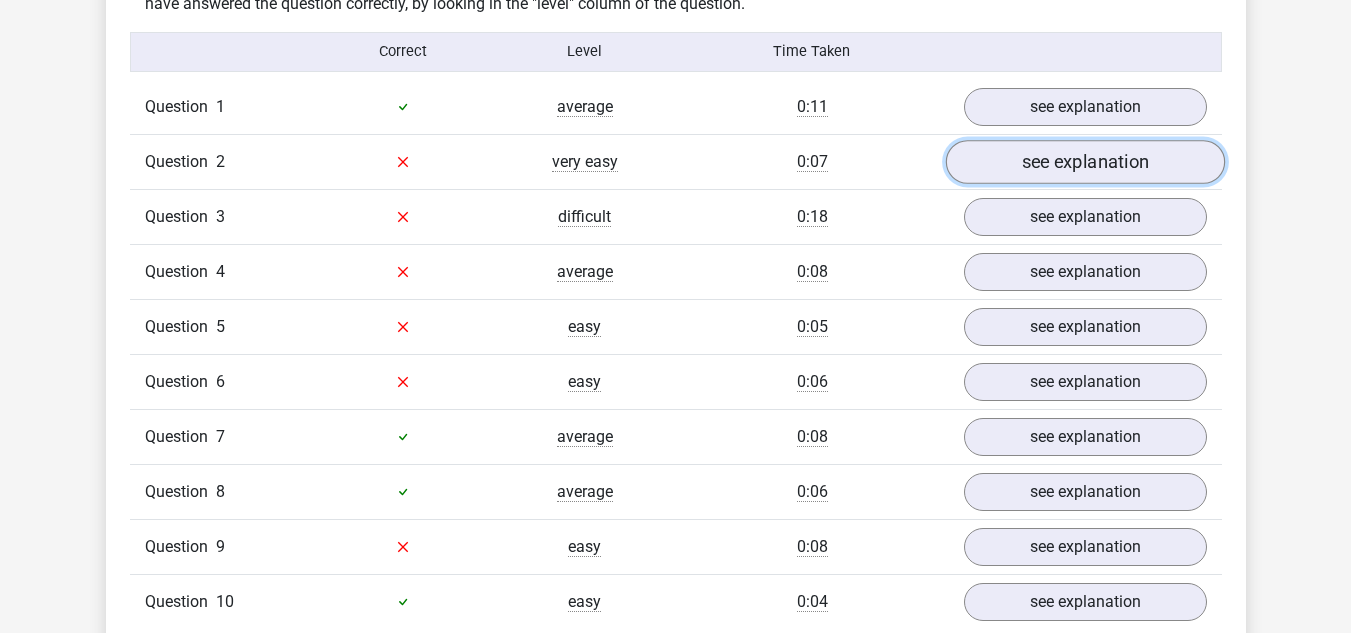 click on "see explanation" at bounding box center [1084, 162] 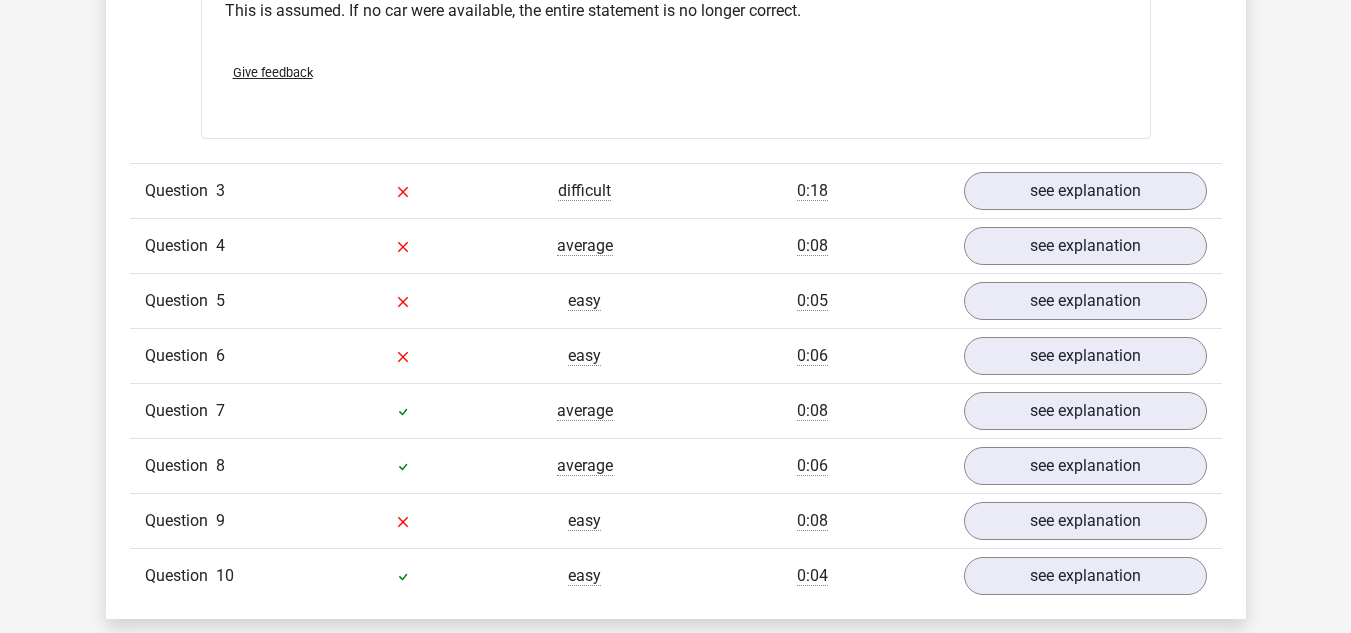 scroll, scrollTop: 1775, scrollLeft: 0, axis: vertical 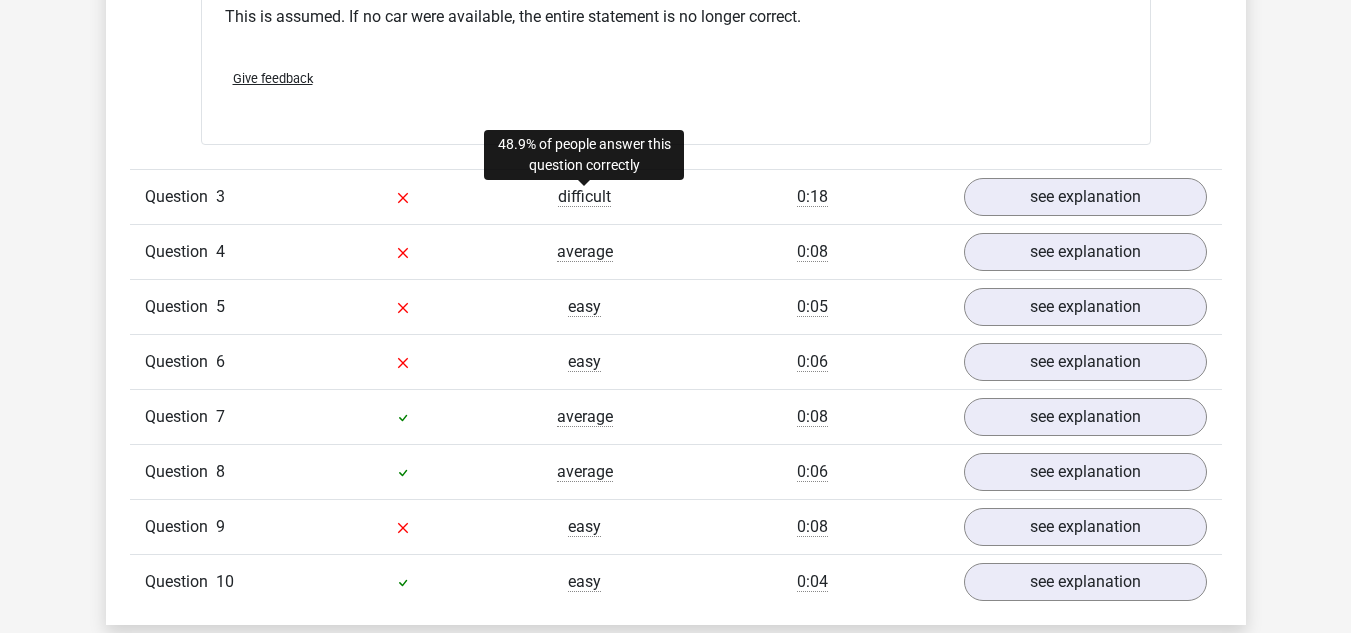 drag, startPoint x: 587, startPoint y: 219, endPoint x: 1258, endPoint y: 131, distance: 676.7459 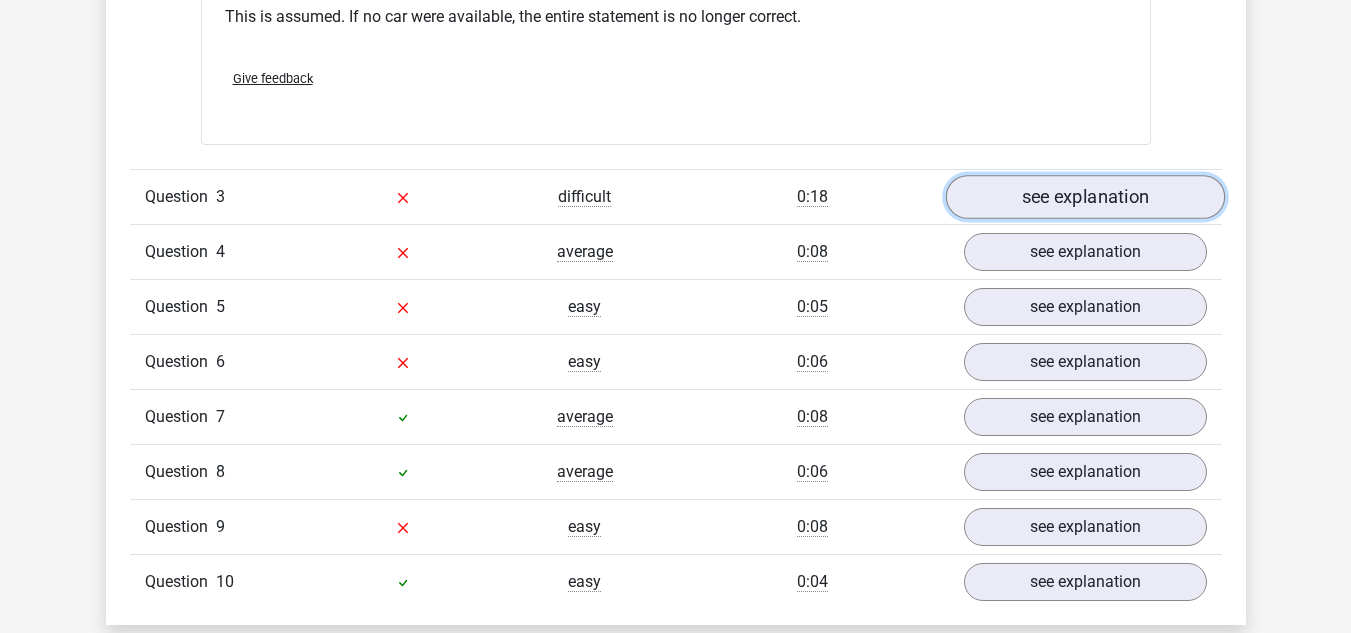 click on "see explanation" at bounding box center (1084, 197) 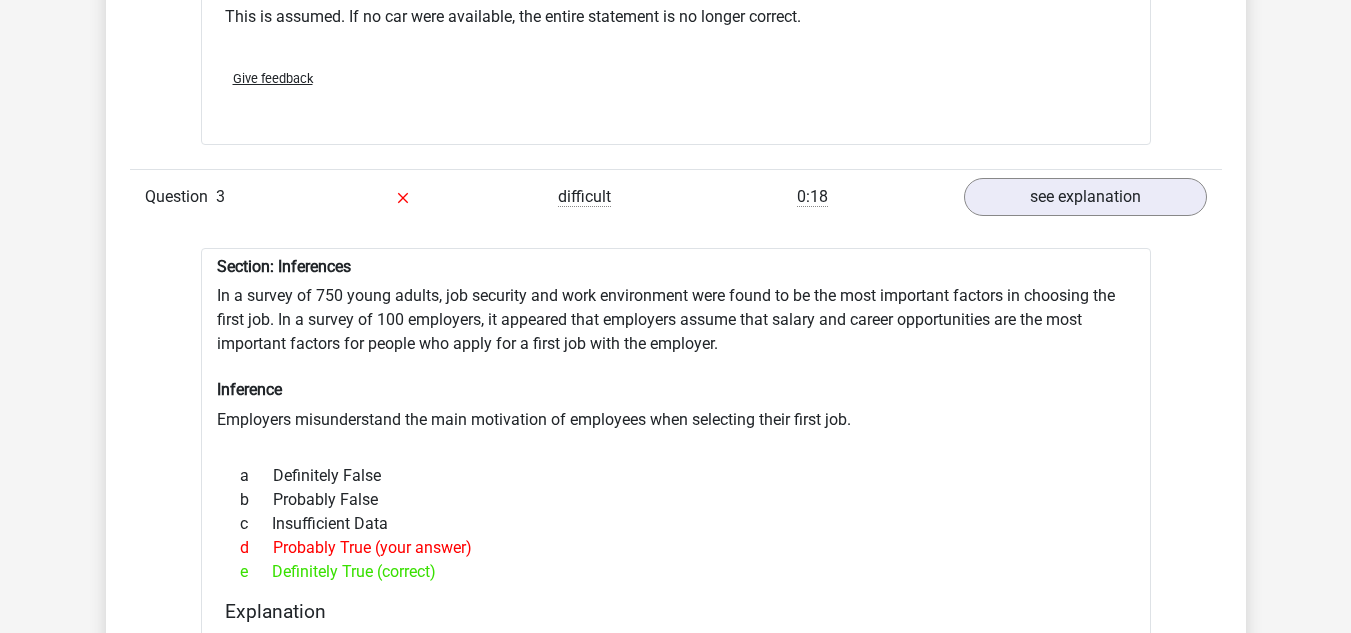 click on "Section: Inferences In a survey of [NUMBER] young adults, job security and work environment were found to be the most important factors in choosing the first job. In a survey of [NUMBER] employers, it appeared that employers assume that salary and career opportunities are the most important factors for people who apply for a first job with the employer. Inference Employers misunderstand the main motivation of employees when selecting their first job.
a
Definitely False
b
Probably False
c
Insufficient Data
d
e" at bounding box center [676, 537] 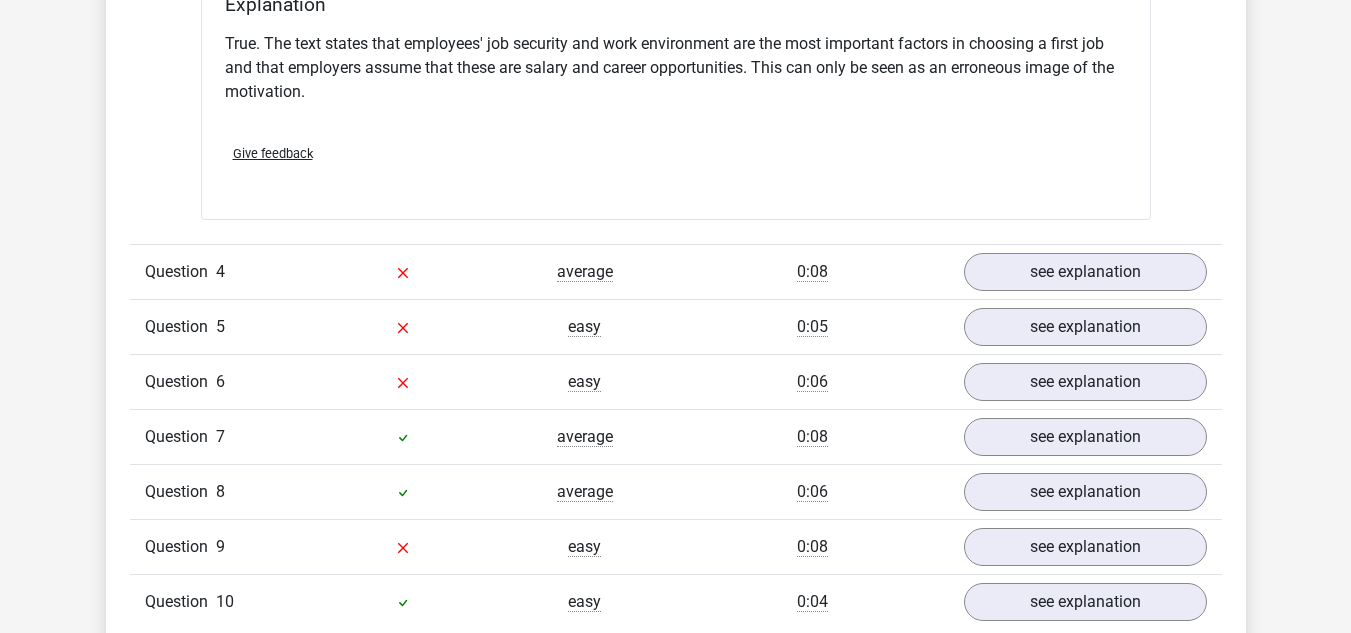 scroll, scrollTop: 2427, scrollLeft: 0, axis: vertical 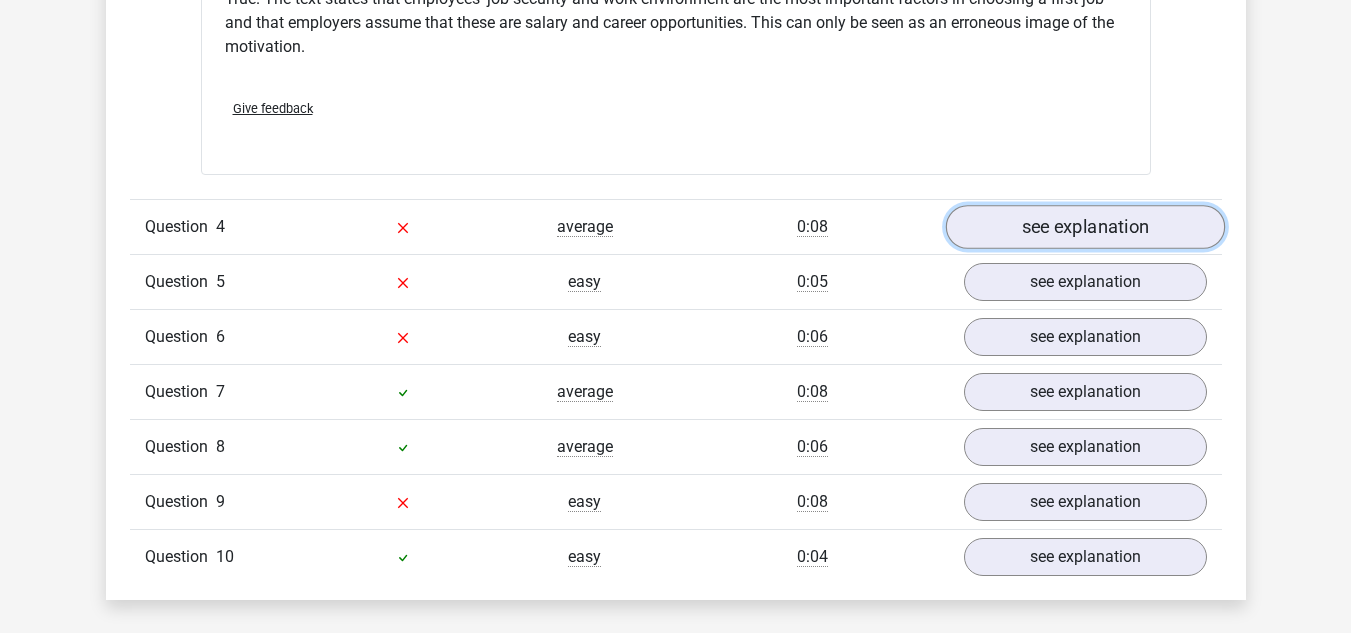 click on "see explanation" at bounding box center (1084, 227) 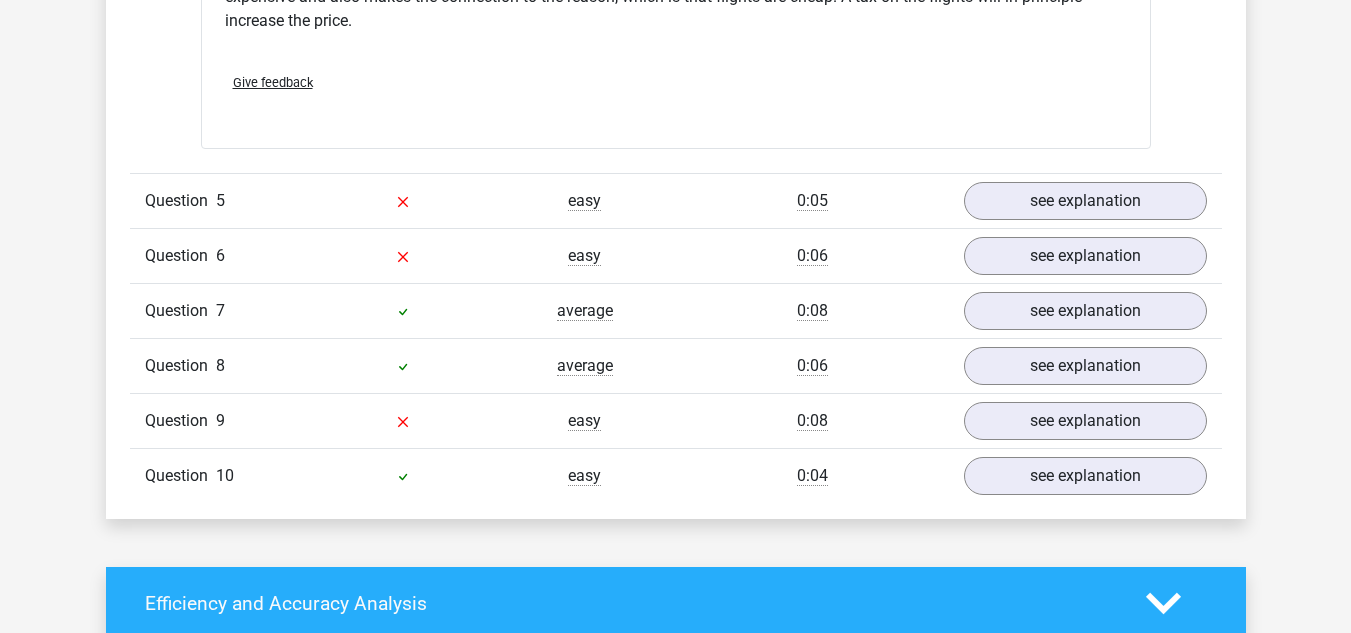 scroll, scrollTop: 3044, scrollLeft: 0, axis: vertical 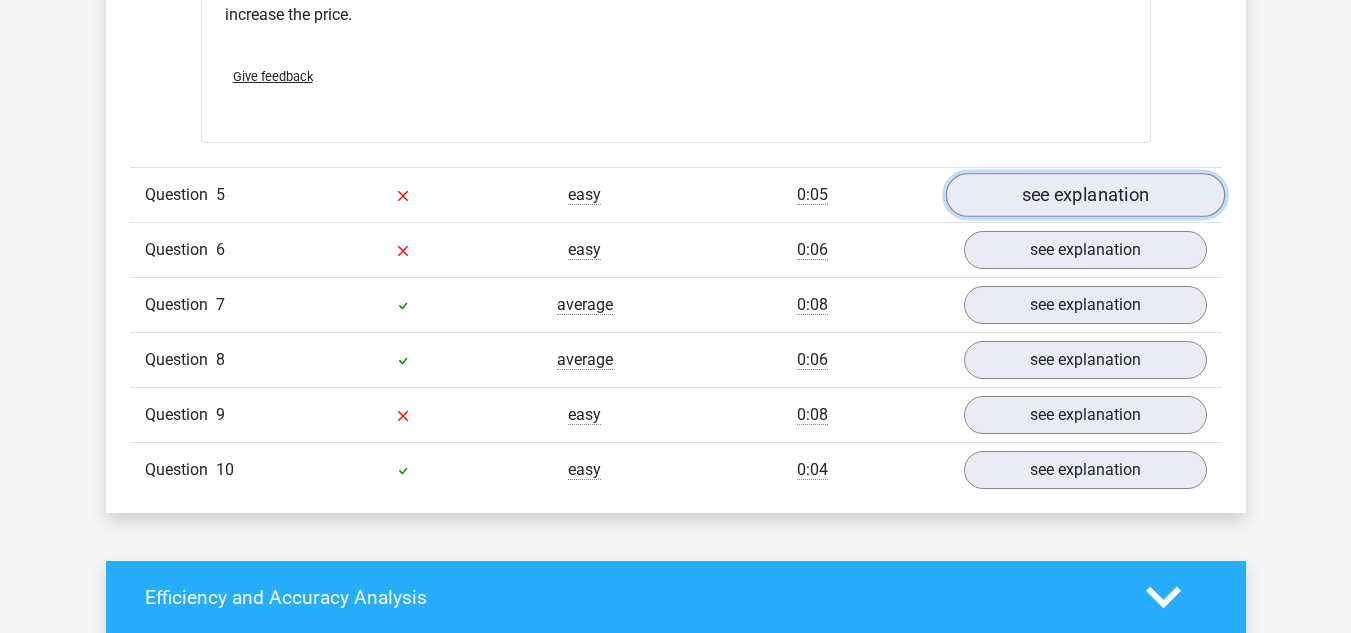 click on "see explanation" at bounding box center [1084, 196] 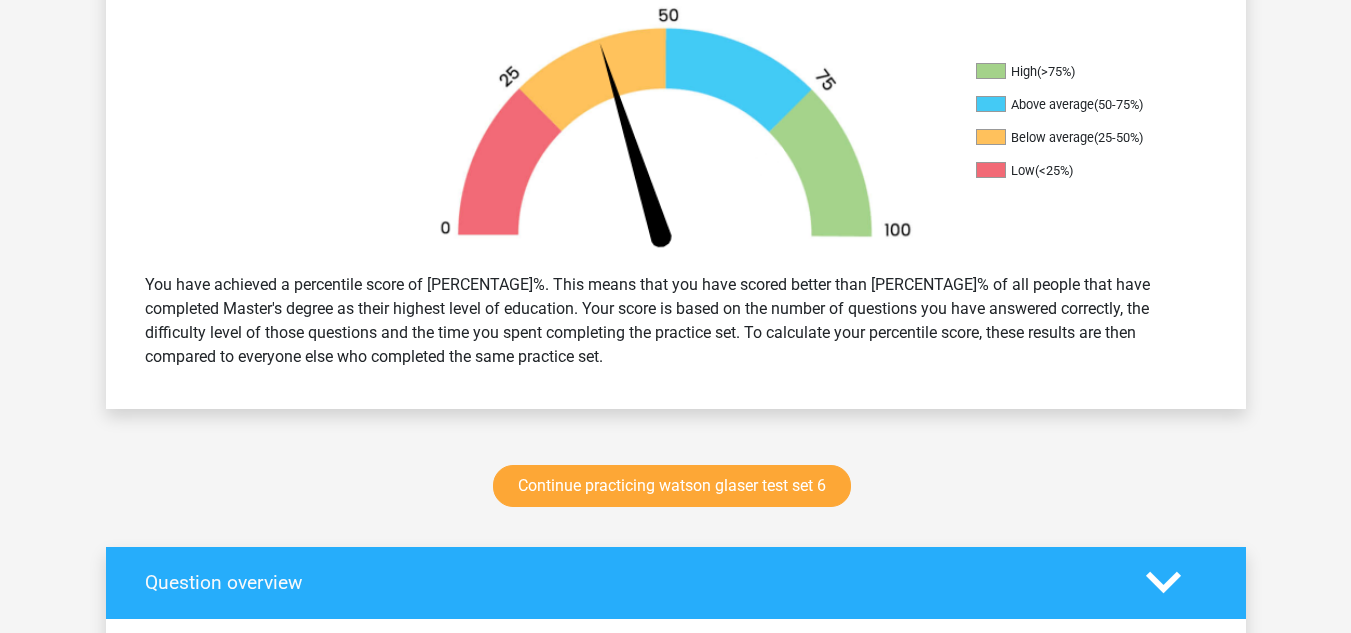 scroll, scrollTop: 742, scrollLeft: 0, axis: vertical 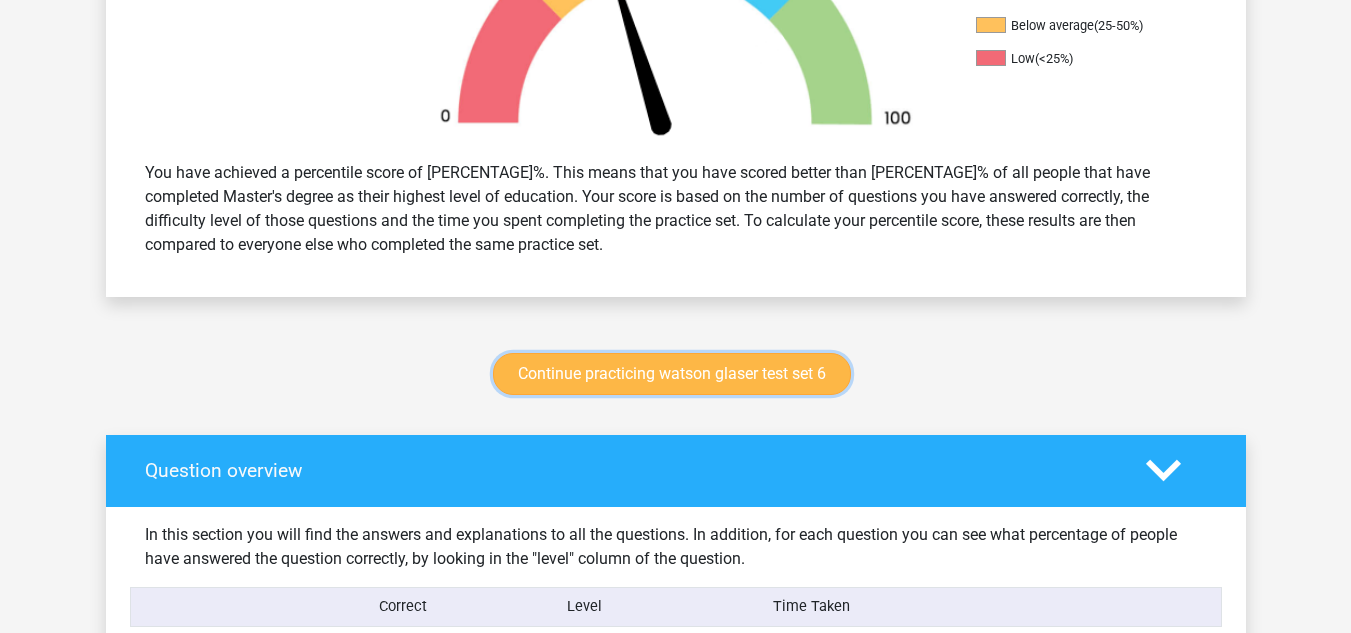 click on "Continue practicing watson glaser test set 6" at bounding box center [672, 374] 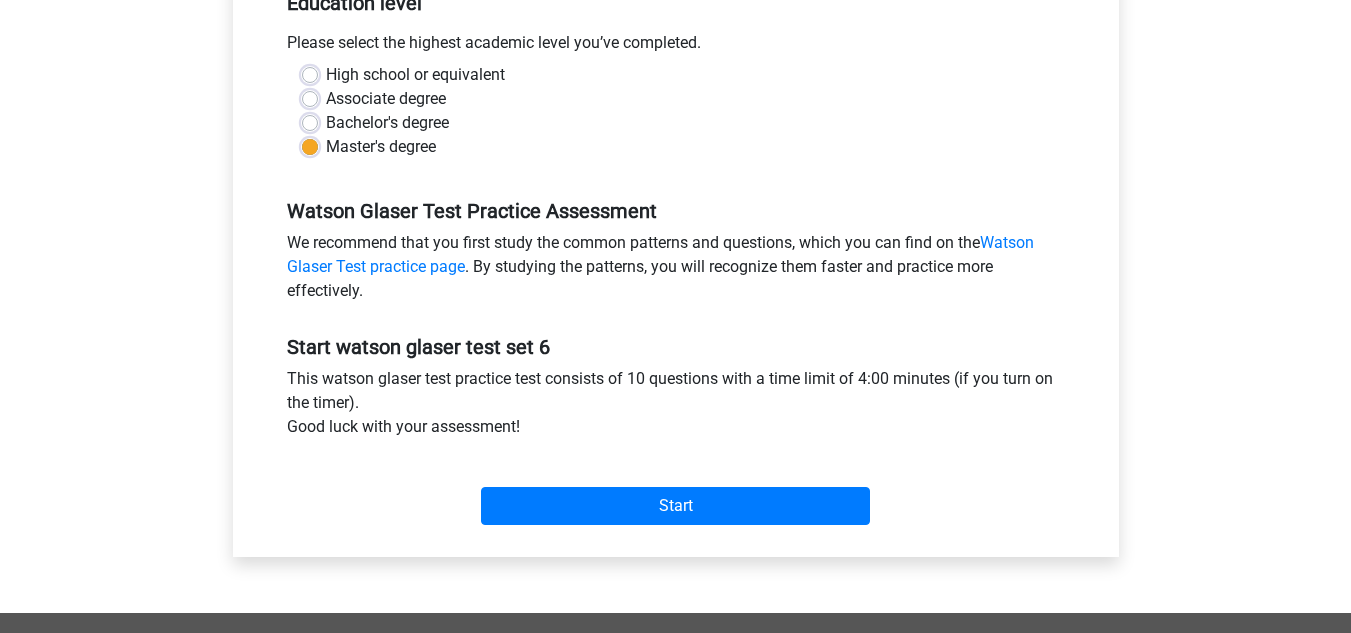 scroll, scrollTop: 437, scrollLeft: 0, axis: vertical 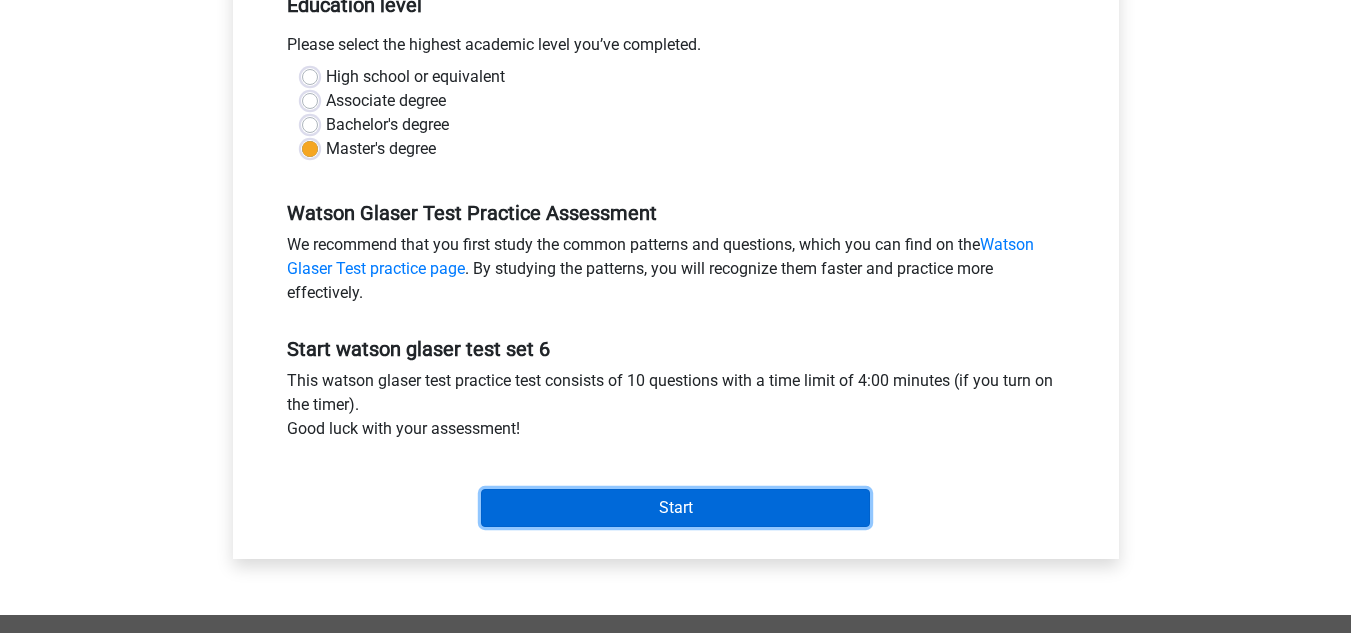 click on "Start" at bounding box center (675, 508) 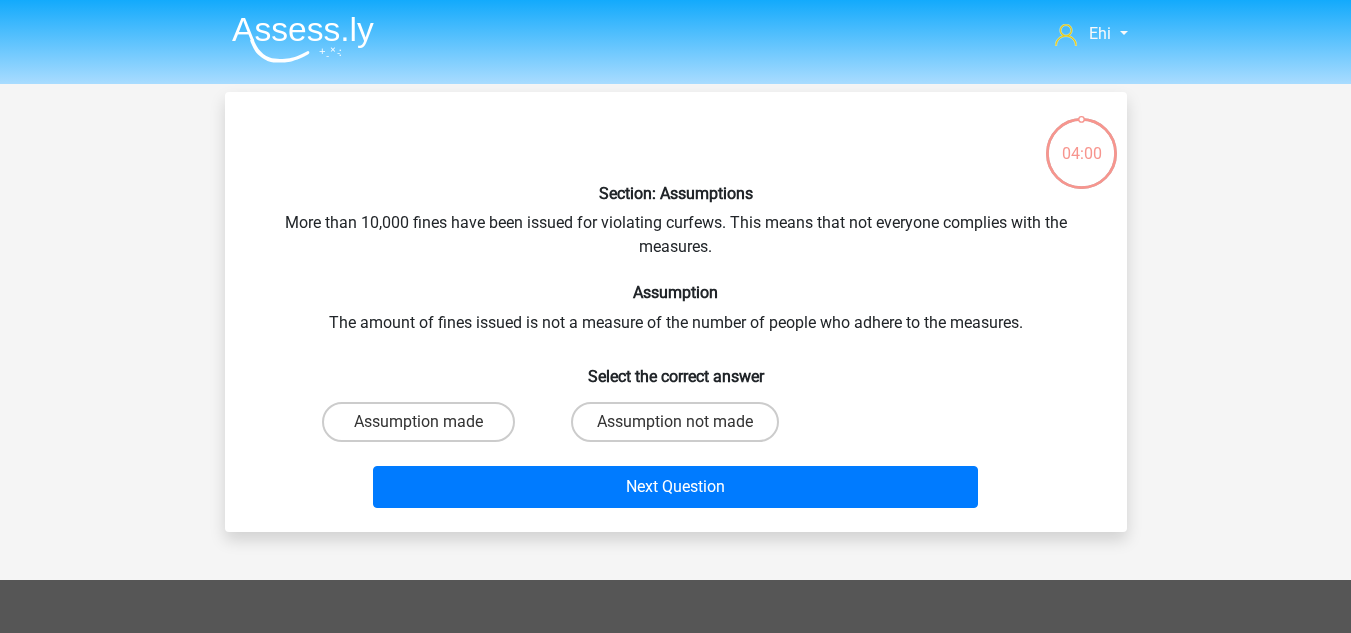 scroll, scrollTop: 0, scrollLeft: 0, axis: both 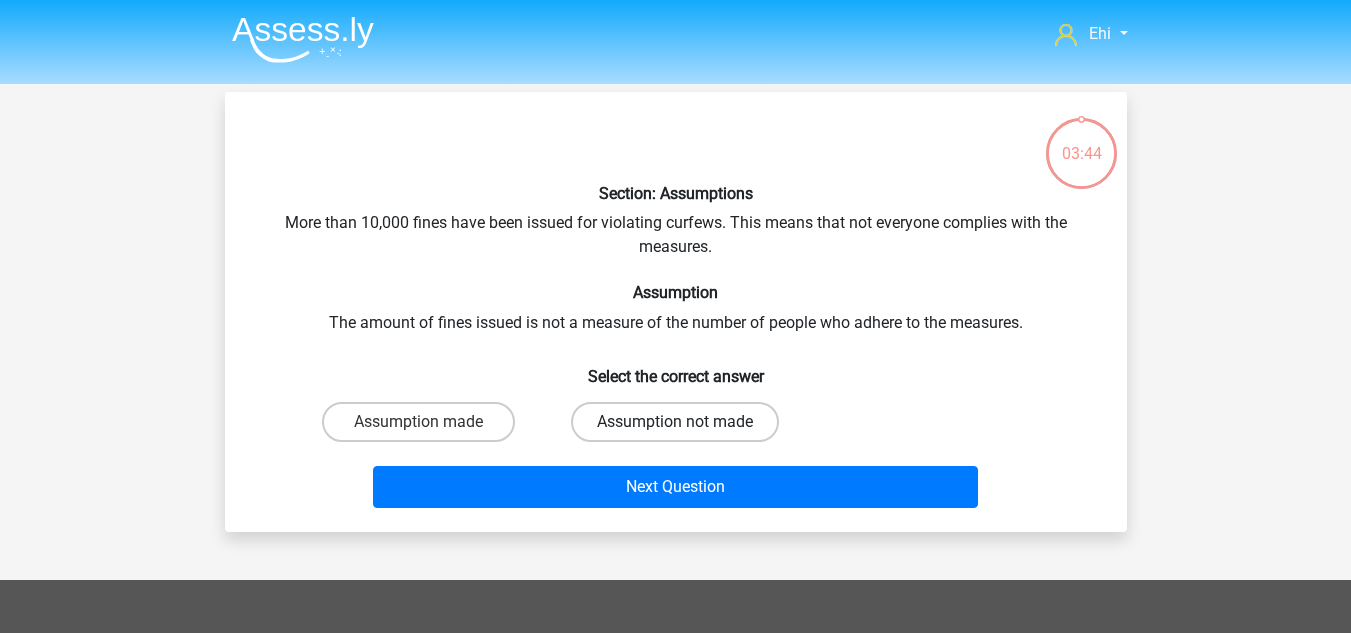 click on "Assumption not made" at bounding box center (675, 422) 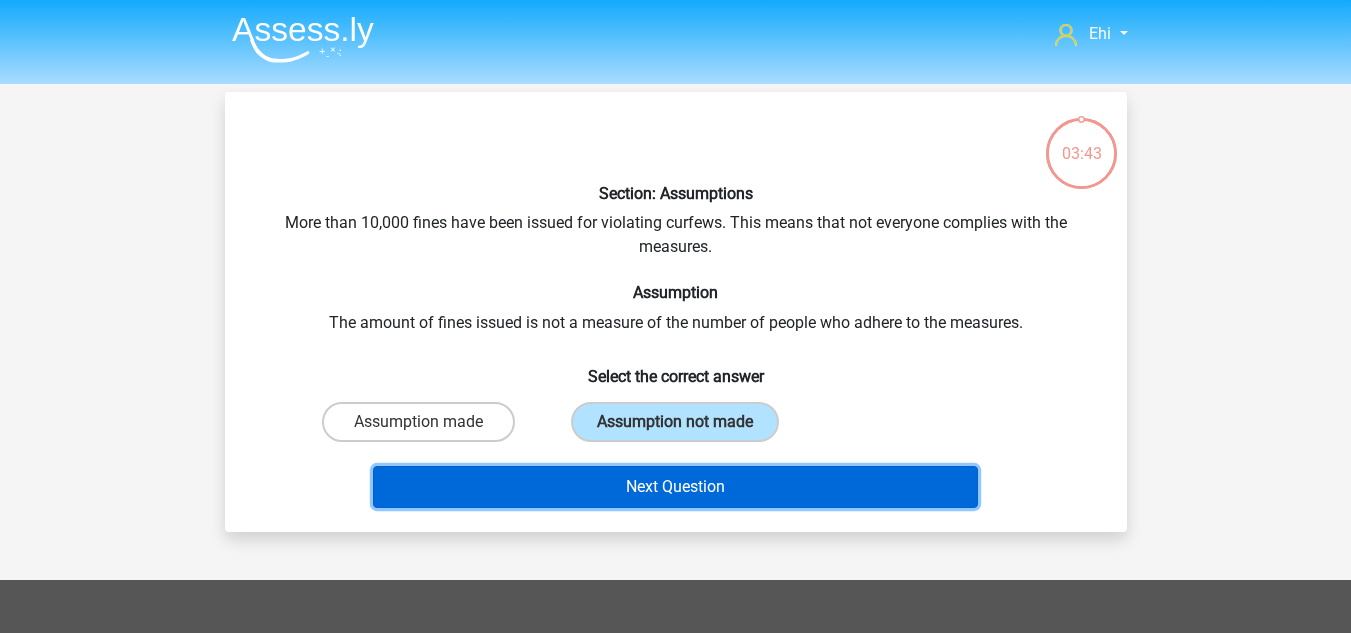 click on "Next Question" at bounding box center (675, 487) 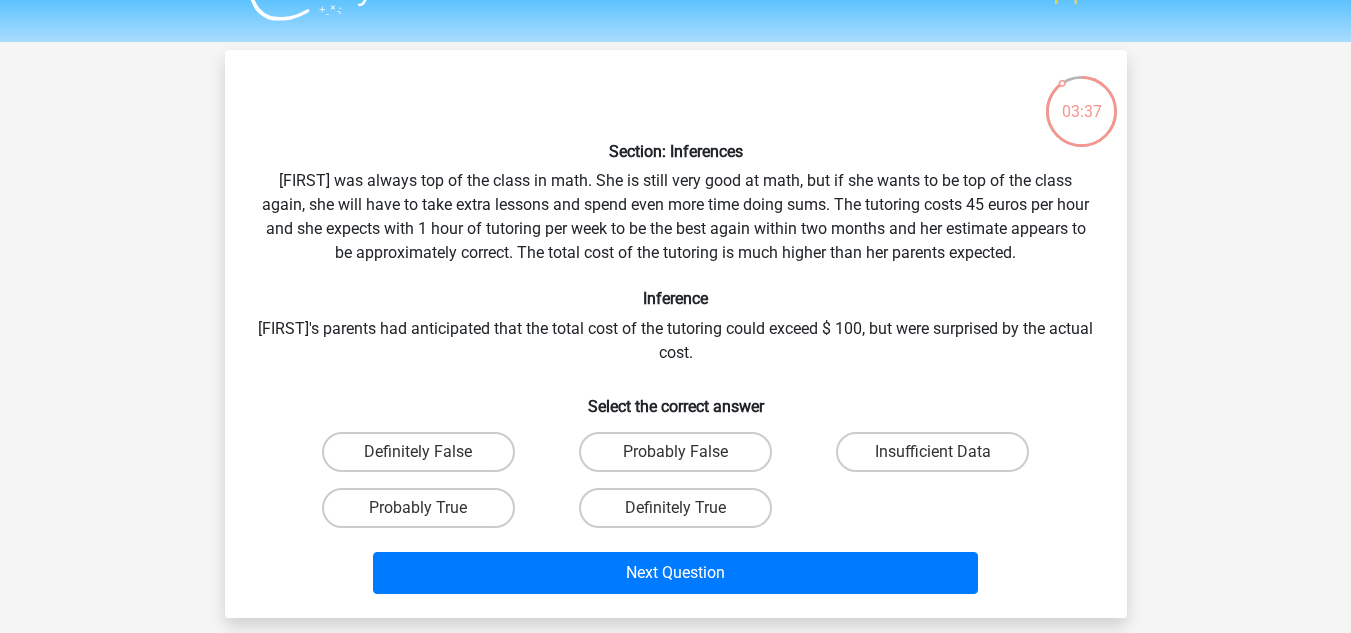 scroll, scrollTop: 41, scrollLeft: 0, axis: vertical 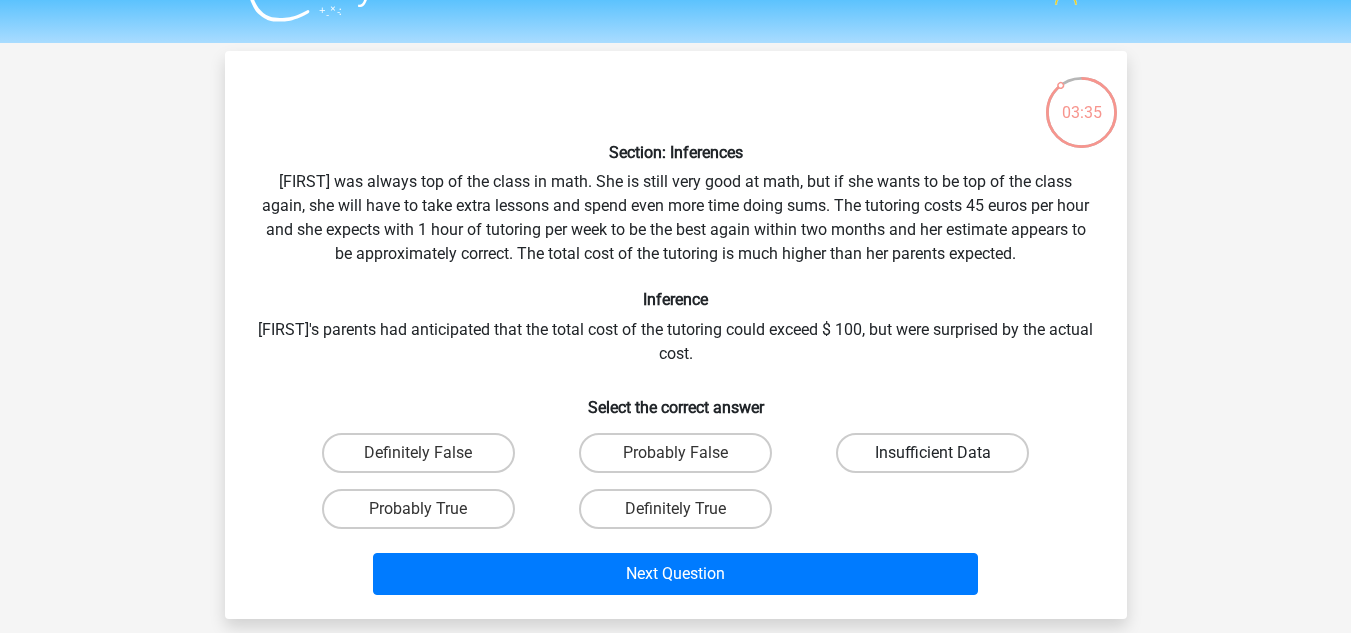 click on "Insufficient Data" at bounding box center [932, 453] 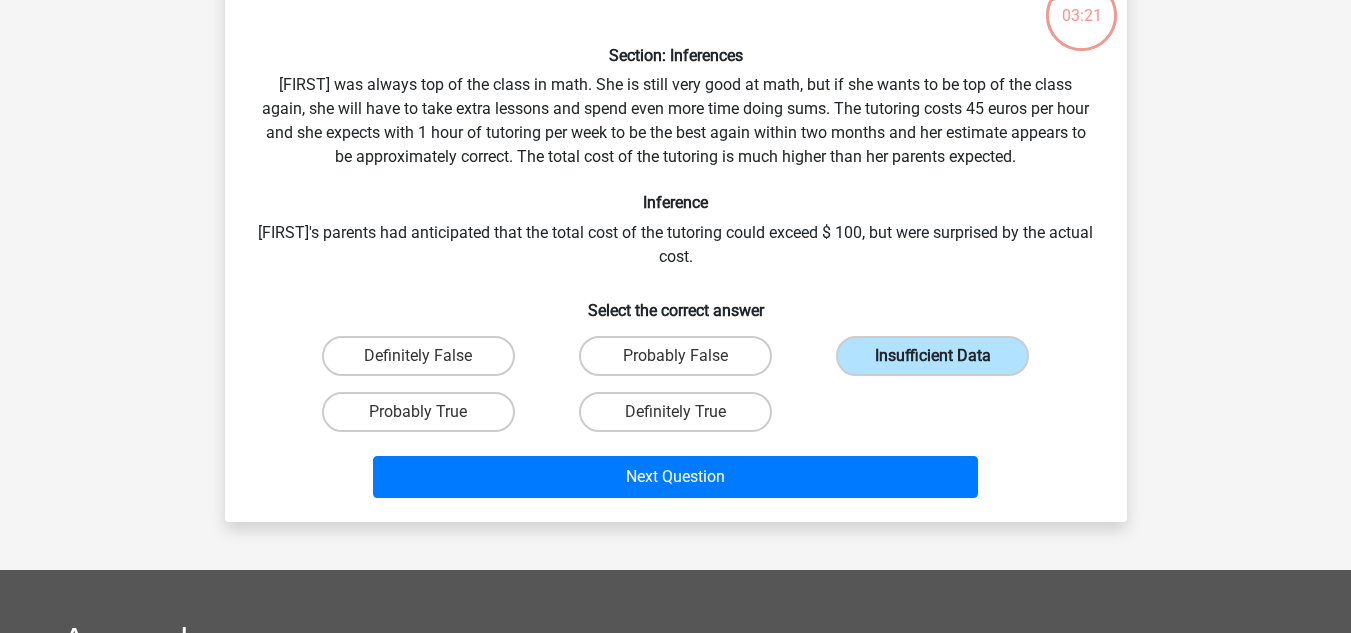 scroll, scrollTop: 144, scrollLeft: 0, axis: vertical 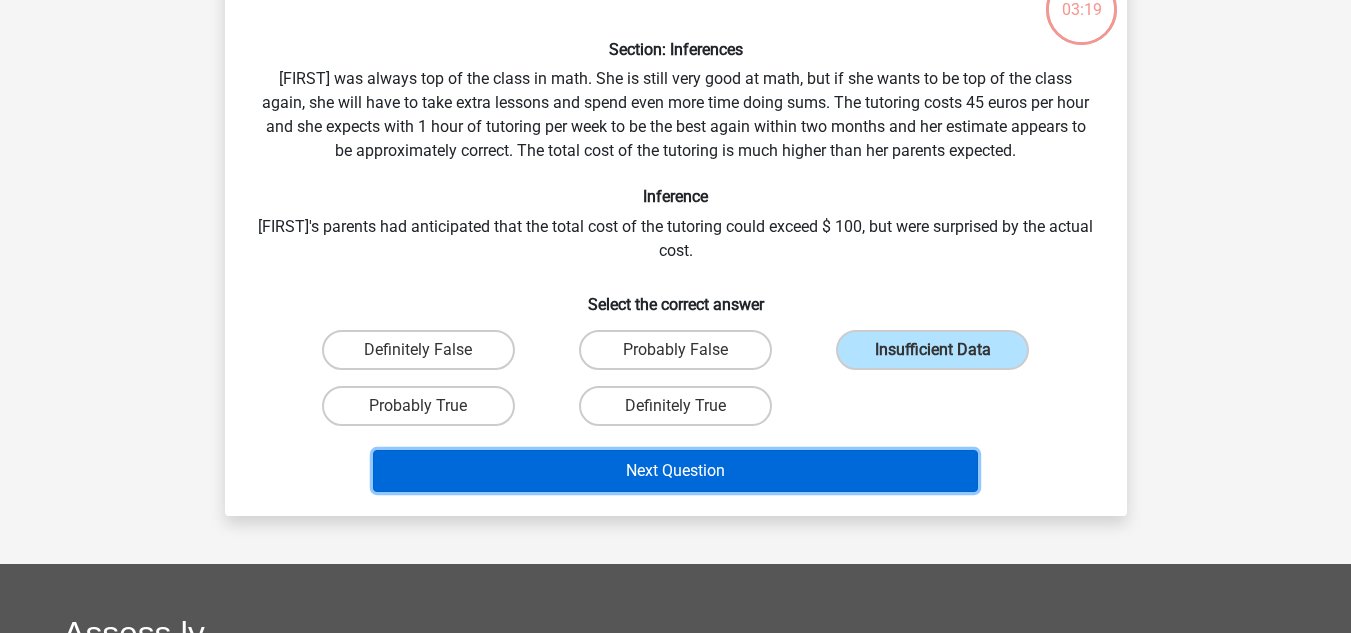click on "Next Question" at bounding box center (675, 471) 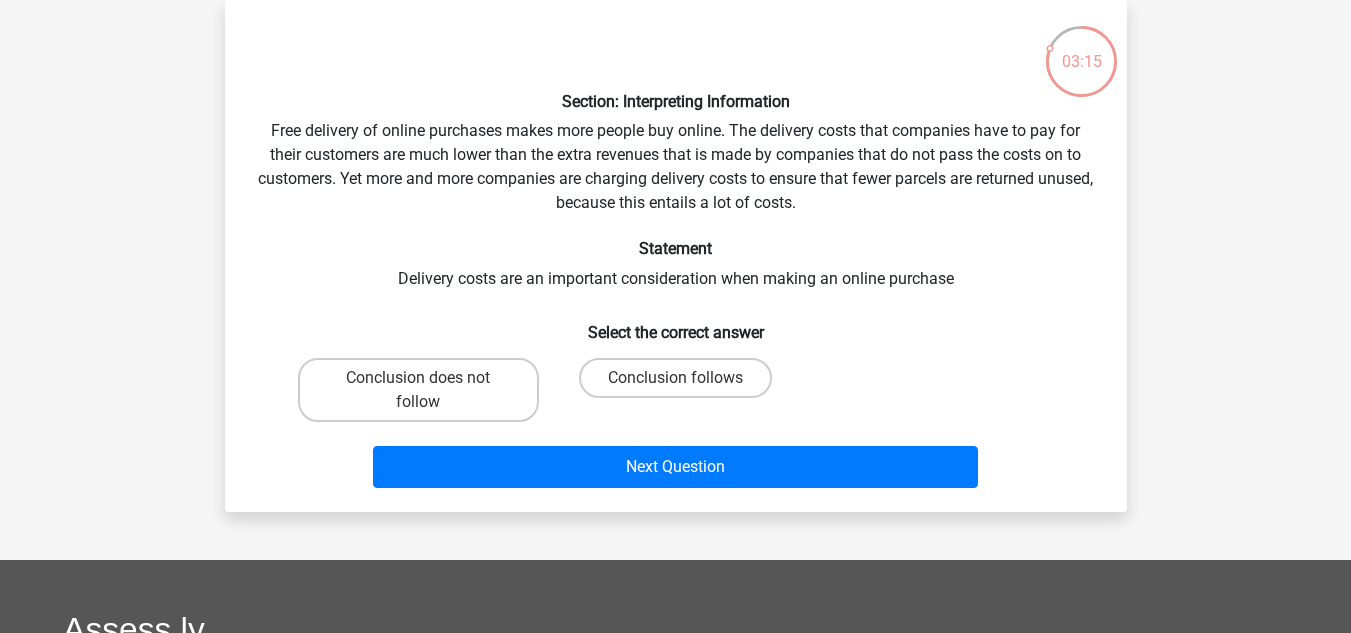 scroll, scrollTop: 91, scrollLeft: 0, axis: vertical 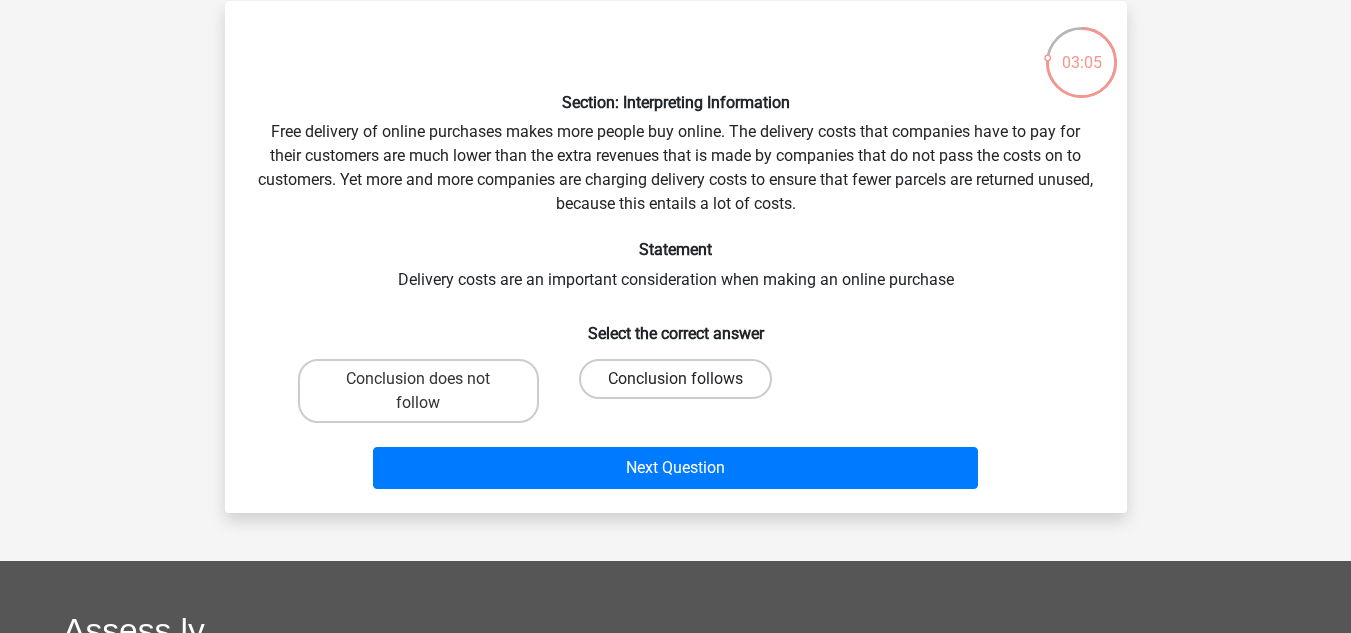 click on "Conclusion follows" at bounding box center [675, 379] 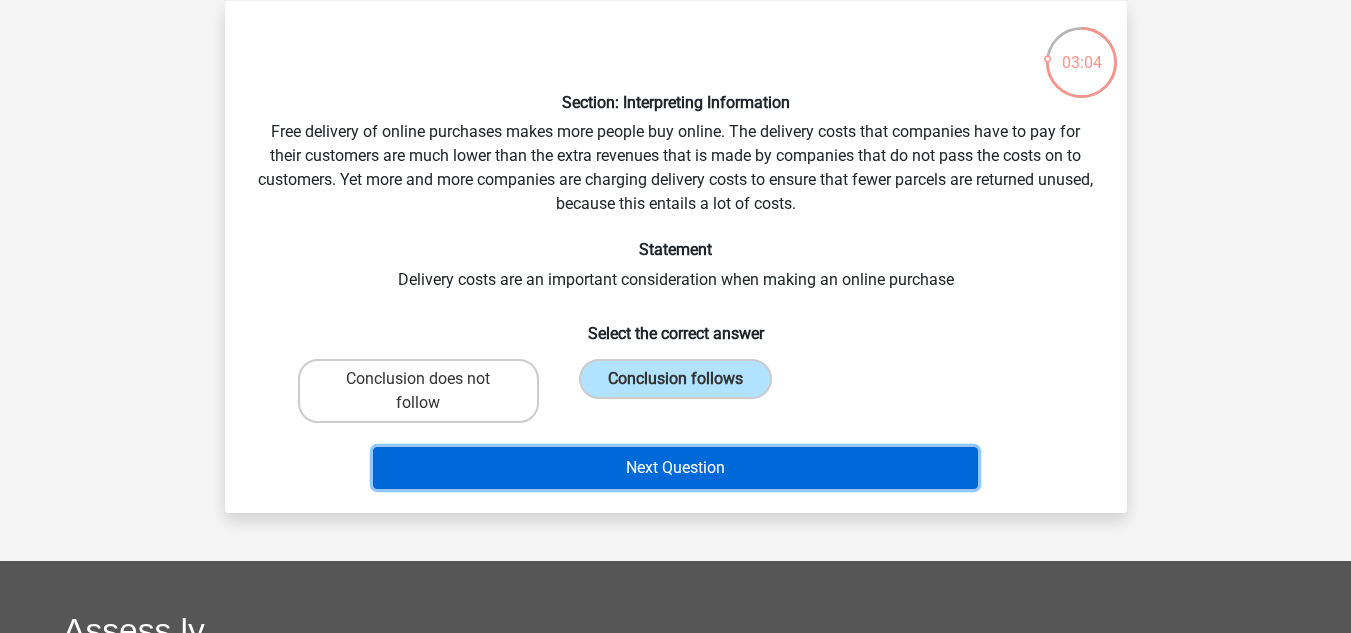 click on "Next Question" at bounding box center (675, 468) 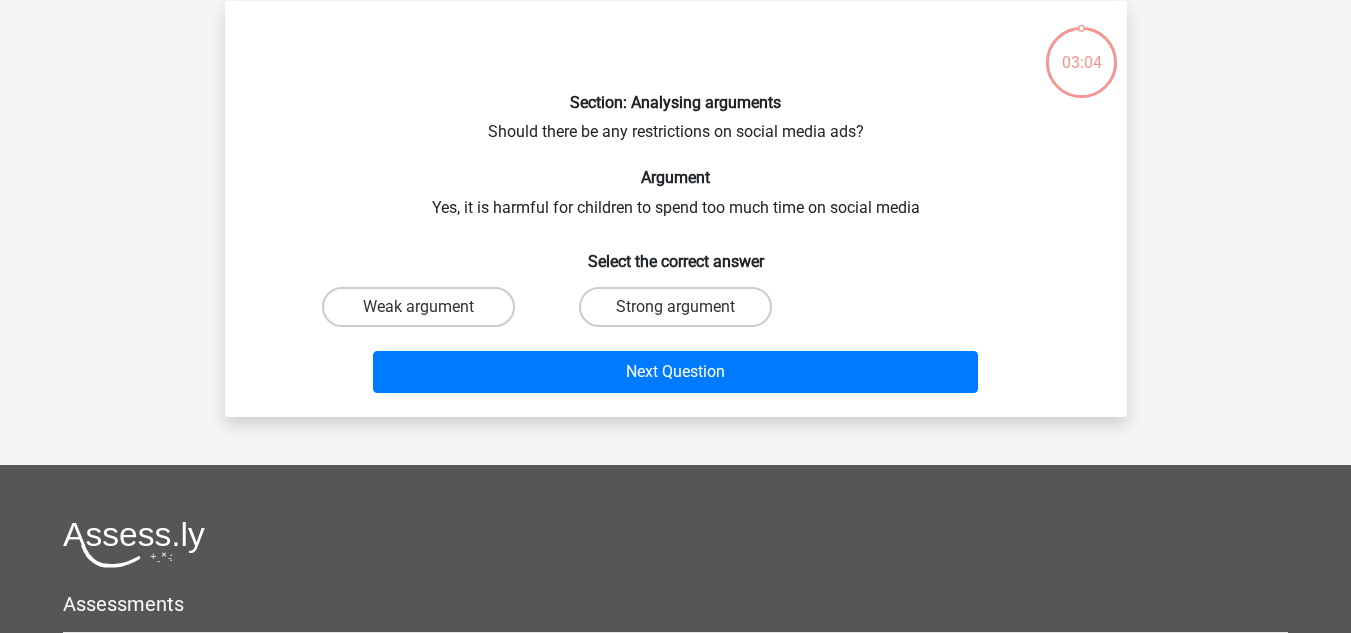 scroll, scrollTop: 92, scrollLeft: 0, axis: vertical 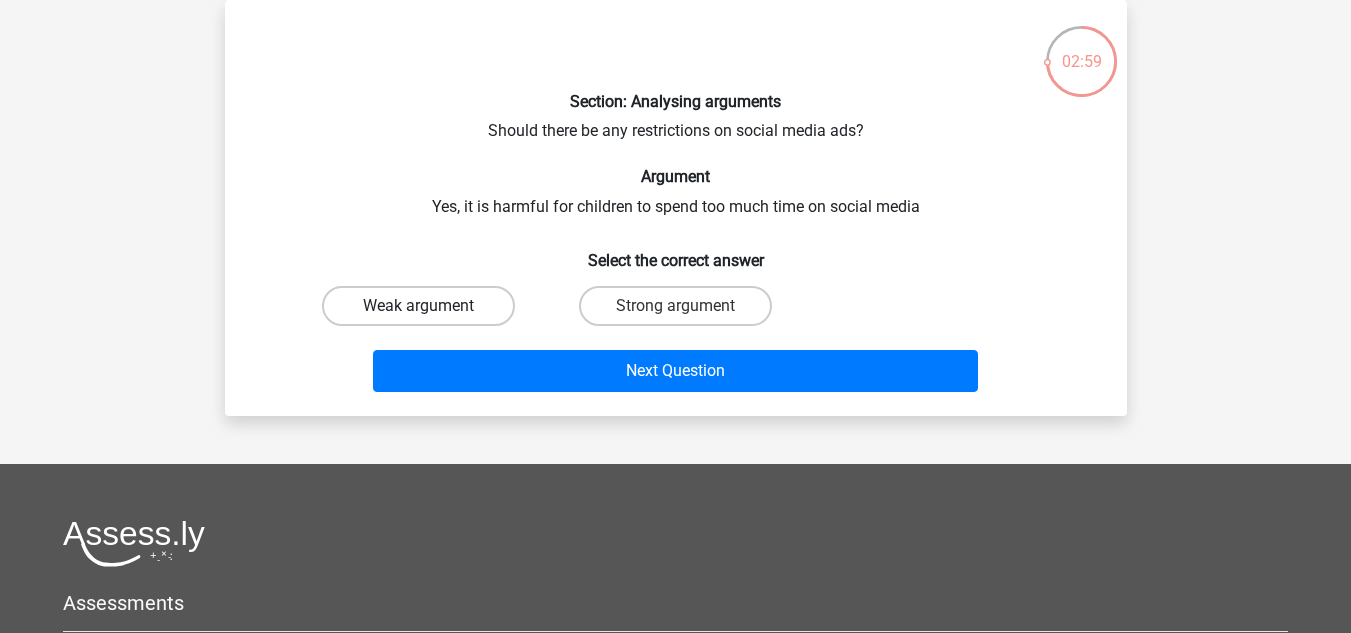 click on "Weak argument" at bounding box center [418, 306] 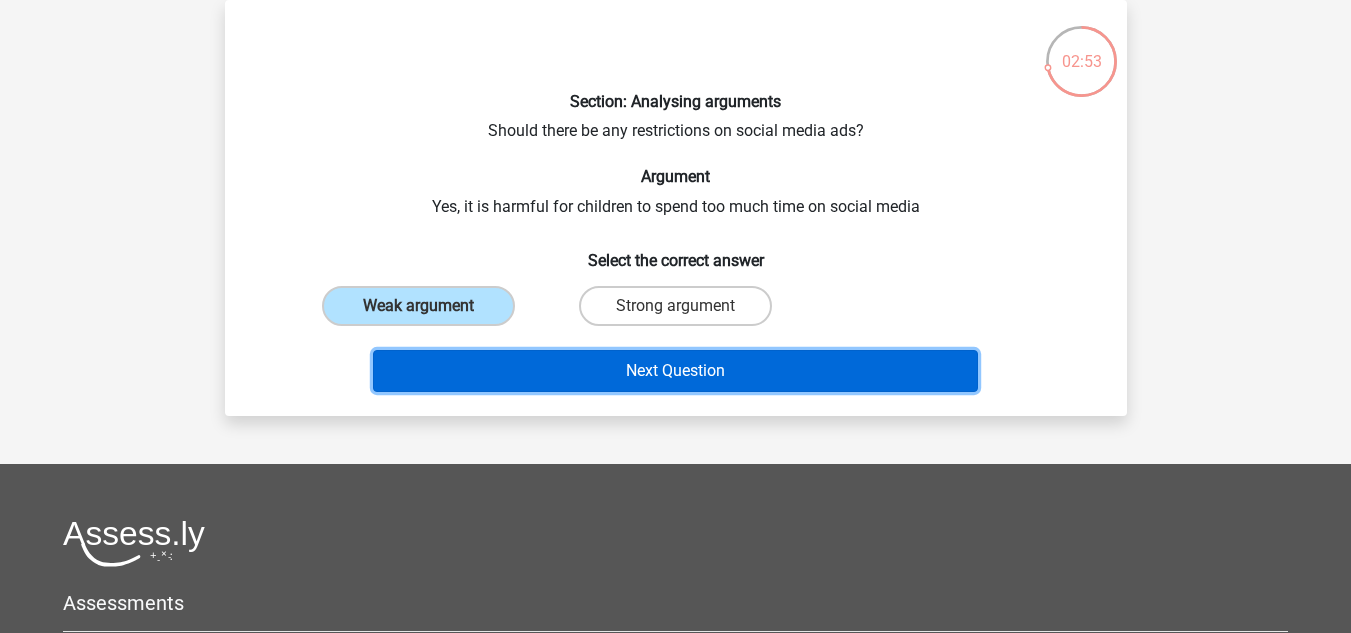 click on "Next Question" at bounding box center (675, 371) 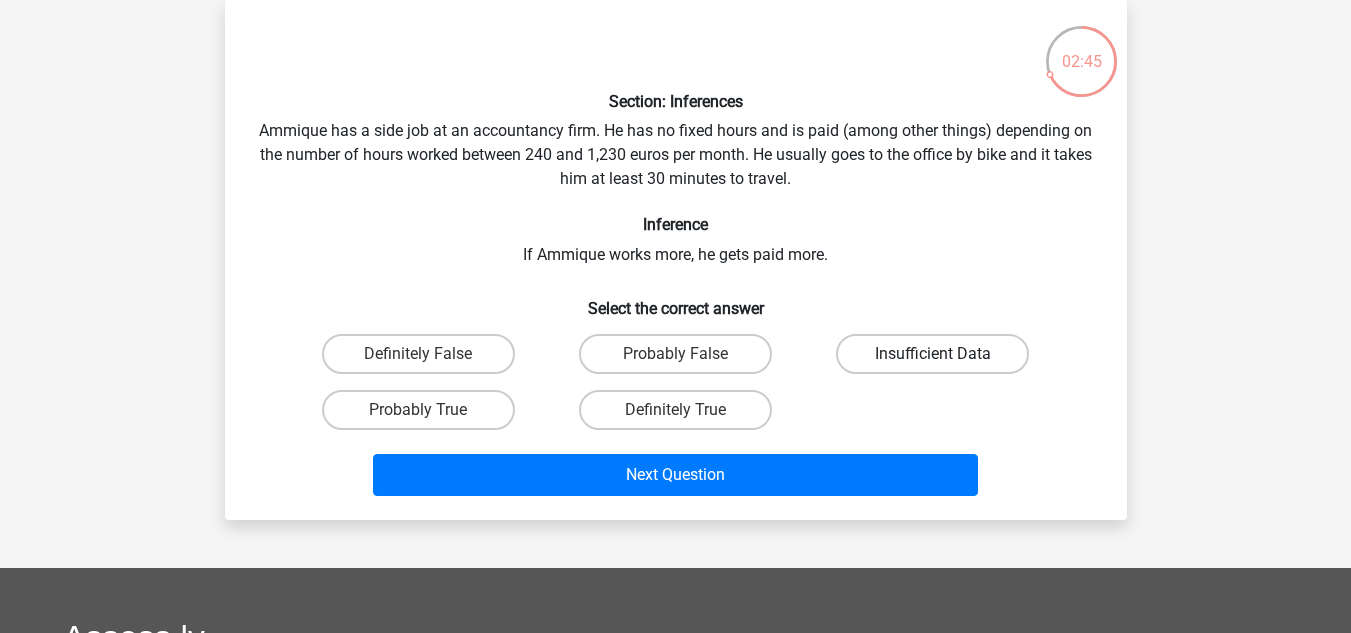 click on "Insufficient Data" at bounding box center [932, 354] 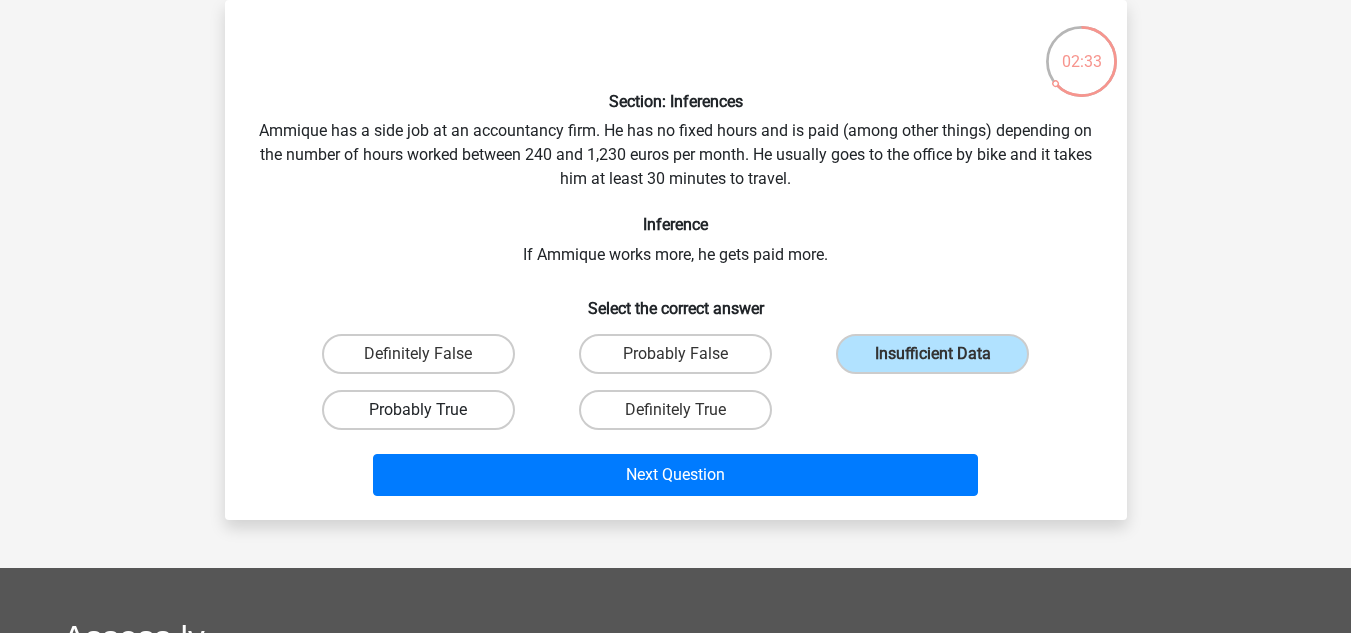 click on "Probably True" at bounding box center [418, 410] 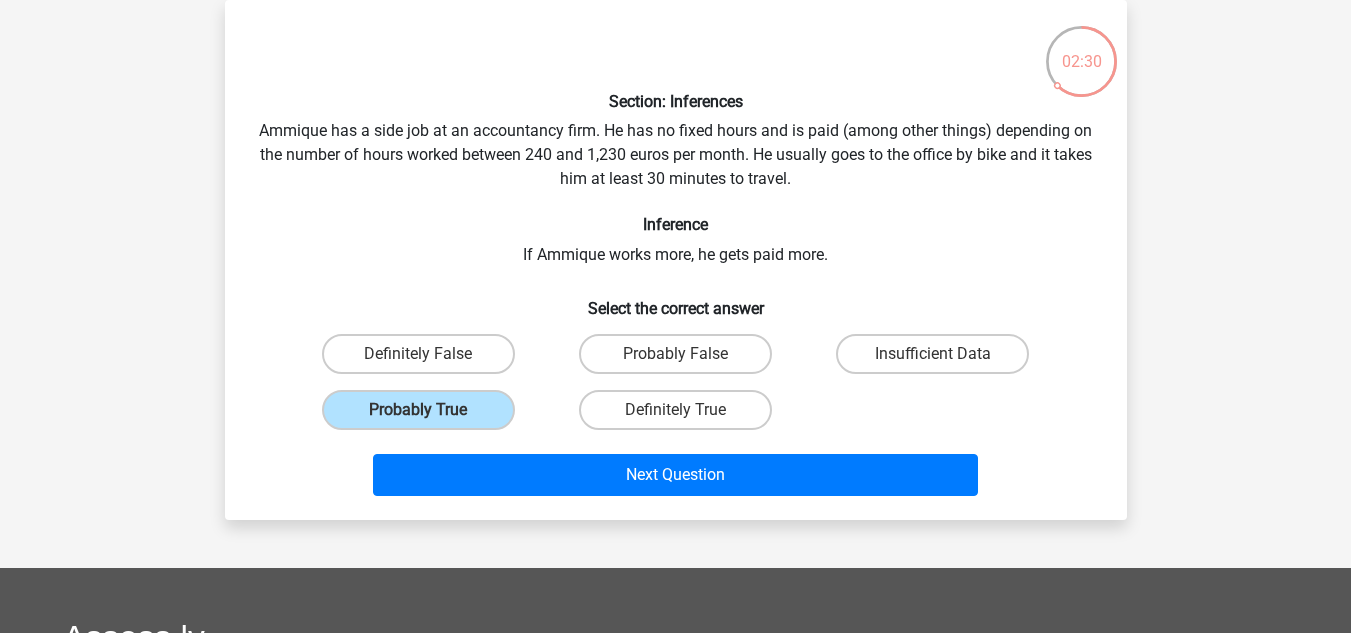 click on "Next Question" at bounding box center [676, 479] 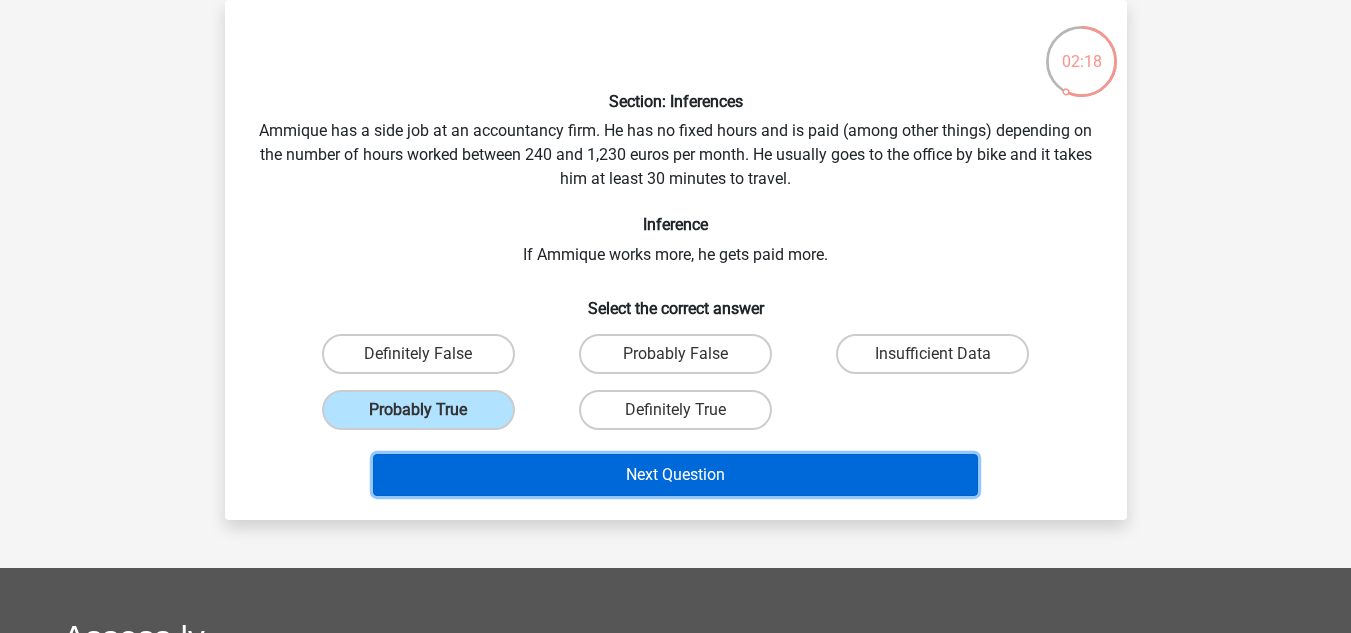 click on "Next Question" at bounding box center [675, 475] 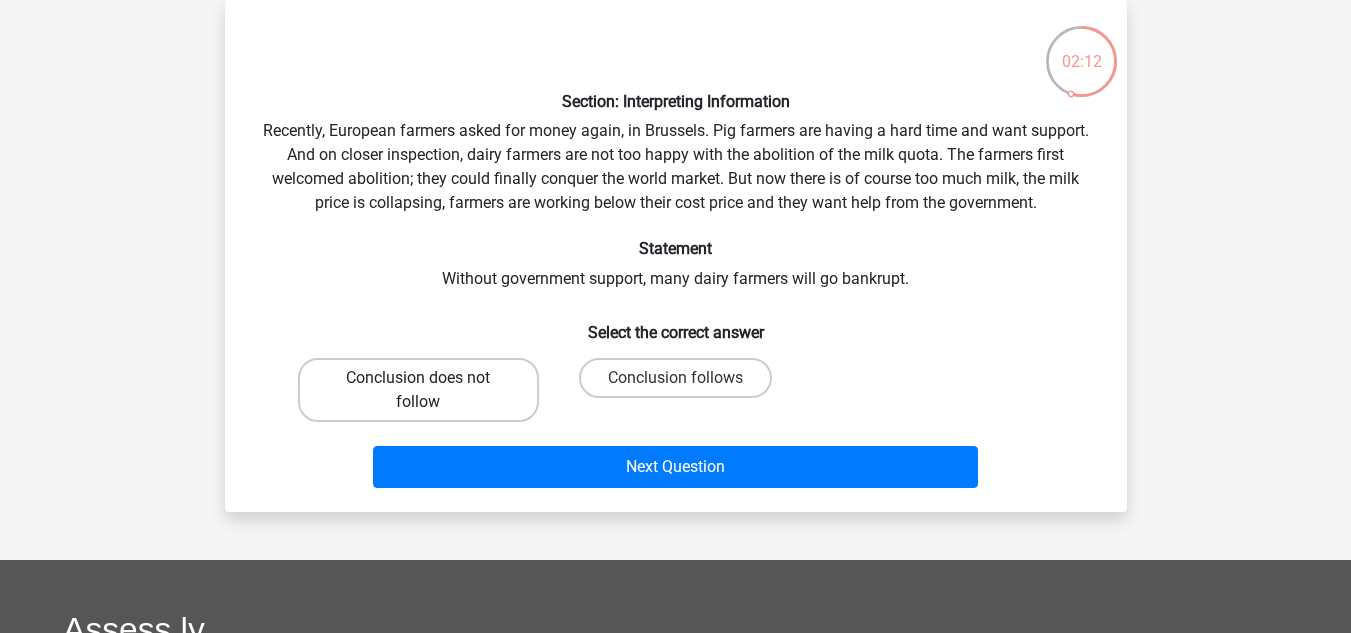 click on "Conclusion does not follow" at bounding box center [418, 390] 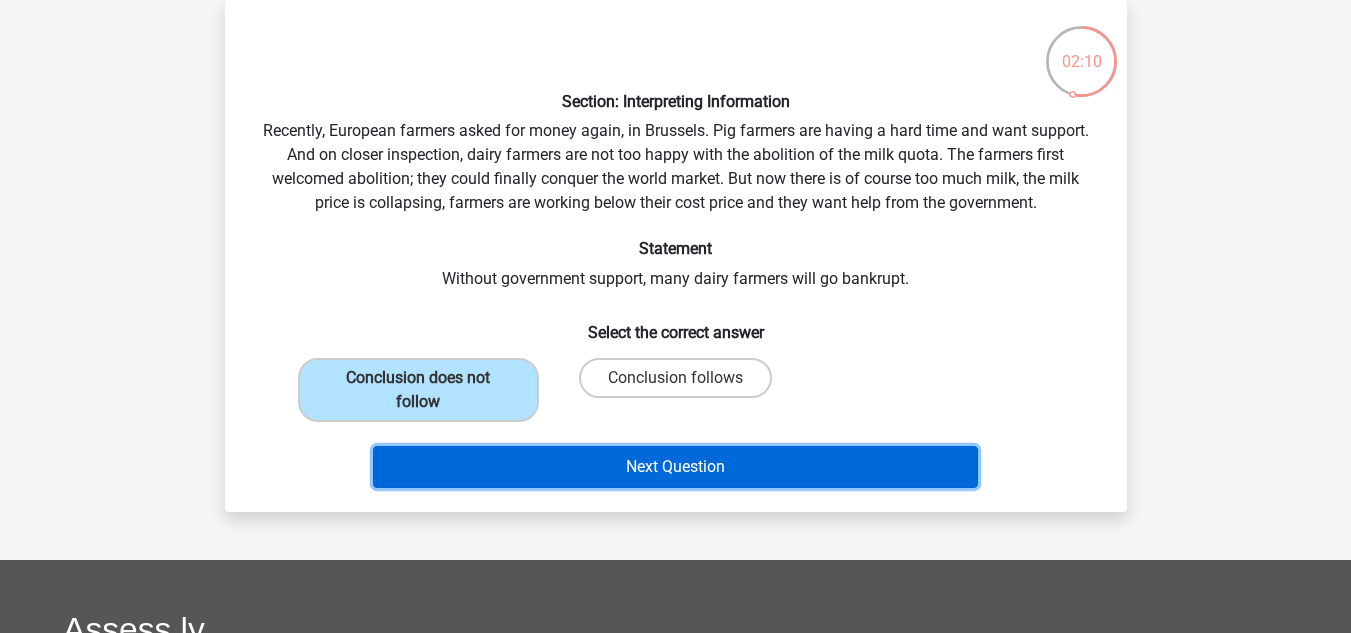 click on "Next Question" at bounding box center (675, 467) 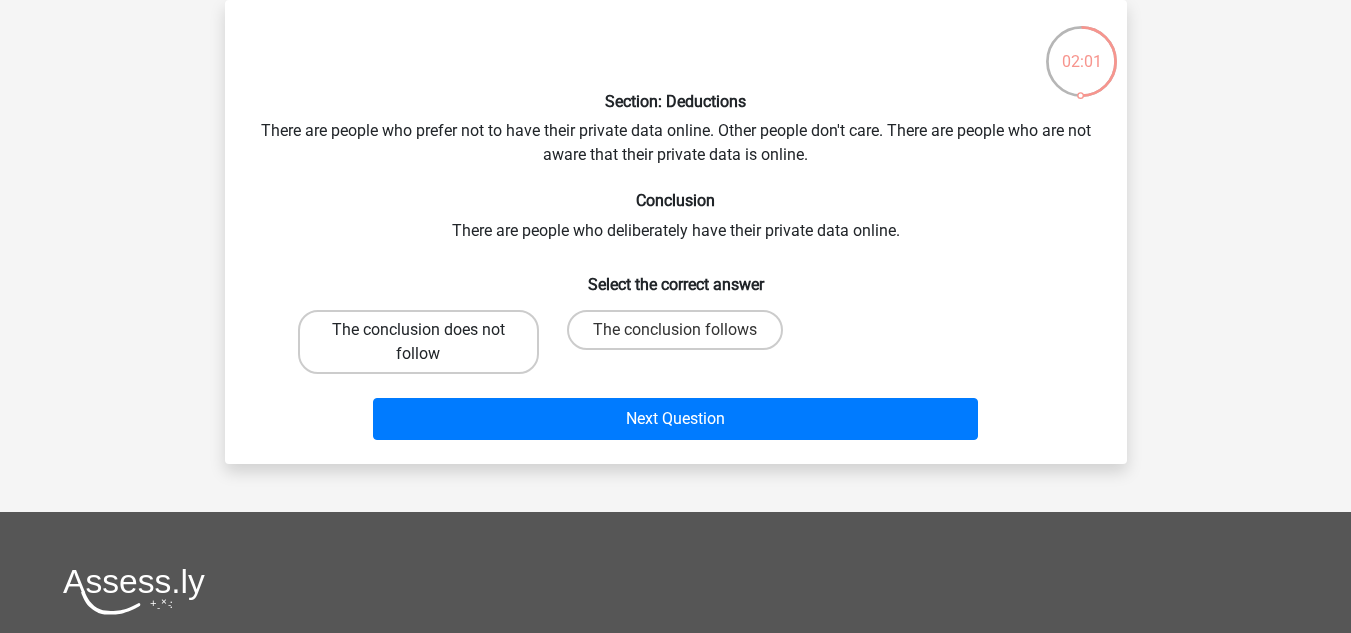 click on "The conclusion does not follow" at bounding box center [418, 342] 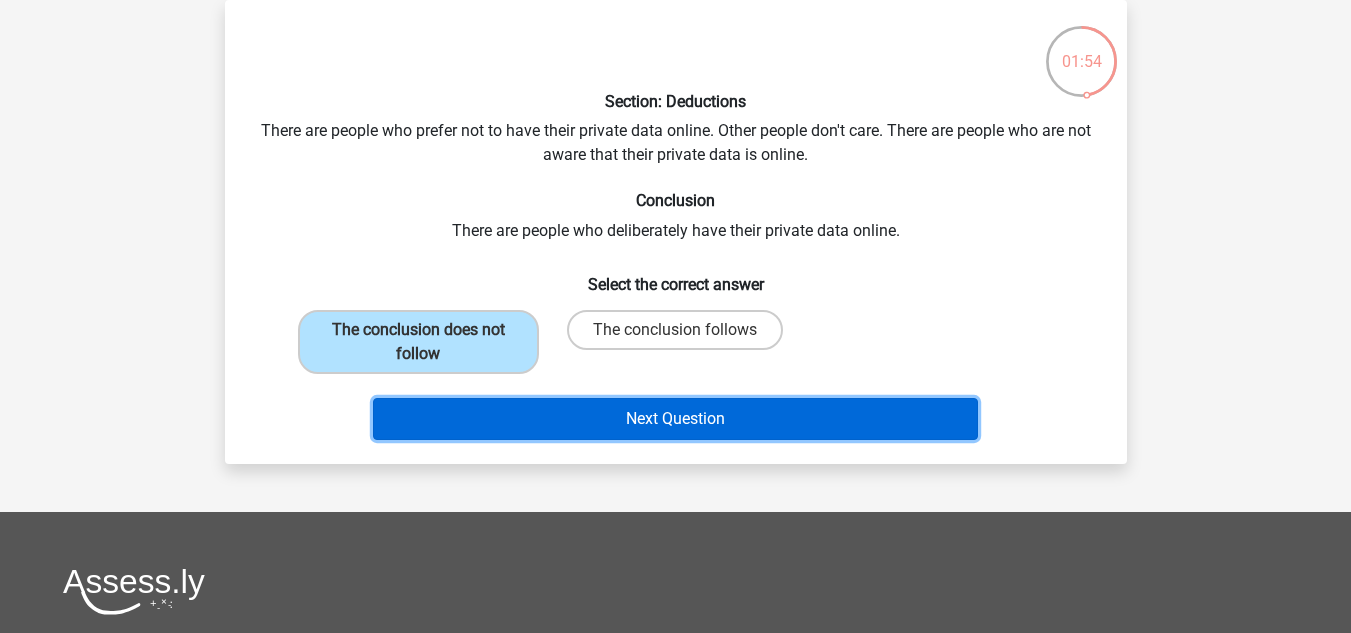 click on "Next Question" at bounding box center (675, 419) 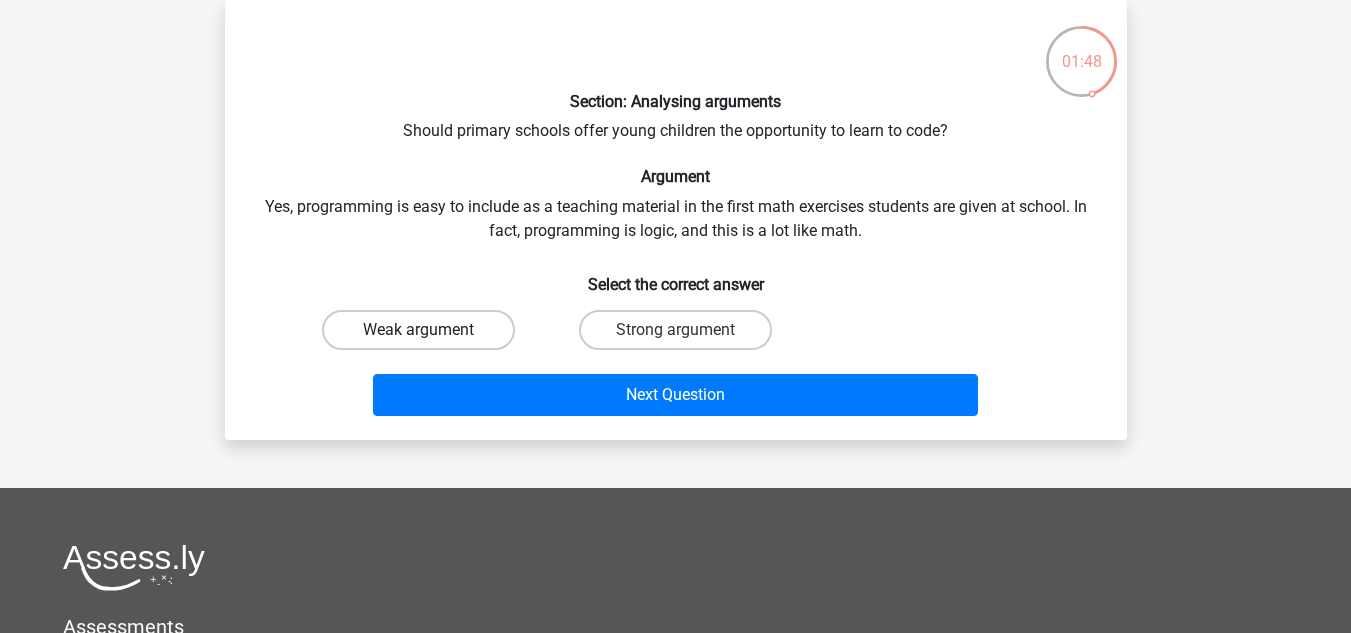 click on "Weak argument" at bounding box center (418, 330) 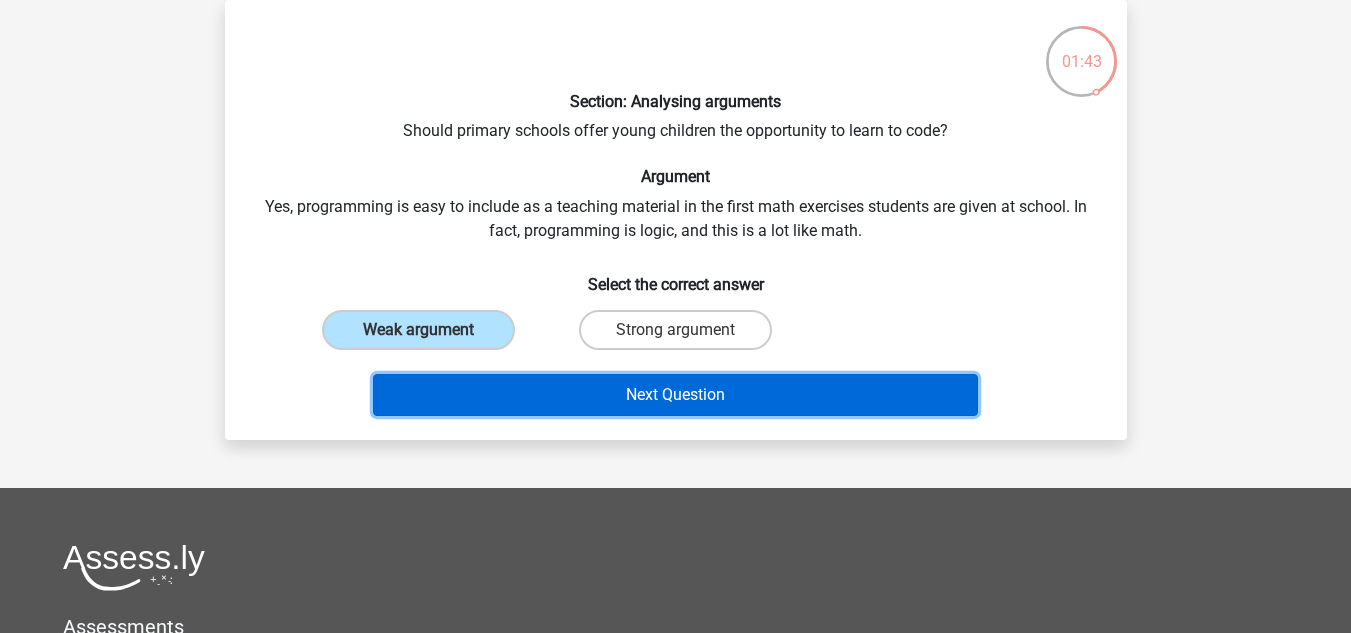 click on "Next Question" at bounding box center [675, 395] 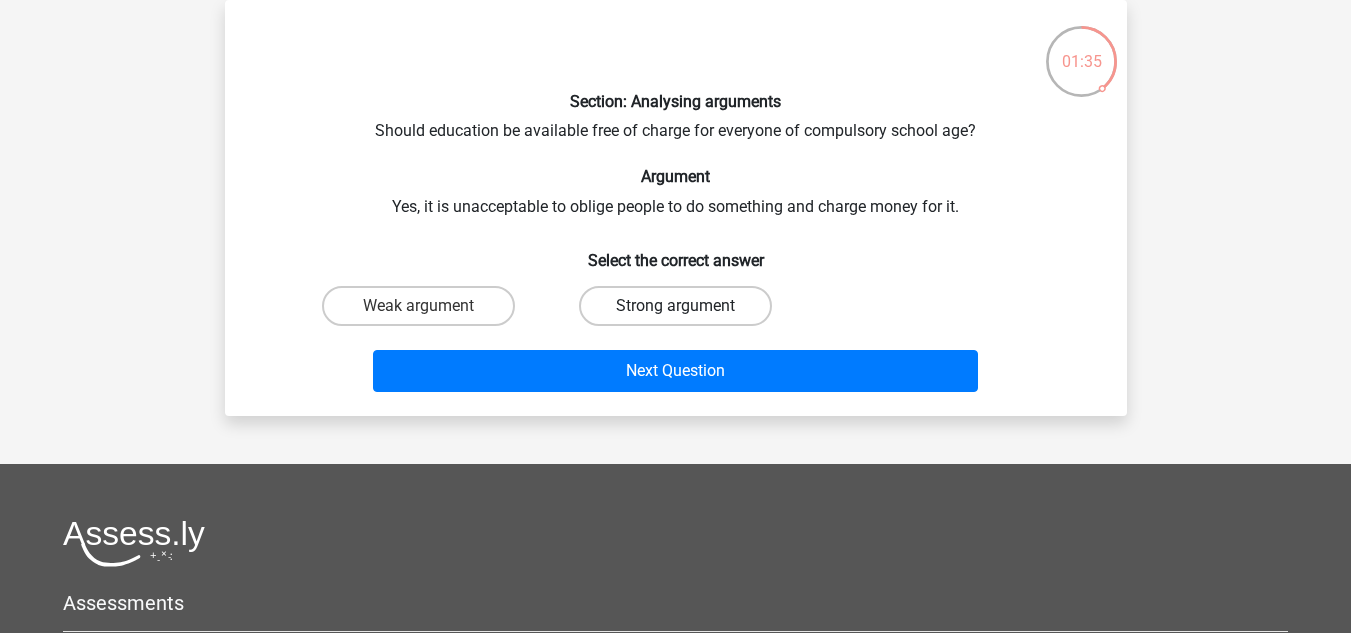 click on "Strong argument" at bounding box center (675, 306) 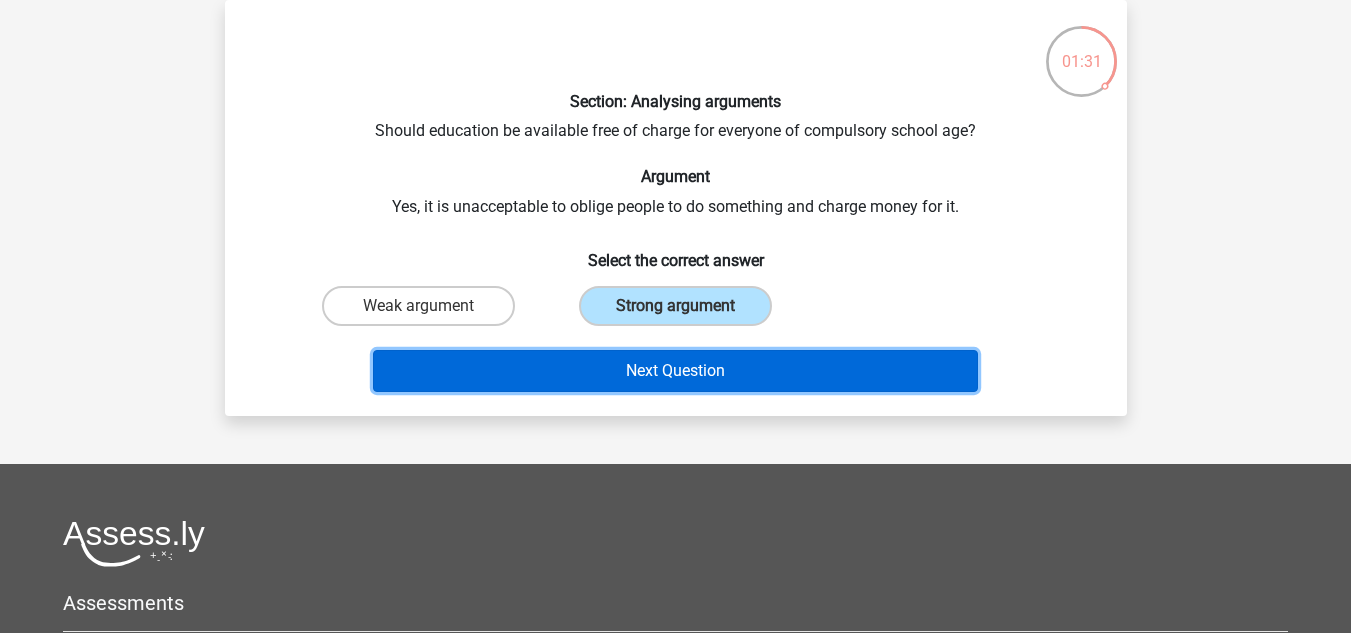 click on "Next Question" at bounding box center [675, 371] 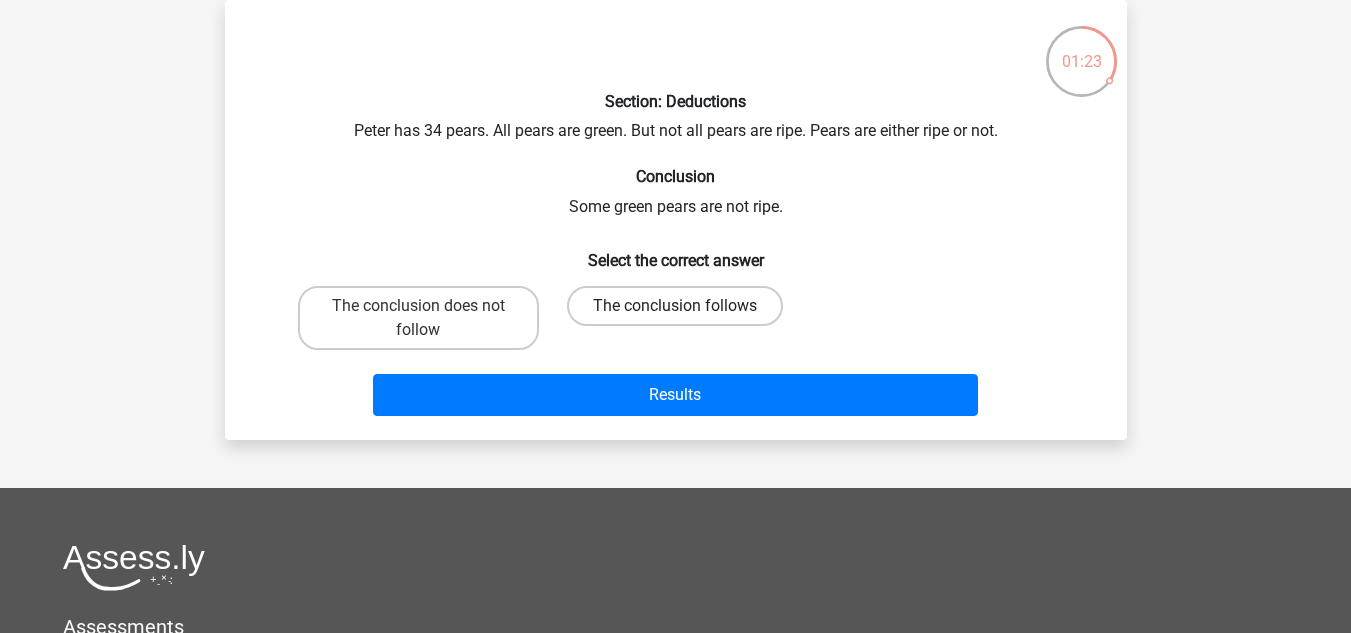 click on "The conclusion follows" at bounding box center [675, 306] 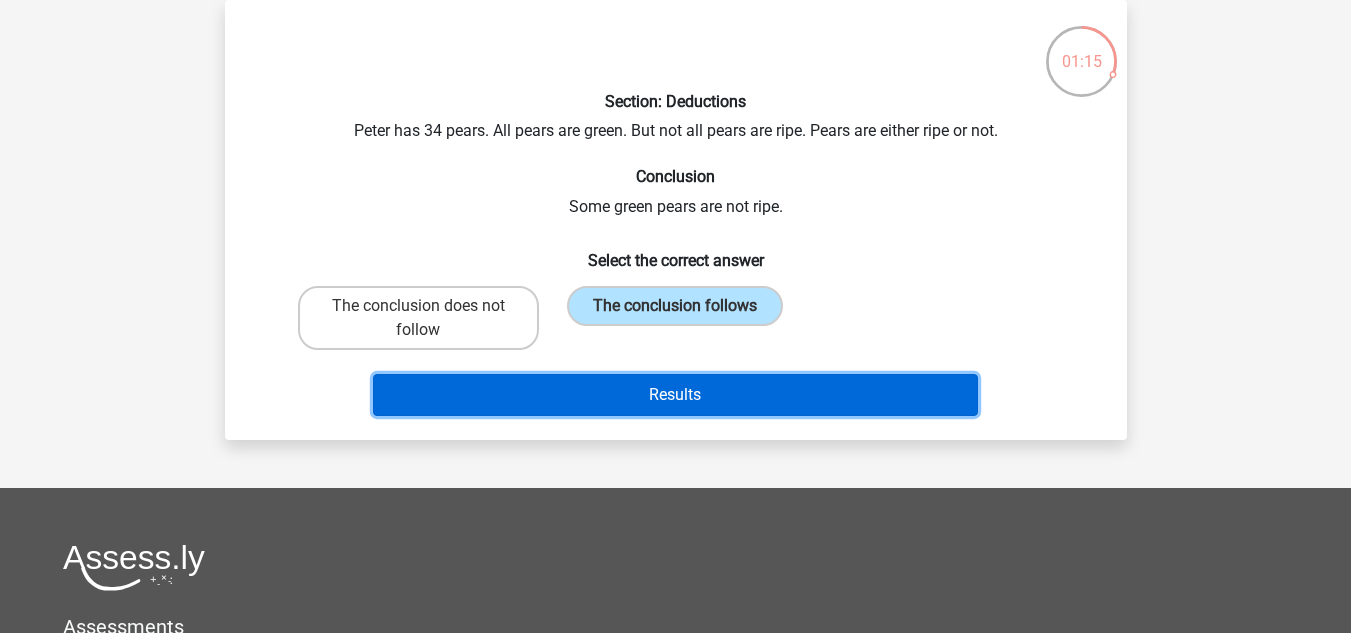 click on "Results" at bounding box center [675, 395] 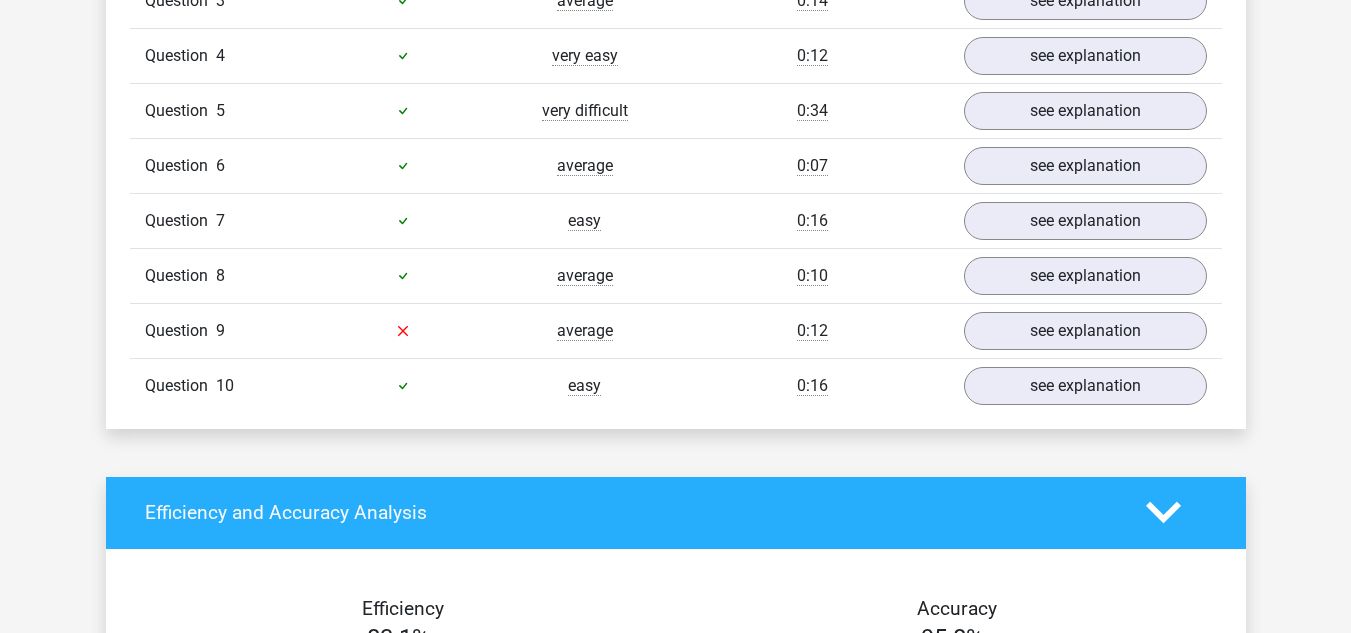 scroll, scrollTop: 1517, scrollLeft: 0, axis: vertical 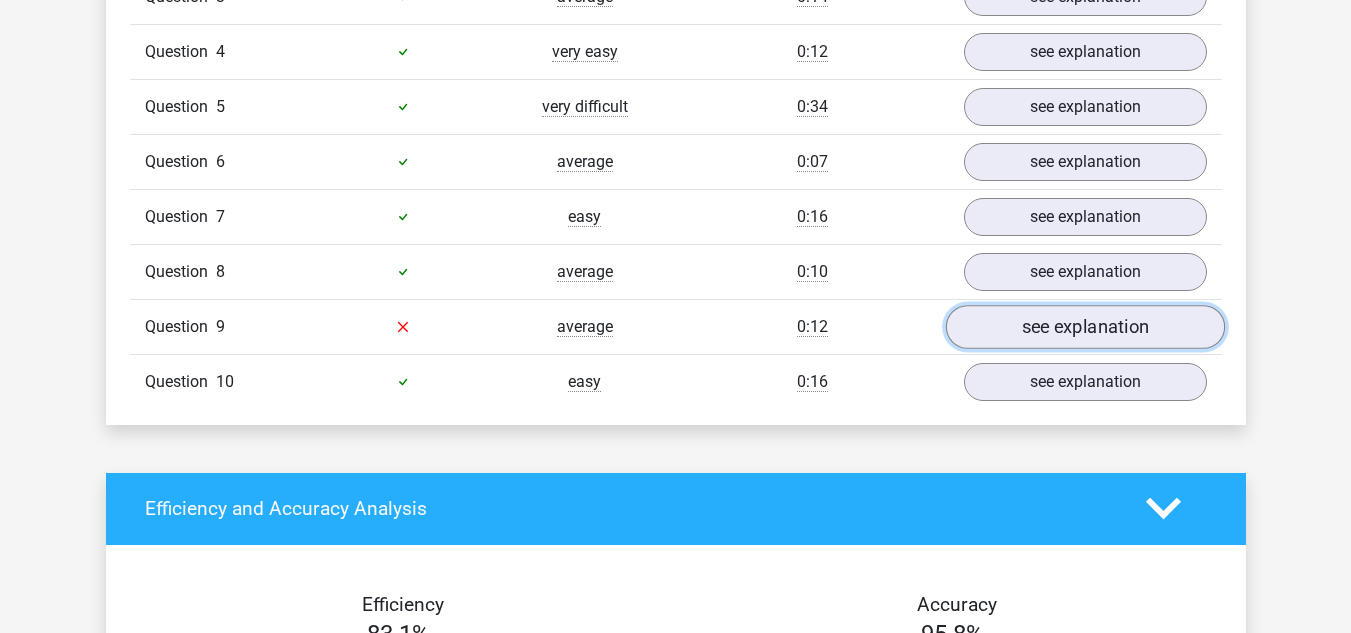 click on "see explanation" at bounding box center [1084, 327] 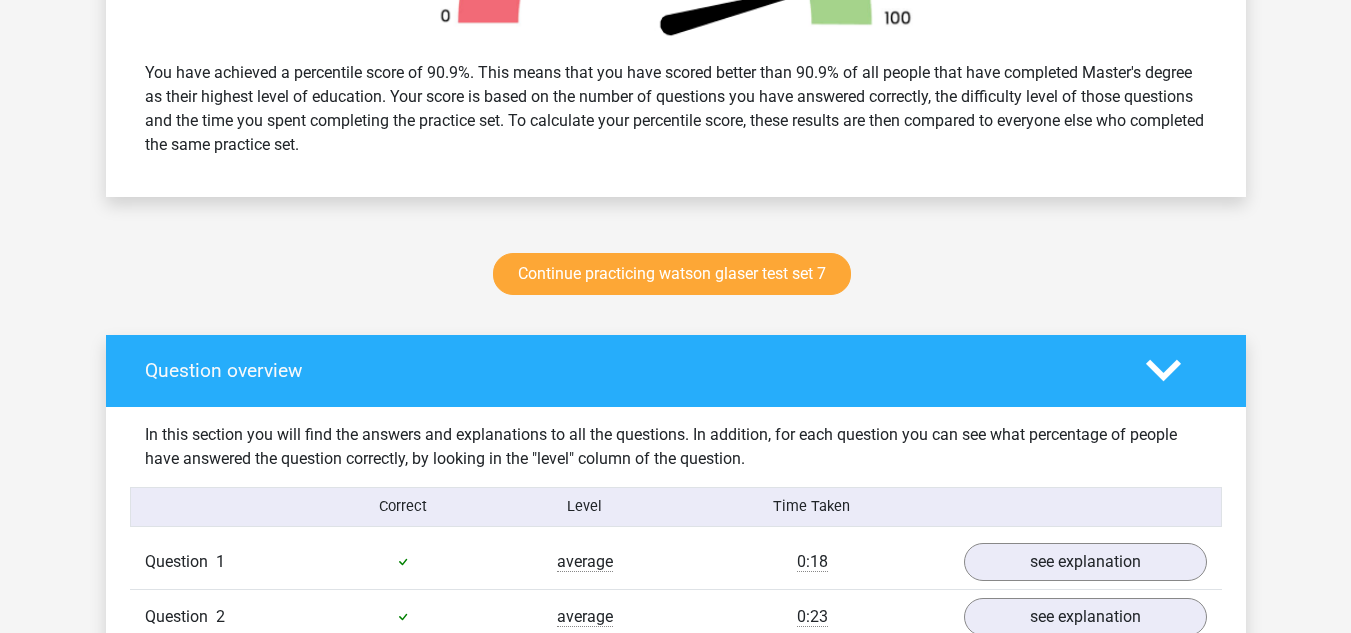 scroll, scrollTop: 847, scrollLeft: 0, axis: vertical 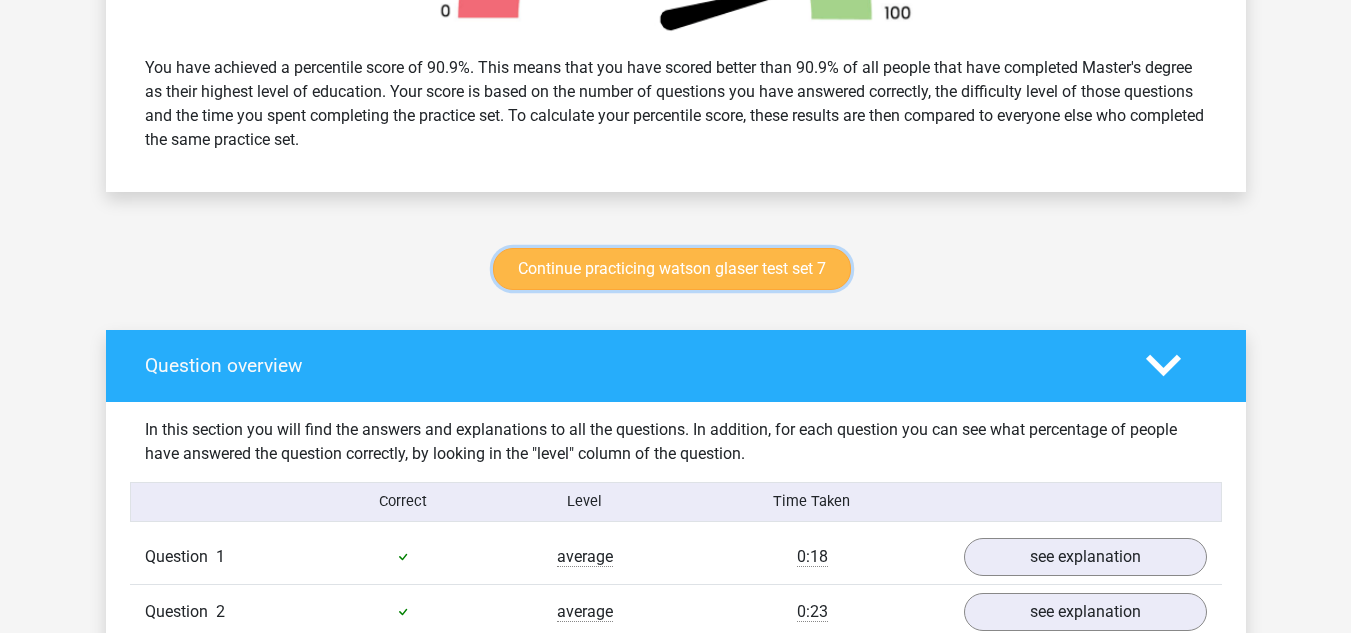 click on "Continue practicing watson glaser test set 7" at bounding box center (672, 269) 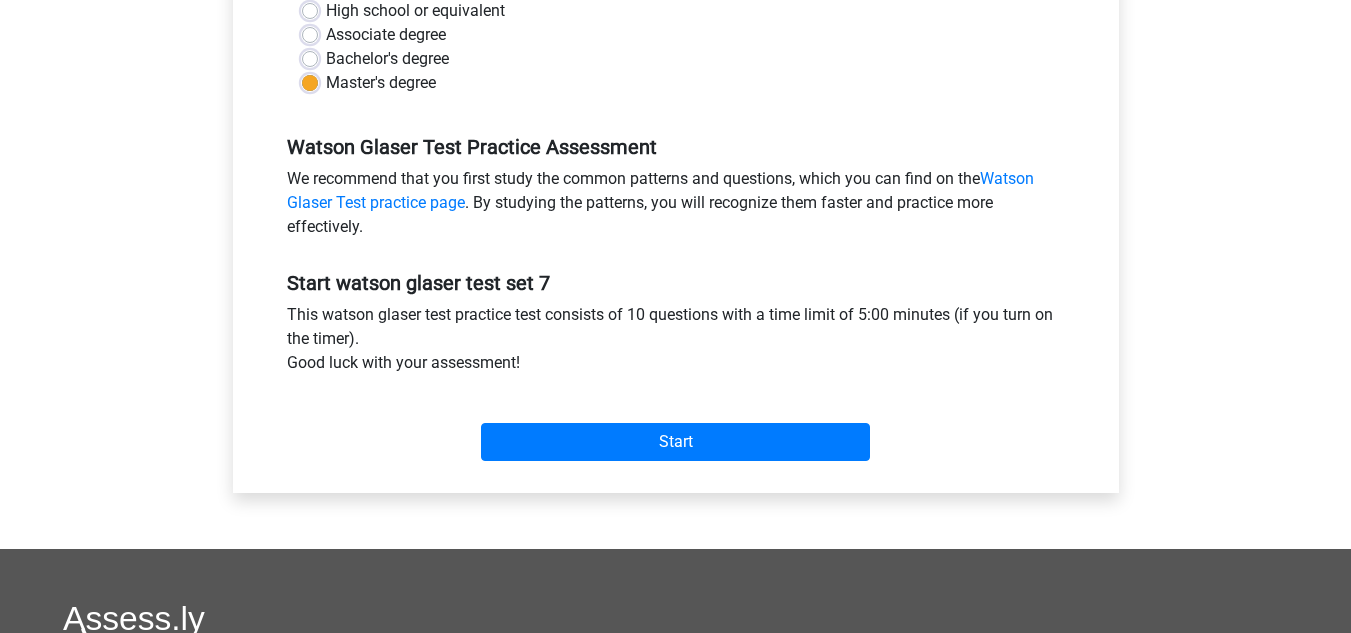 scroll, scrollTop: 552, scrollLeft: 0, axis: vertical 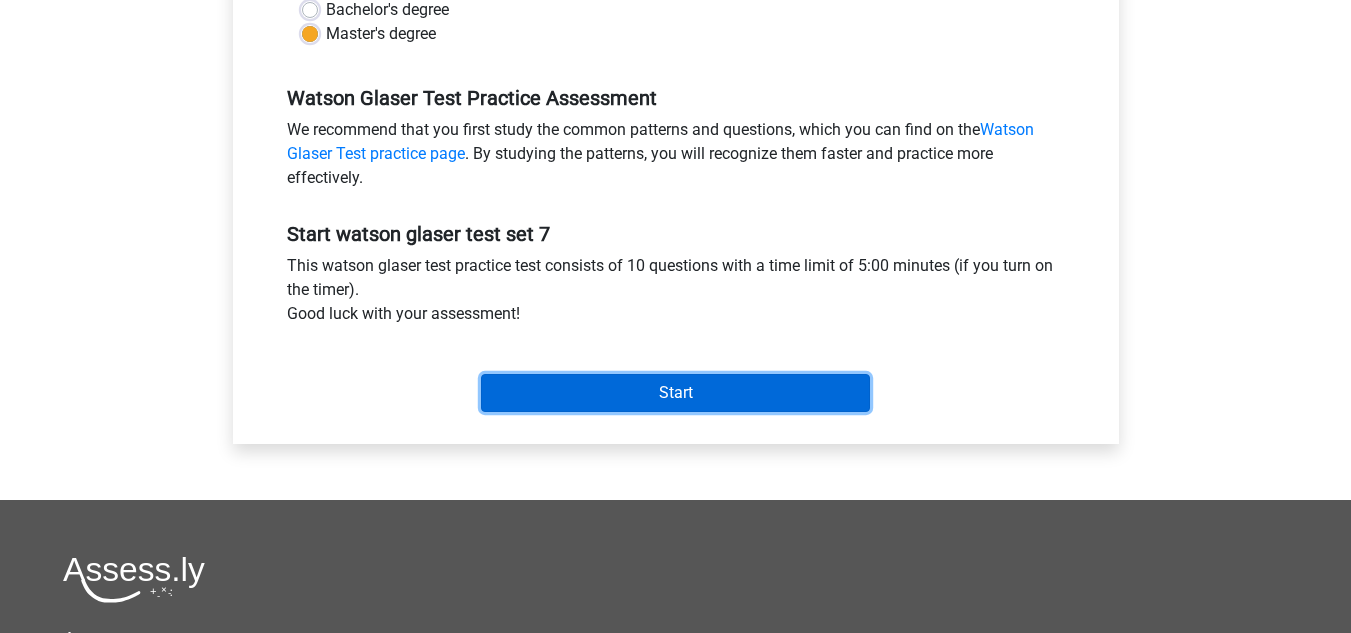 click on "Start" at bounding box center (675, 393) 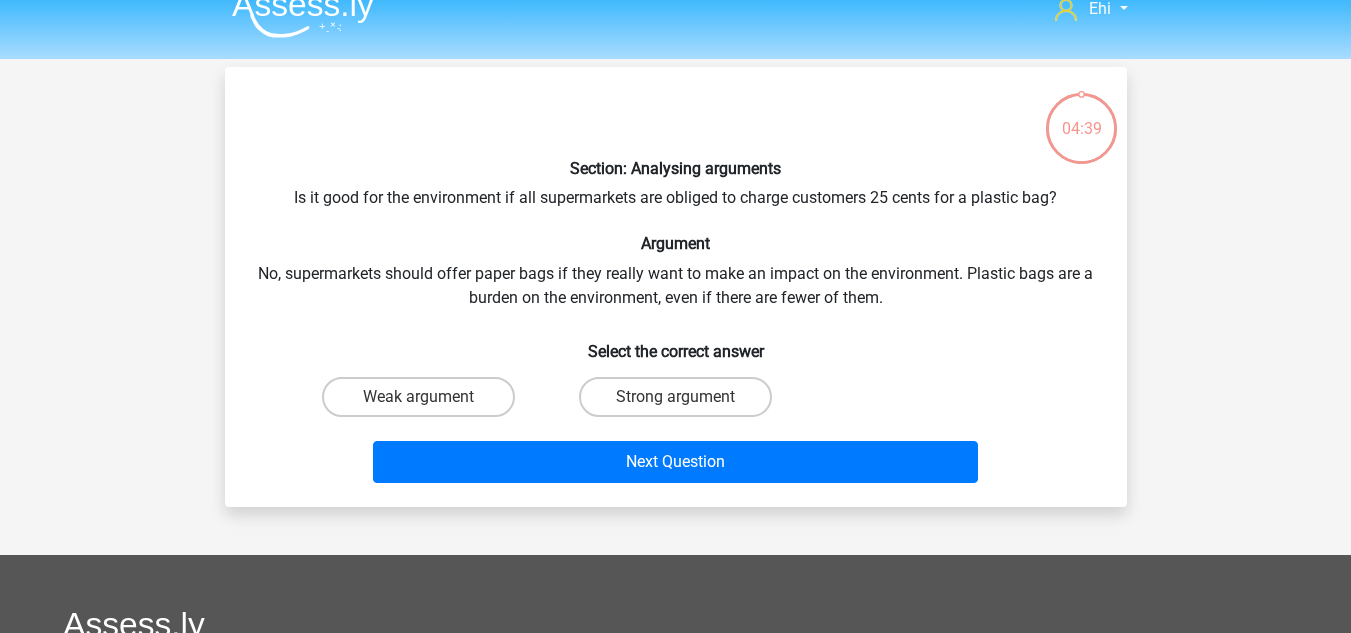 scroll, scrollTop: 27, scrollLeft: 0, axis: vertical 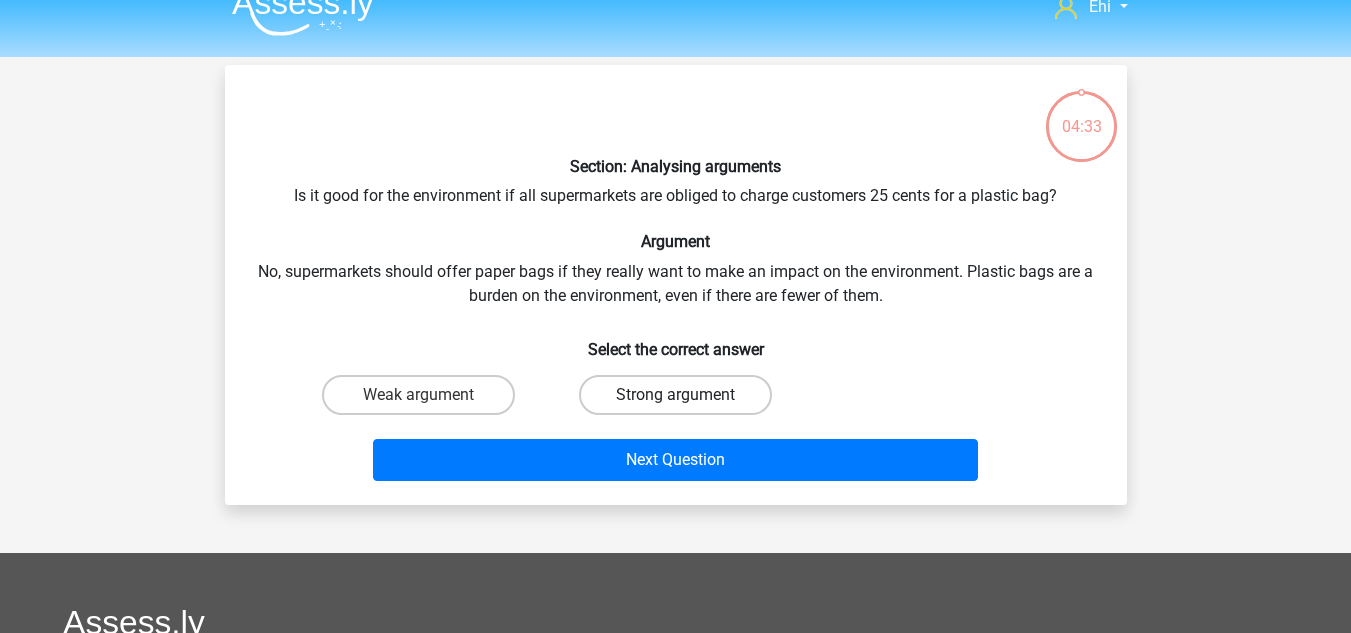 click on "Strong argument" at bounding box center [675, 395] 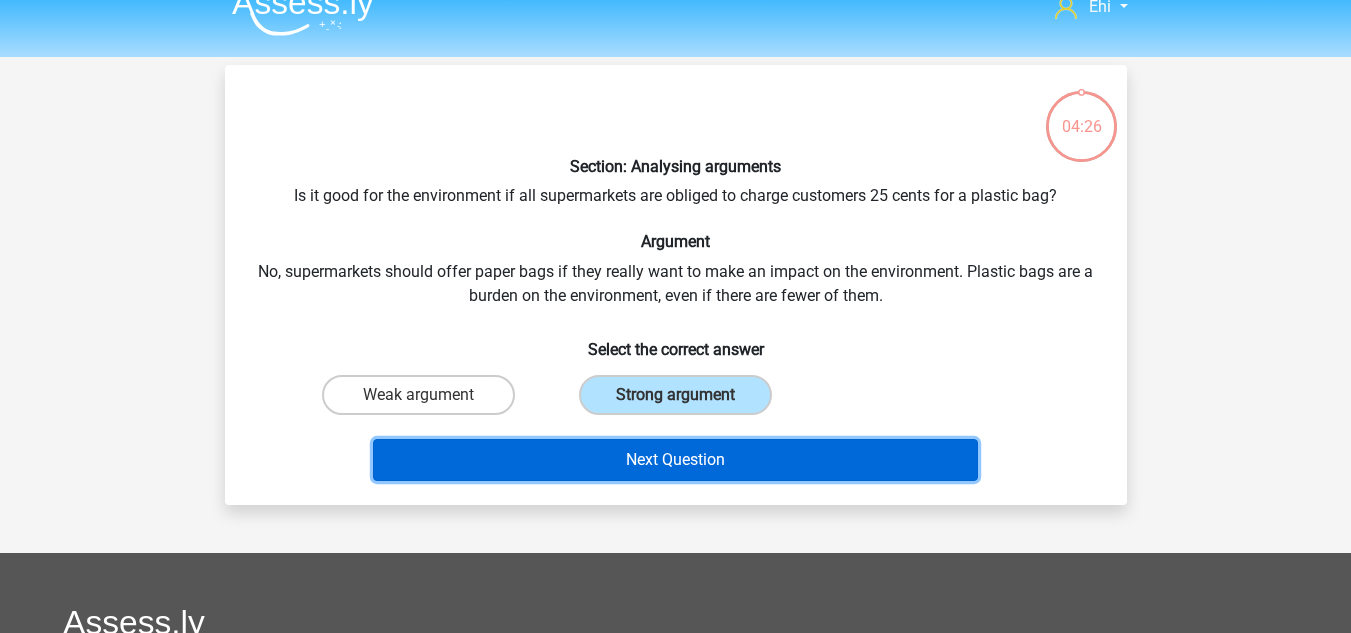 click on "Next Question" at bounding box center (675, 460) 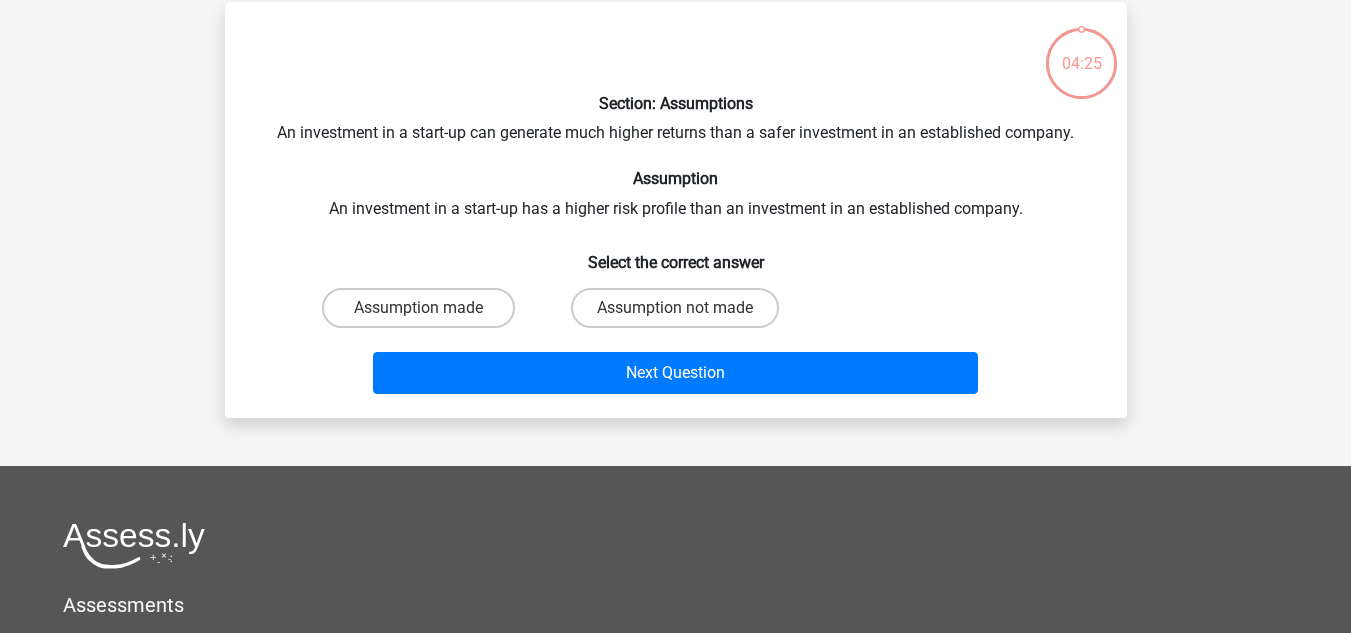 scroll, scrollTop: 92, scrollLeft: 0, axis: vertical 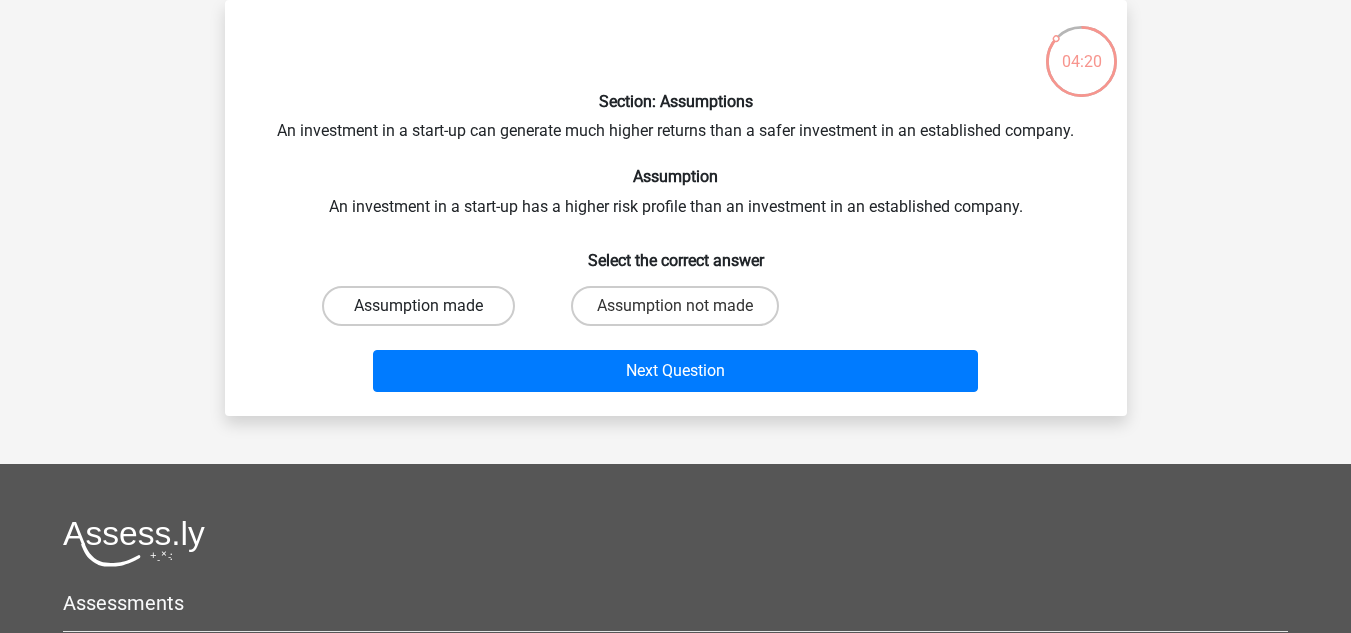 click on "Assumption made" at bounding box center [418, 306] 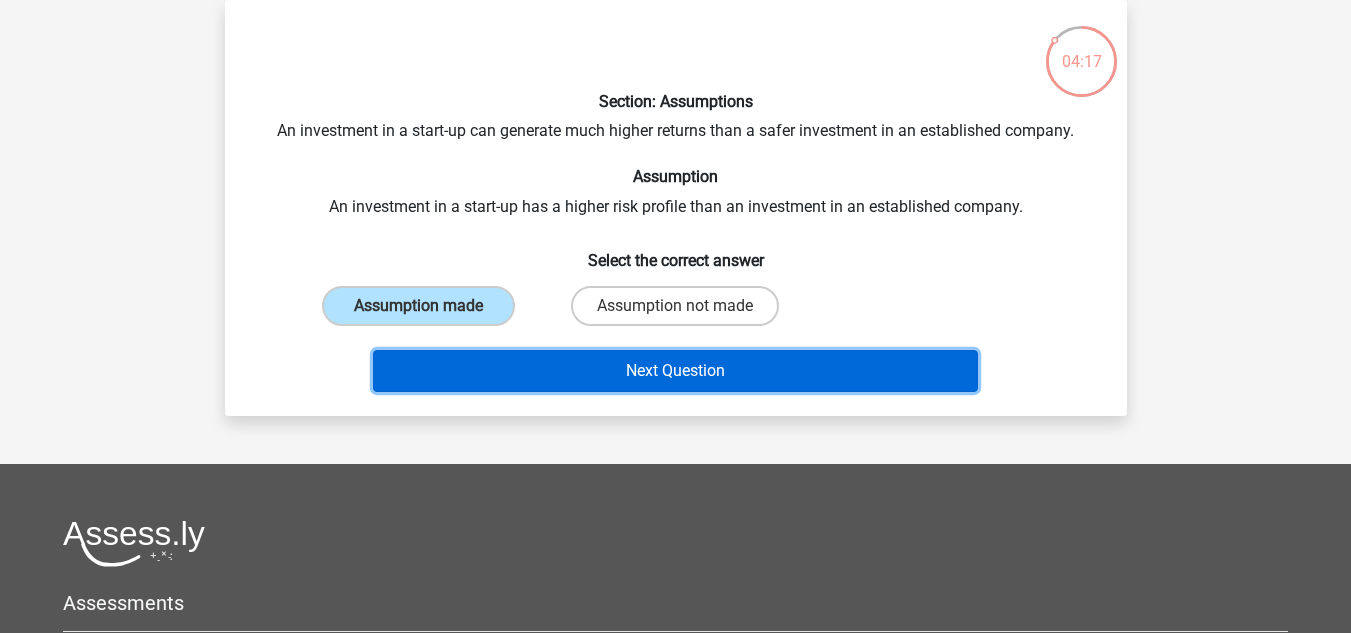 click on "Next Question" at bounding box center (675, 371) 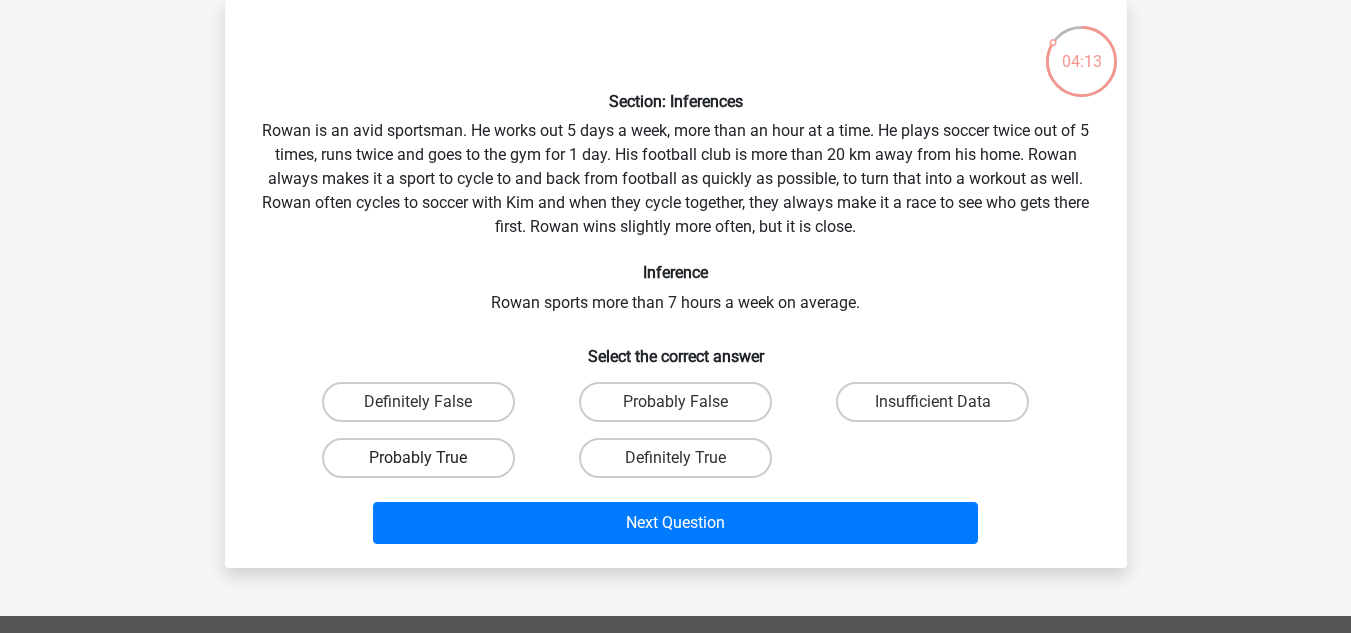 click on "Probably True" at bounding box center (418, 458) 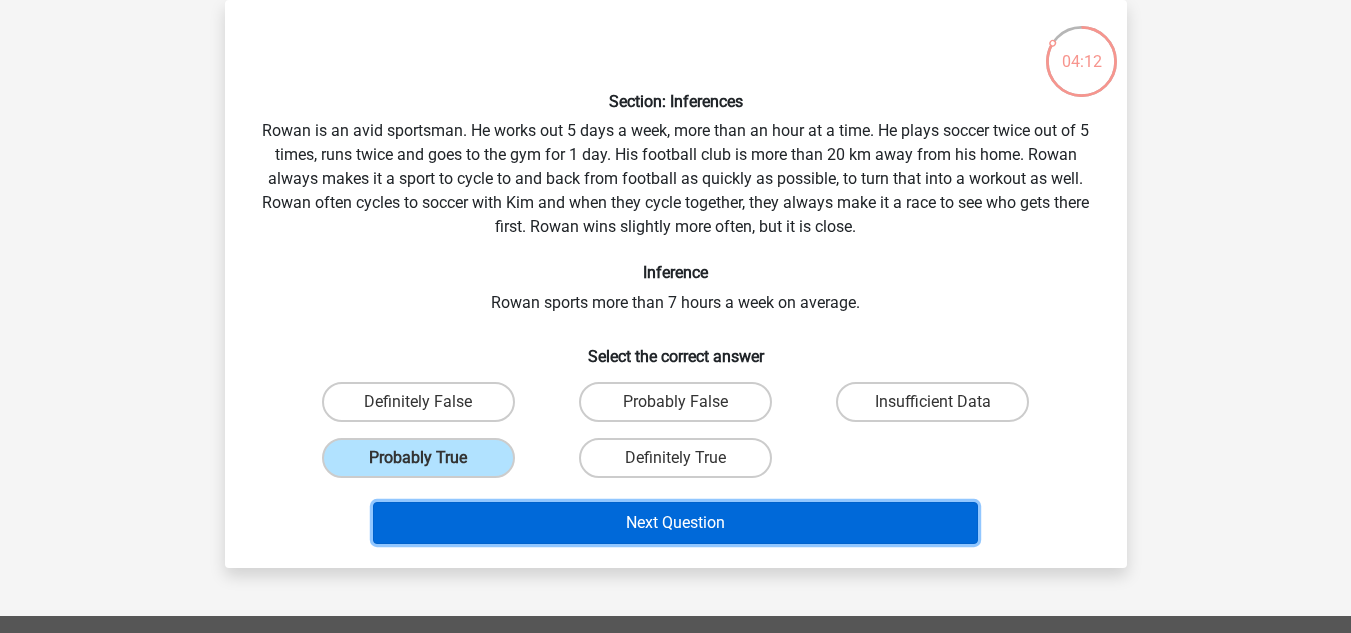 click on "Next Question" at bounding box center (675, 523) 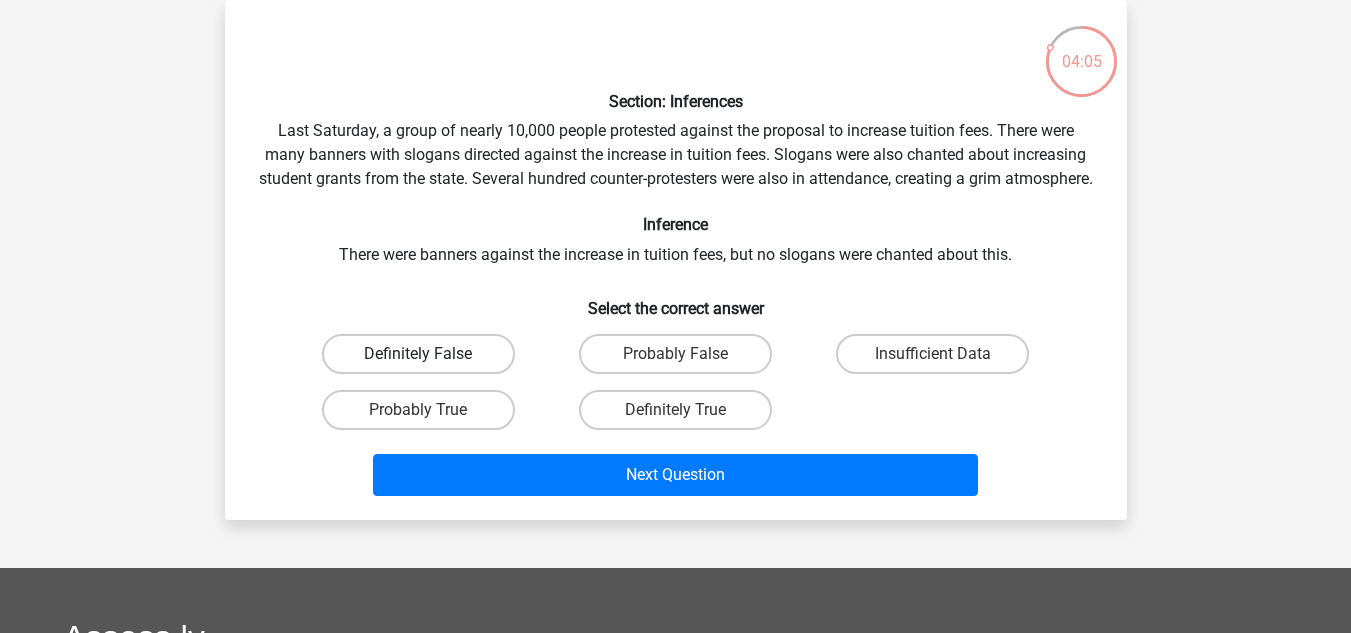 click on "Definitely False" at bounding box center (418, 354) 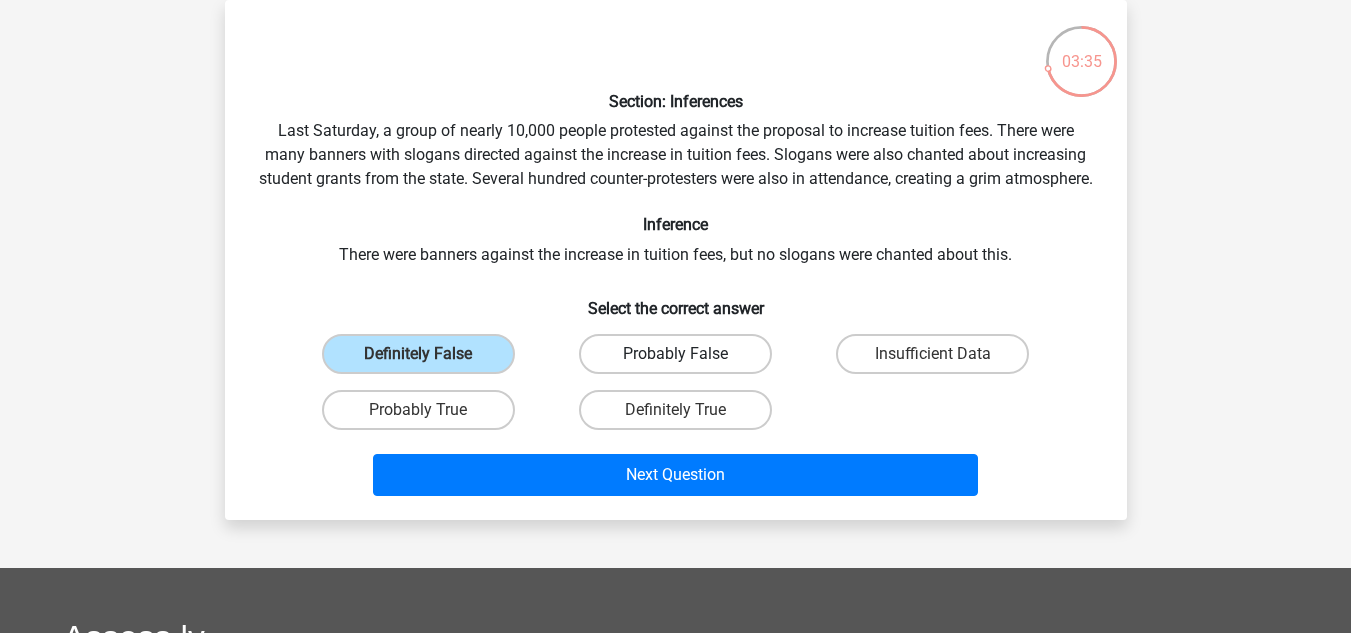 click on "Probably False" at bounding box center [675, 354] 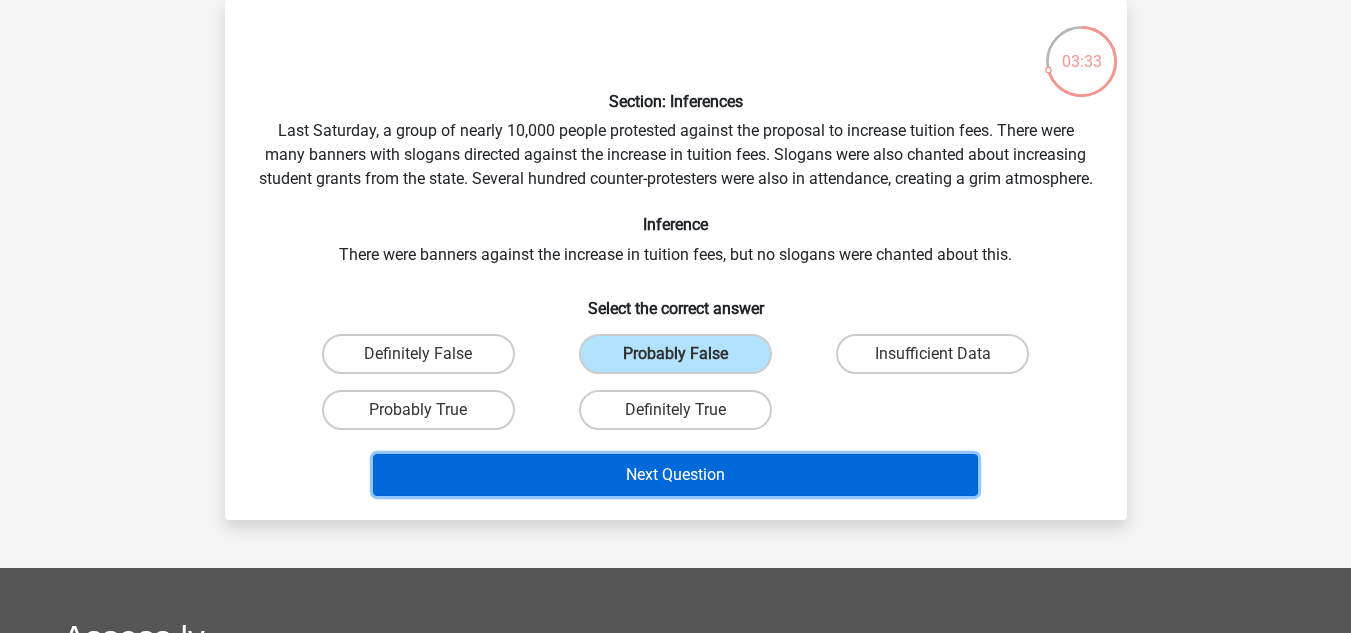 click on "Next Question" at bounding box center (675, 475) 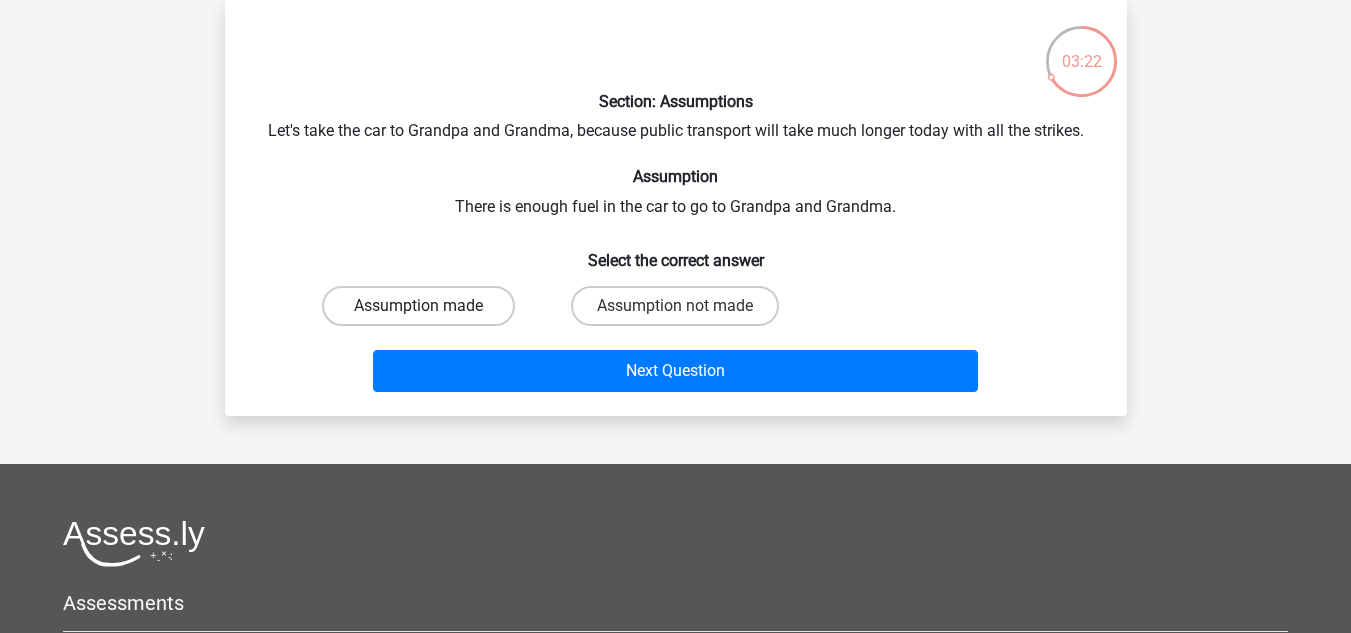 click on "Assumption made" at bounding box center [418, 306] 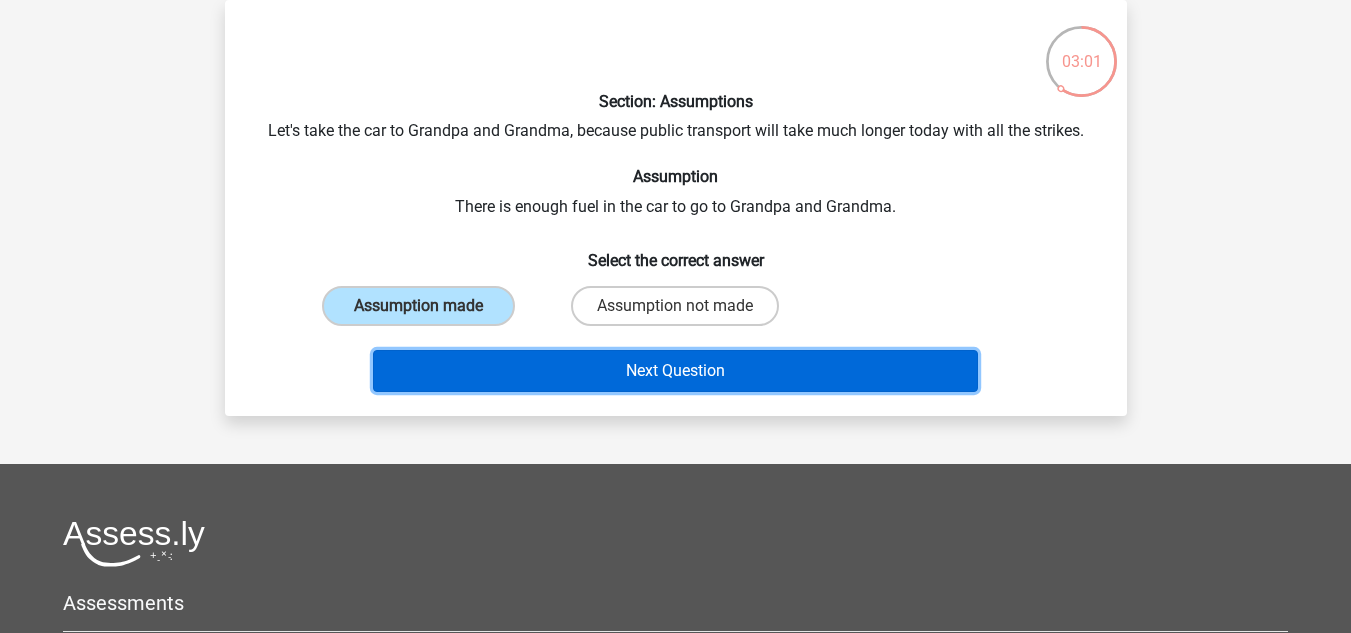 click on "Next Question" at bounding box center (675, 371) 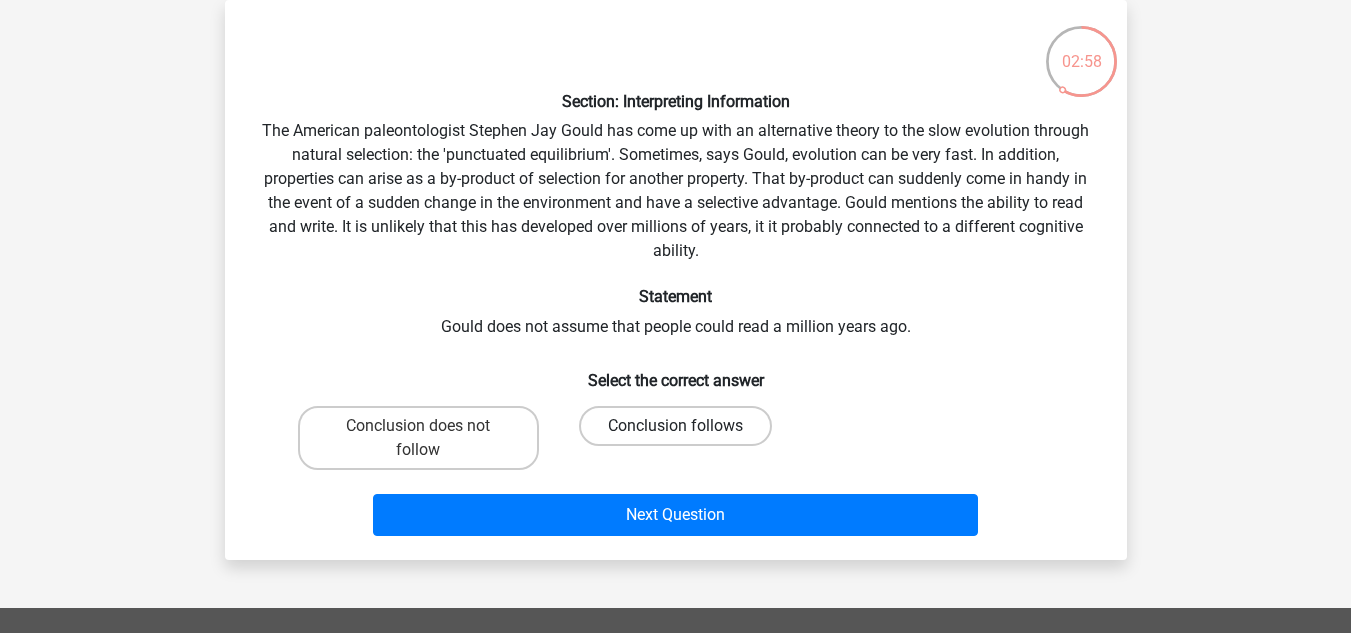 click on "Conclusion follows" at bounding box center (675, 426) 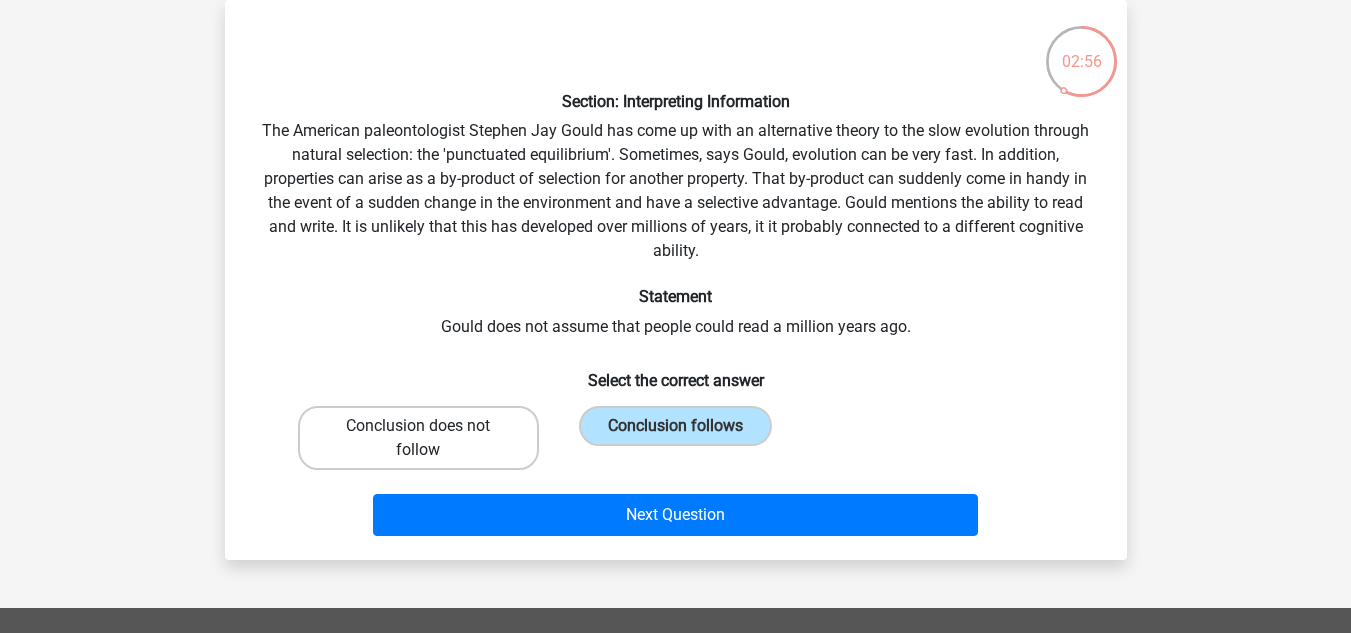 click on "Conclusion does not follow" at bounding box center (418, 438) 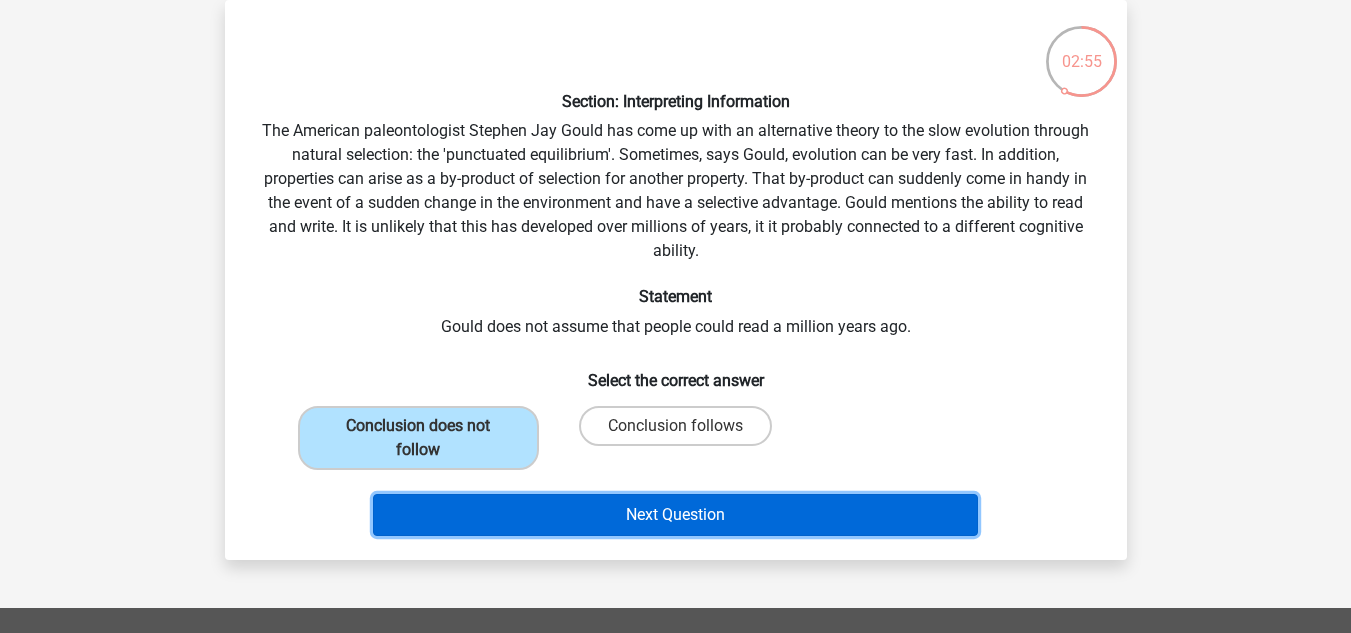 click on "Next Question" at bounding box center [675, 515] 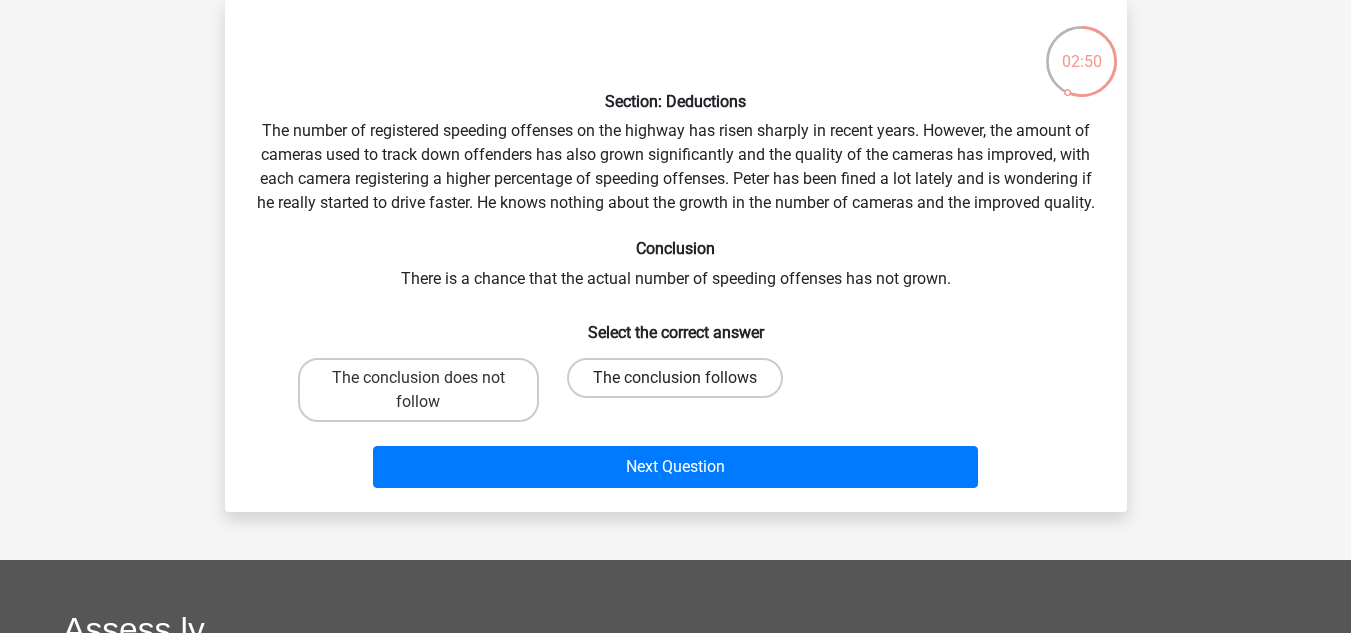 click on "The conclusion follows" at bounding box center (675, 378) 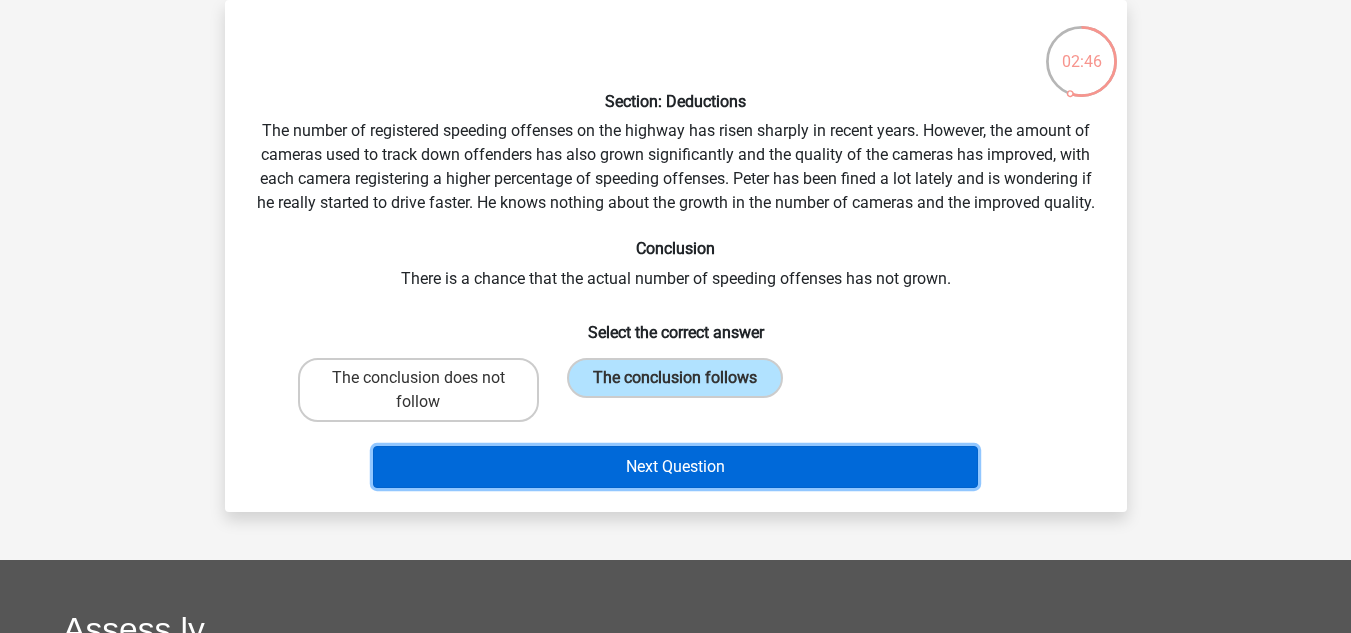 click on "Next Question" at bounding box center [675, 467] 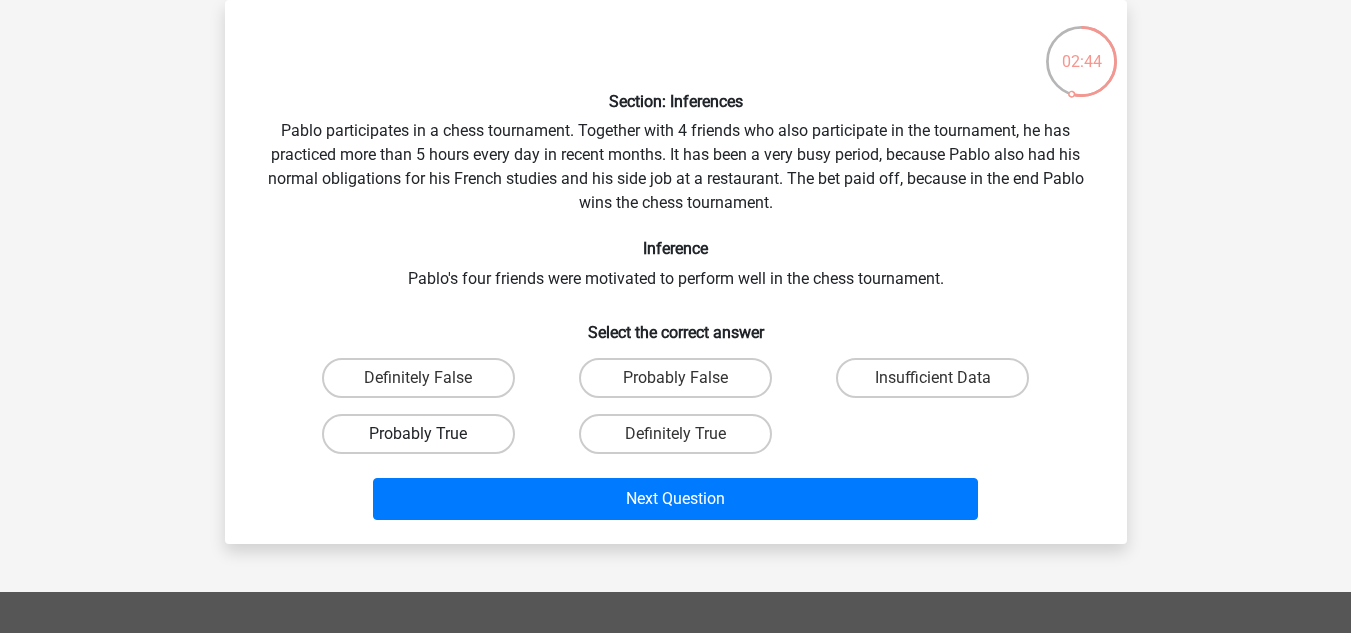 click on "Probably True" at bounding box center [418, 434] 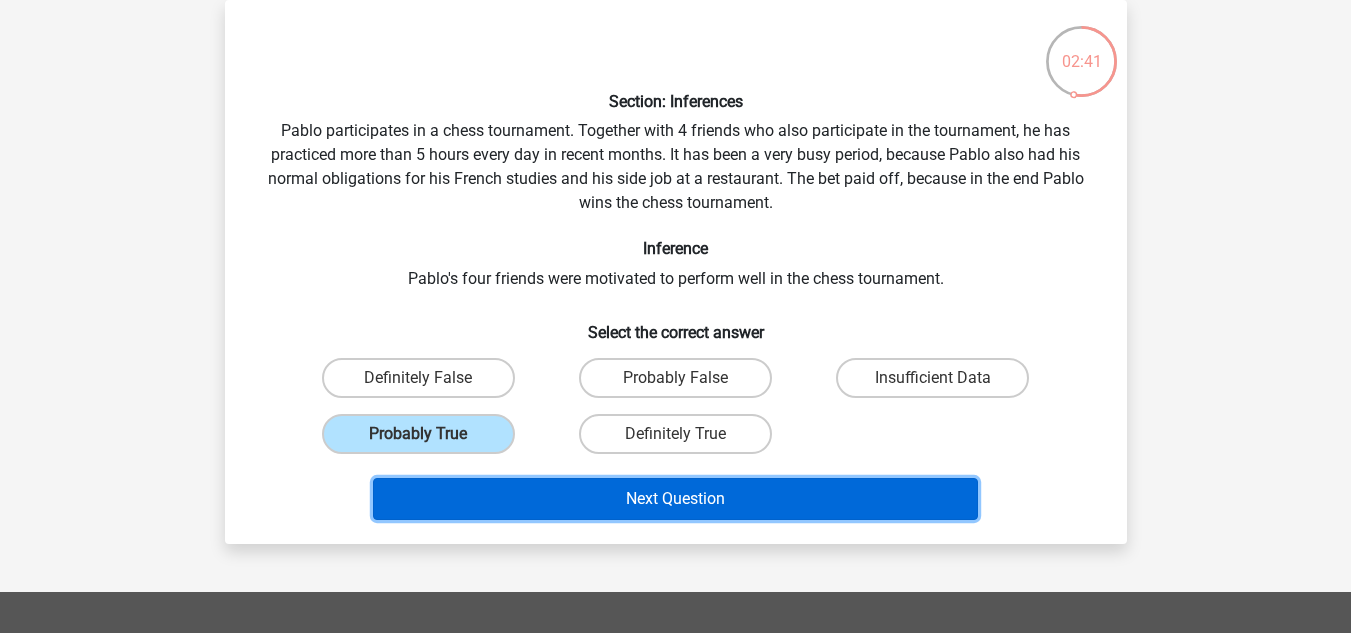 click on "Next Question" at bounding box center [675, 499] 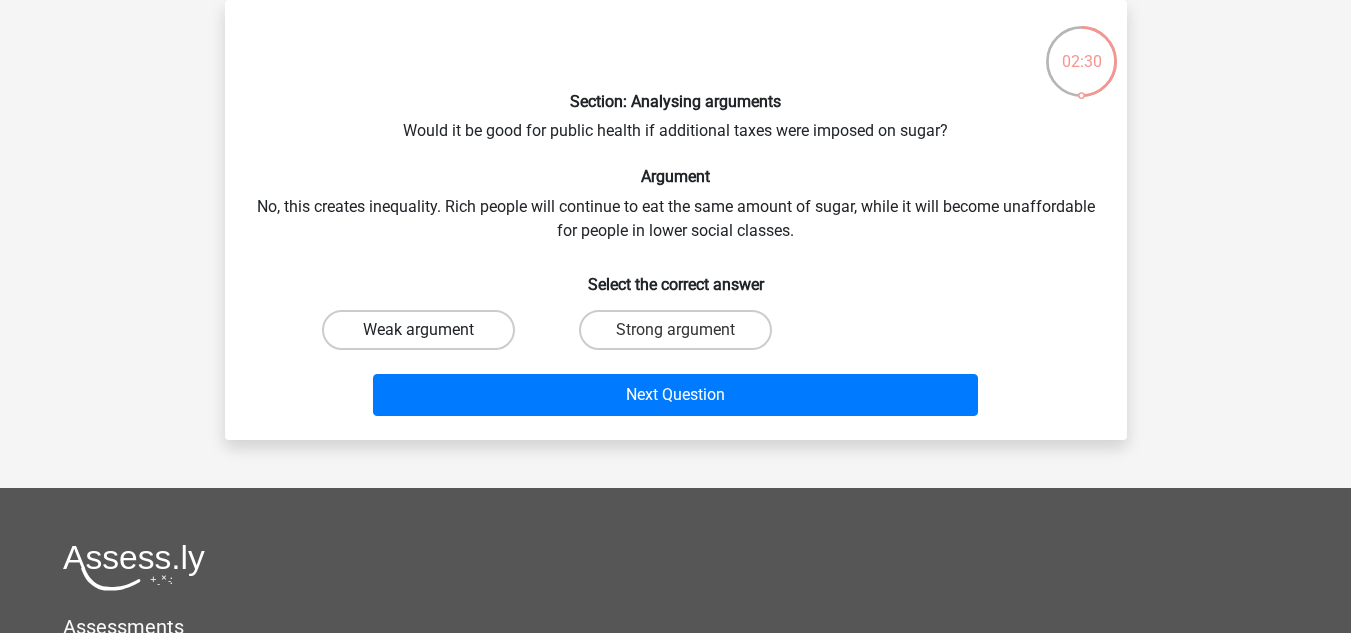 click on "Weak argument" at bounding box center [418, 330] 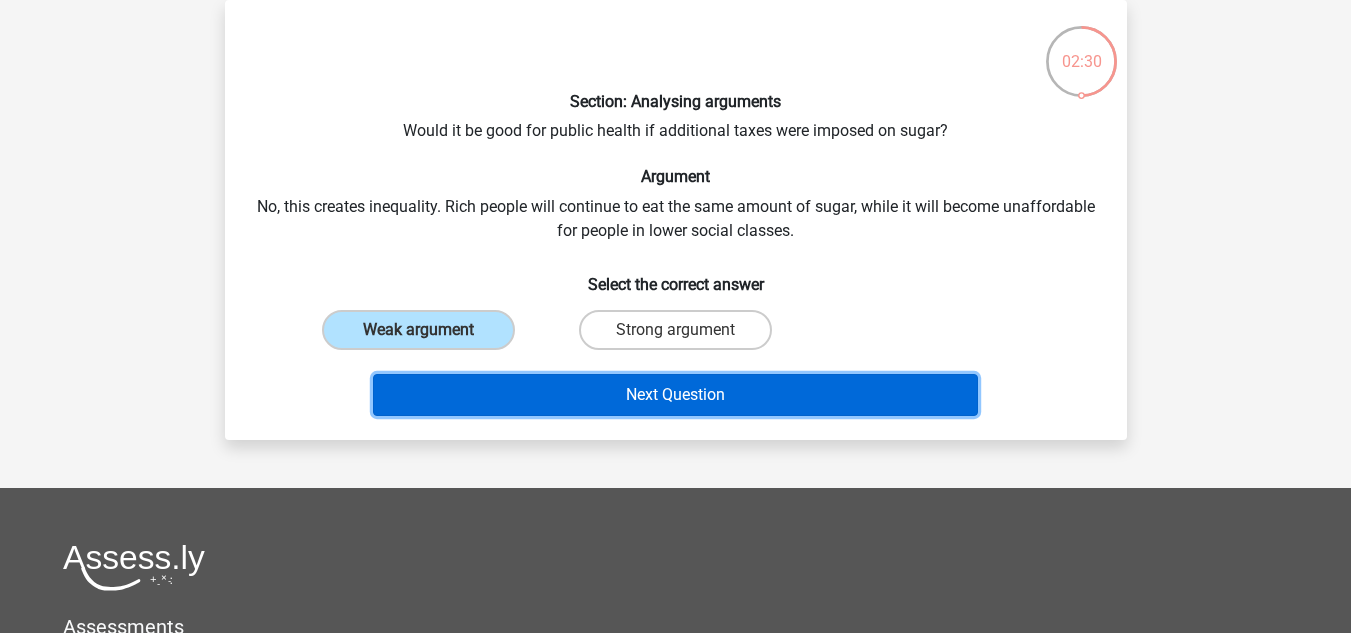 click on "Next Question" at bounding box center [675, 395] 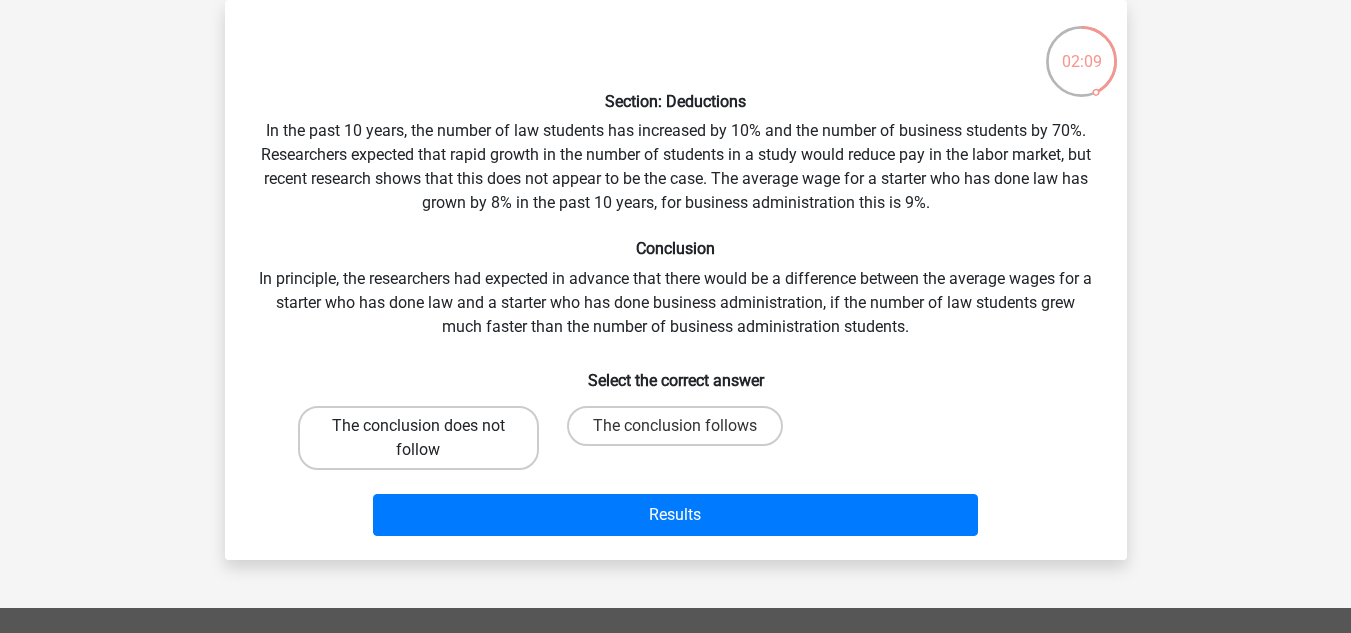 click on "The conclusion does not follow" at bounding box center (418, 438) 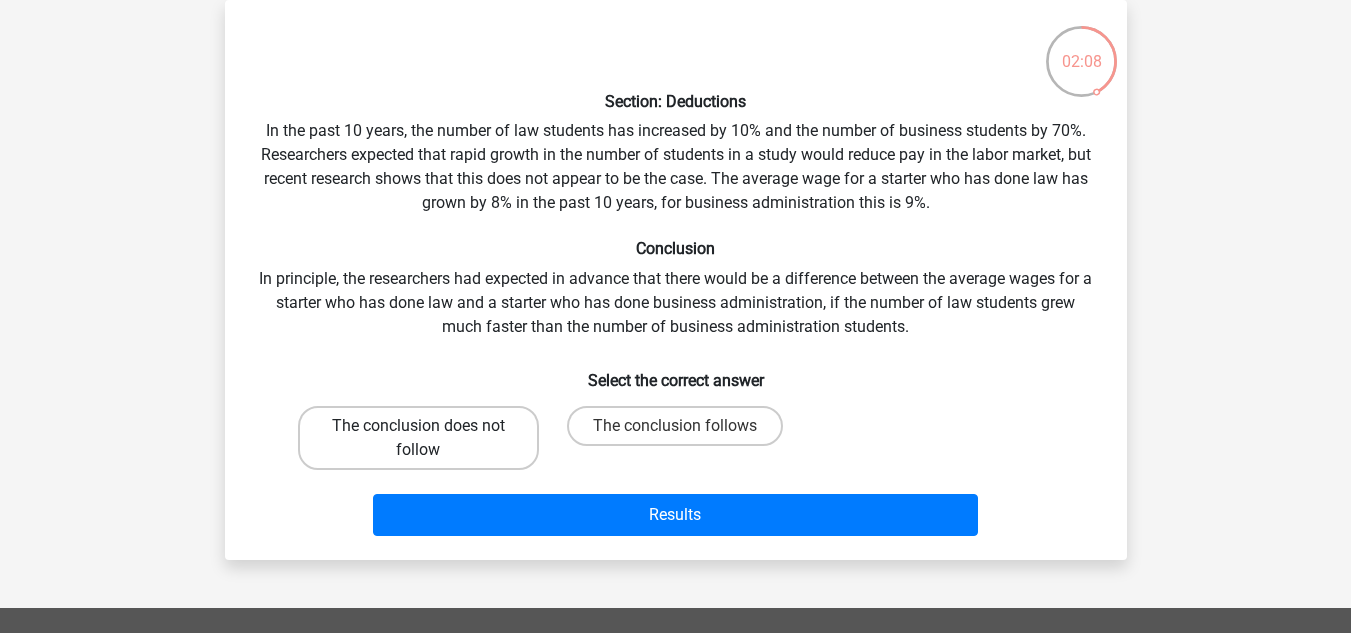 click on "The conclusion does not follow" at bounding box center [418, 438] 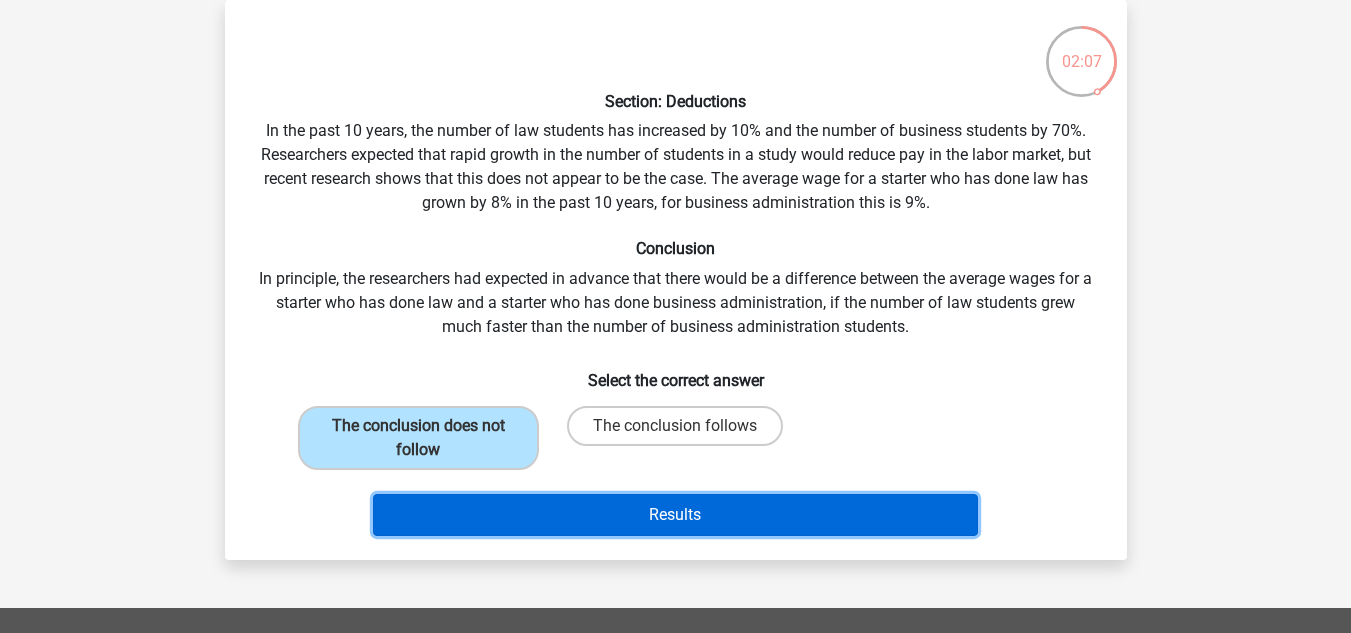 click on "Results" at bounding box center (675, 515) 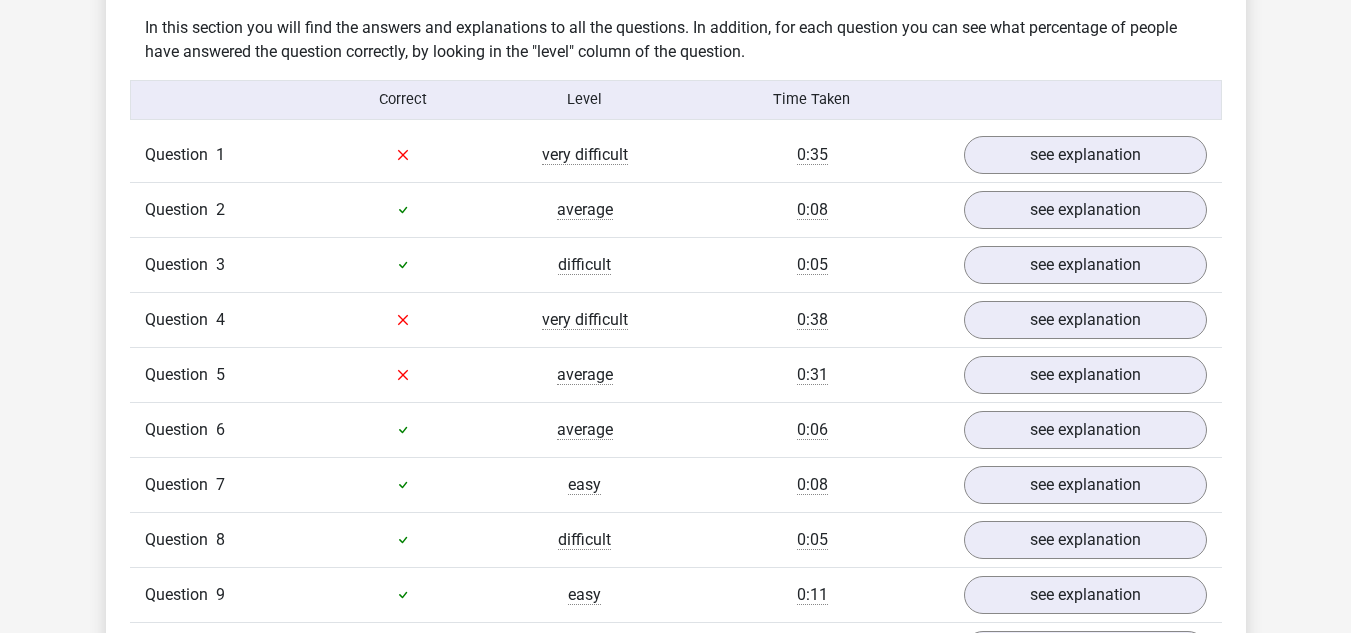 scroll, scrollTop: 1248, scrollLeft: 0, axis: vertical 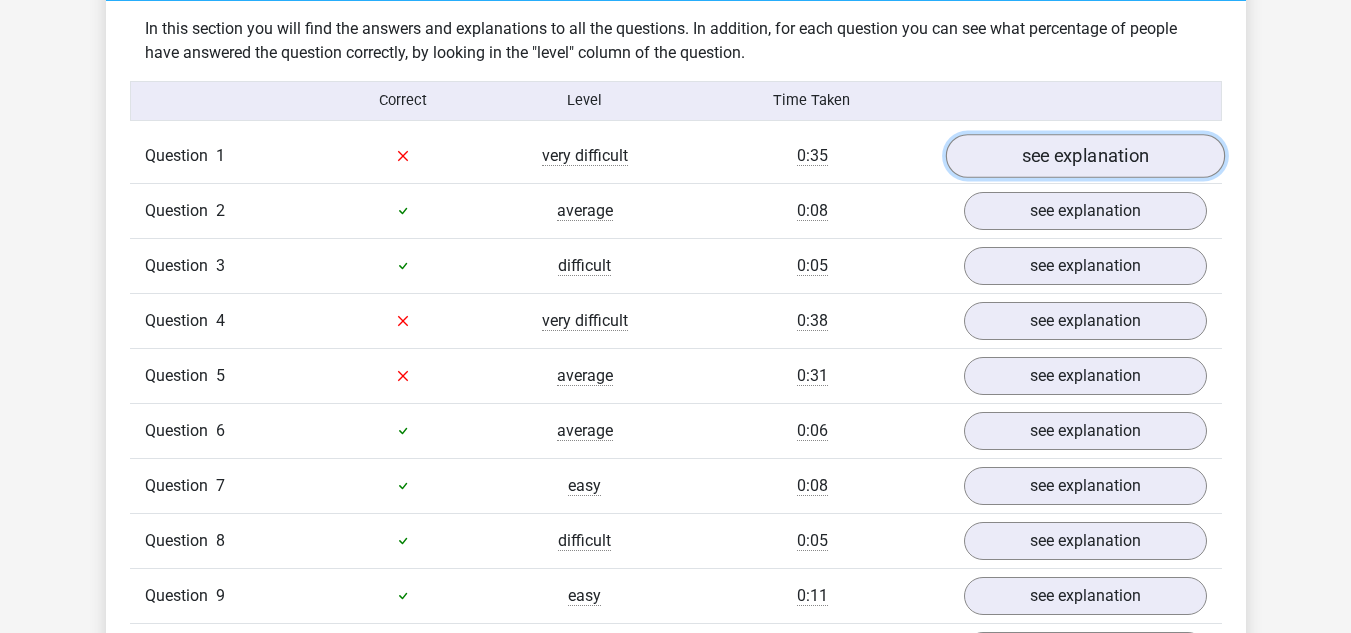 click on "see explanation" at bounding box center [1084, 156] 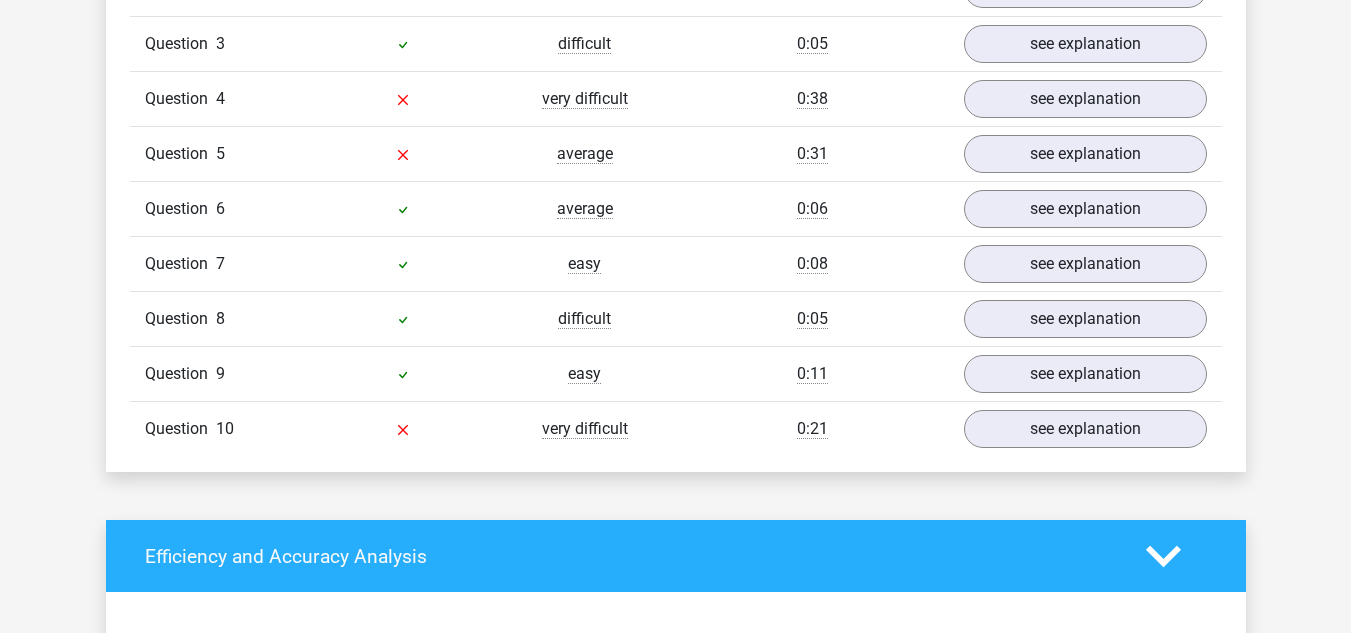 scroll, scrollTop: 2012, scrollLeft: 0, axis: vertical 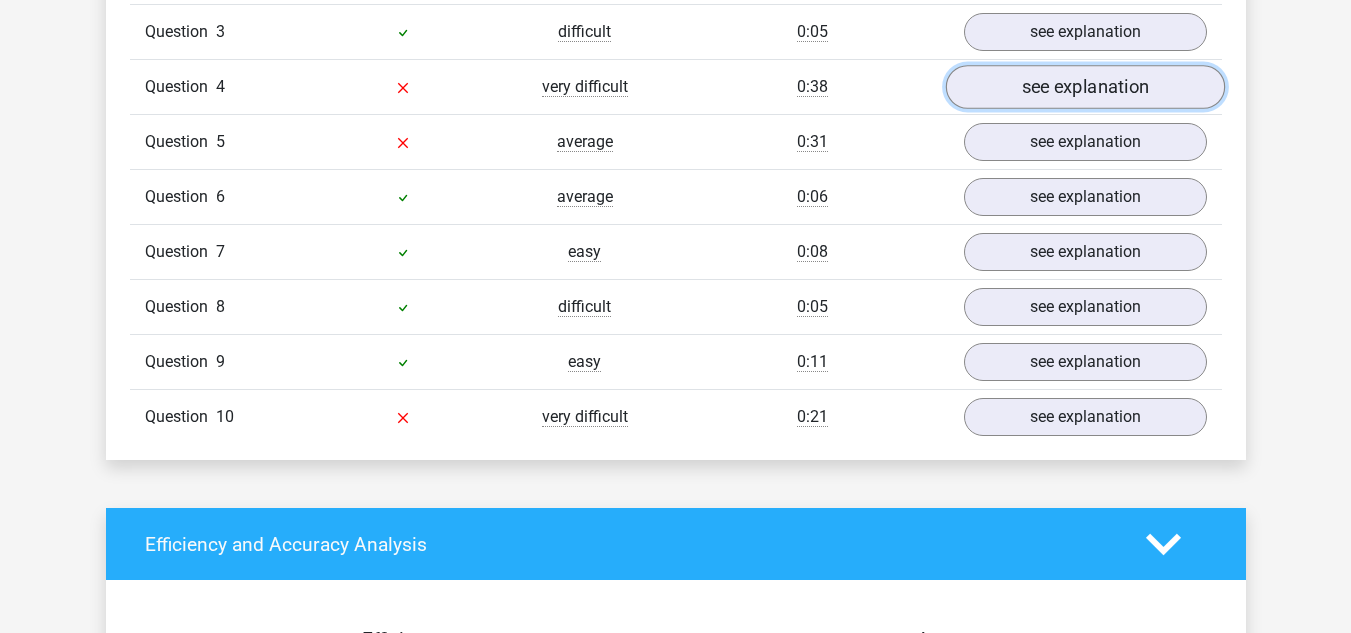 click on "see explanation" at bounding box center (1084, 87) 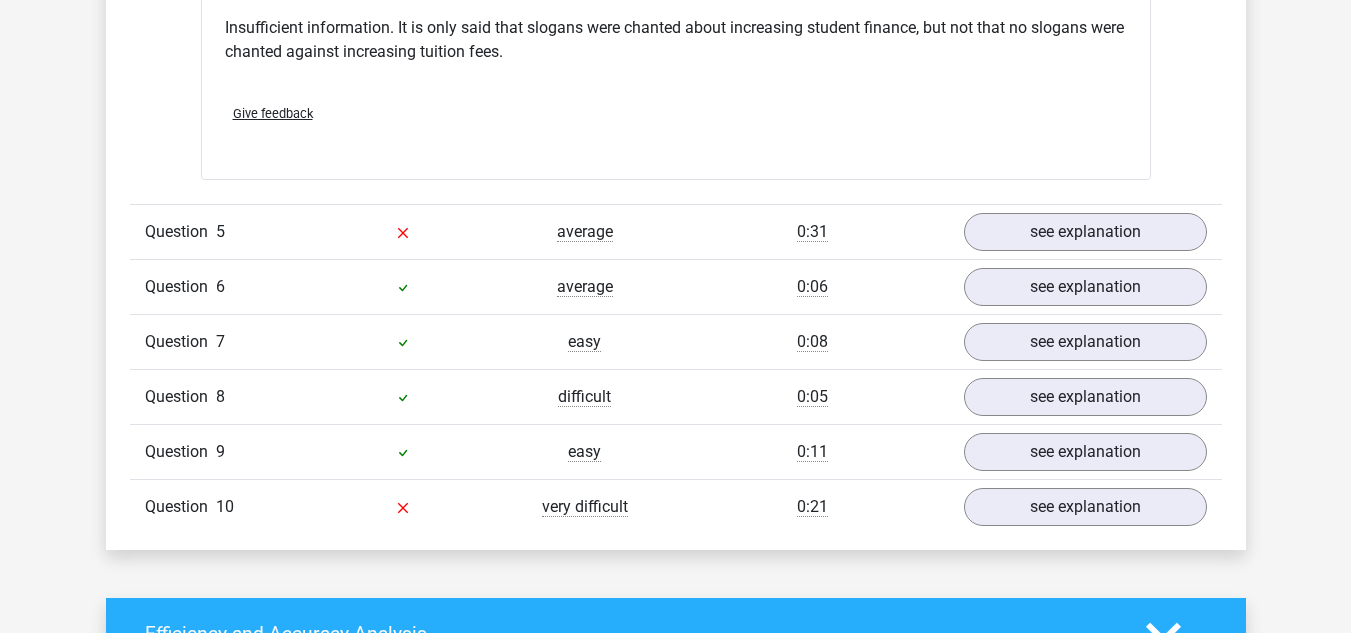 scroll, scrollTop: 2577, scrollLeft: 0, axis: vertical 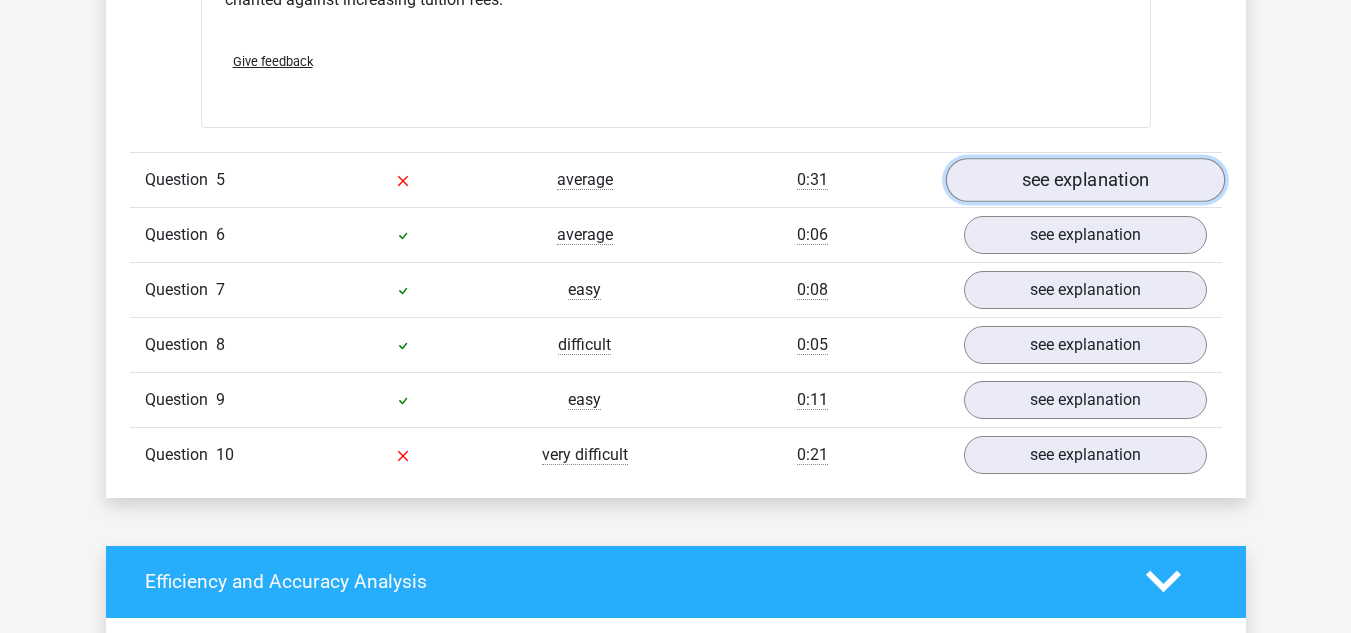click on "see explanation" at bounding box center [1084, 180] 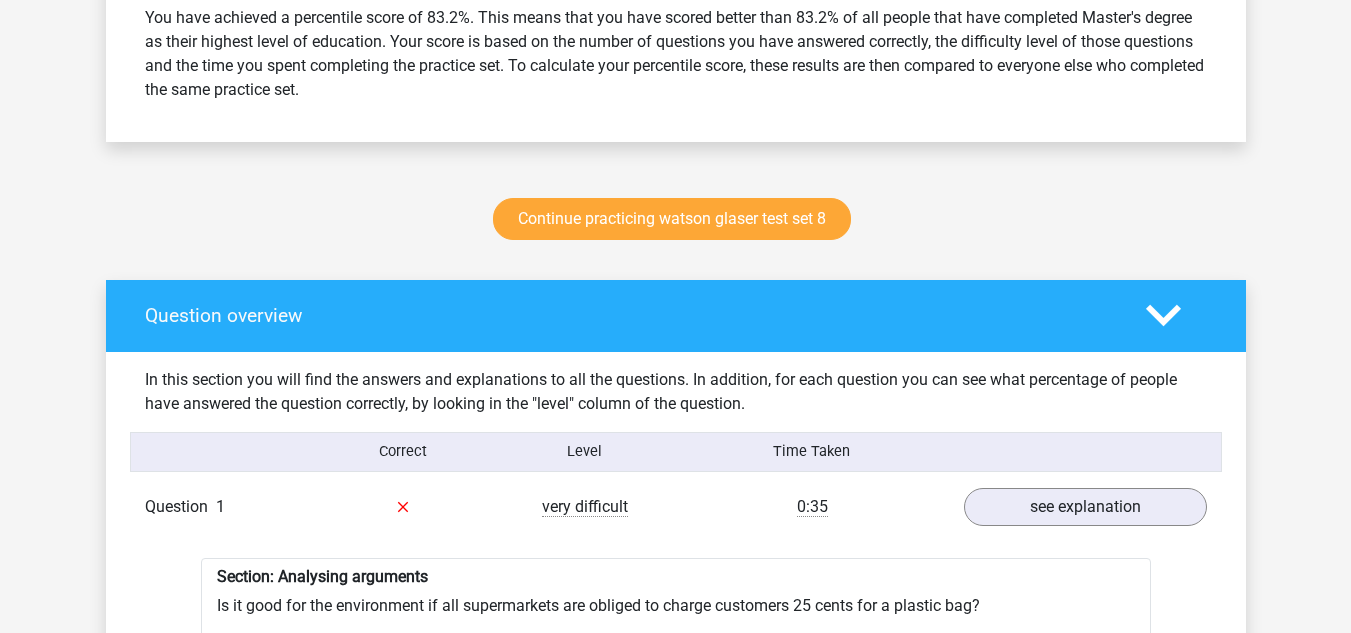 scroll, scrollTop: 843, scrollLeft: 0, axis: vertical 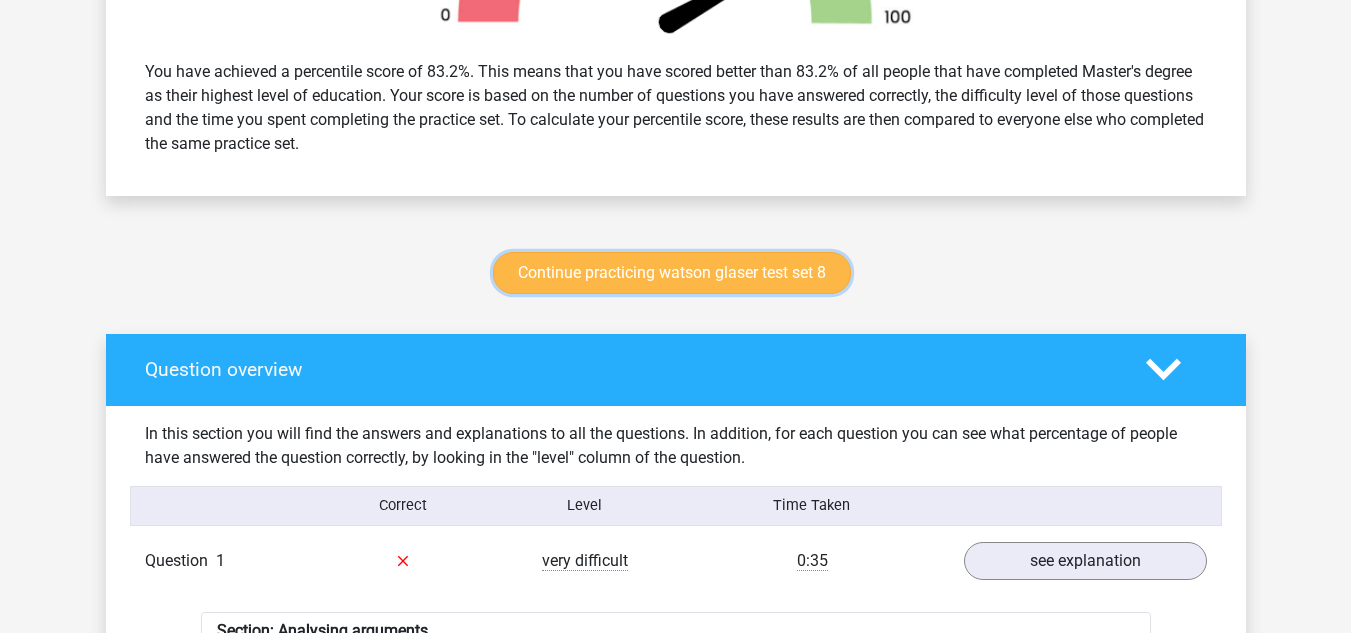 click on "Continue practicing watson glaser test set 8" at bounding box center (672, 273) 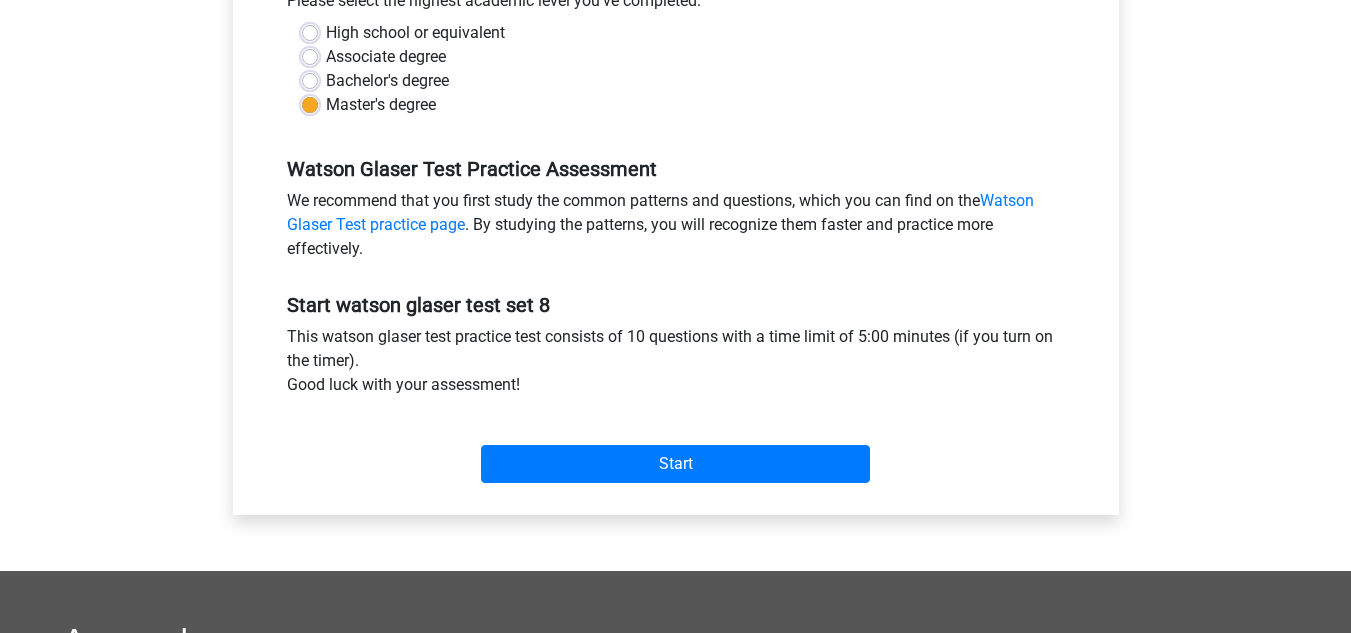 scroll, scrollTop: 520, scrollLeft: 0, axis: vertical 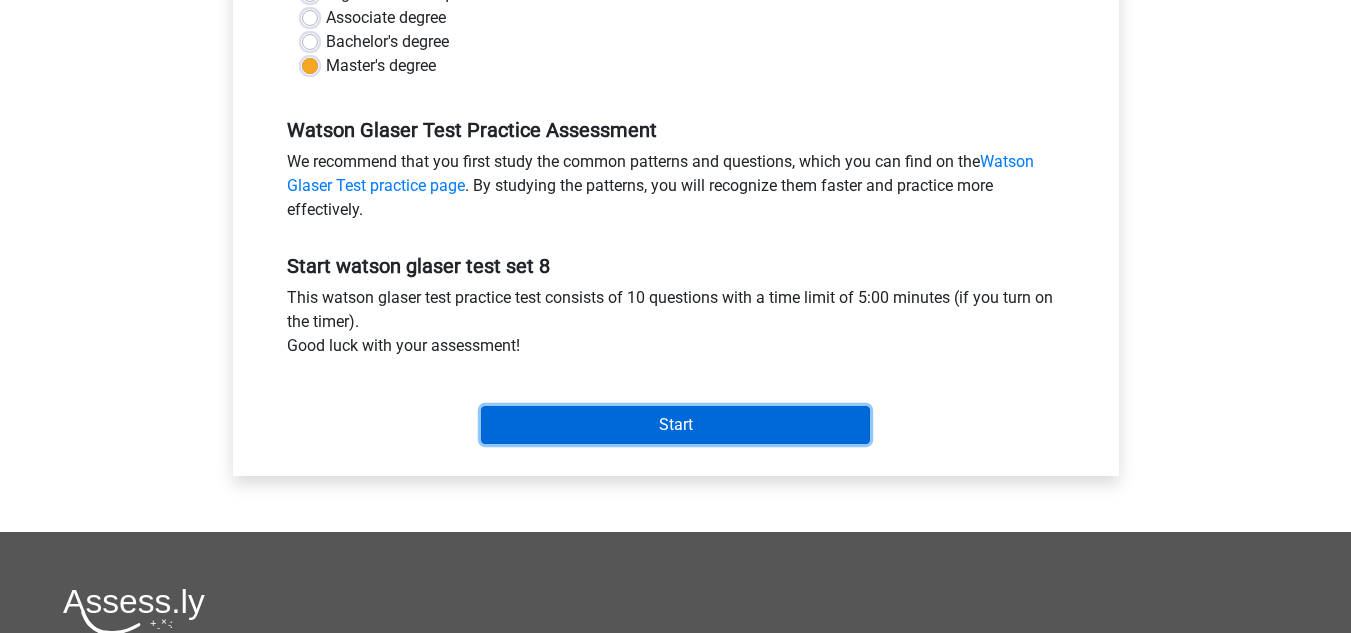 click on "Start" at bounding box center [675, 425] 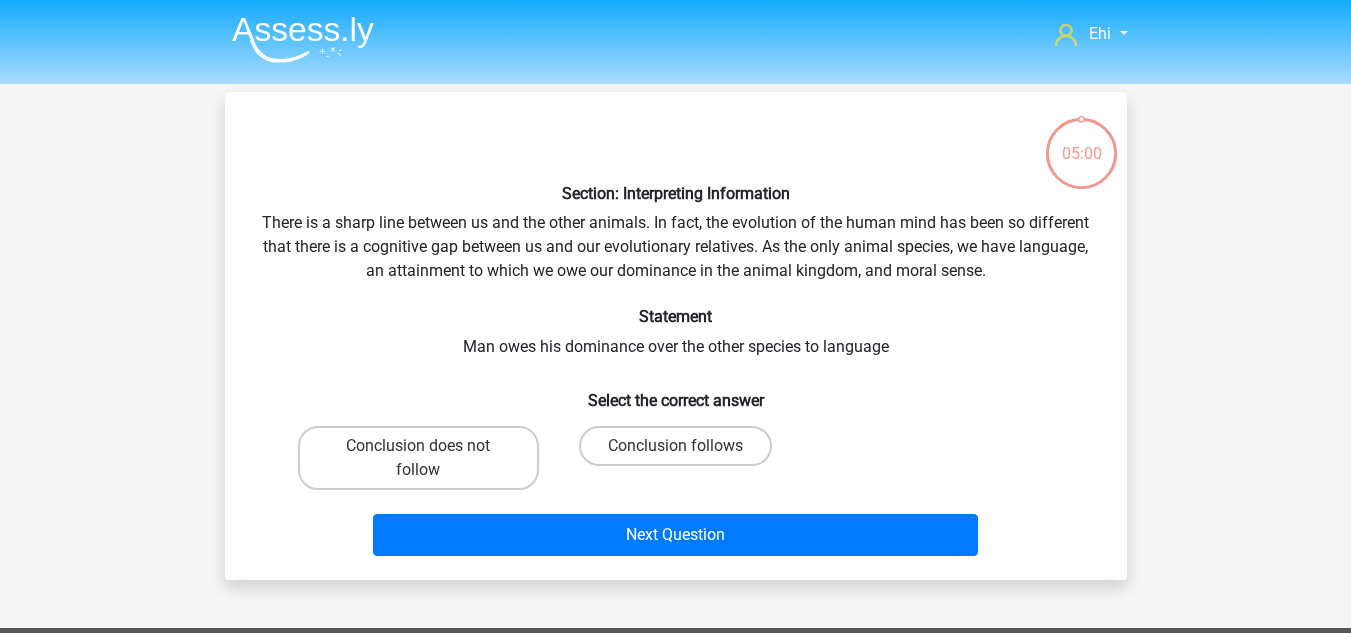 scroll, scrollTop: 0, scrollLeft: 0, axis: both 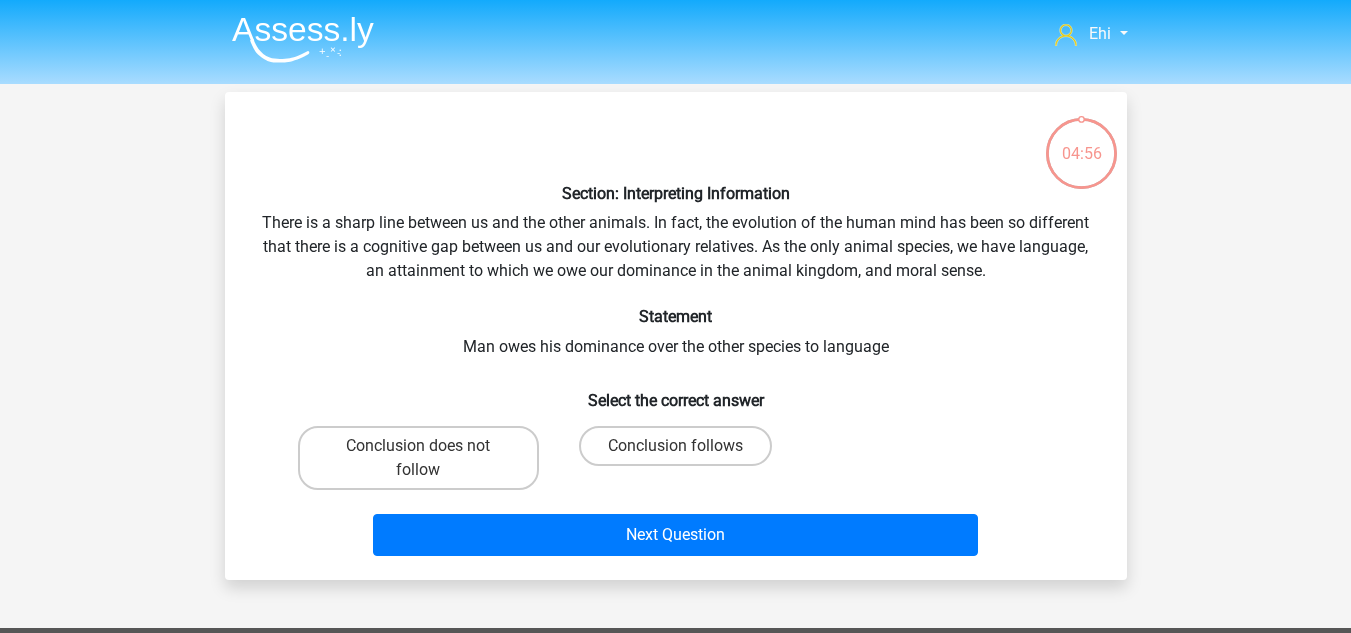 click on "Conclusion follows" at bounding box center (418, 458) 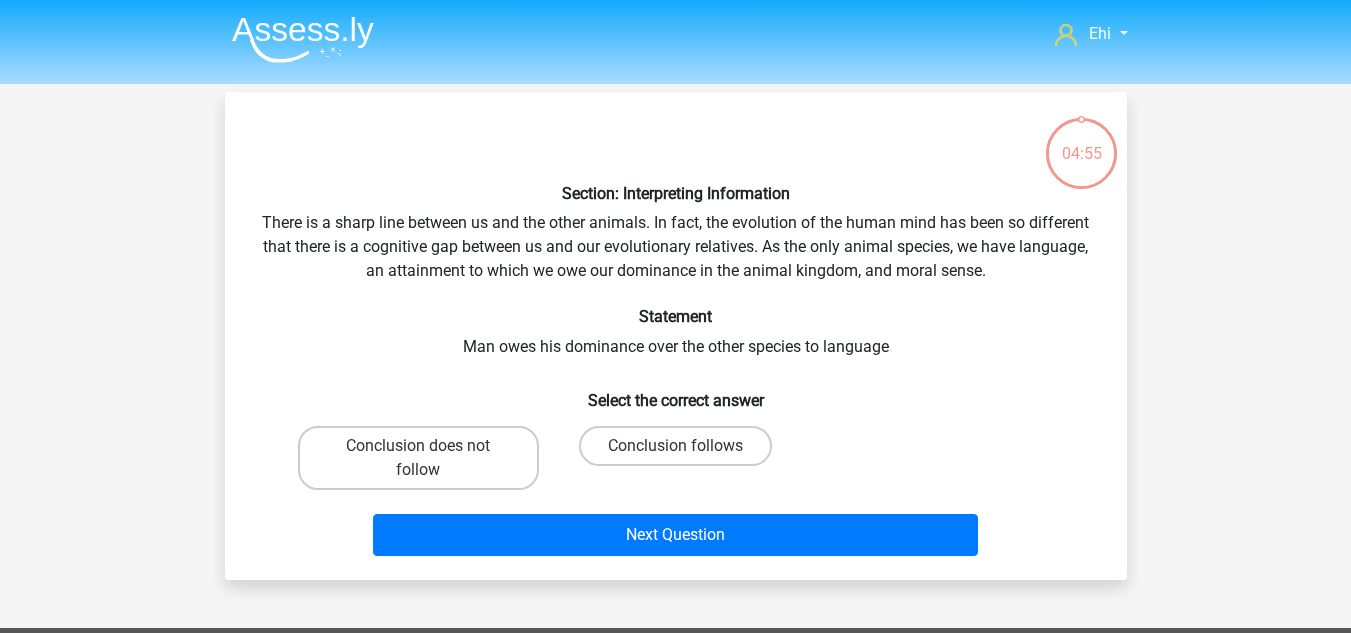 click on "Conclusion follows" at bounding box center (681, 452) 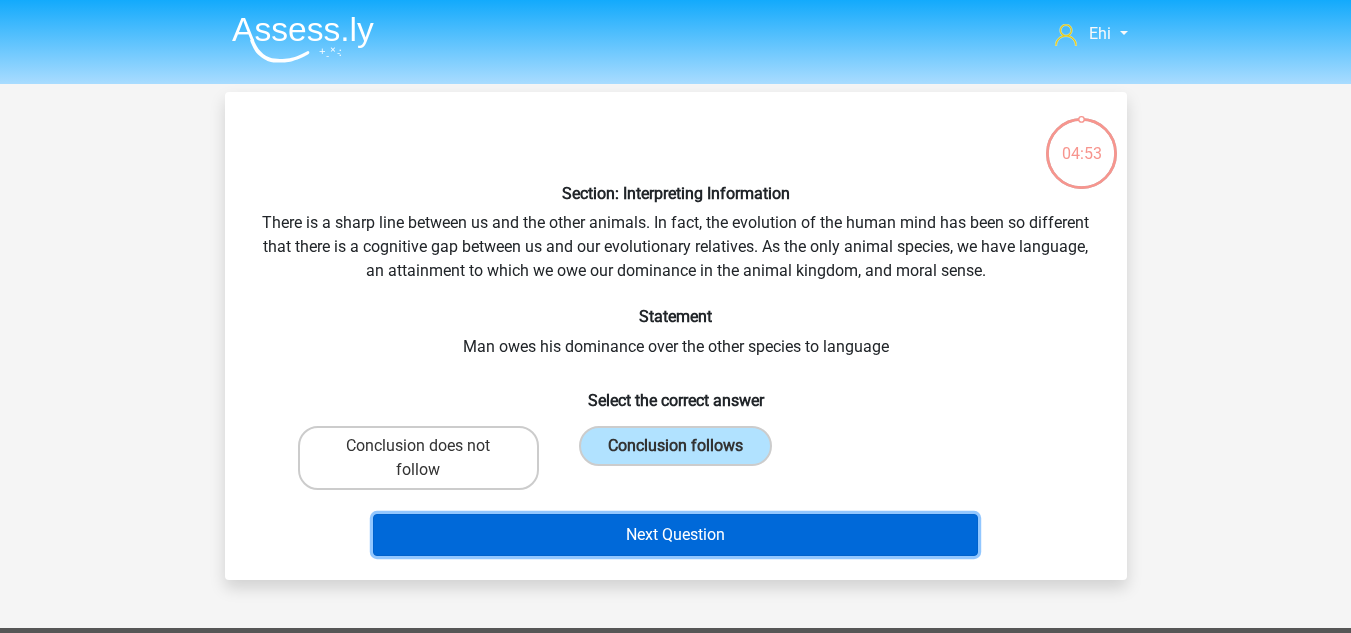 click on "Next Question" at bounding box center [675, 535] 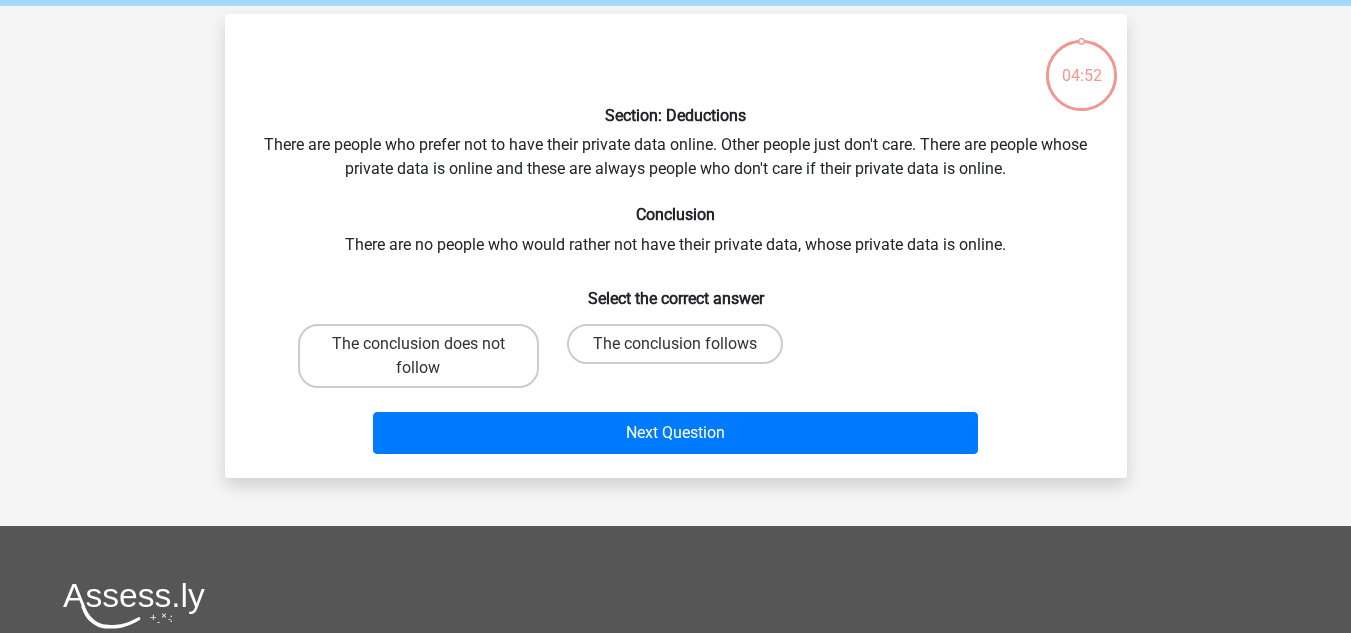 scroll, scrollTop: 92, scrollLeft: 0, axis: vertical 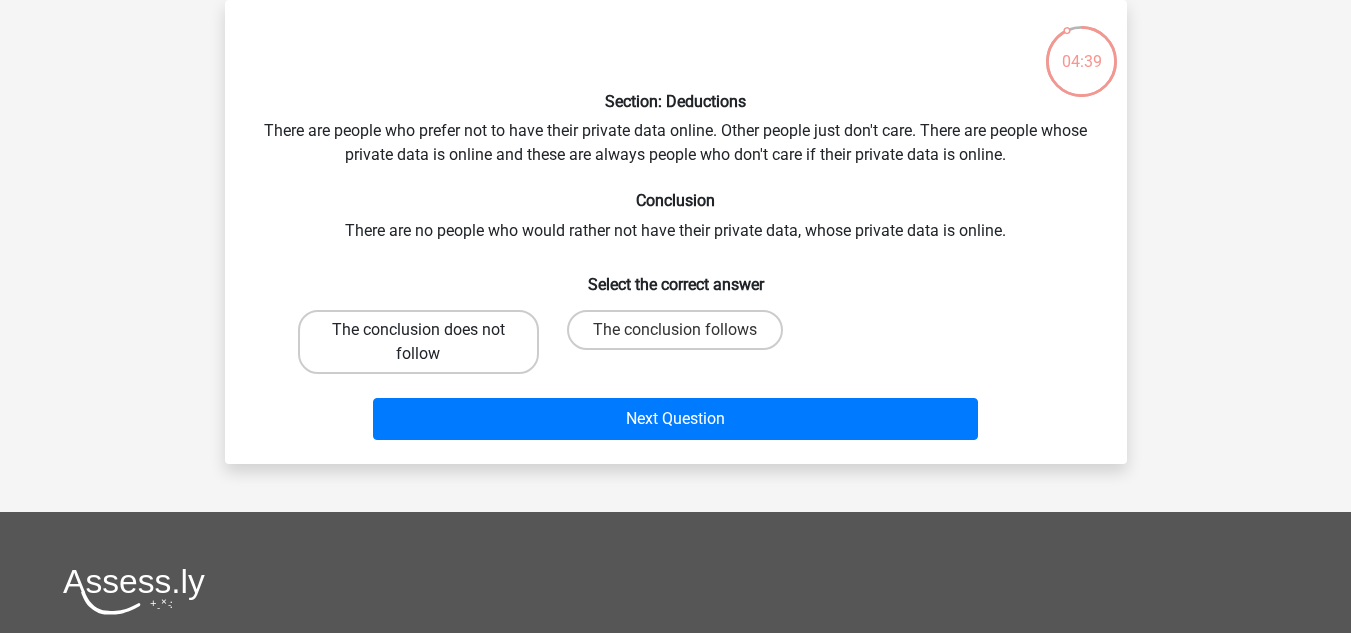 click on "The conclusion does not follow" at bounding box center (418, 342) 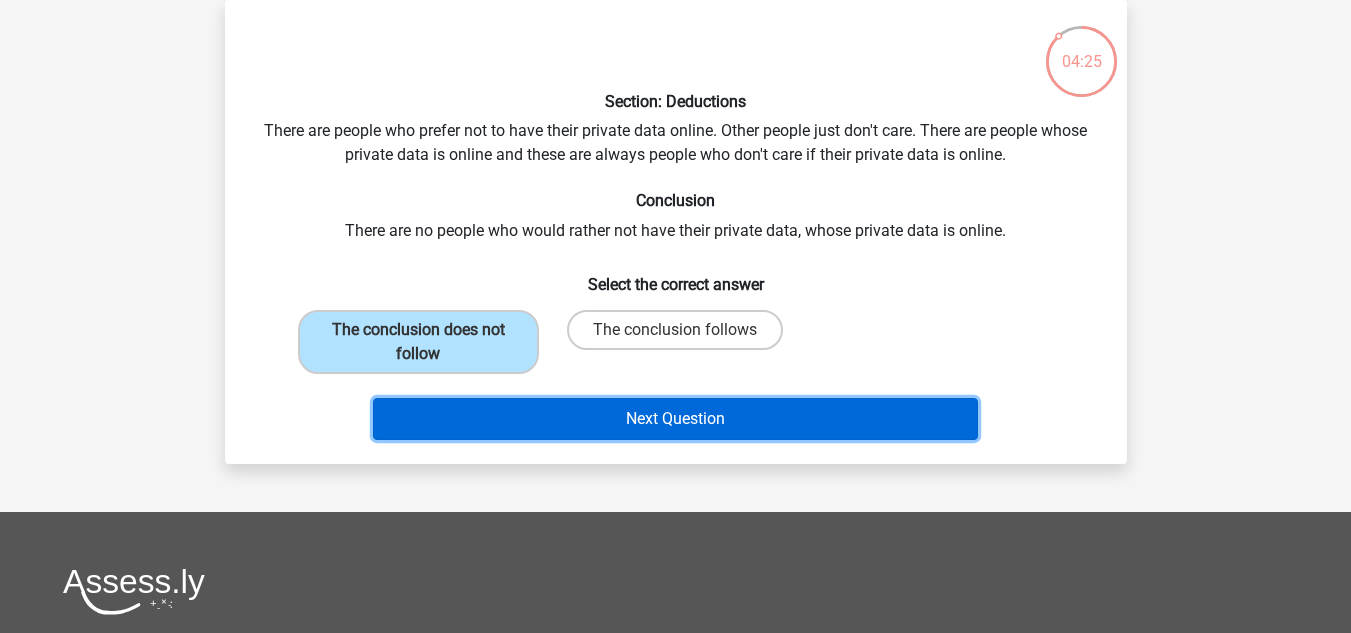 click on "Next Question" at bounding box center (675, 419) 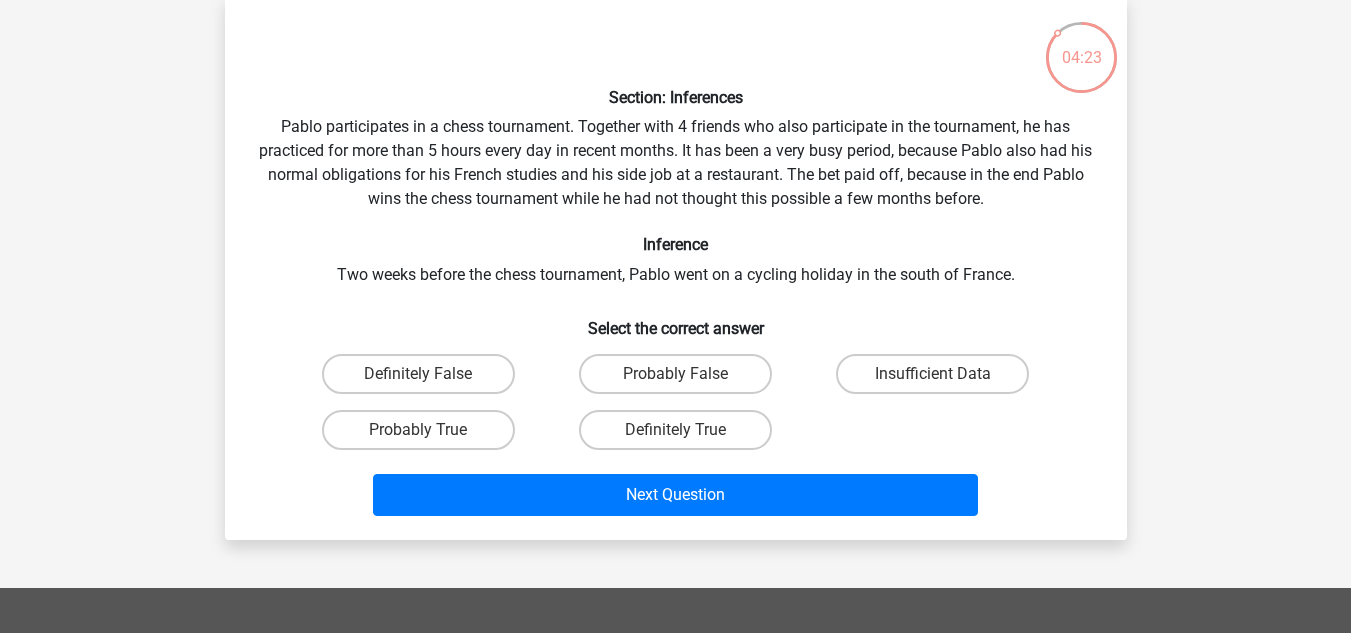 scroll, scrollTop: 97, scrollLeft: 0, axis: vertical 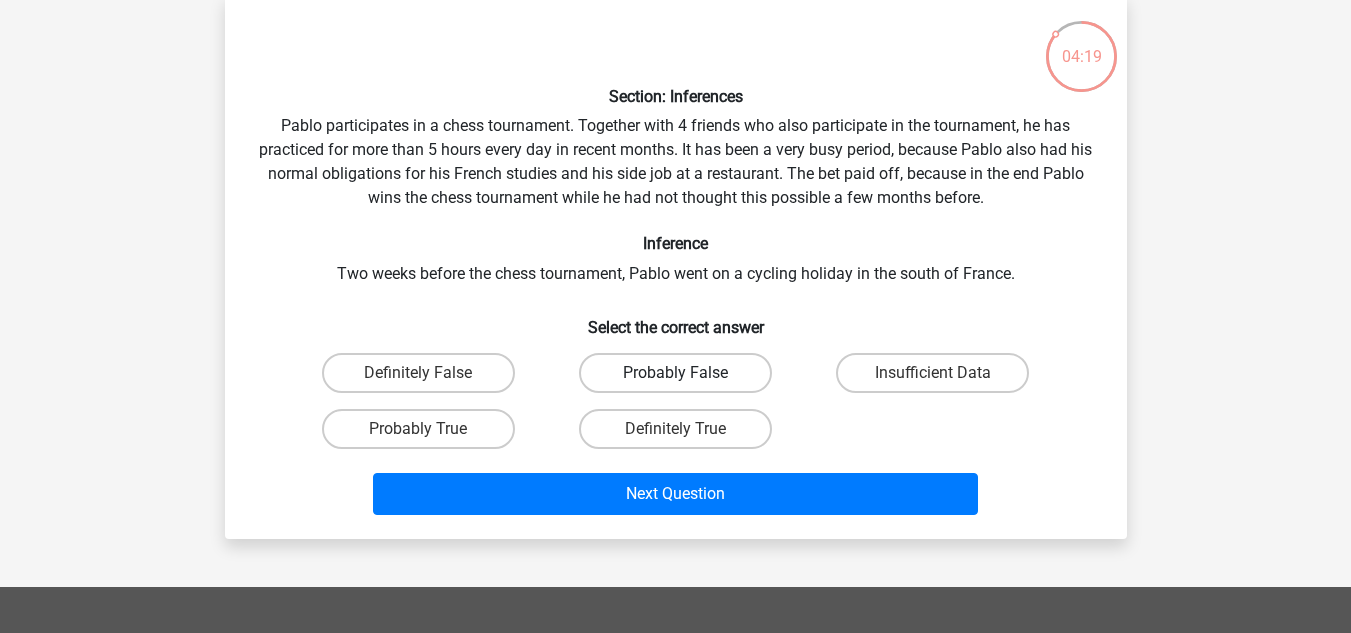 click on "Probably False" at bounding box center [675, 373] 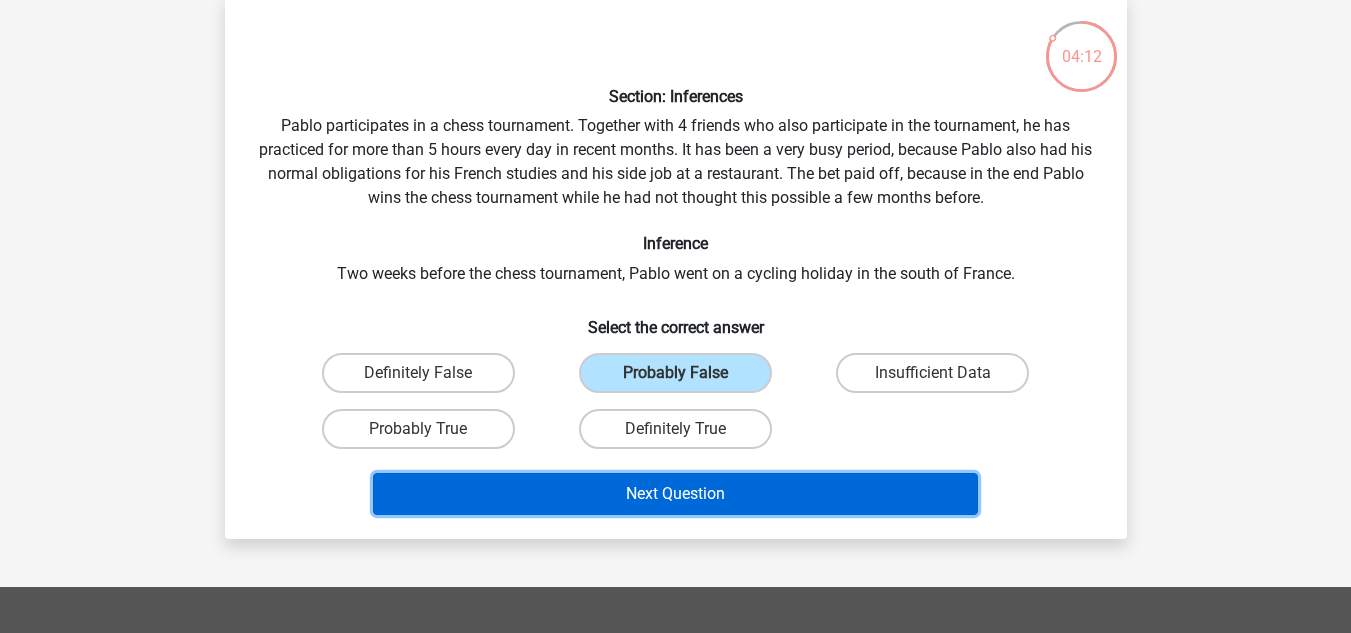 click on "Next Question" at bounding box center [675, 494] 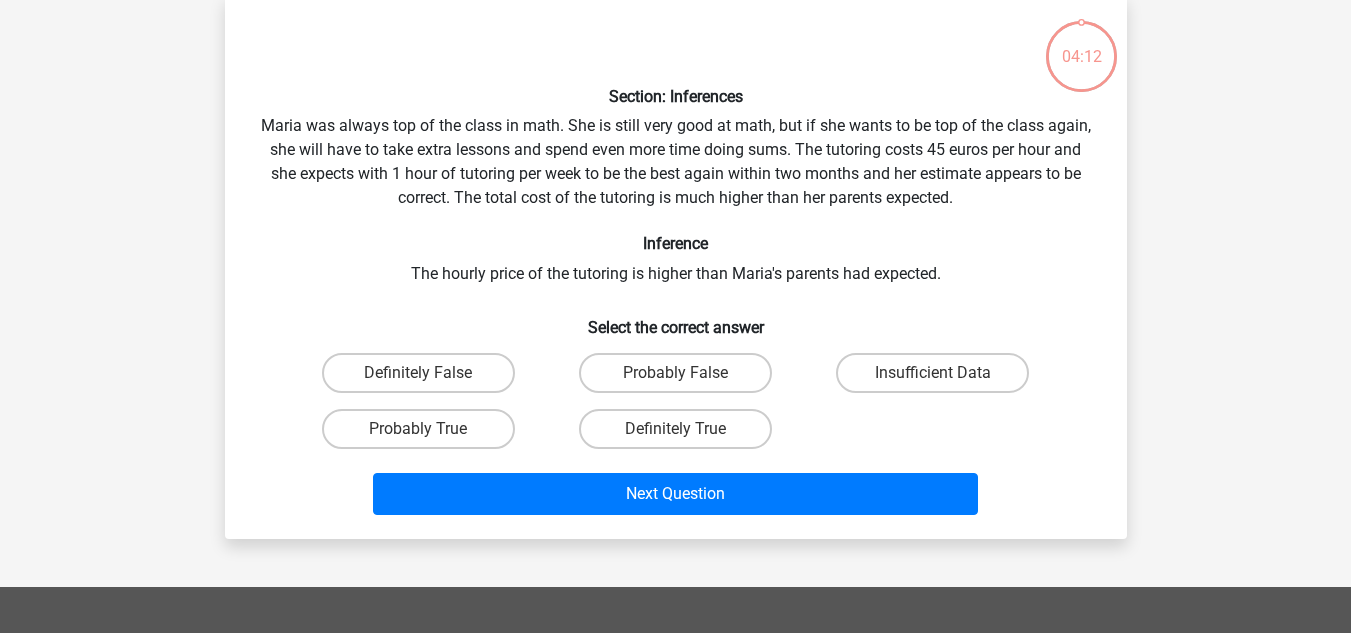 scroll, scrollTop: 92, scrollLeft: 0, axis: vertical 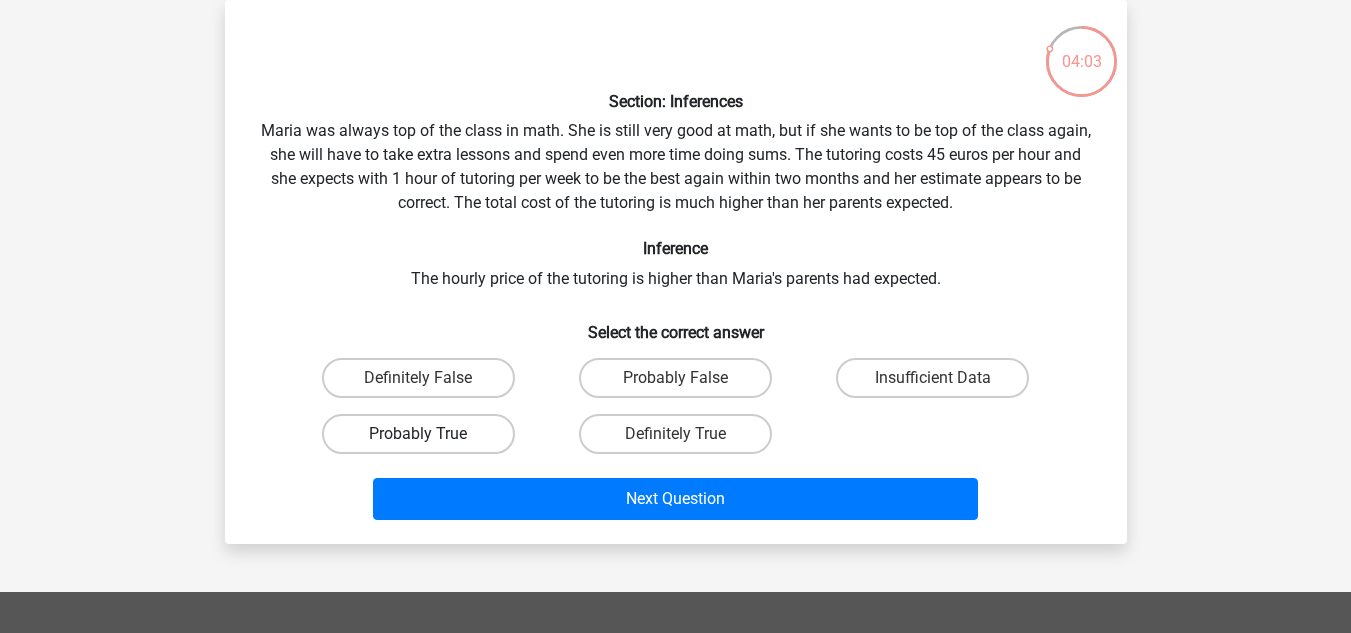 click on "Probably True" at bounding box center [418, 434] 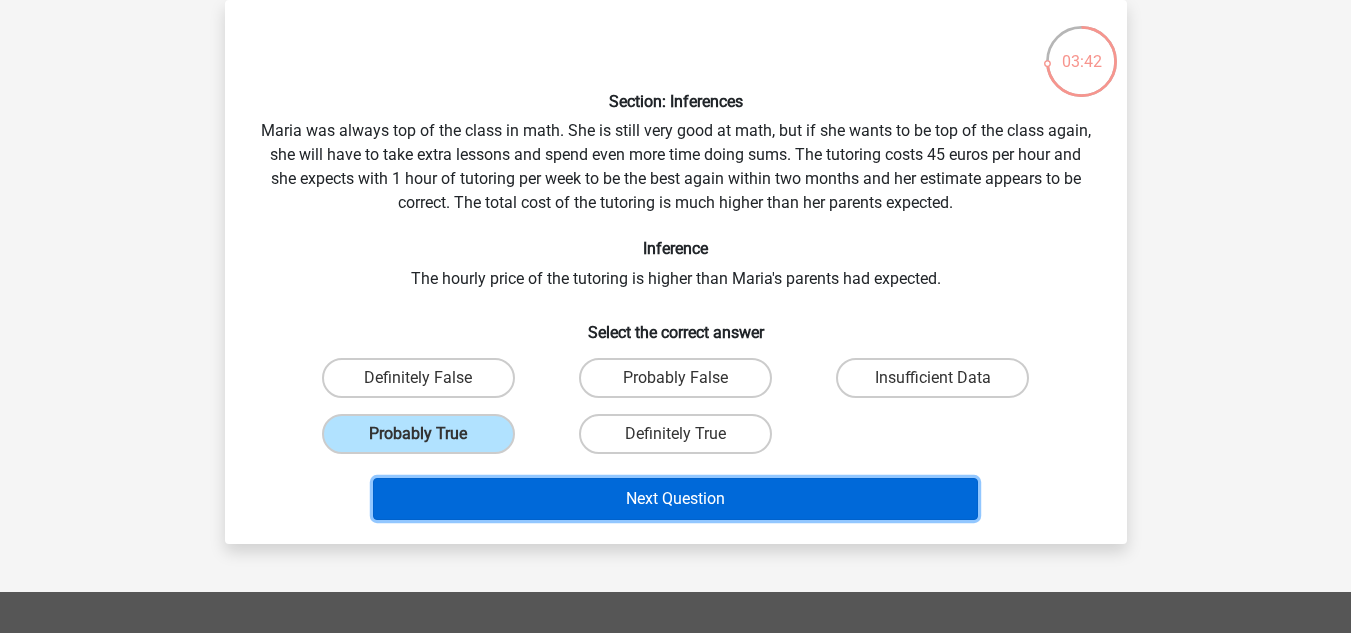 click on "Next Question" at bounding box center [675, 499] 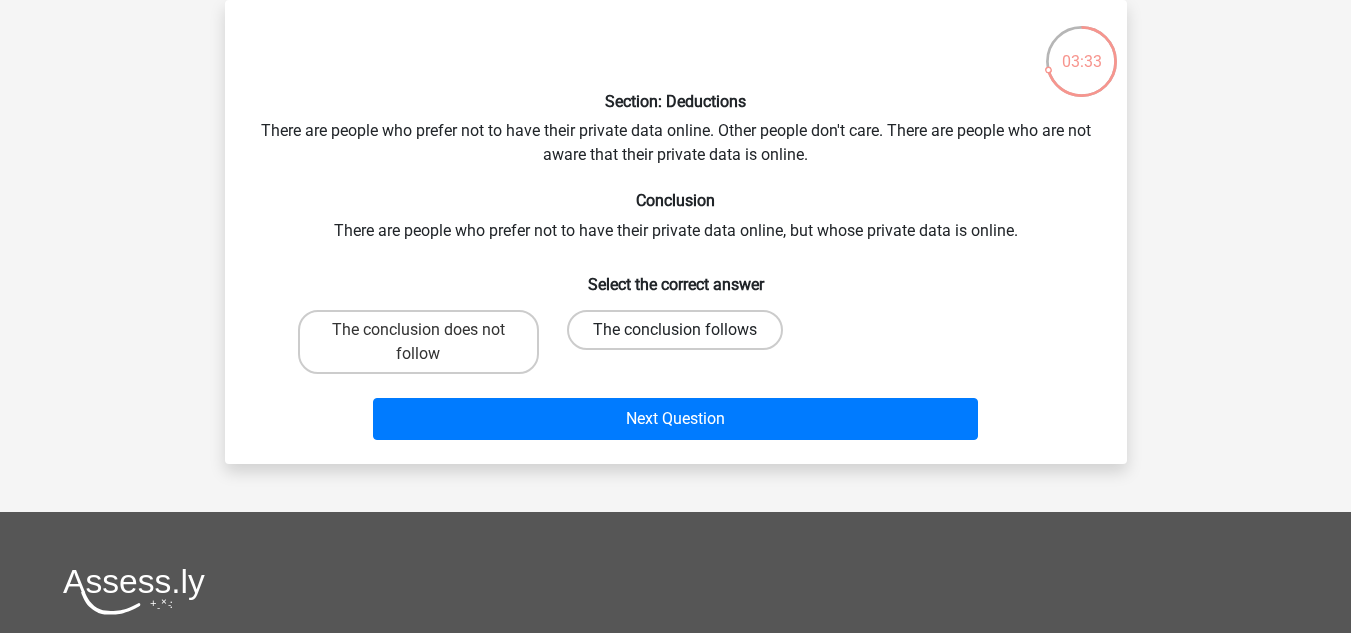 click on "The conclusion follows" at bounding box center [675, 330] 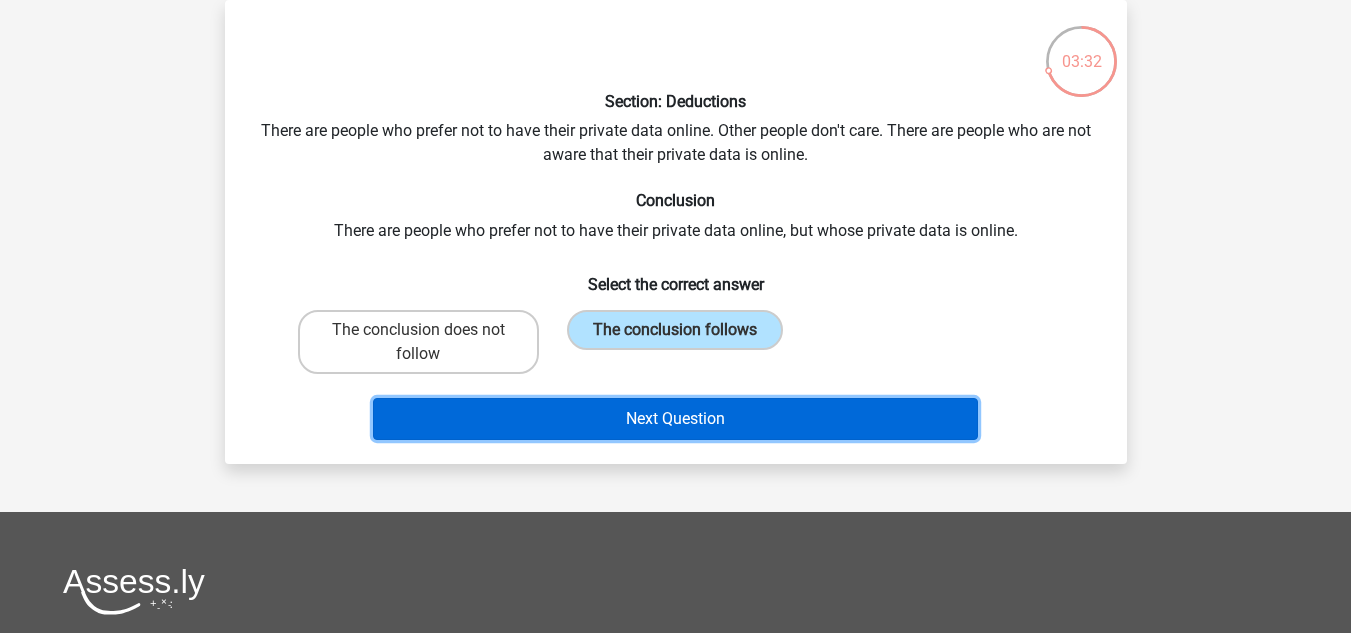 click on "Next Question" at bounding box center (675, 419) 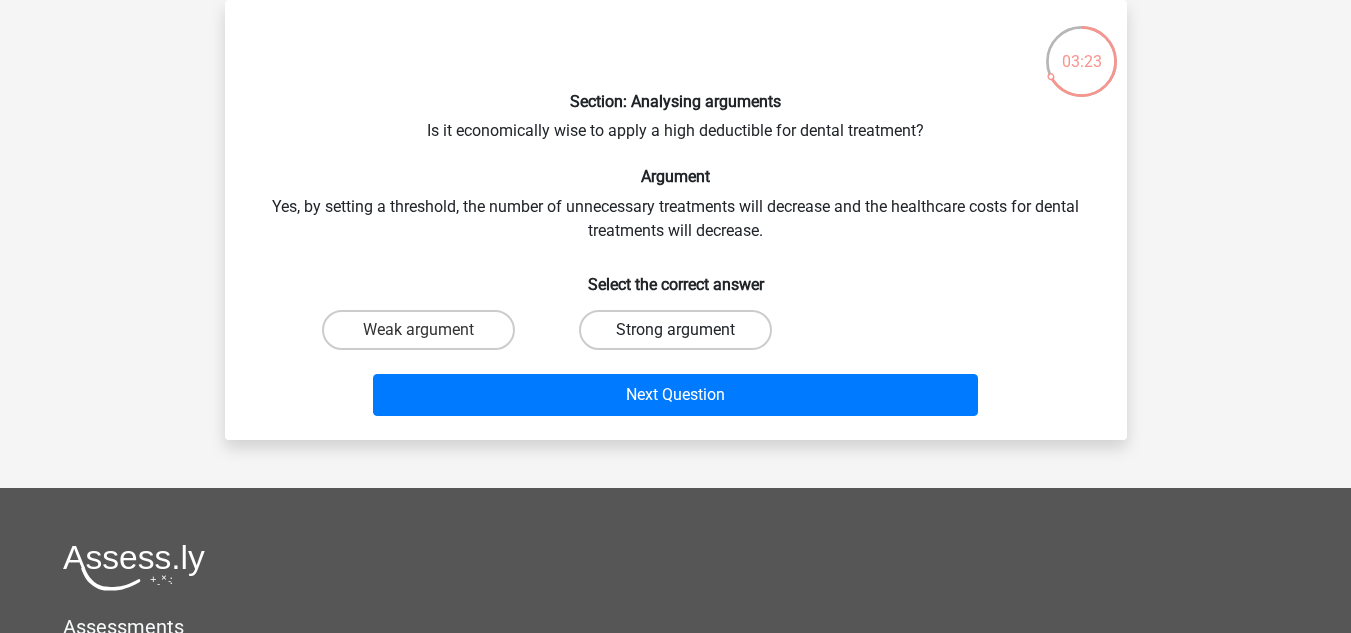 click on "Strong argument" at bounding box center (675, 330) 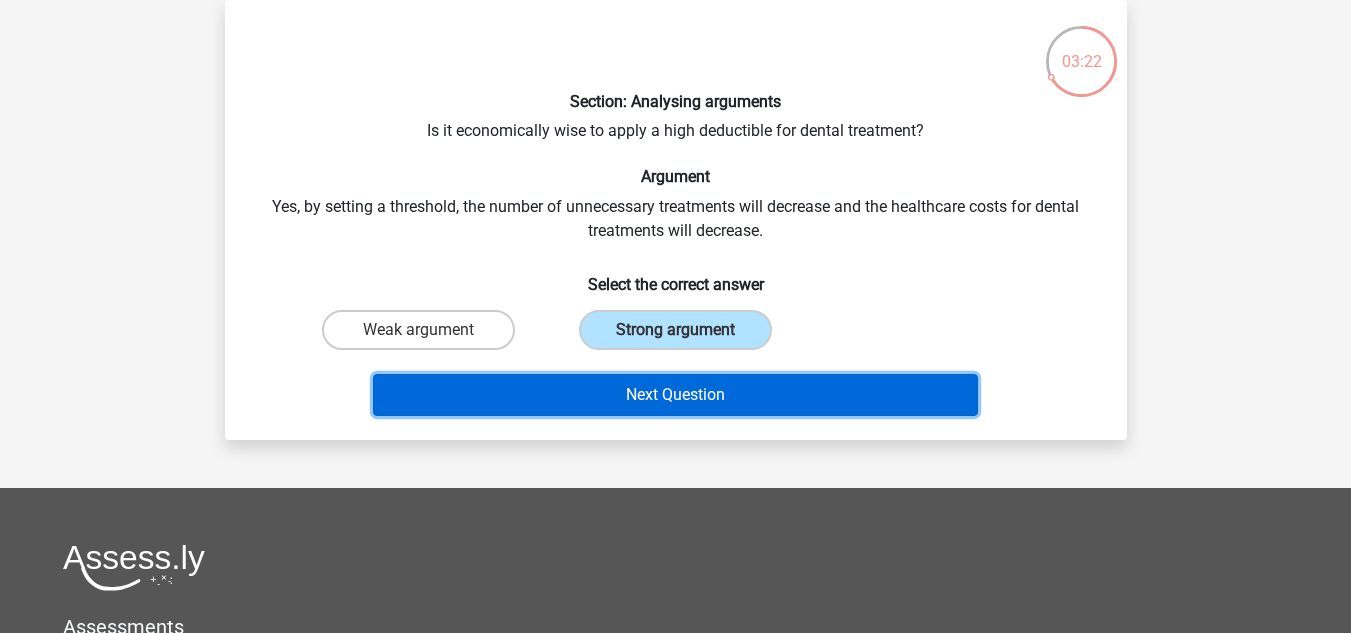 click on "Next Question" at bounding box center (675, 395) 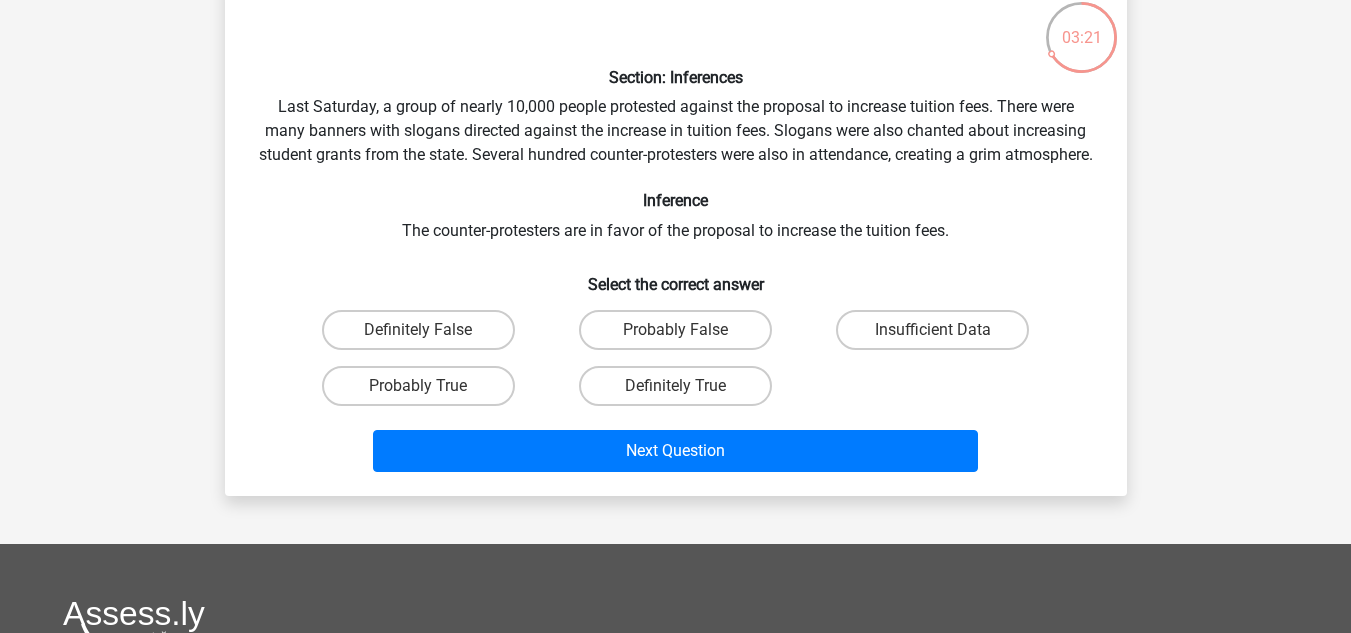 scroll, scrollTop: 119, scrollLeft: 0, axis: vertical 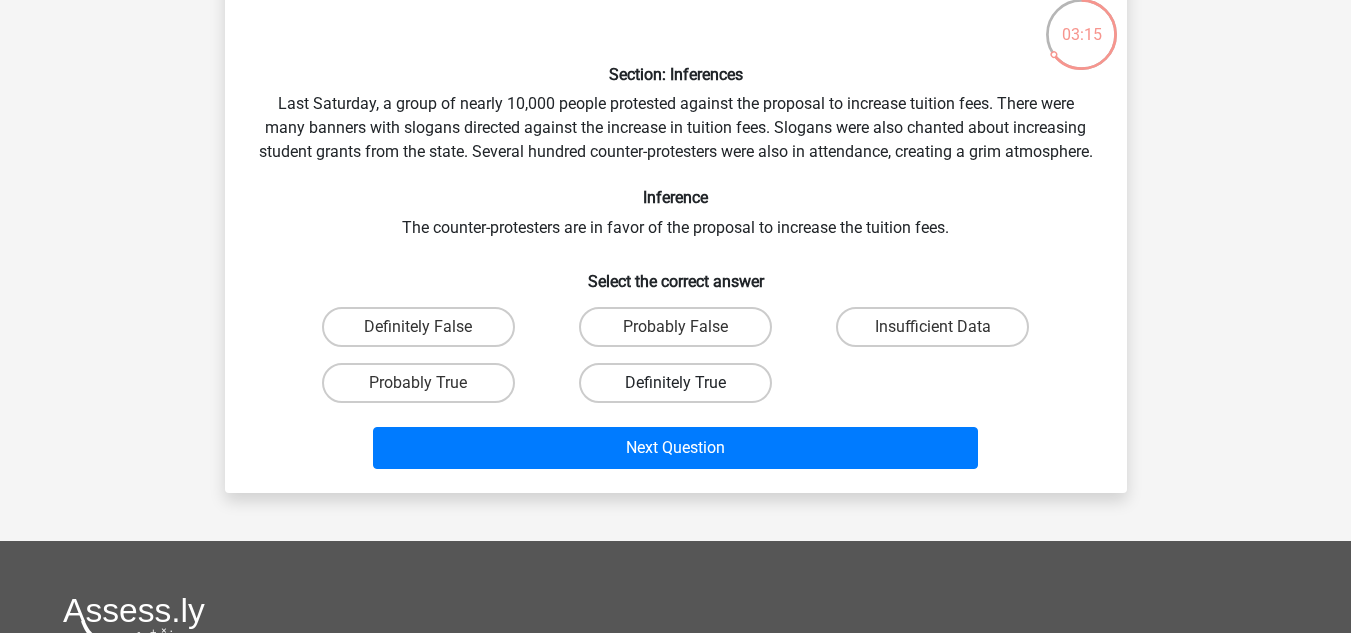 click on "Definitely True" at bounding box center [675, 383] 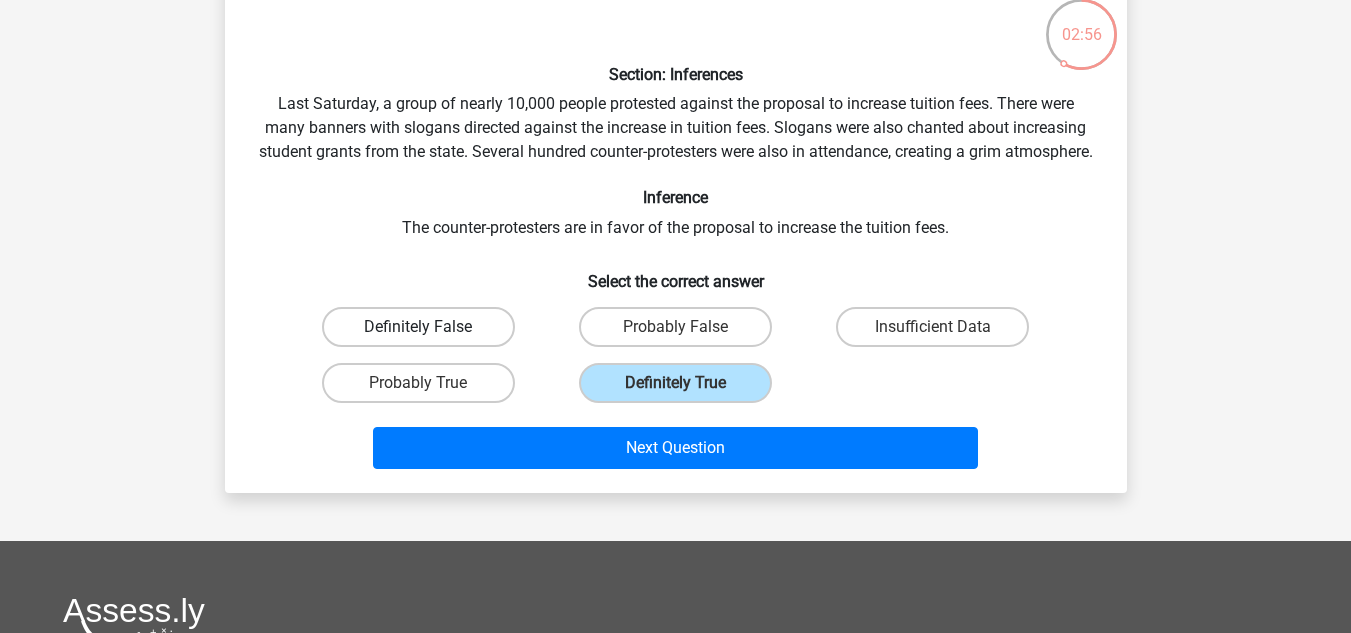 click on "Definitely False" at bounding box center [418, 327] 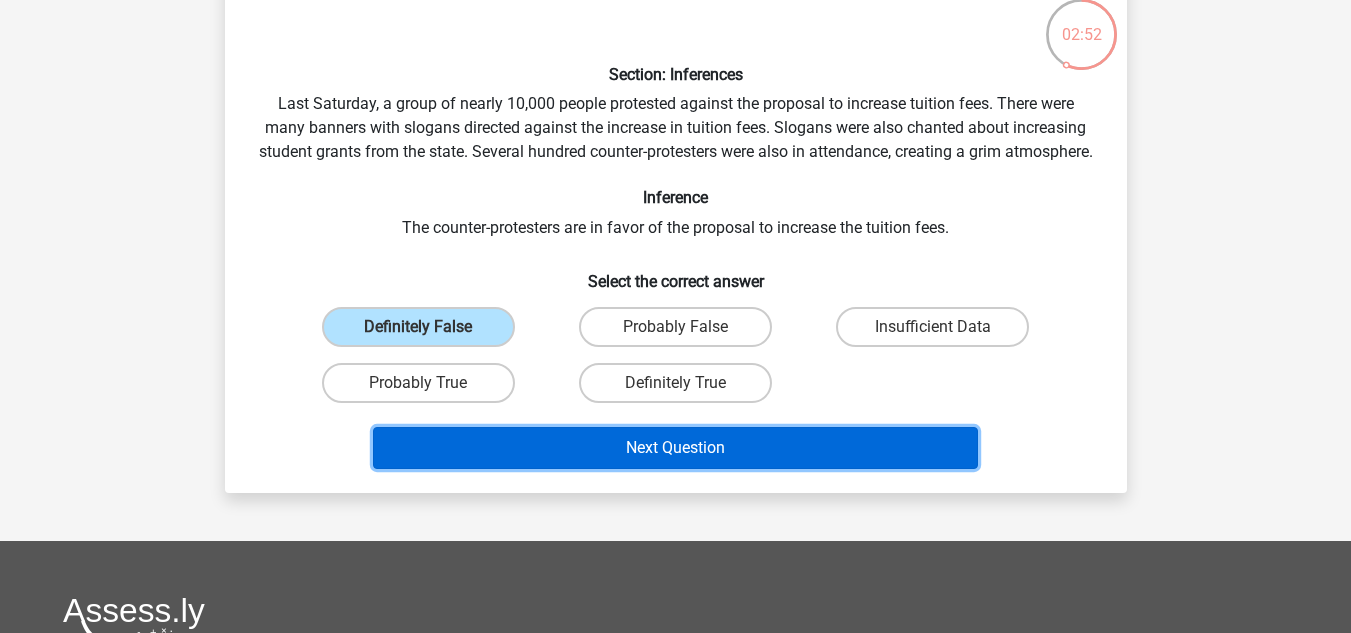 click on "Next Question" at bounding box center [675, 448] 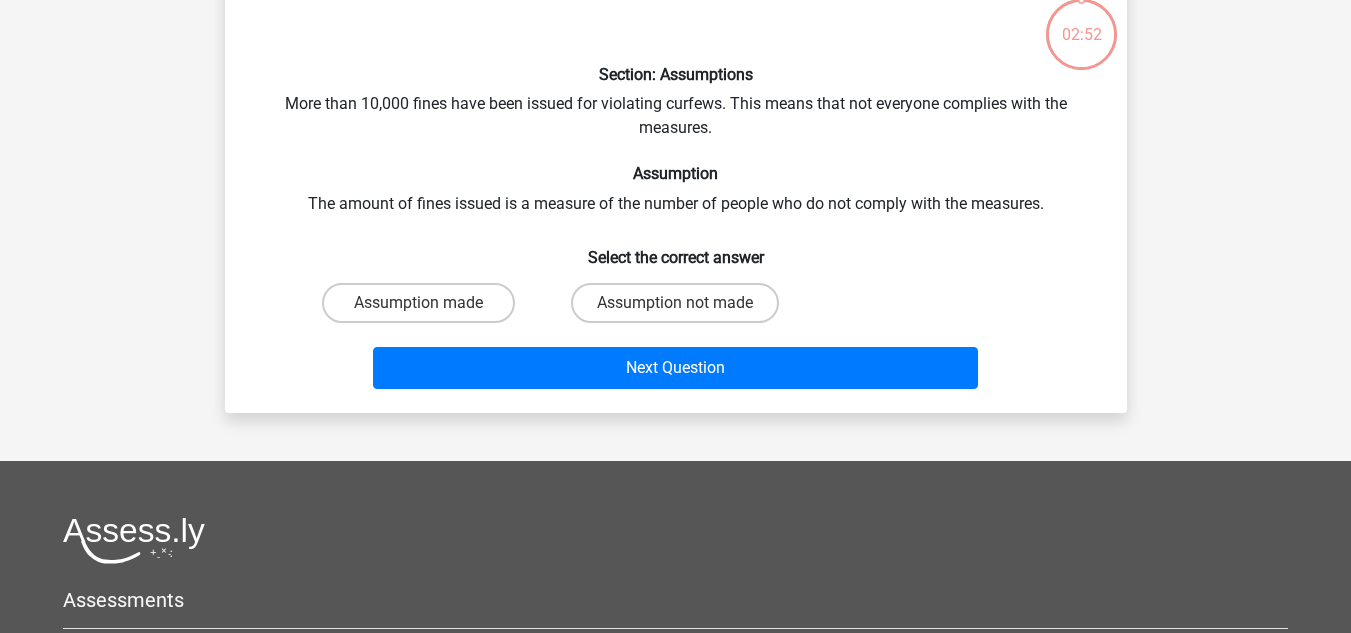 scroll, scrollTop: 92, scrollLeft: 0, axis: vertical 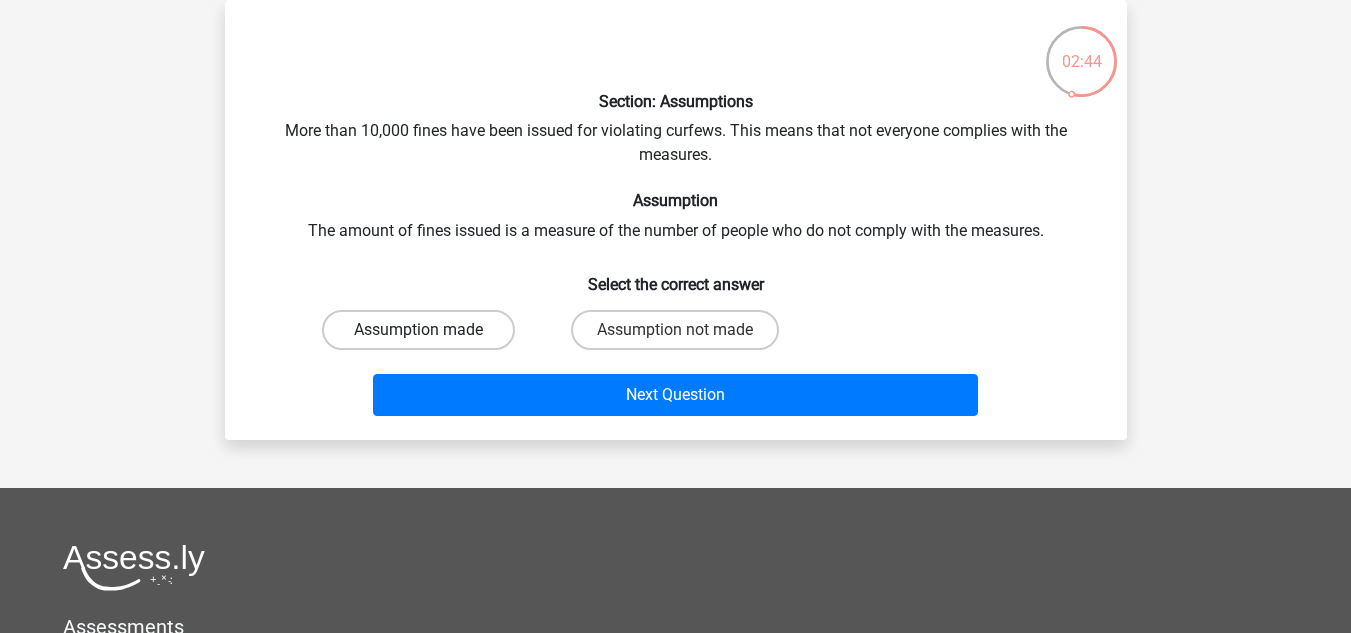 click on "Assumption made" at bounding box center (418, 330) 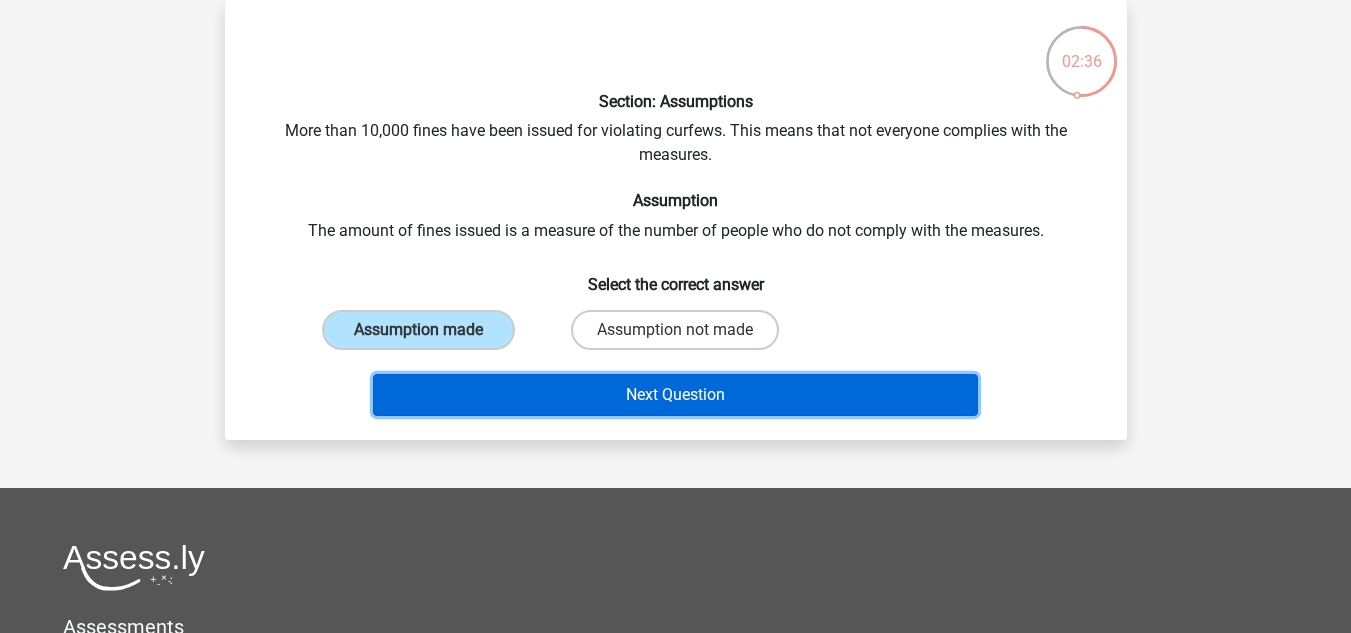 click on "Next Question" at bounding box center (675, 395) 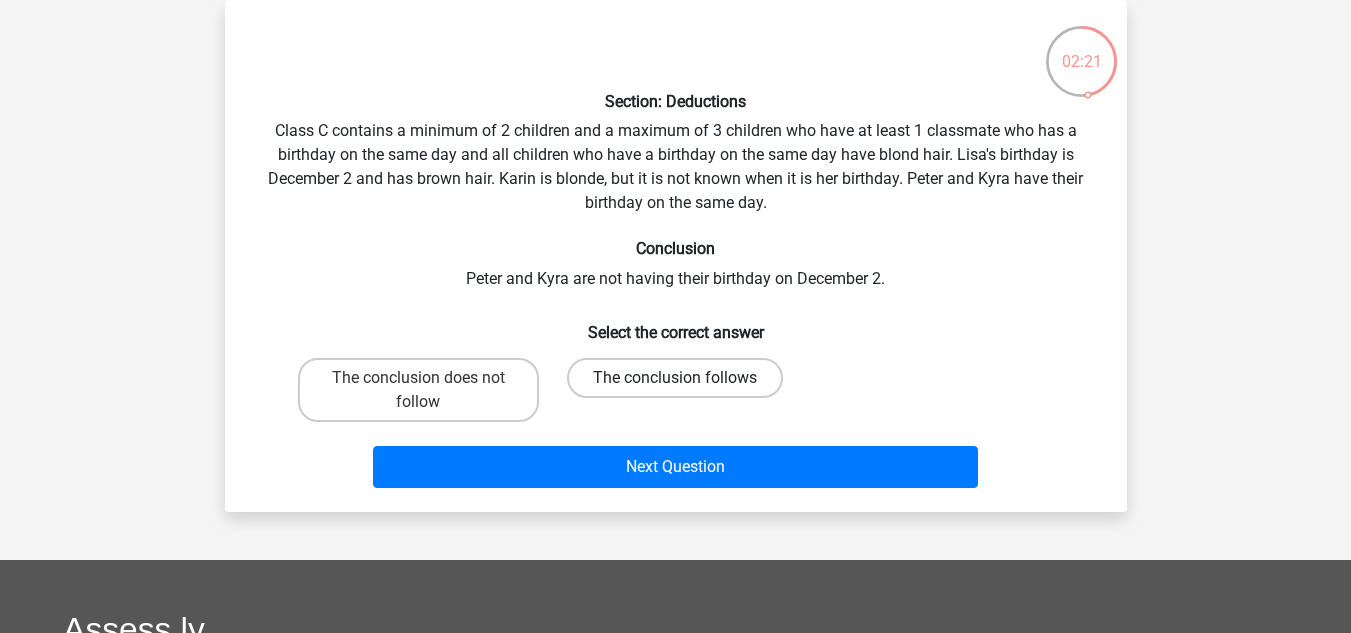 click on "The conclusion follows" at bounding box center [675, 378] 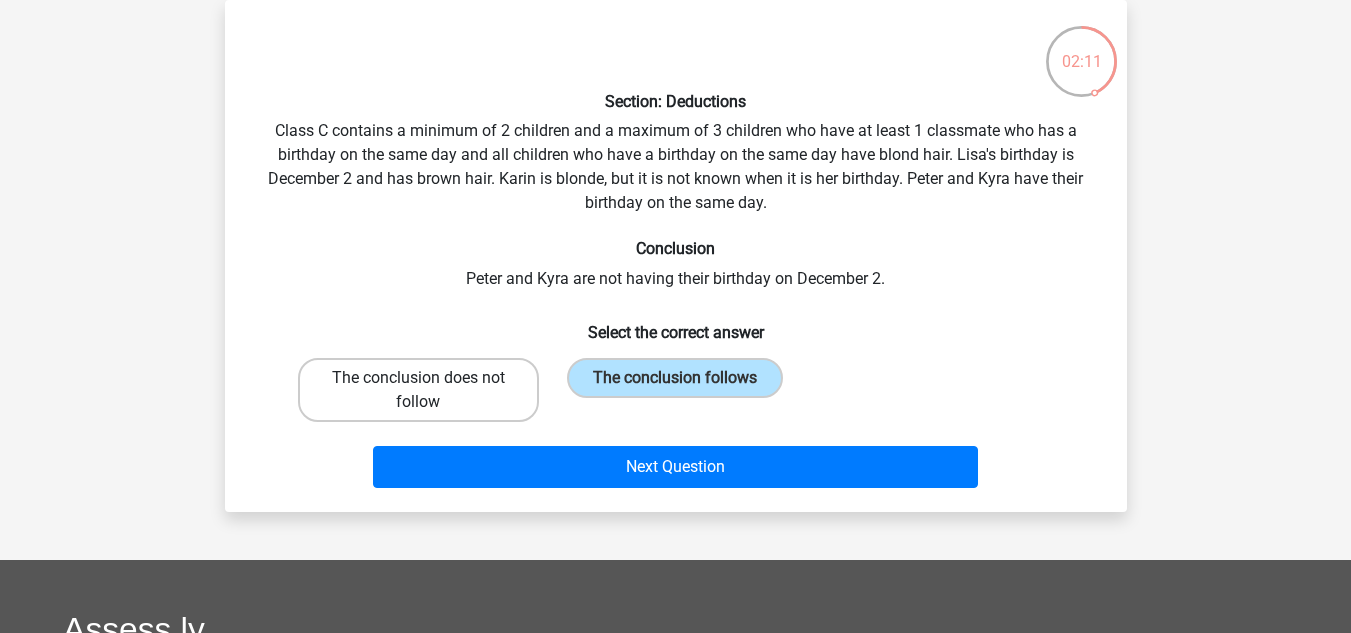 click on "The conclusion does not follow" at bounding box center [418, 390] 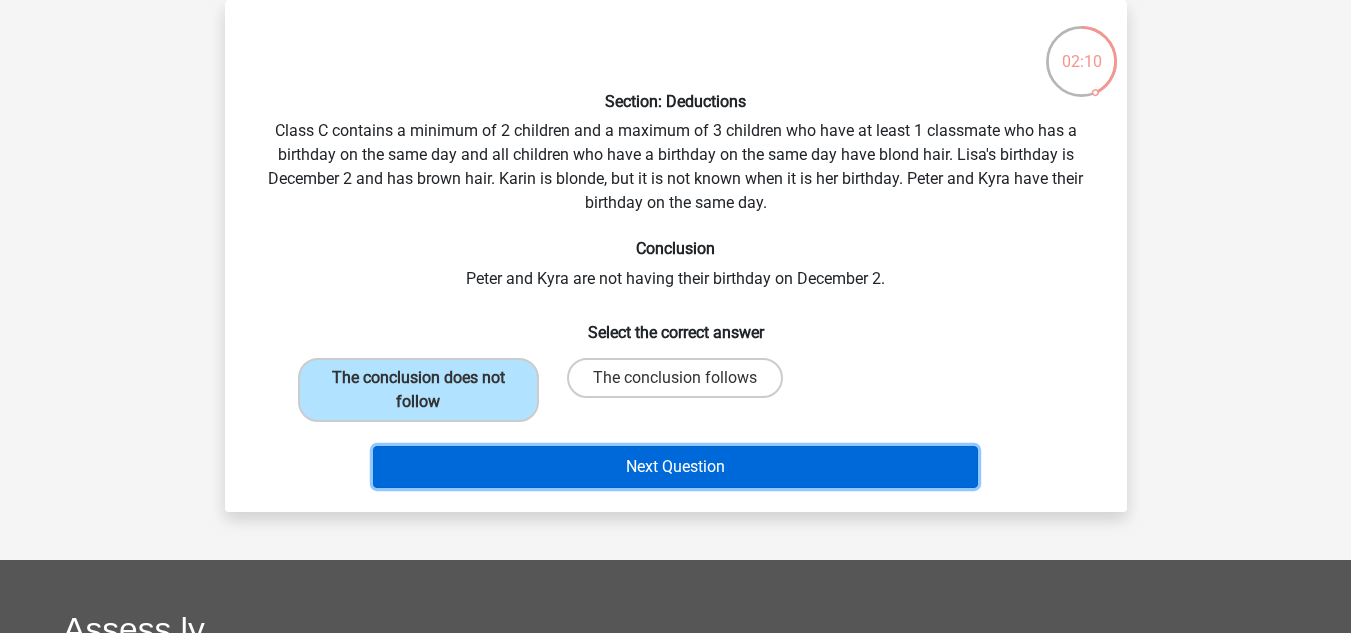 click on "Next Question" at bounding box center [675, 467] 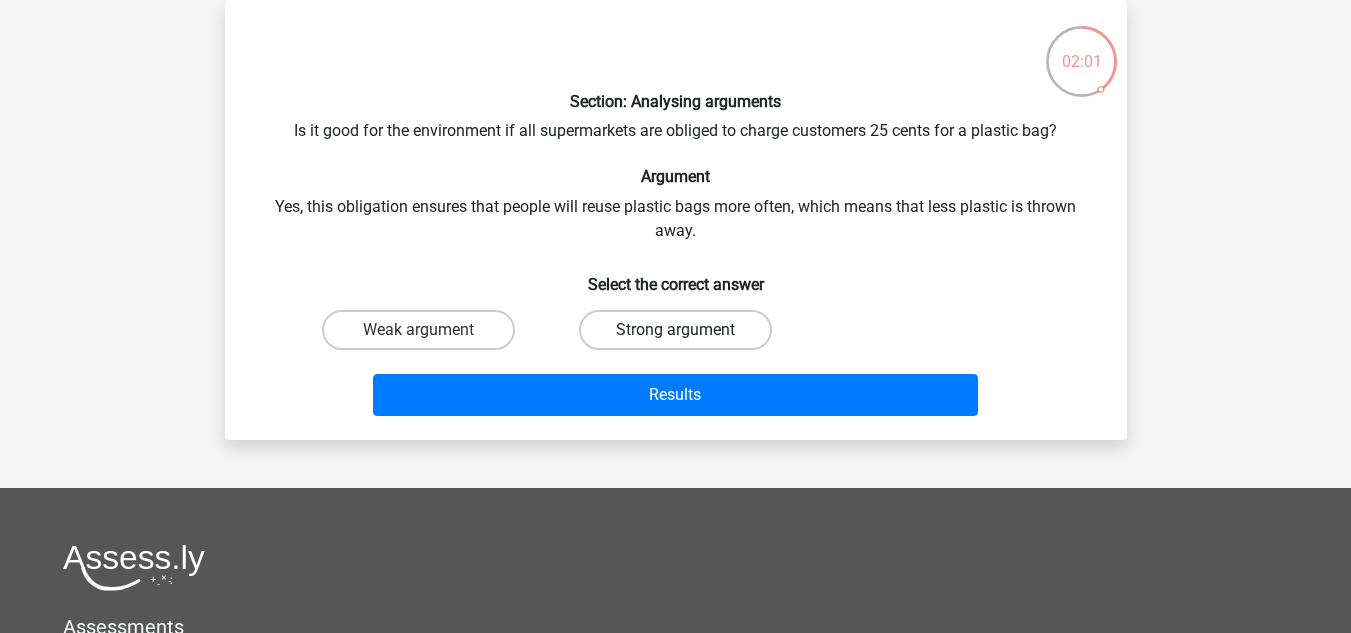 click on "Strong argument" at bounding box center [675, 330] 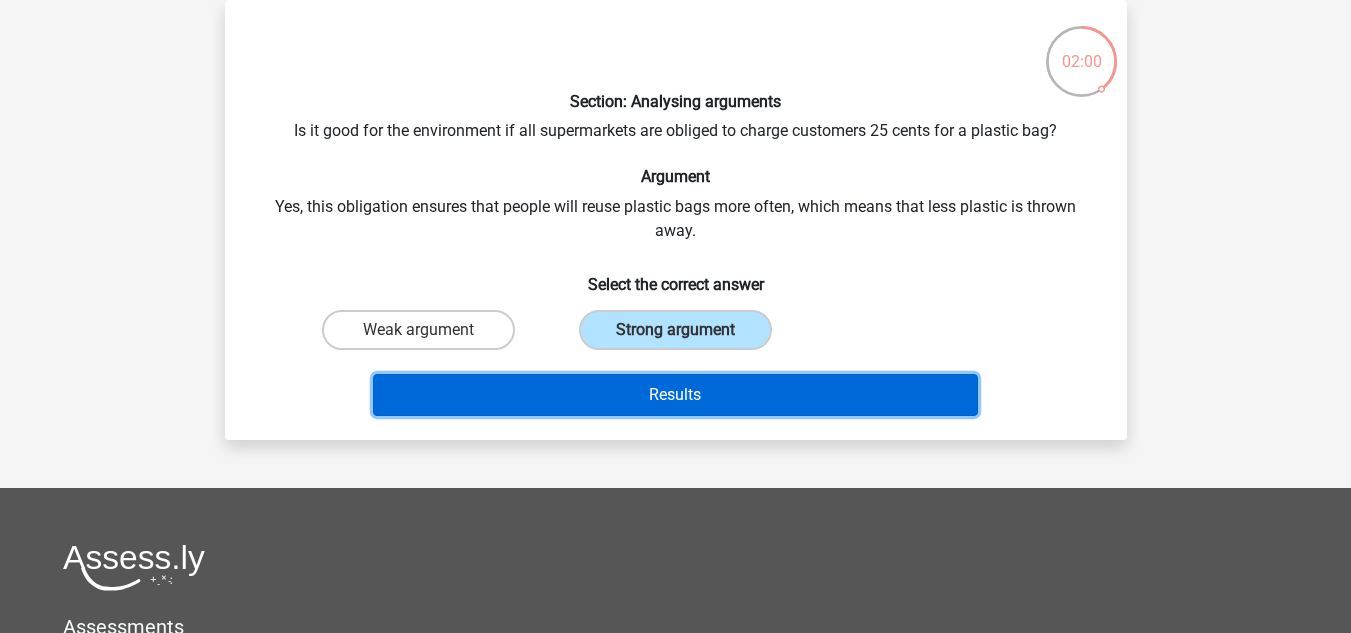 click on "Results" at bounding box center [675, 395] 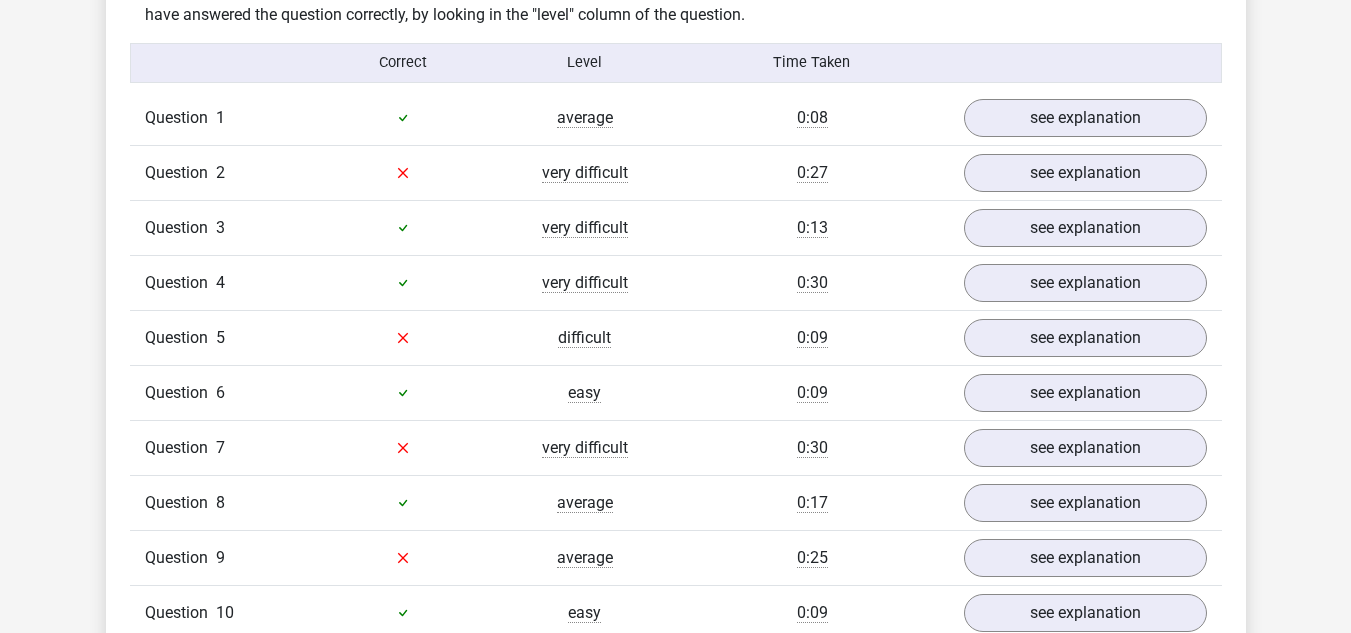 scroll, scrollTop: 1233, scrollLeft: 0, axis: vertical 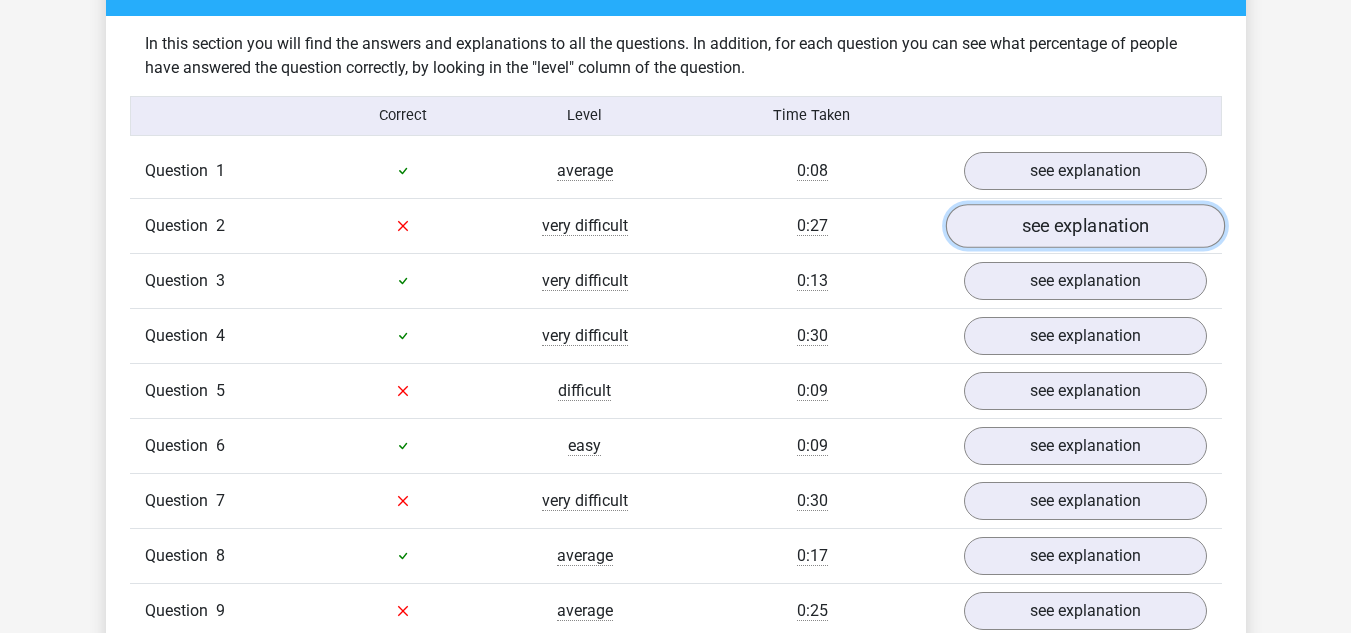 click on "see explanation" at bounding box center (1084, 226) 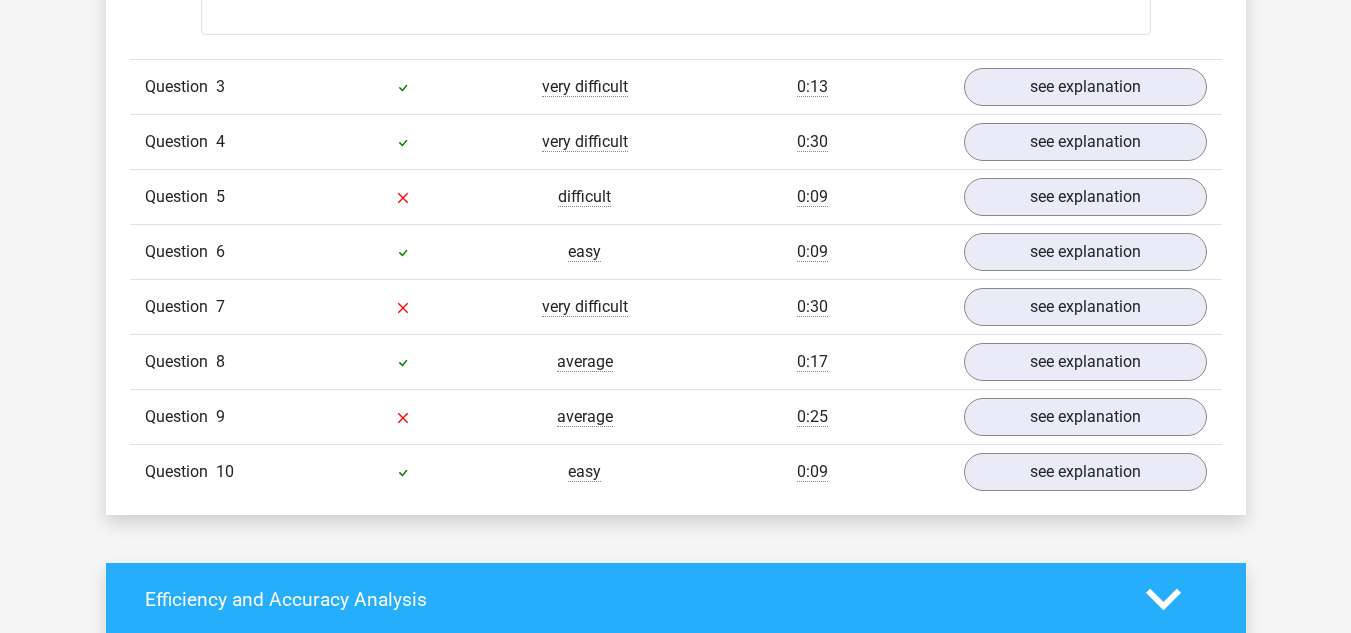 scroll, scrollTop: 1928, scrollLeft: 0, axis: vertical 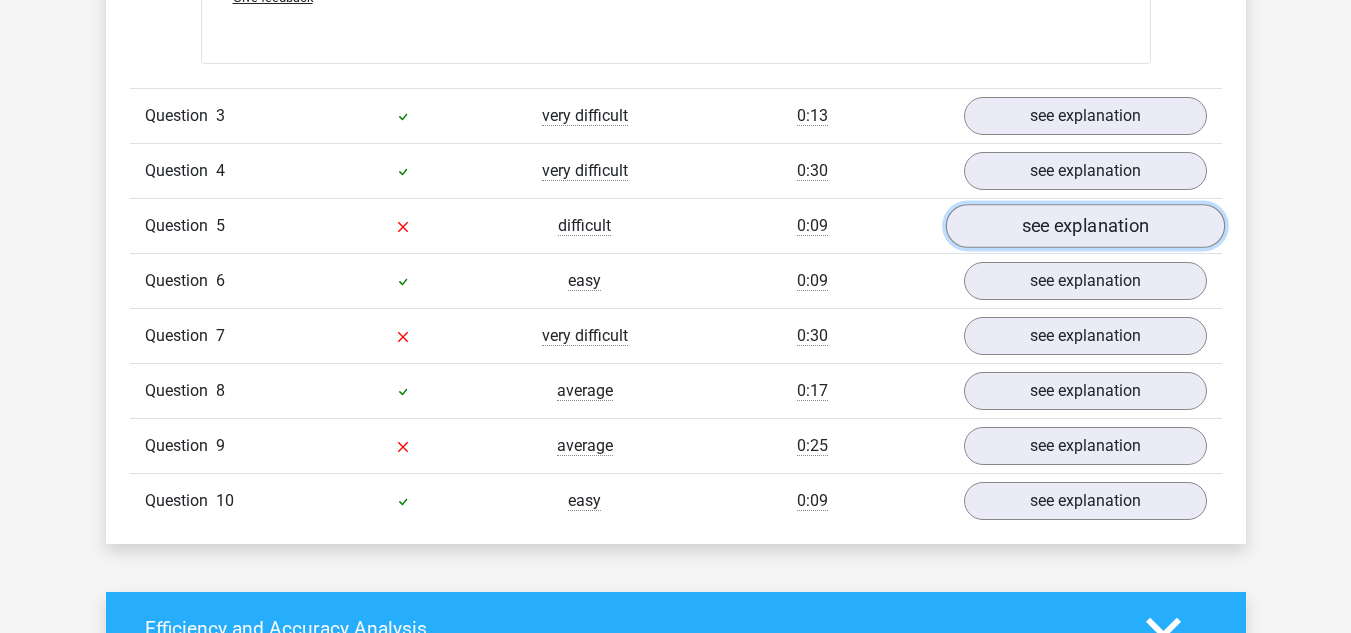 click on "see explanation" at bounding box center (1084, 226) 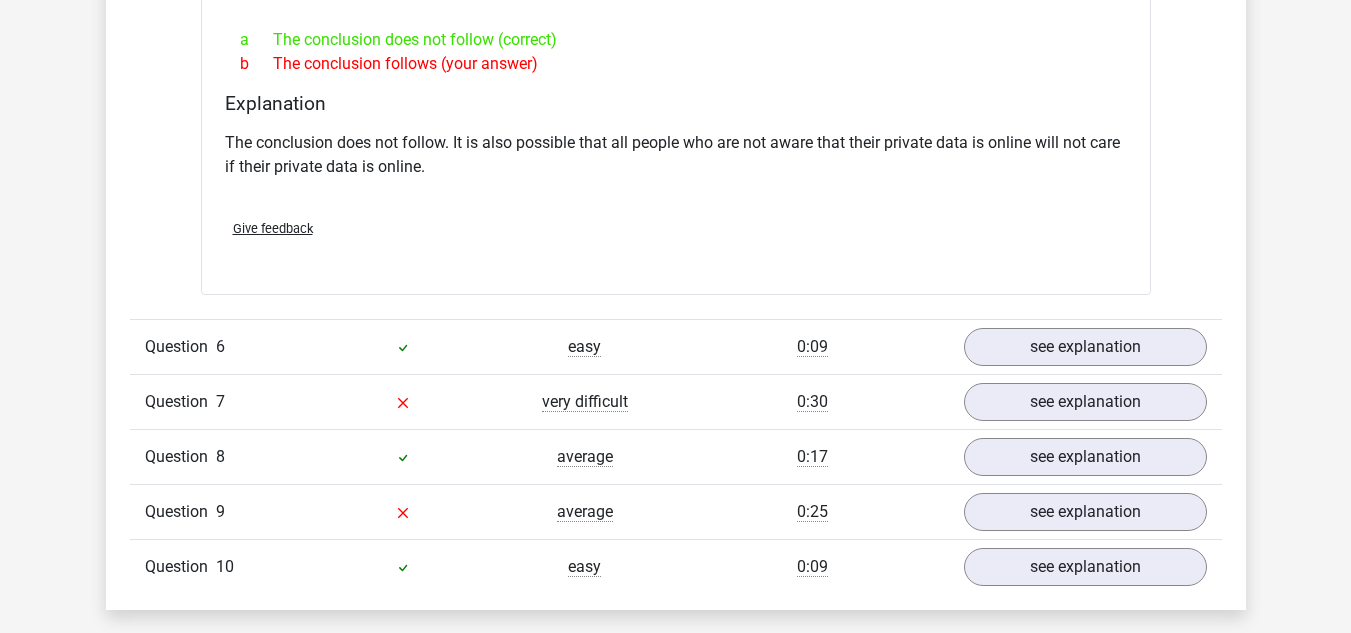 scroll, scrollTop: 2373, scrollLeft: 0, axis: vertical 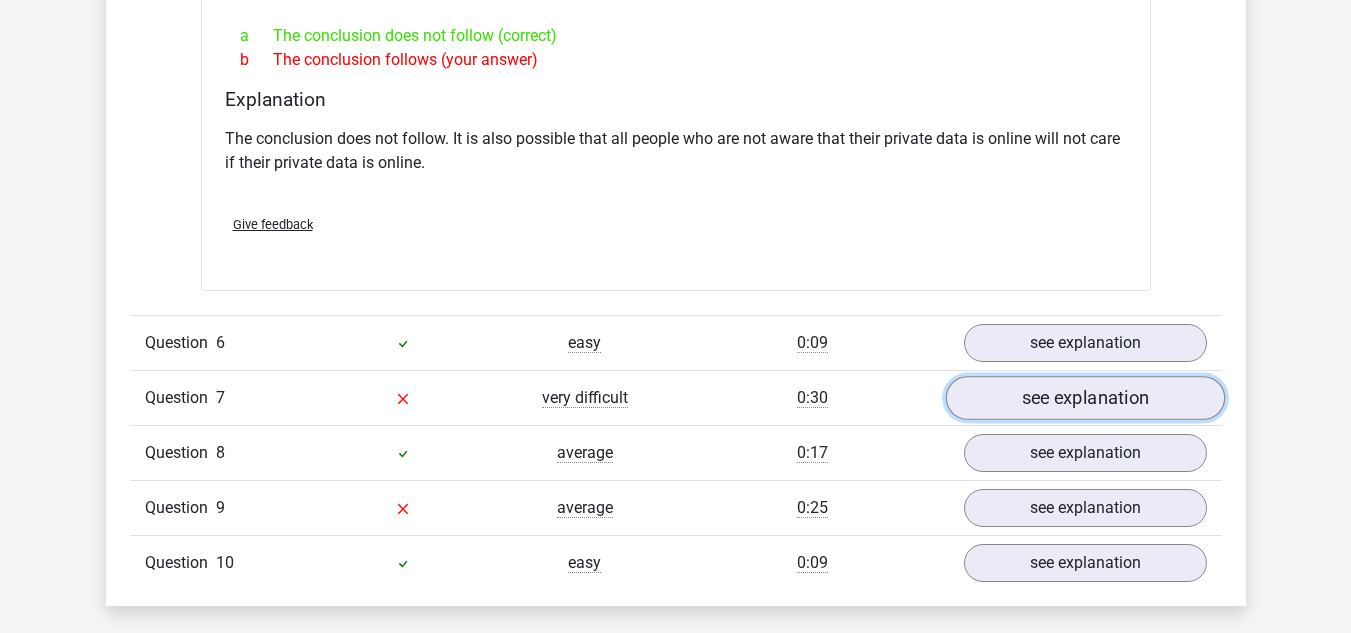click on "see explanation" at bounding box center [1084, 398] 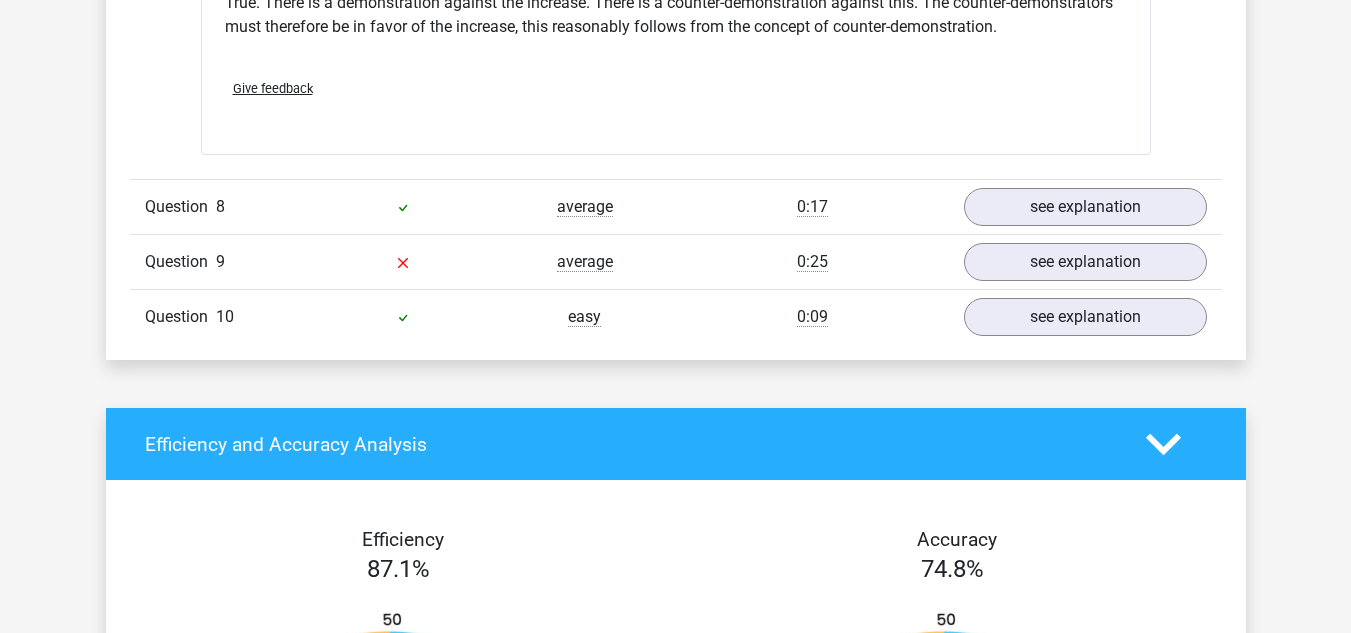 scroll, scrollTop: 3223, scrollLeft: 0, axis: vertical 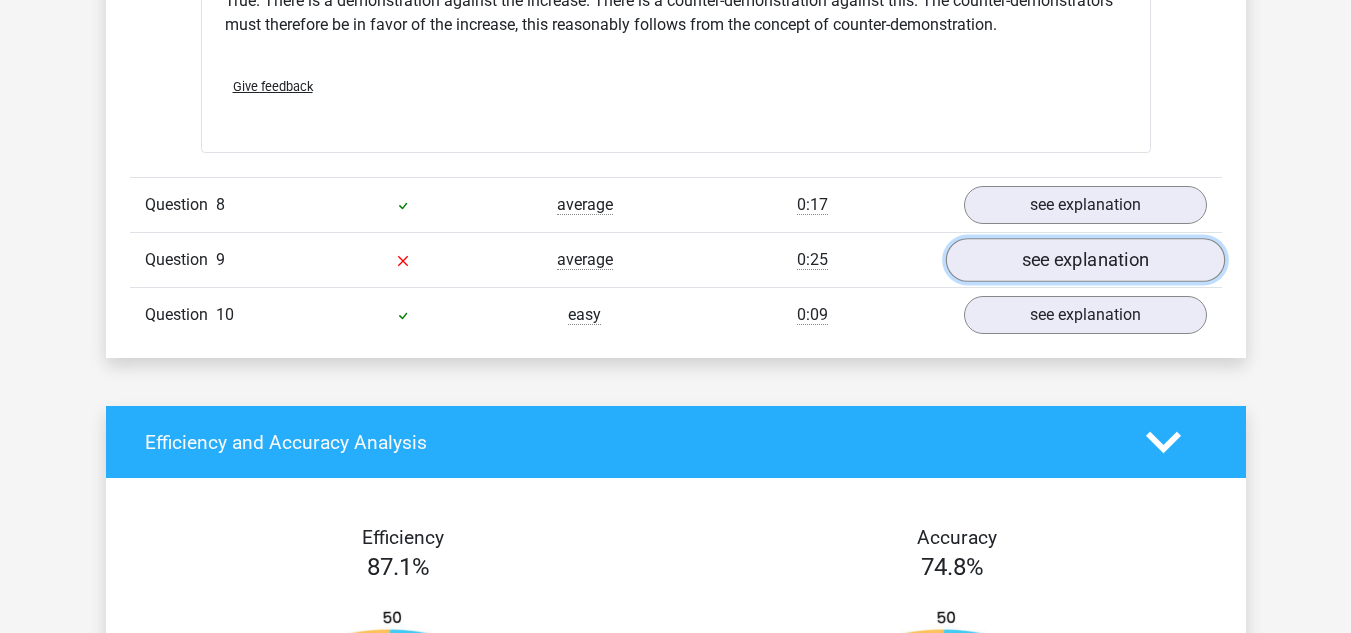 click on "see explanation" at bounding box center (1084, 261) 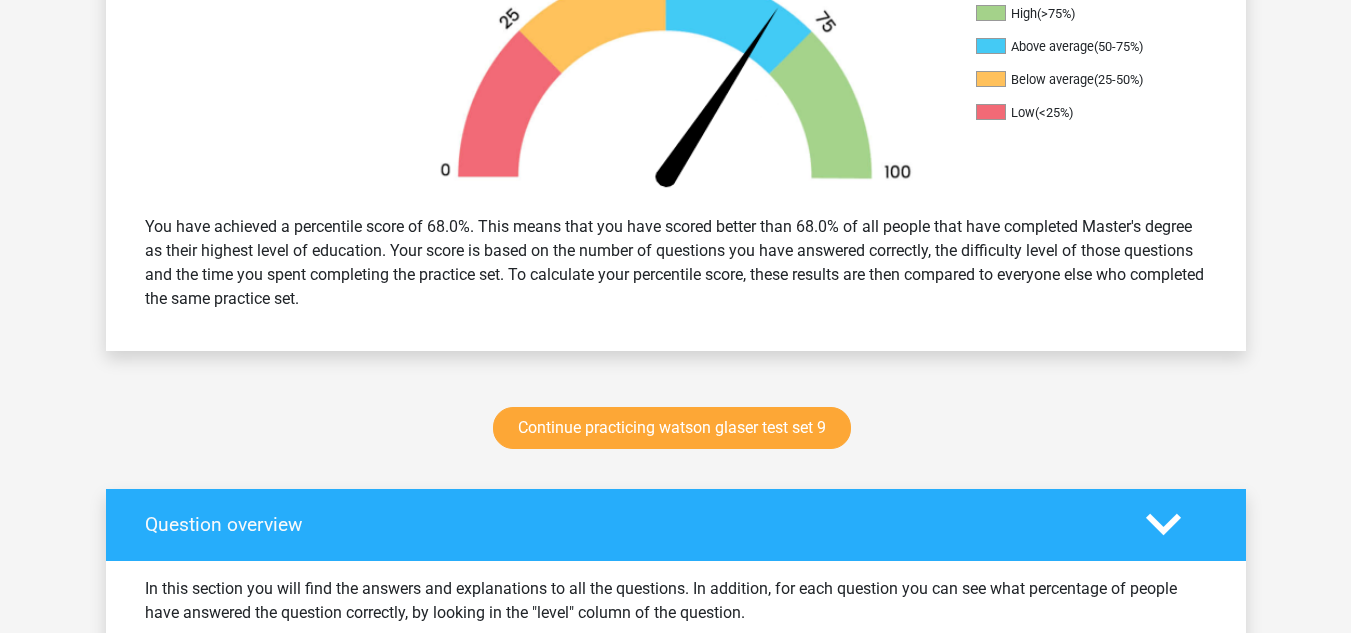 scroll, scrollTop: 706, scrollLeft: 0, axis: vertical 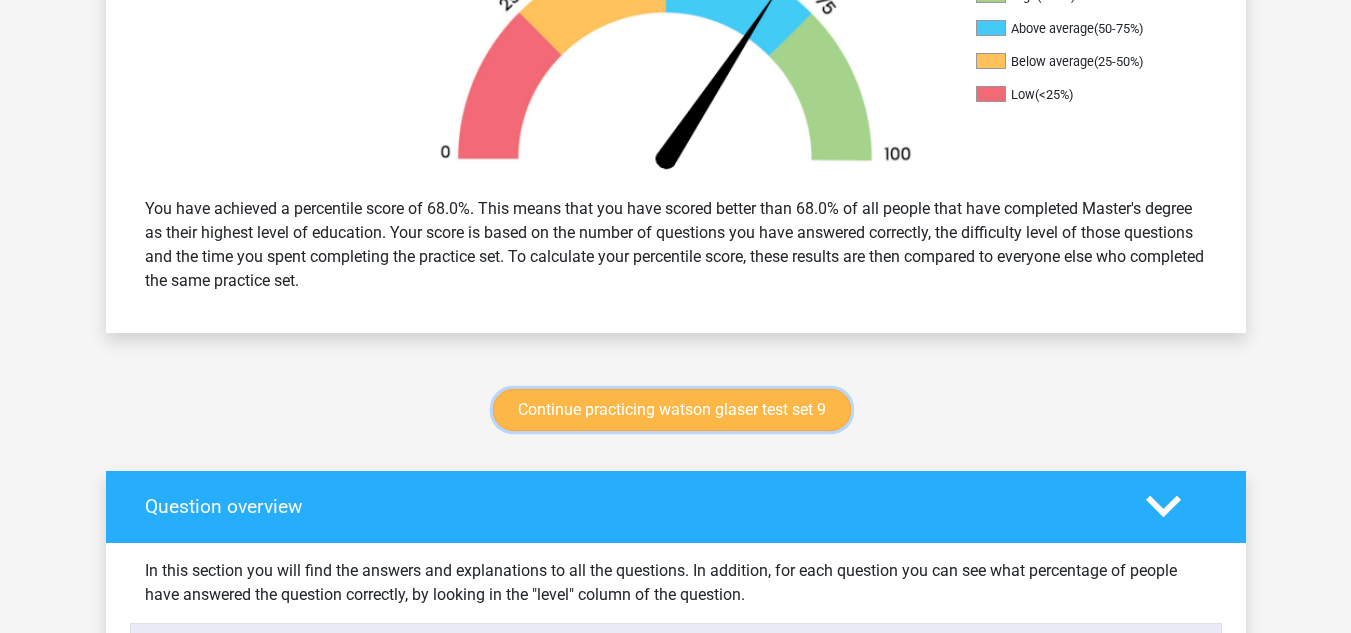 click on "Continue practicing watson glaser test set 9" at bounding box center (672, 410) 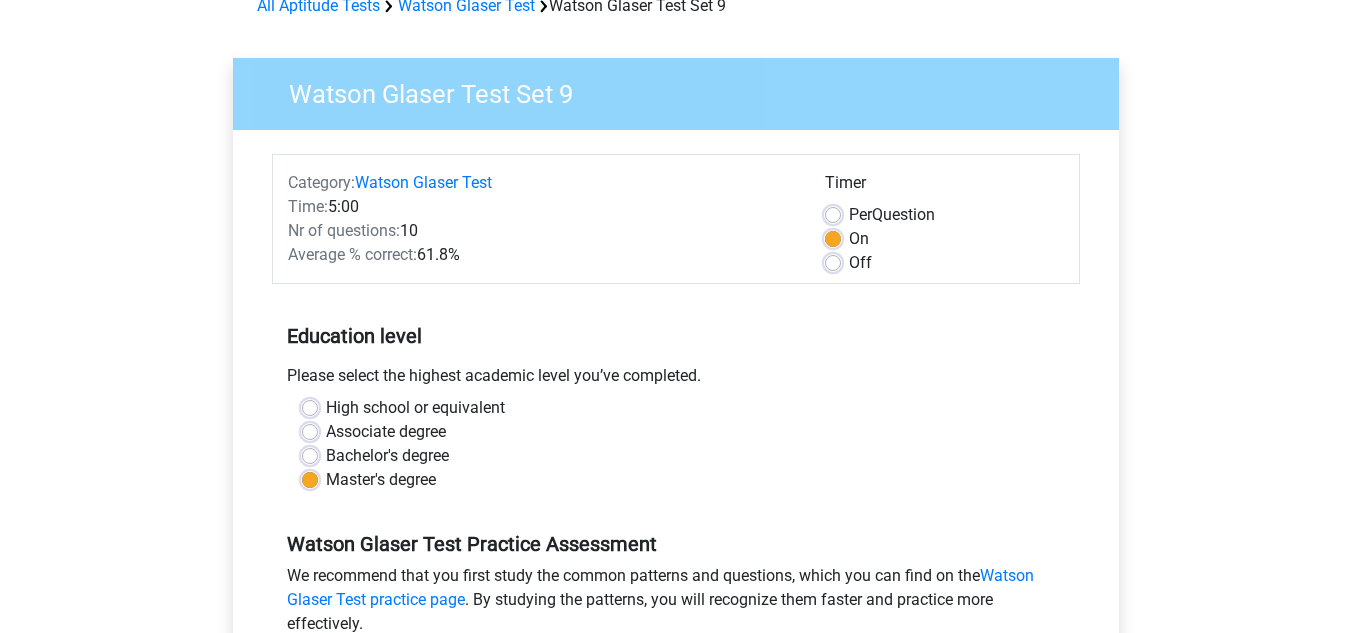 scroll, scrollTop: 452, scrollLeft: 0, axis: vertical 